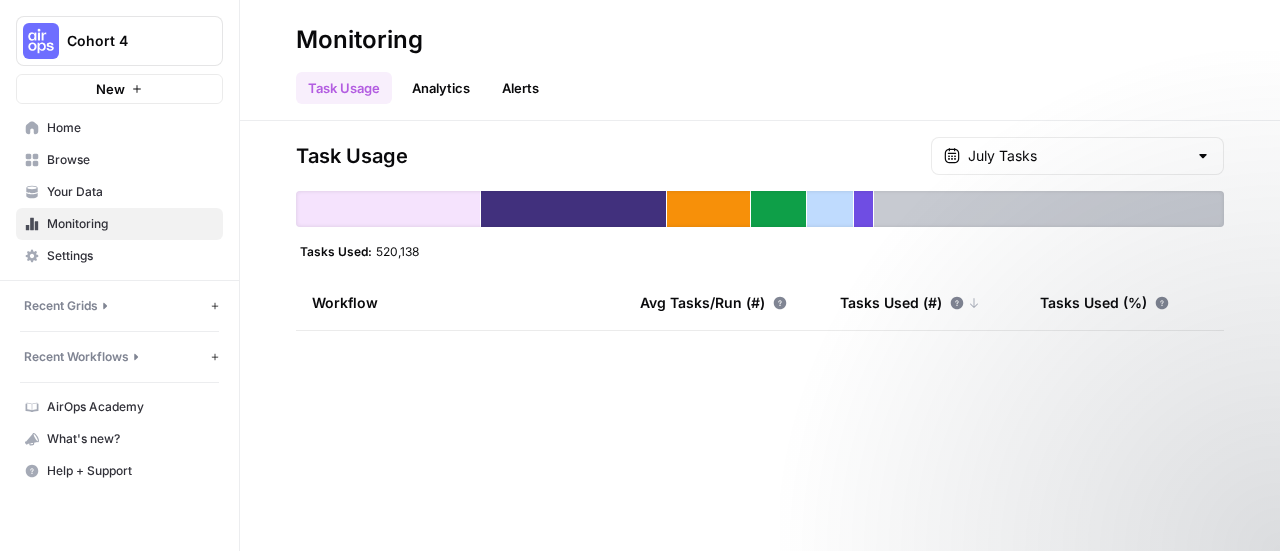 scroll, scrollTop: 0, scrollLeft: 0, axis: both 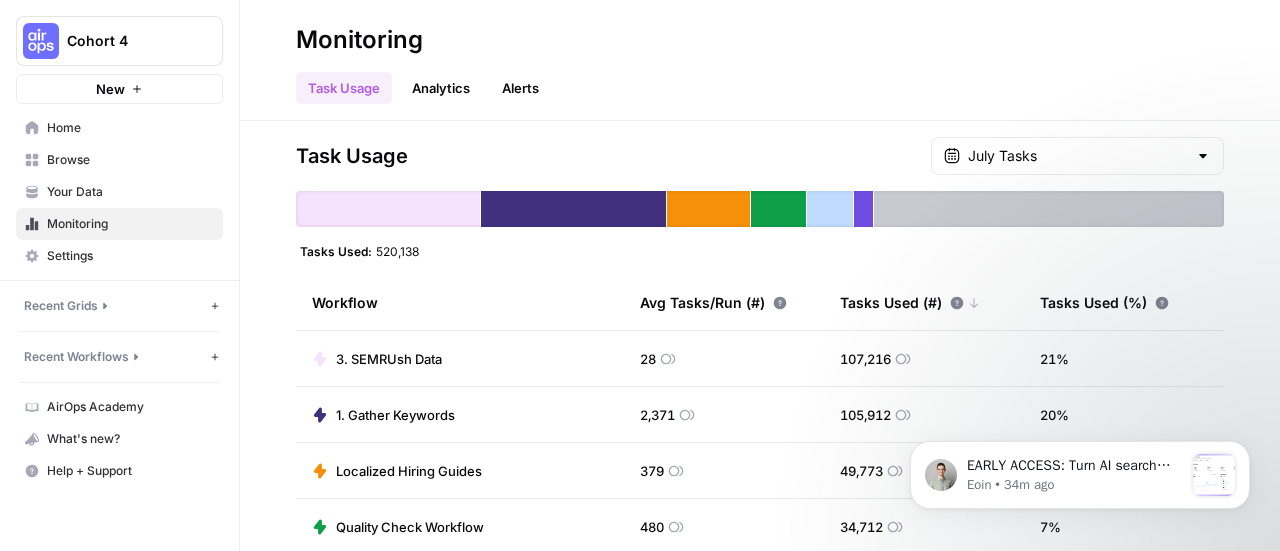 click on "Settings" at bounding box center [130, 256] 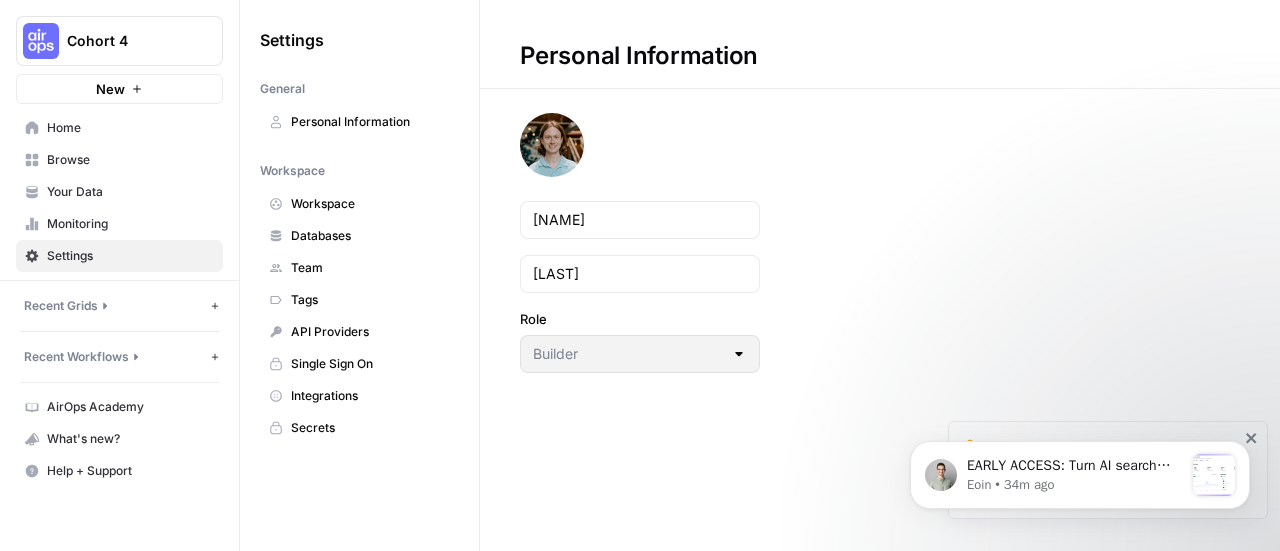 click on "Home" at bounding box center [130, 128] 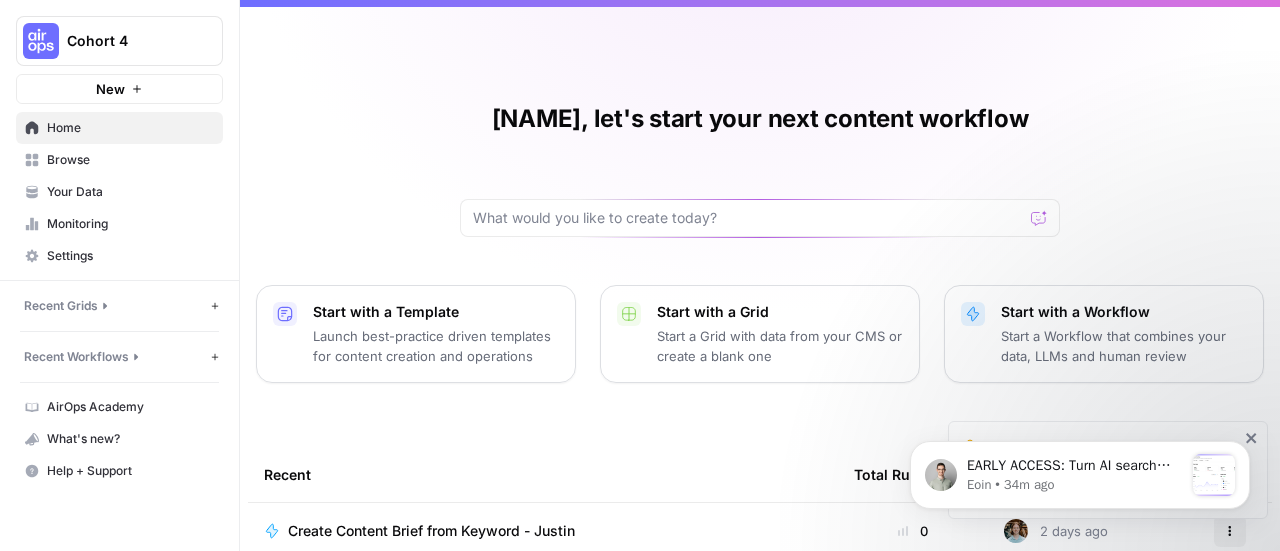 scroll, scrollTop: 0, scrollLeft: 0, axis: both 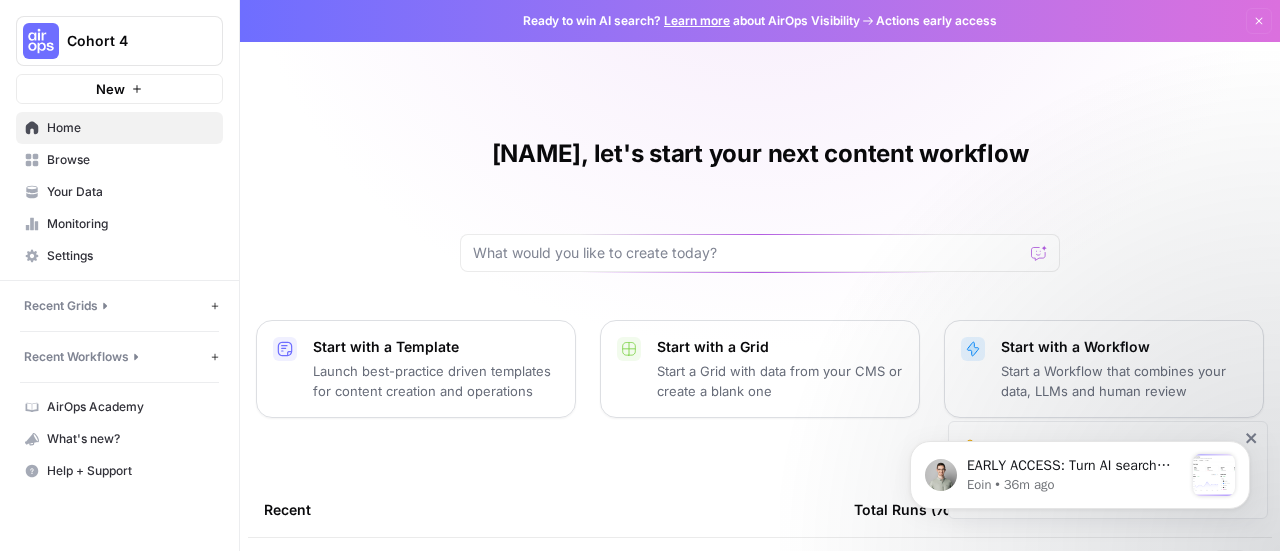 click on "Browse" at bounding box center (130, 160) 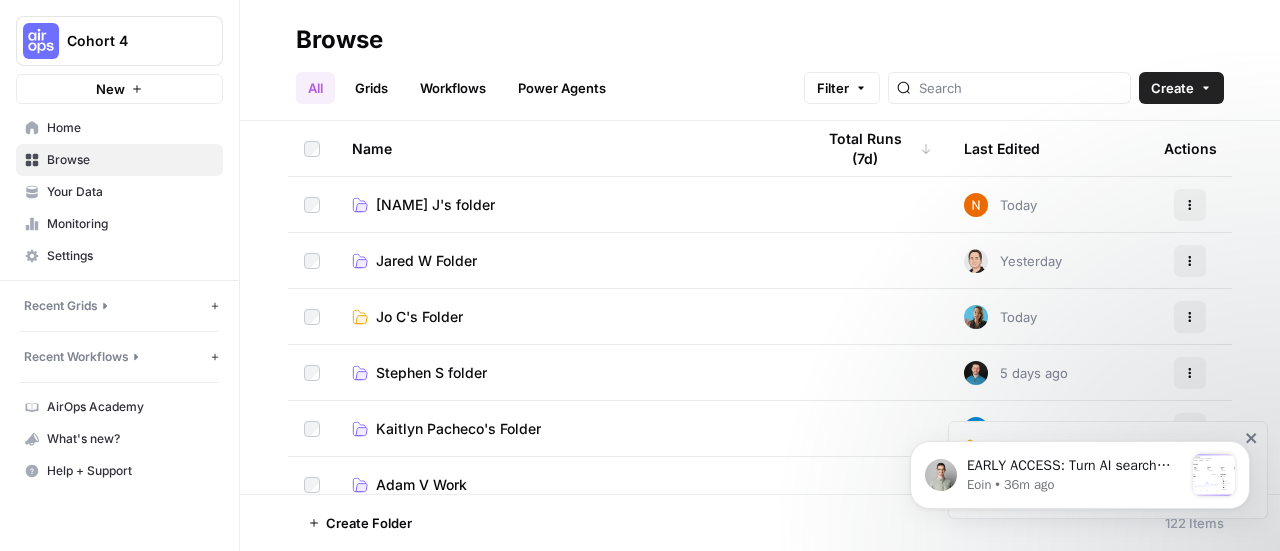 click on "Your Data" at bounding box center (130, 192) 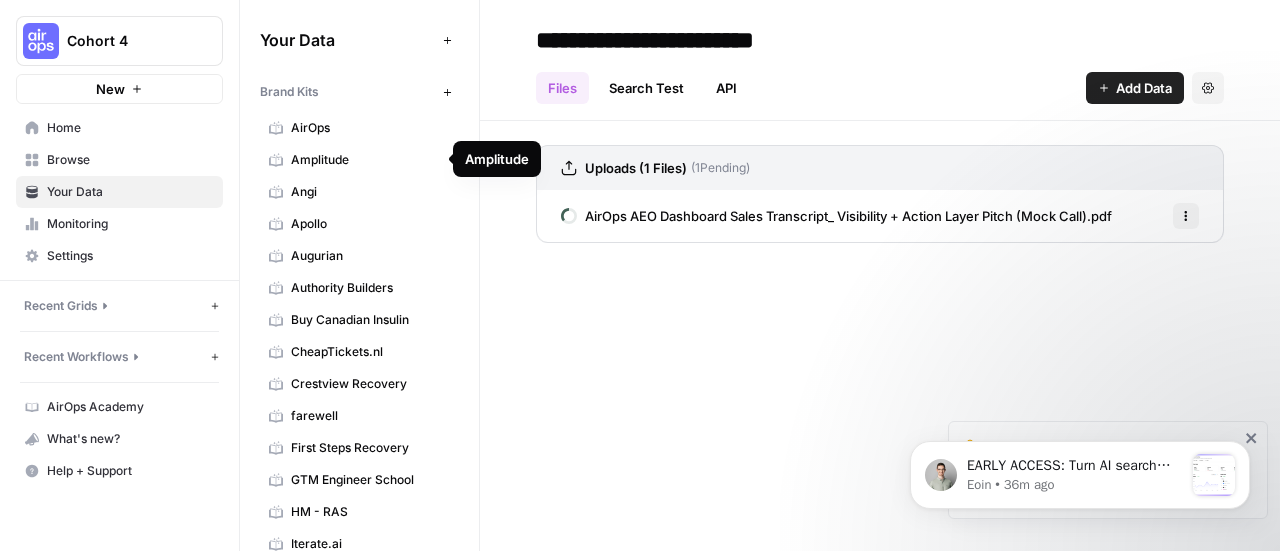 click on "Augurian" at bounding box center [370, 256] 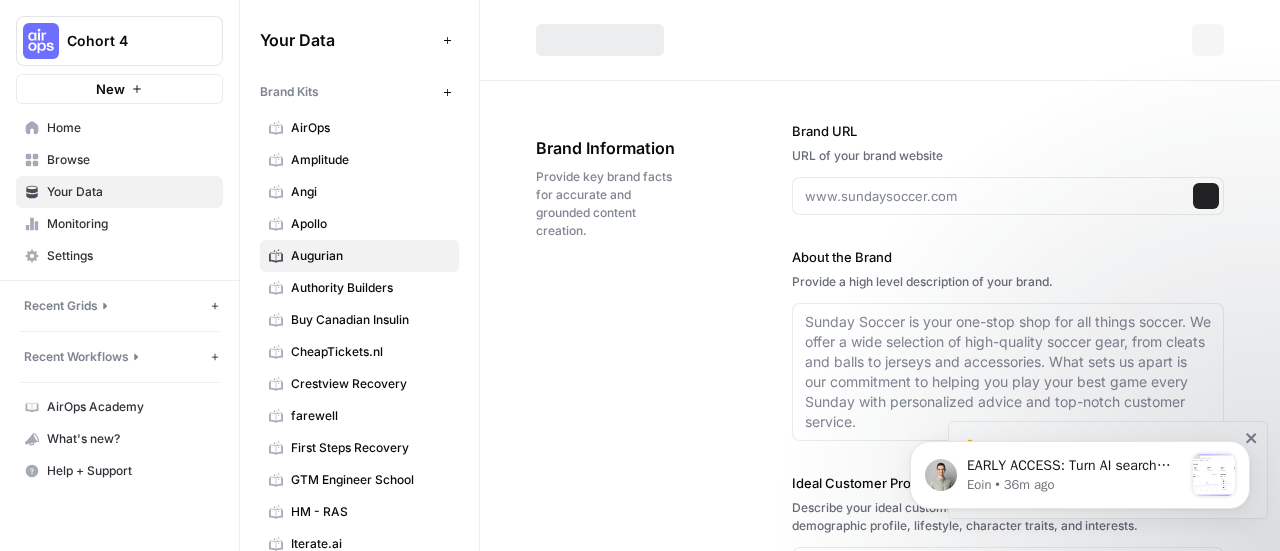 type on "https://augurian.com/" 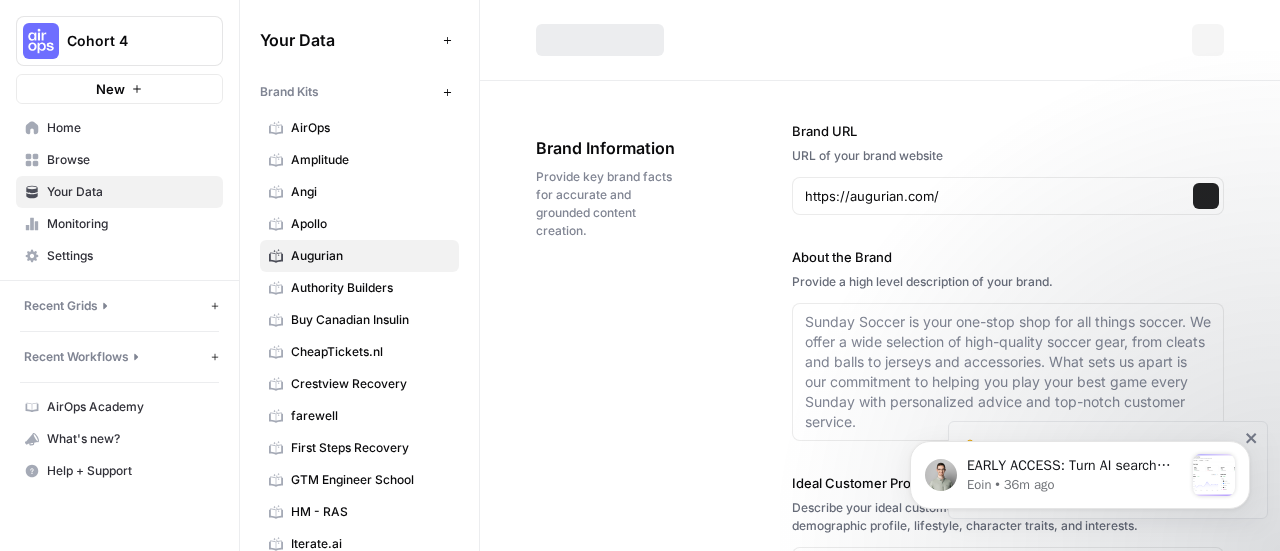 type on "Augurian is a Minneapolis-based digital marketing agency specializing in paid media, organic search, analytics, and content marketing. The agency partners with small but ambitious marketing teams, providing strategic guidance and hands-on execution to drive measurable business results. Augurian is recognized for its transparent, accountable approach and its commitment to aligning marketing efforts with overarching business goals. Their services include paid search, social and display advertising, SEO, content creation, actionable analytics, website migration, and YouTube SEO. Augurian has earned accolades such as being a Google Premier Partner and recognition among the fastest-growing private companies in the region." 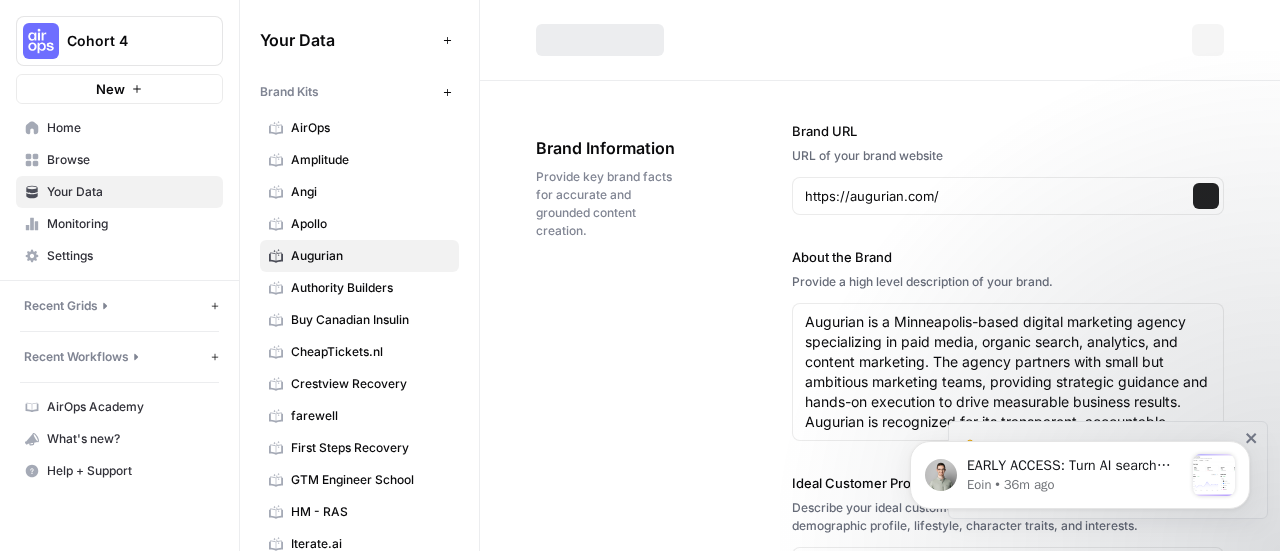 type on "We believe that marketing success is built on transparency, accountability, and a deep alignment with our clients' business objectives. Our role is to act as an extension of your team, providing the expertise and external perspective needed to drive real, measurable results. By focusing on dollars instead of clicks and maintaining open communication, we empower our clients to lead with confidence in their digital marketing programs." 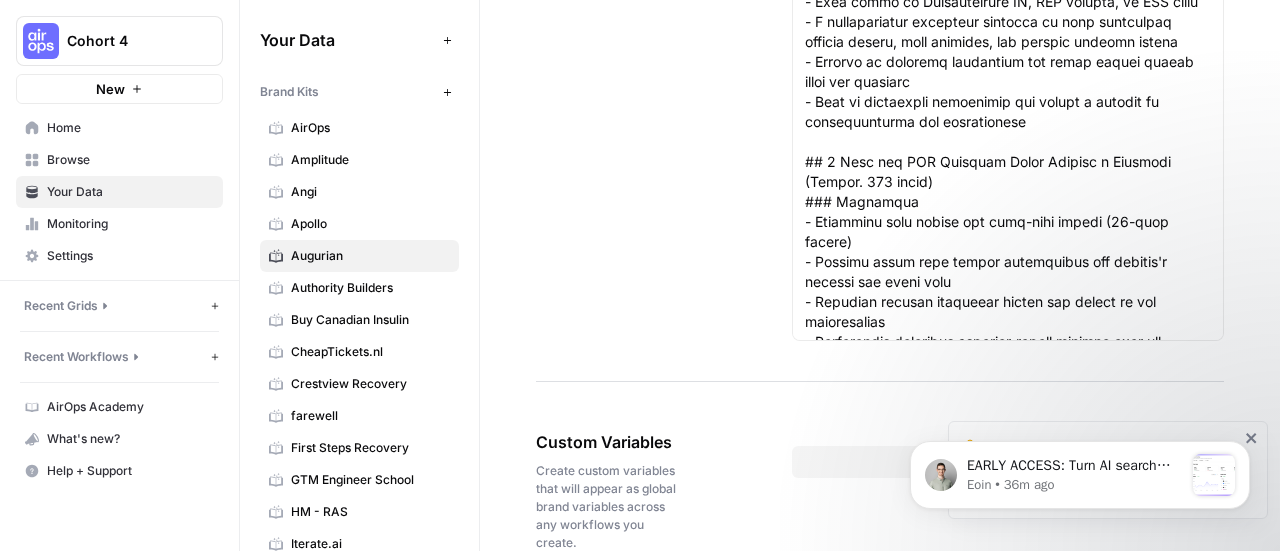 scroll, scrollTop: 3434, scrollLeft: 0, axis: vertical 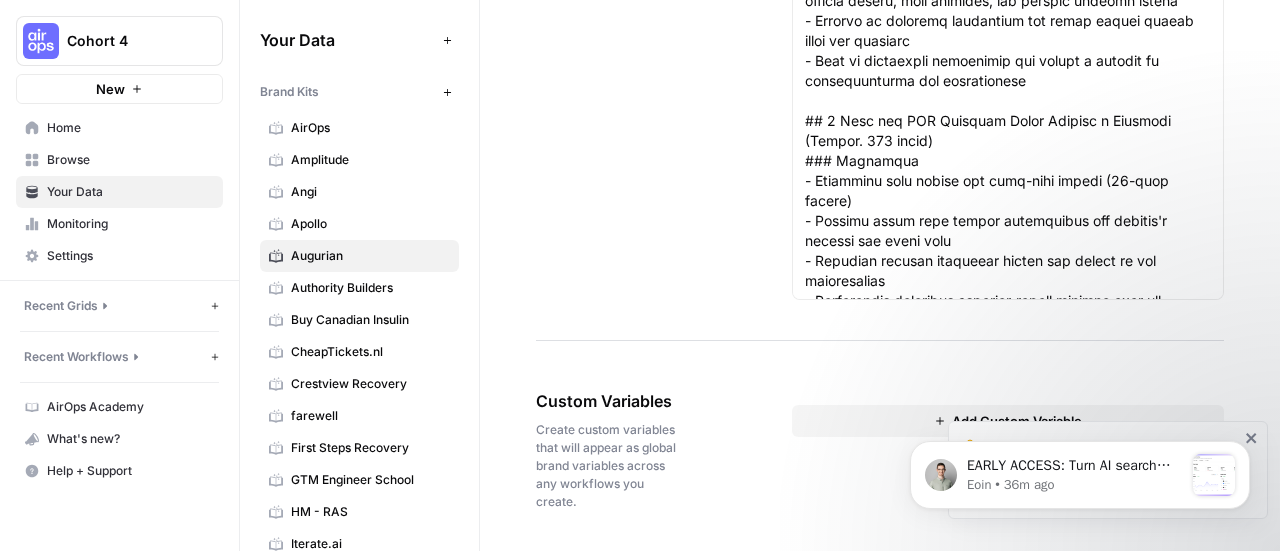 click on "Add Custom Variable" at bounding box center [1008, 421] 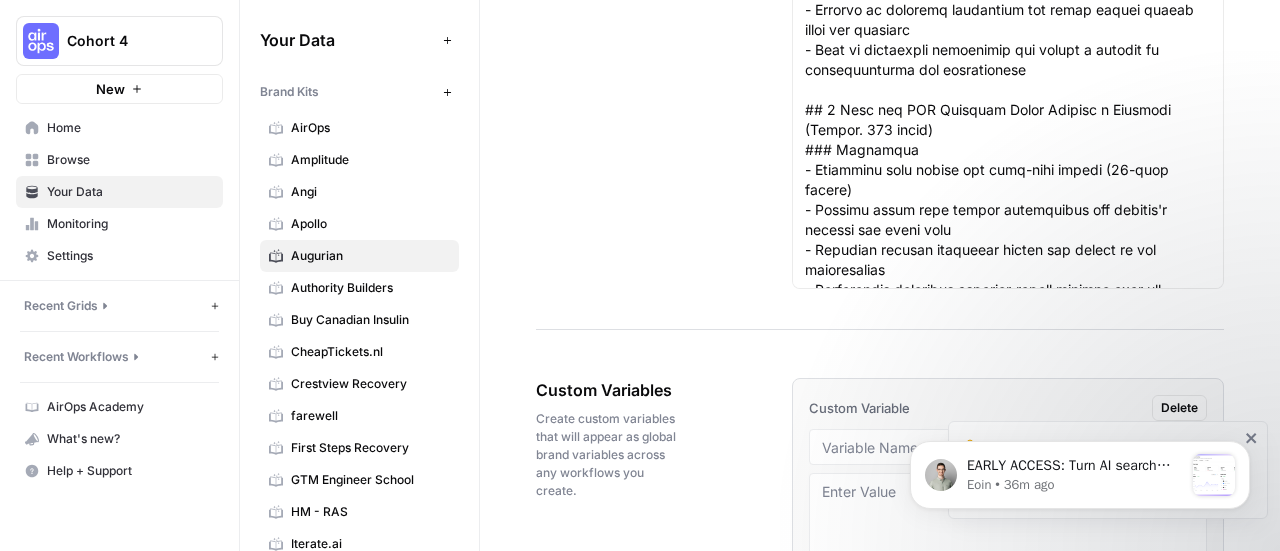click on "EARLY ACCESS: Turn AI search insights into action.  The ability to turn visibility insights into actions is now available in early access. See how you stack up in AI search and take action in four ways: refresh existing content, create new, win back third-party citations, or engage in social conversations.     Space is limited. Book a call to join early access. Eoin • 36m ago" at bounding box center [1080, 384] 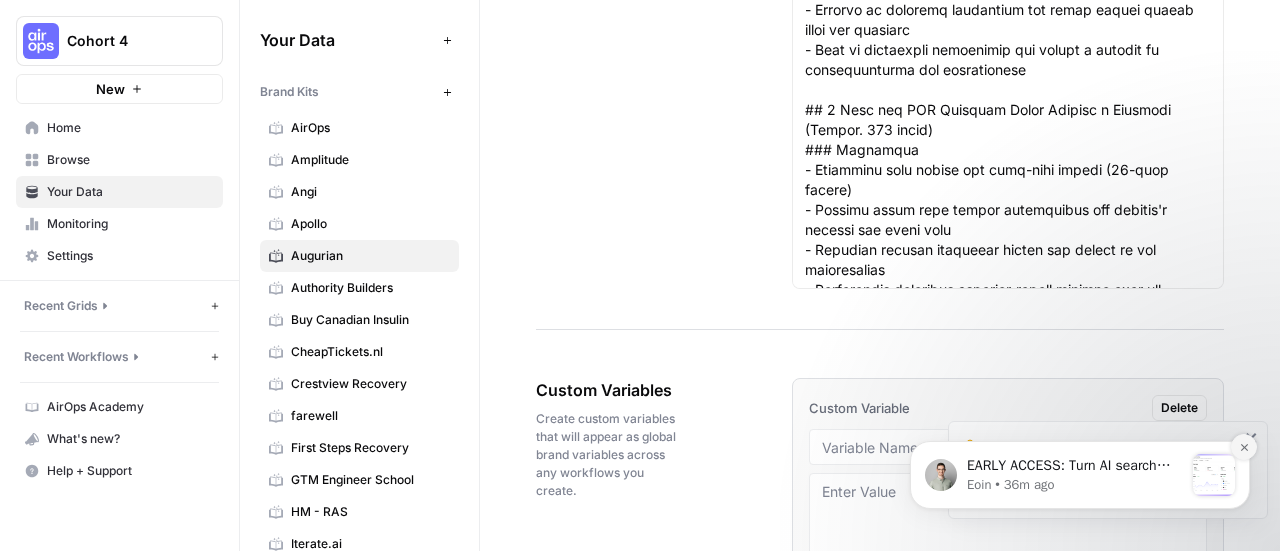 click 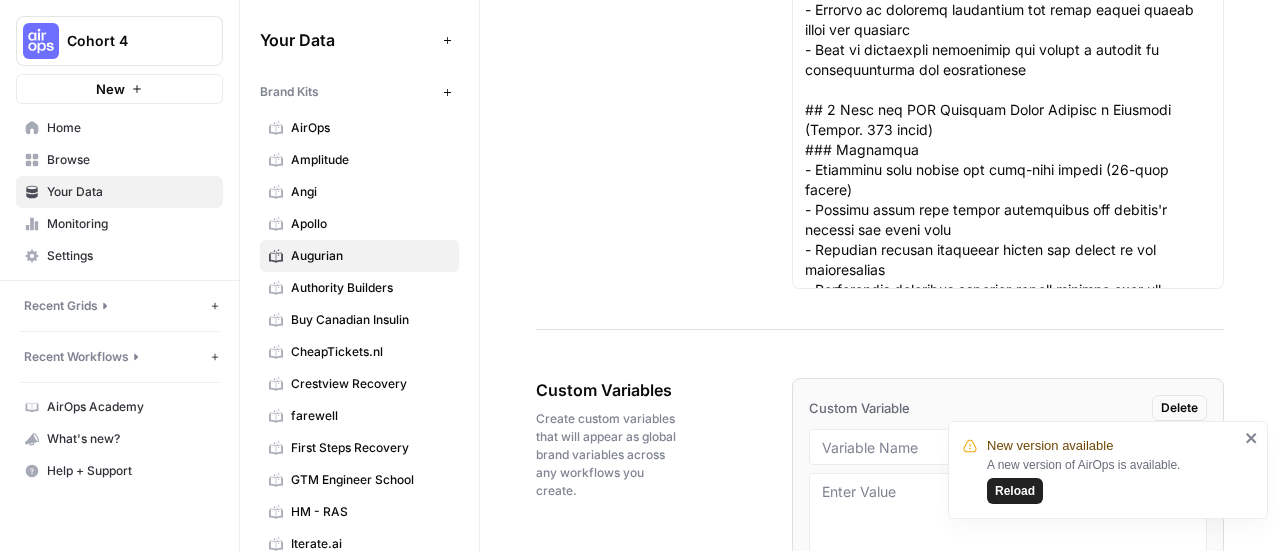 click on "Reload" at bounding box center [1015, 491] 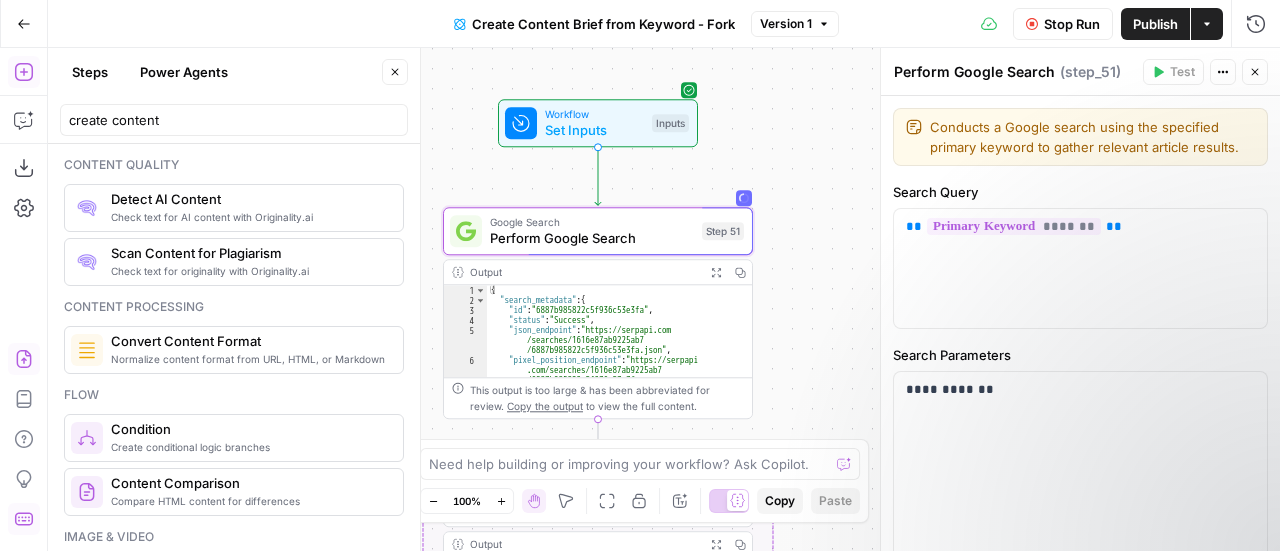 scroll, scrollTop: 0, scrollLeft: 0, axis: both 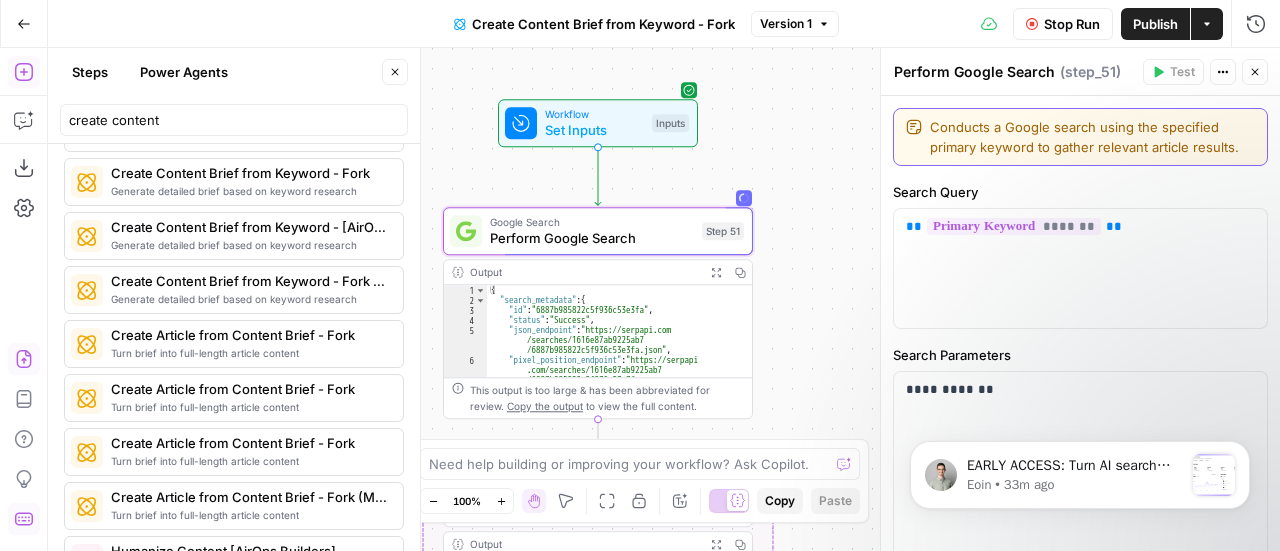 click on "Conducts a Google search using the specified primary keyword to gather relevant article results." at bounding box center [1092, 137] 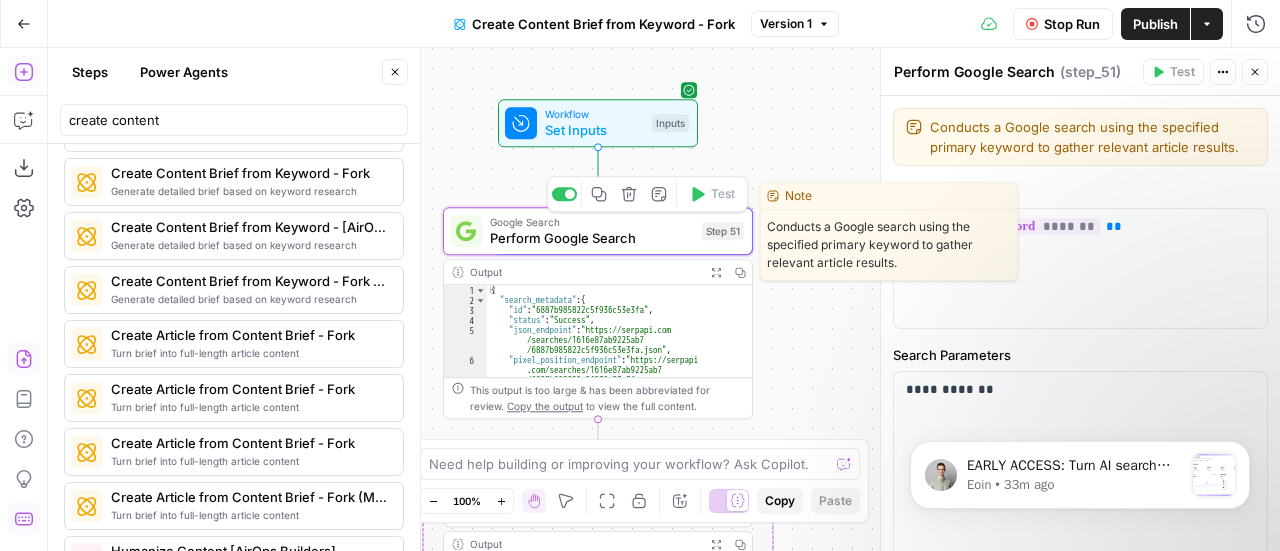 click on "Perform Google Search" at bounding box center (592, 238) 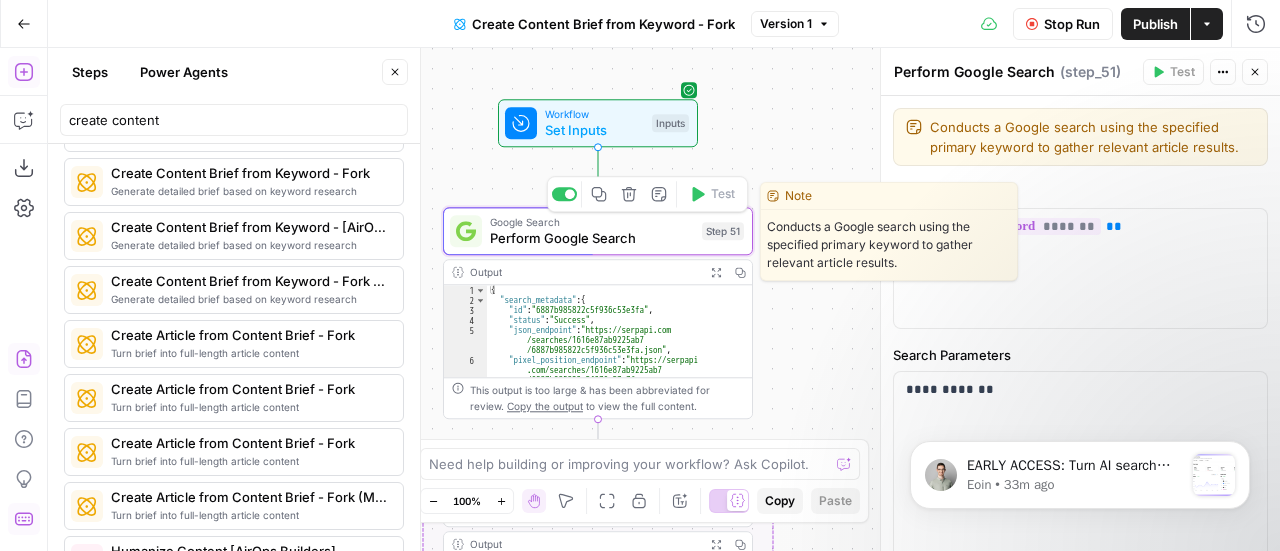 click on "Perform Google Search" at bounding box center (592, 238) 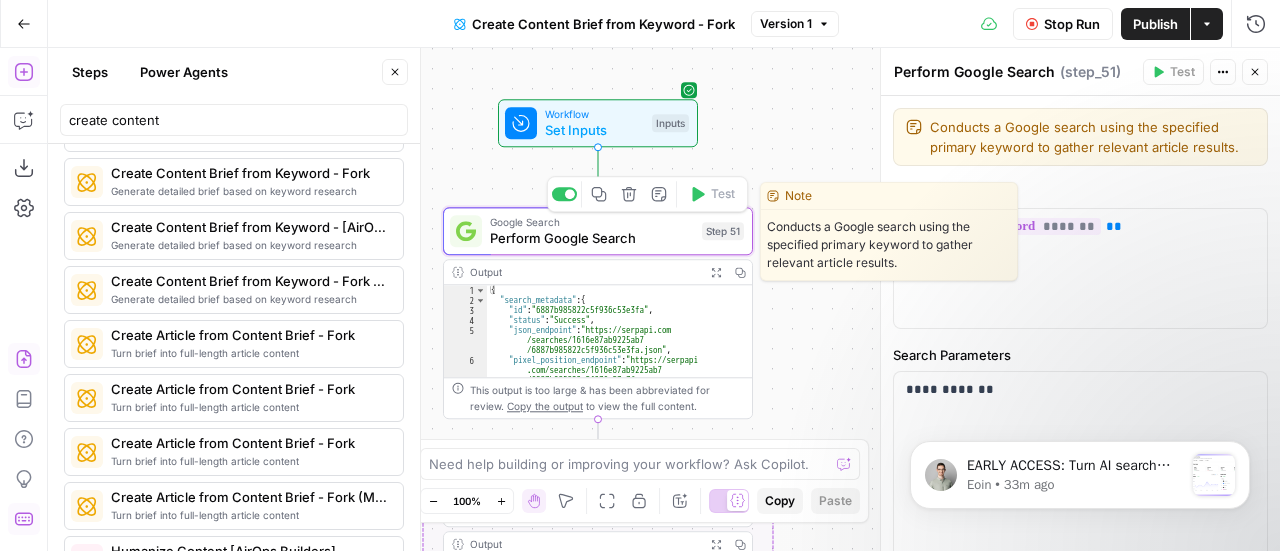 click on "Perform Google Search" at bounding box center [592, 238] 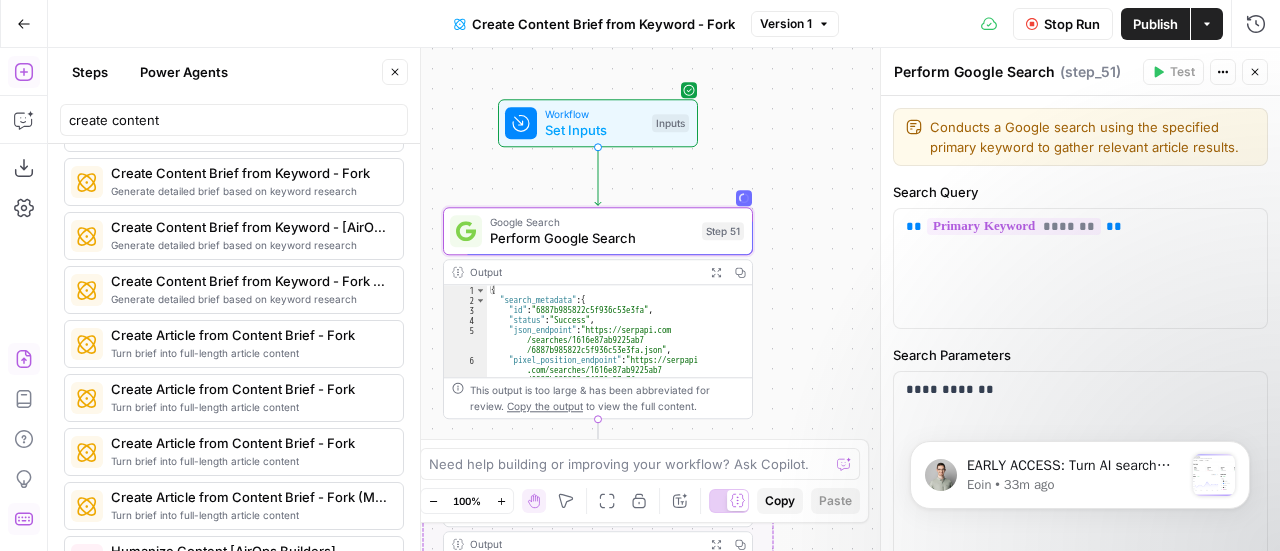 click on "Actions" at bounding box center (1223, 72) 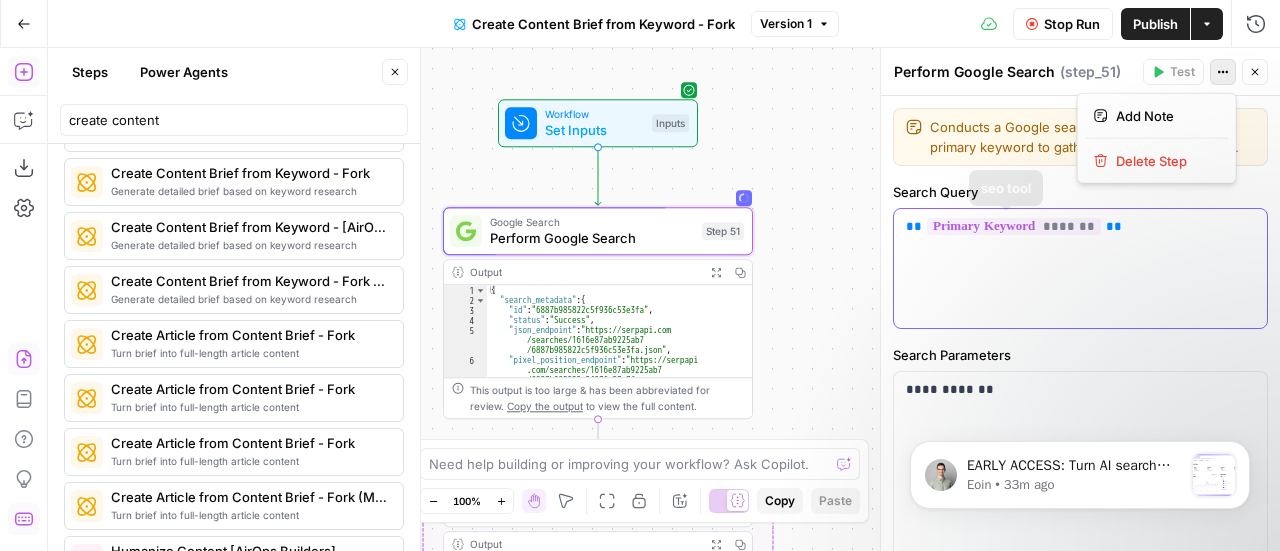 click on "**   *******   **" at bounding box center (1080, 268) 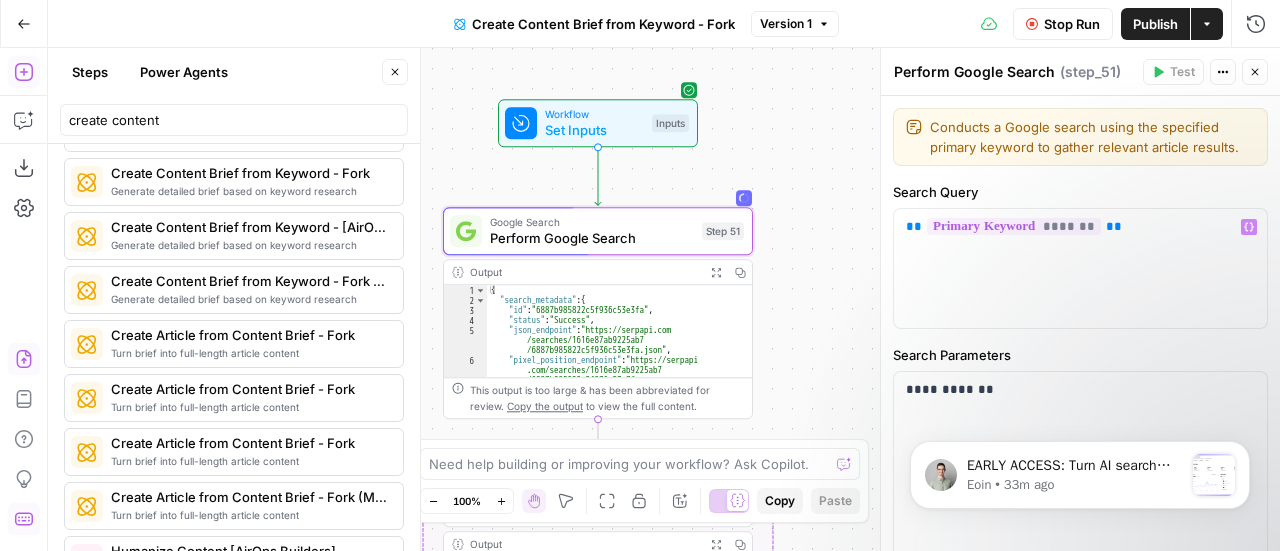 click 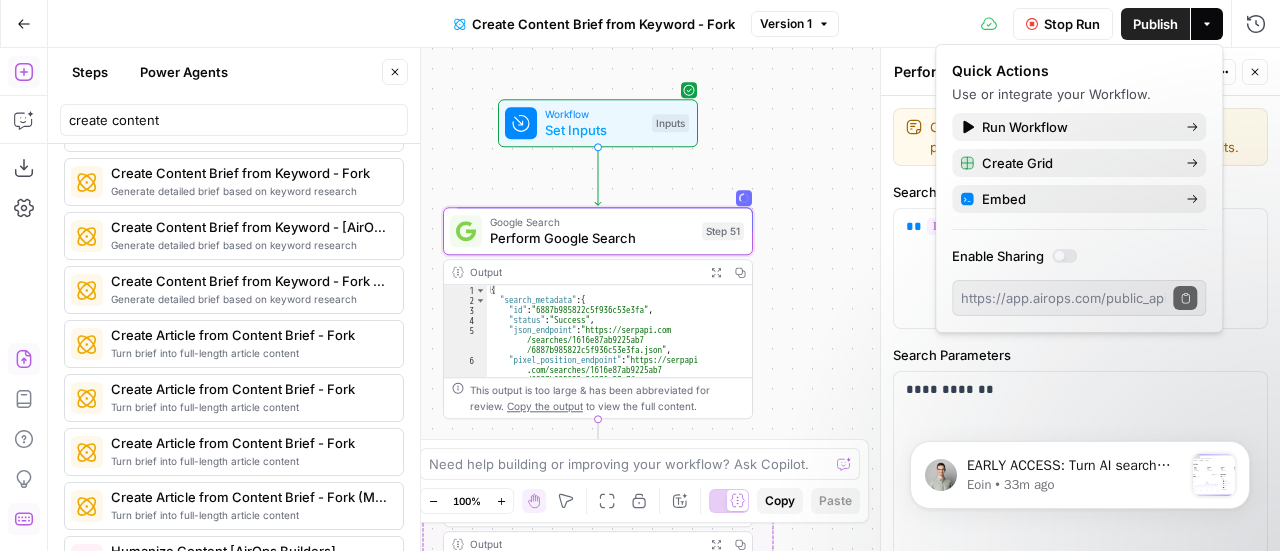 click on "Stop Run Publish Actions Run History" at bounding box center (1060, 23) 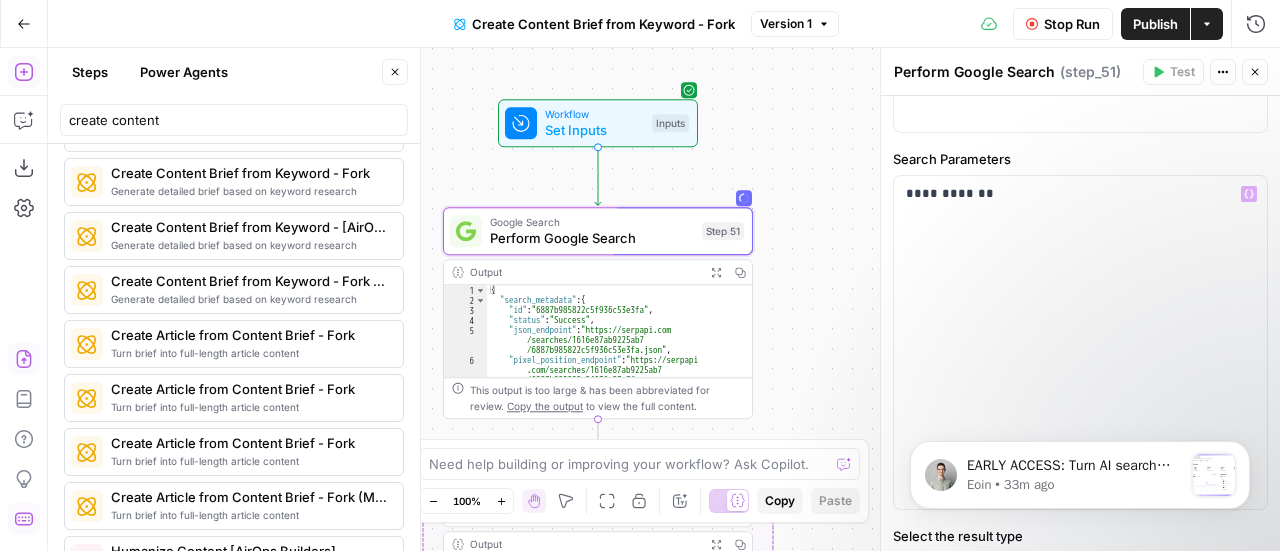 scroll, scrollTop: 292, scrollLeft: 0, axis: vertical 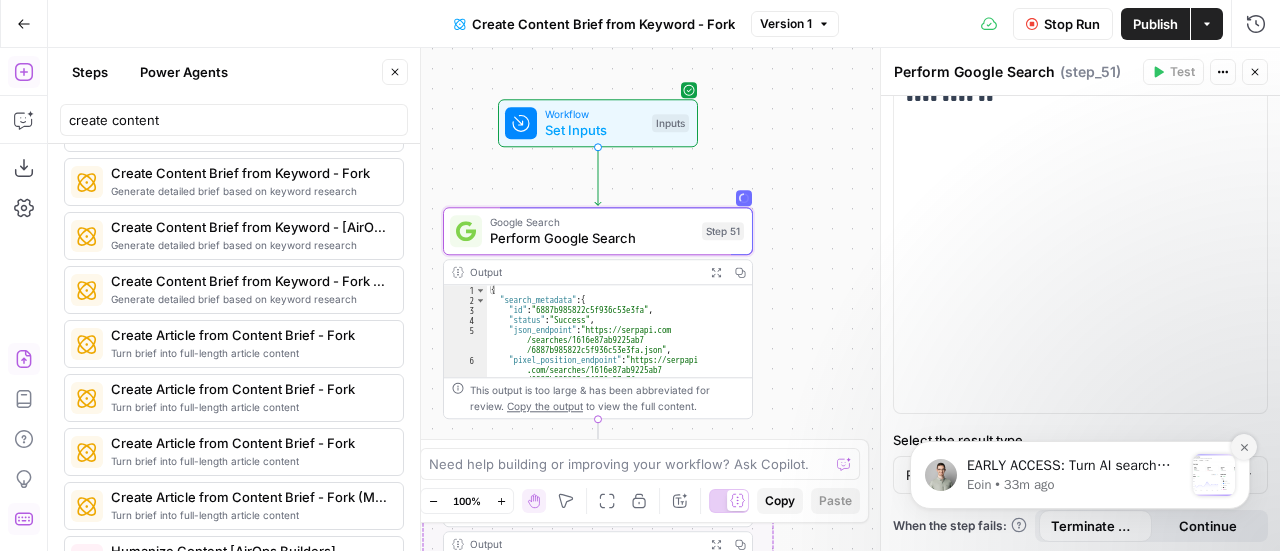click 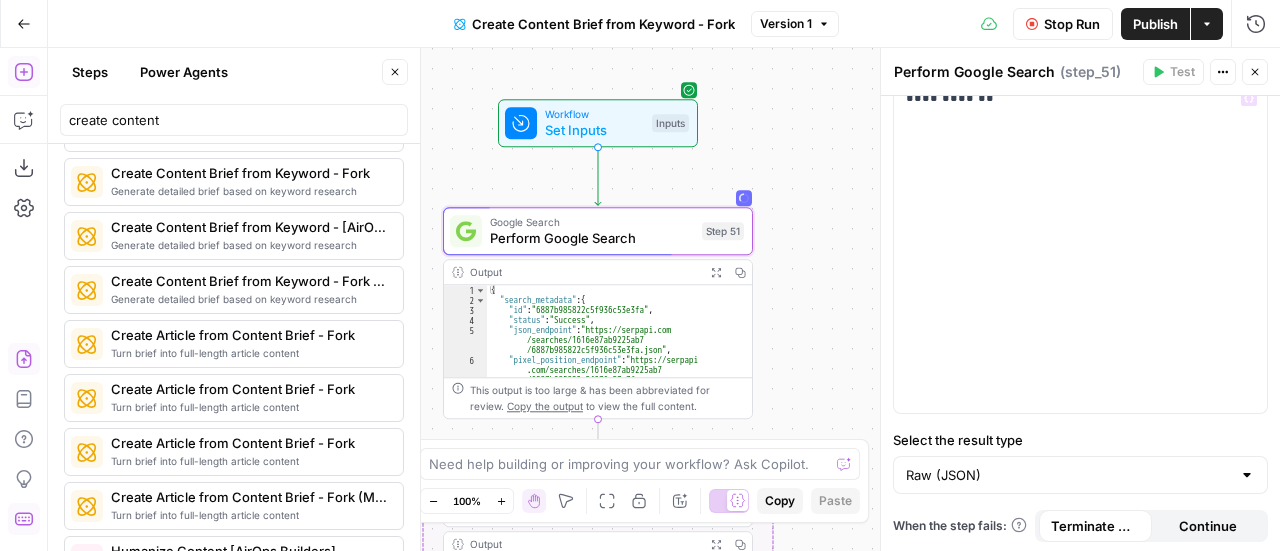 scroll, scrollTop: 0, scrollLeft: 0, axis: both 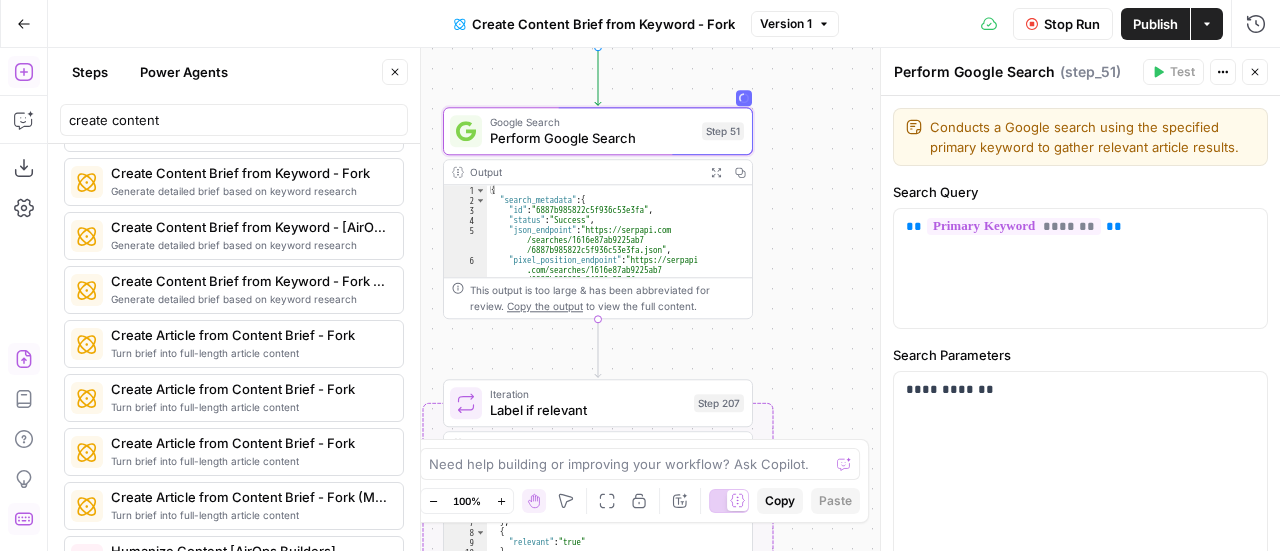 click on "Copy the output" at bounding box center [545, 306] 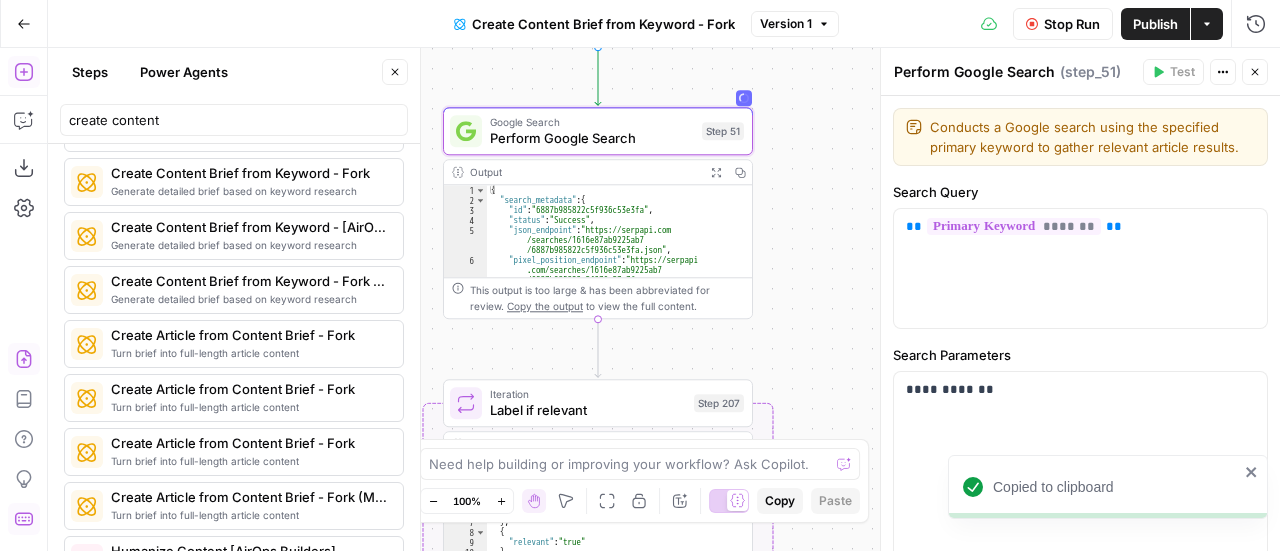 click 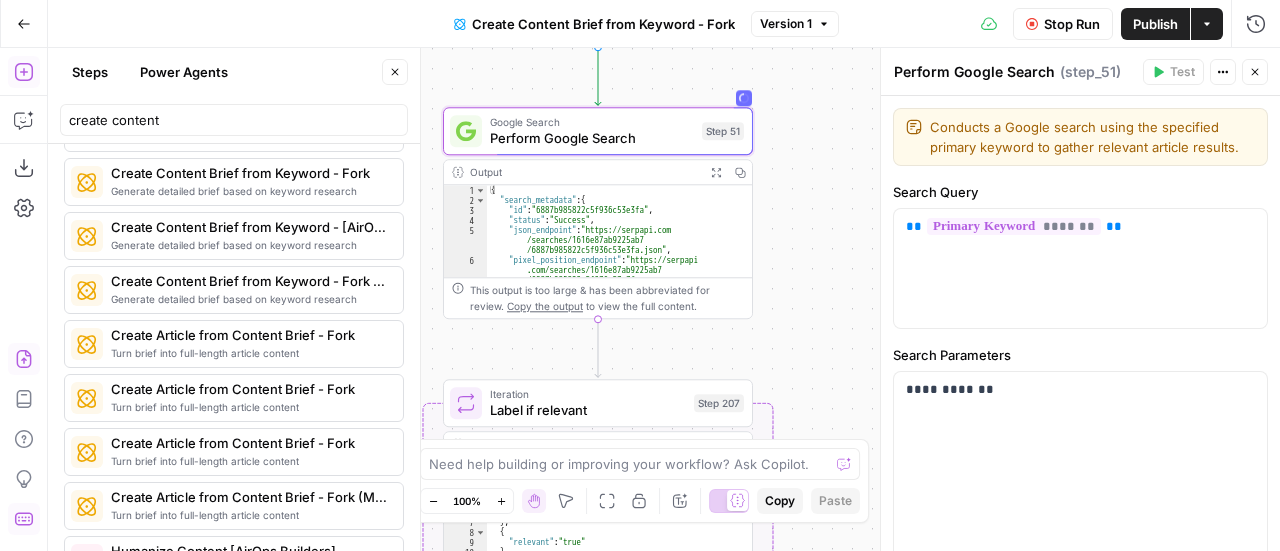 click on "Google Search" at bounding box center [592, 122] 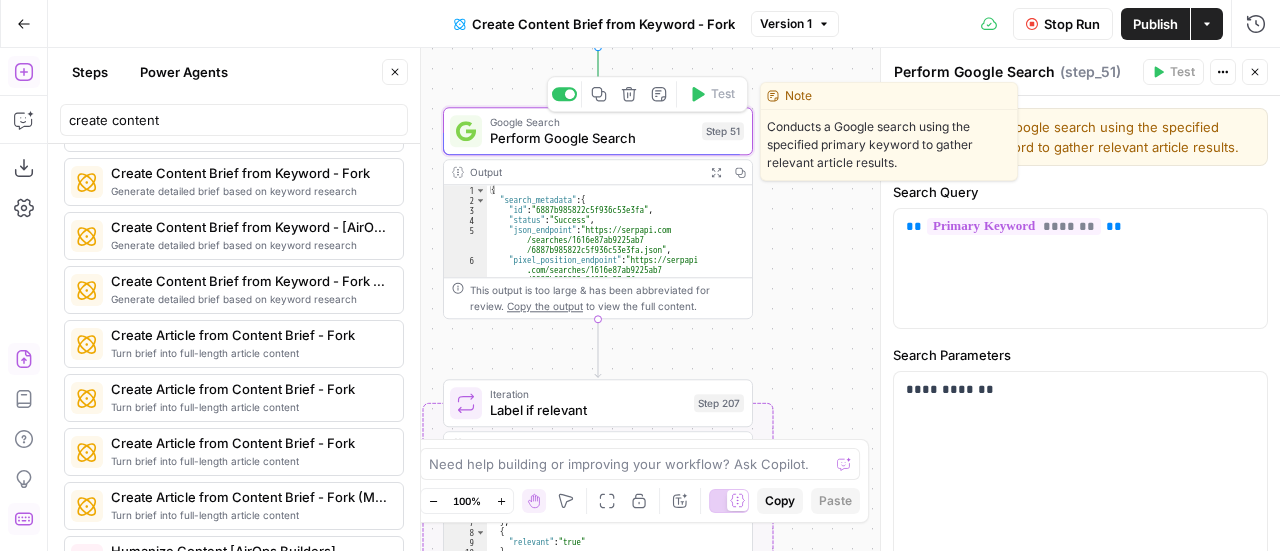 click on "Google Search" at bounding box center [592, 122] 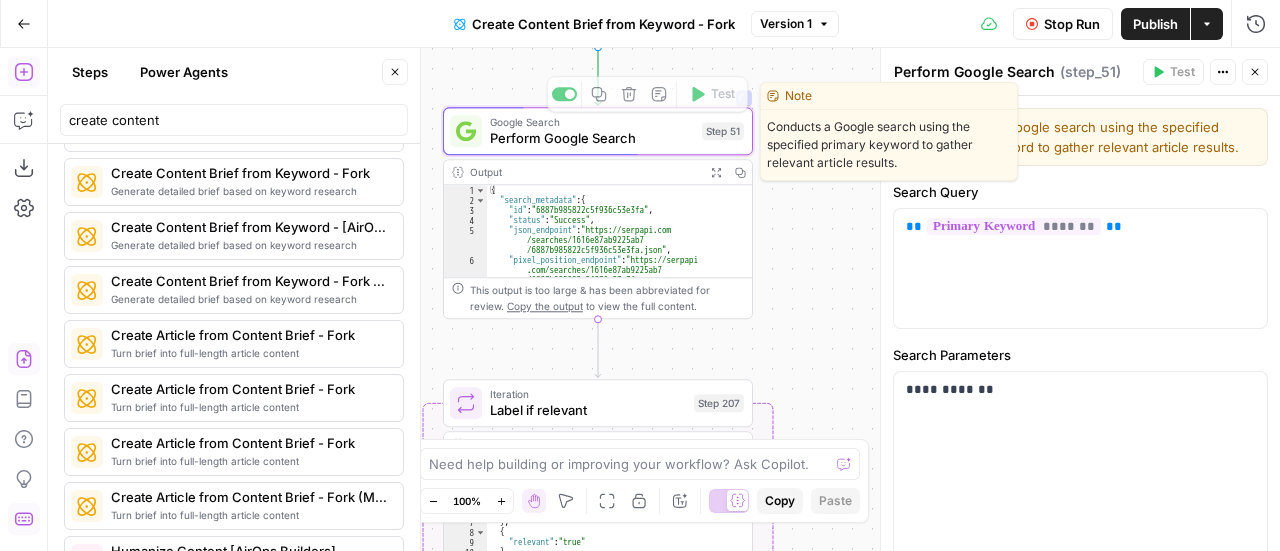 click on "Google Search Perform Google Search Step 51 Copy step Delete step Edit Note Test" at bounding box center (597, 131) 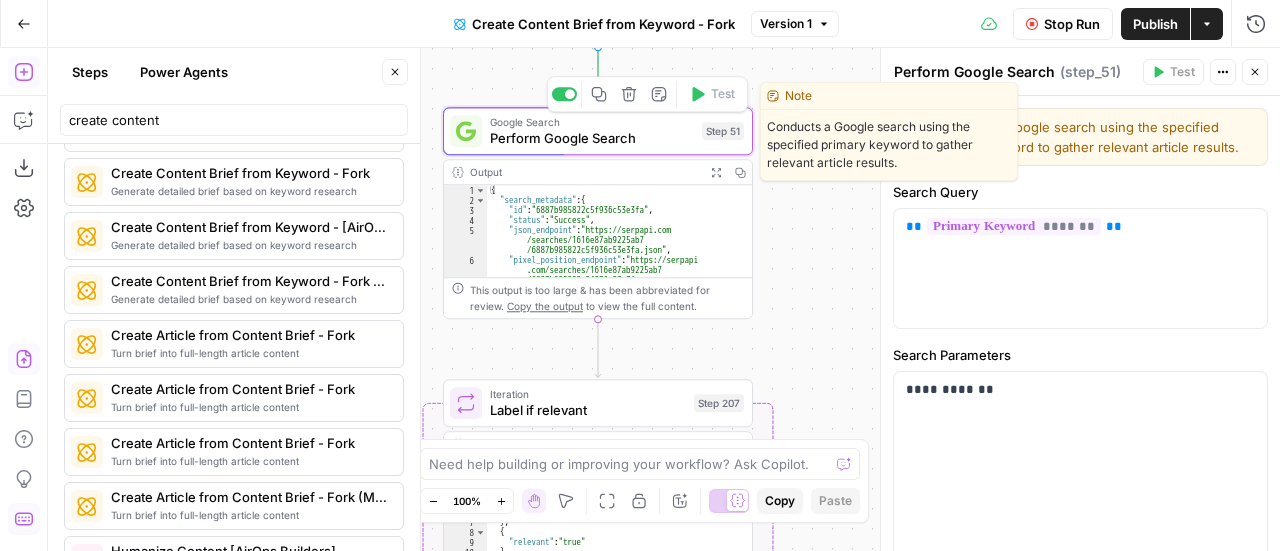 click on "Google Search Perform Google Search Step 51 Copy step Delete step Edit Note Test" at bounding box center [597, 131] 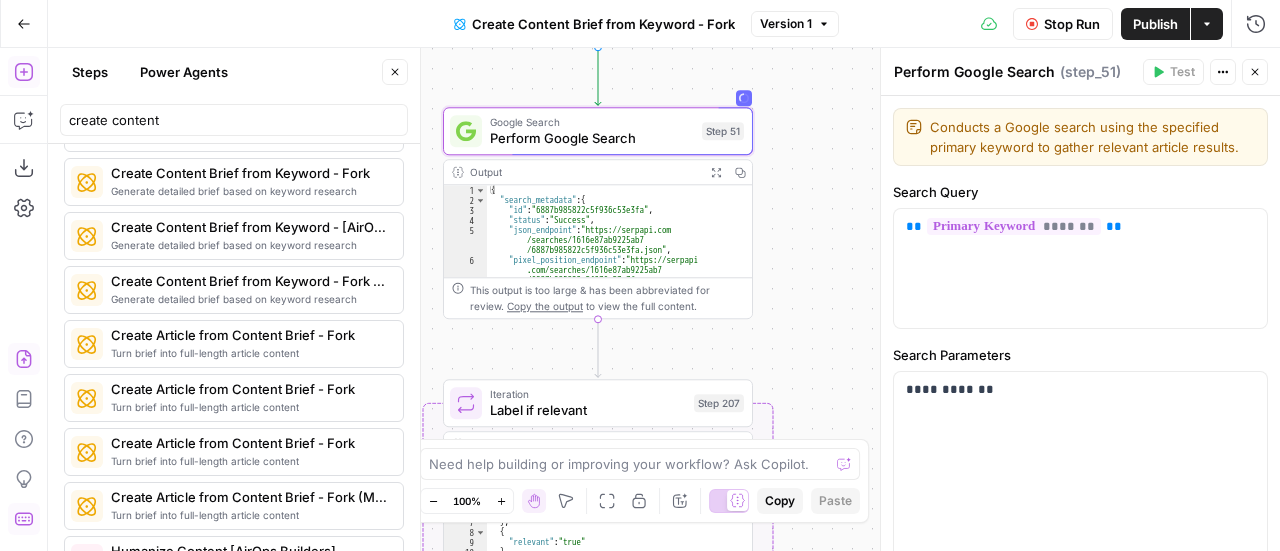 click on "Close" at bounding box center (395, 72) 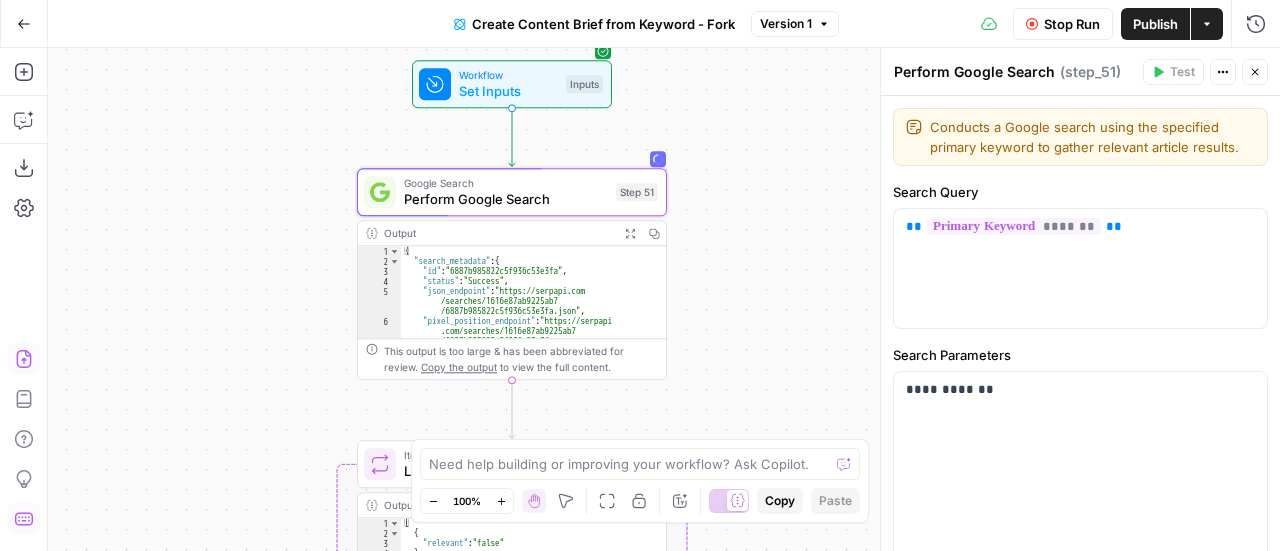 drag, startPoint x: 336, startPoint y: 265, endPoint x: 287, endPoint y: 263, distance: 49.0408 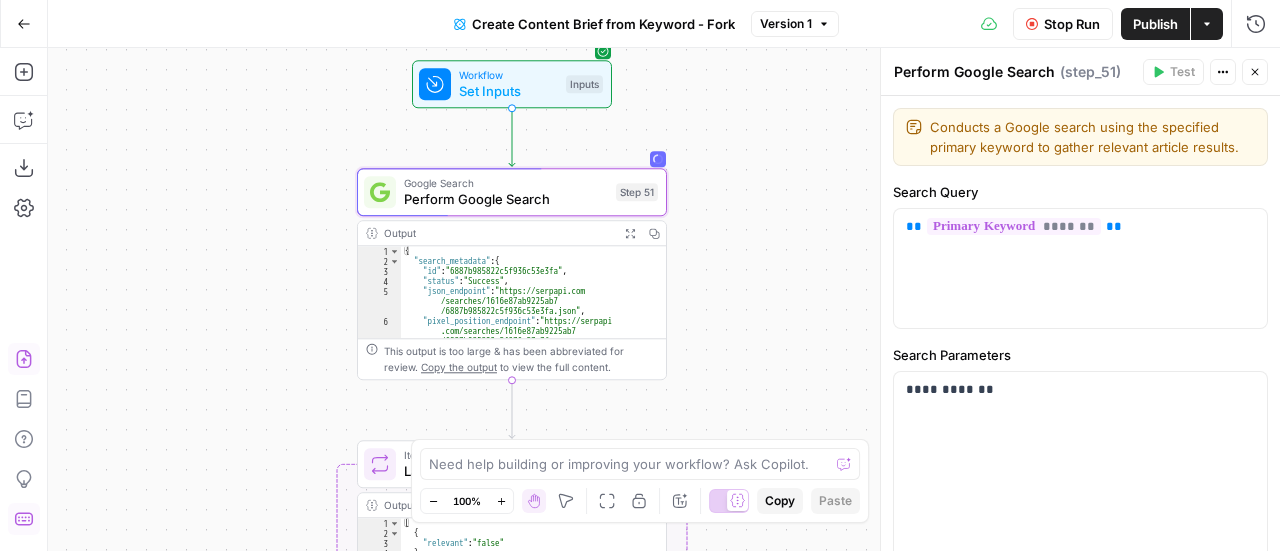 click on "Workflow Set Inputs Inputs Google Search Perform Google Search Step 51 Output Expand Output Copy 1 2 3 4 5 6 {    "search_metadata" :  {      "id" :  "6887b985822c5f936c53e3fa" ,      "status" :  "Success" ,      "json_endpoint" :  "https://serpapi.com          /searches/1616e87ab9225ab7          /6887b985822c5f936c53e3fa.json" ,      "pixel_position_endpoint" :  "https://serpapi          .com/searches/1616e87ab9225ab7          /6887b985822c5f936c53e3fa          .json_with_pixel_position" ,     This output is too large & has been abbreviated for review.   Copy the output   to view the full content. Loop Iteration Label if relevant Step 207 Output Expand Output Copy 1 2 3 4 5 6 7 8 9 10 11 12 13 14 15 [    {      "relevant" :  "false"    } ,    {      "relevant" :  "true"    } ,    {      "relevant" :  "true"    } ,    {      "relevant" :  "true"    } ,    {      "relevant" :  "true"     LLM · GPT-4o Mini Determine if relevant Step 208 Output Expand Output Copy 1 2" at bounding box center (664, 299) 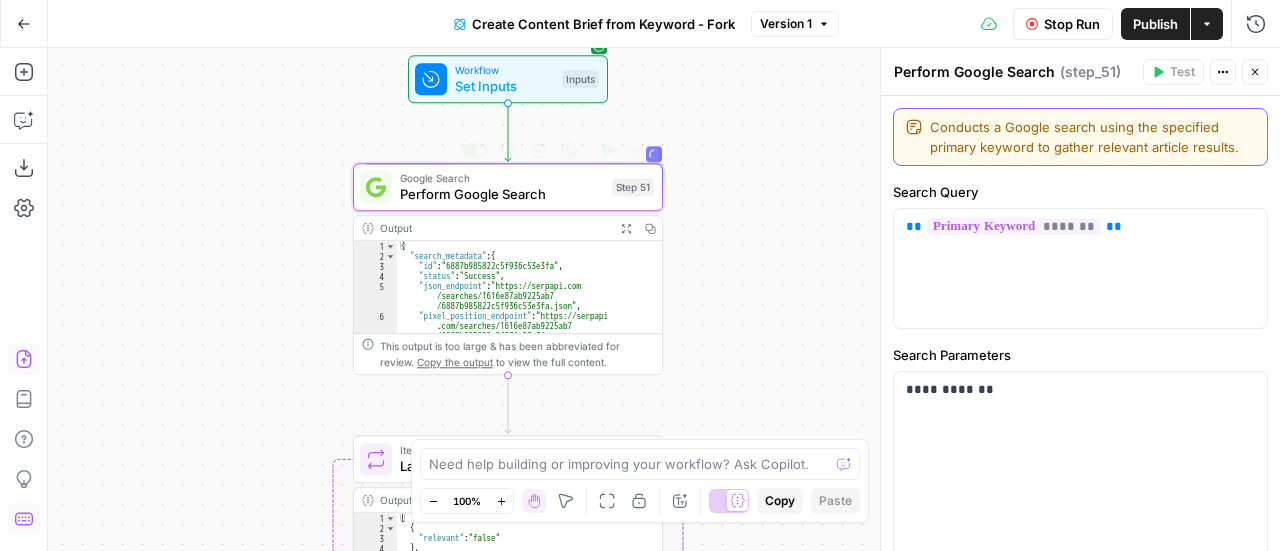 click on "Conducts a Google search using the specified primary keyword to gather relevant article results." at bounding box center [1092, 137] 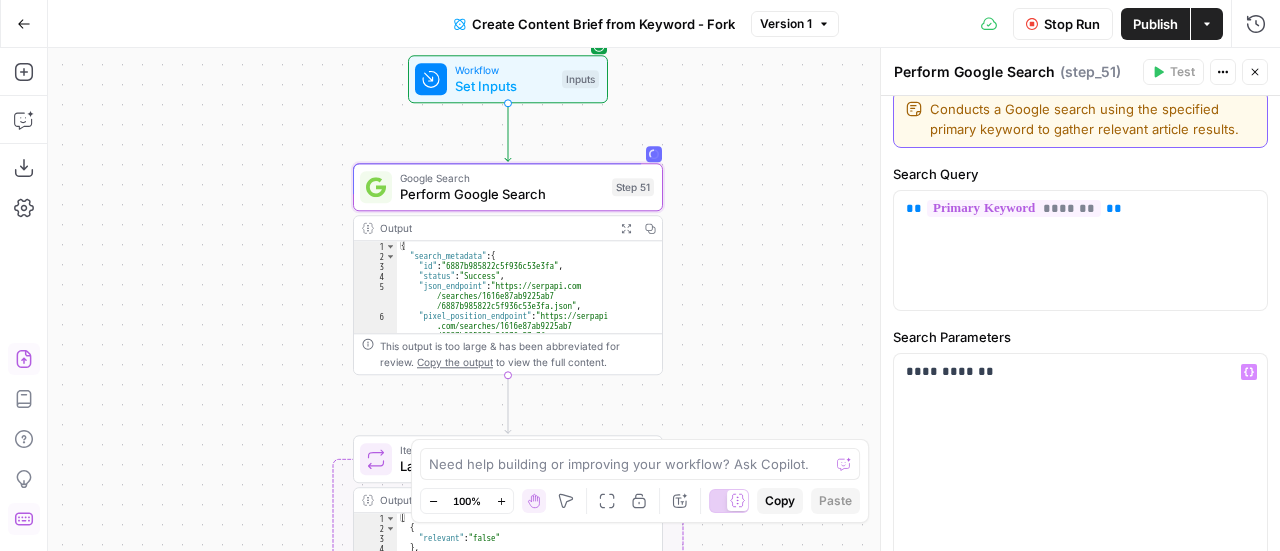 scroll, scrollTop: 0, scrollLeft: 0, axis: both 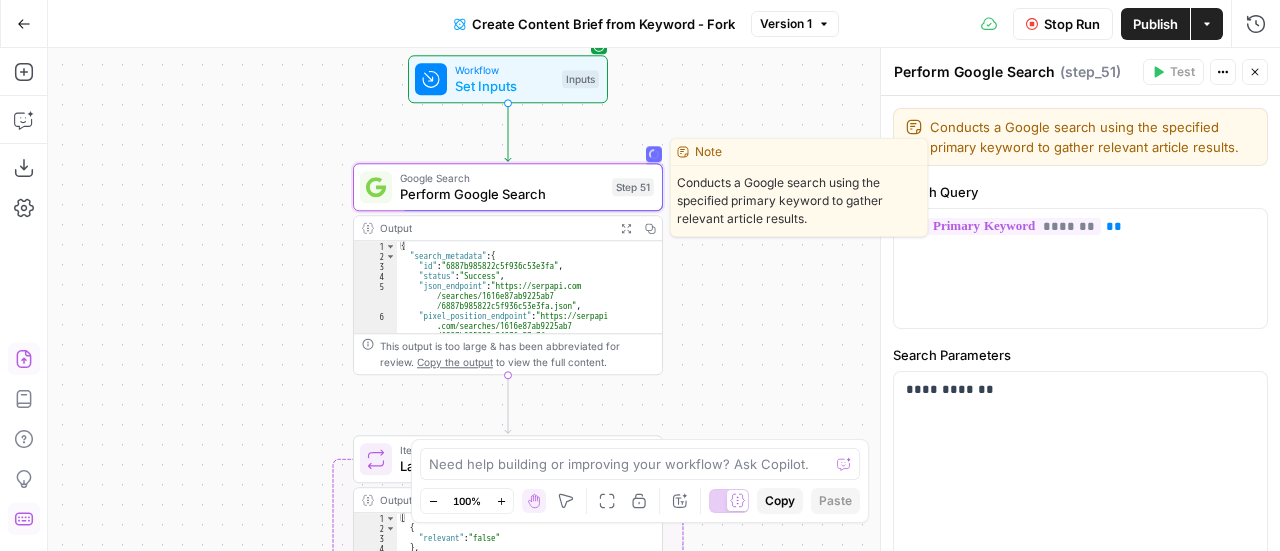 click on "Google Search" at bounding box center [502, 178] 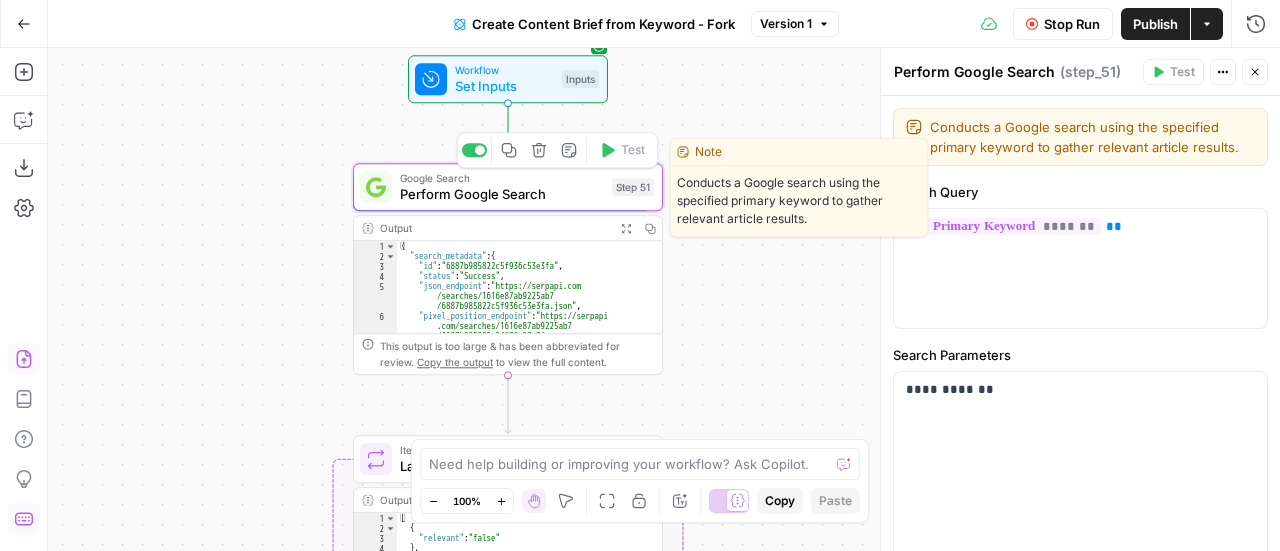 click on "Google Search" at bounding box center [502, 178] 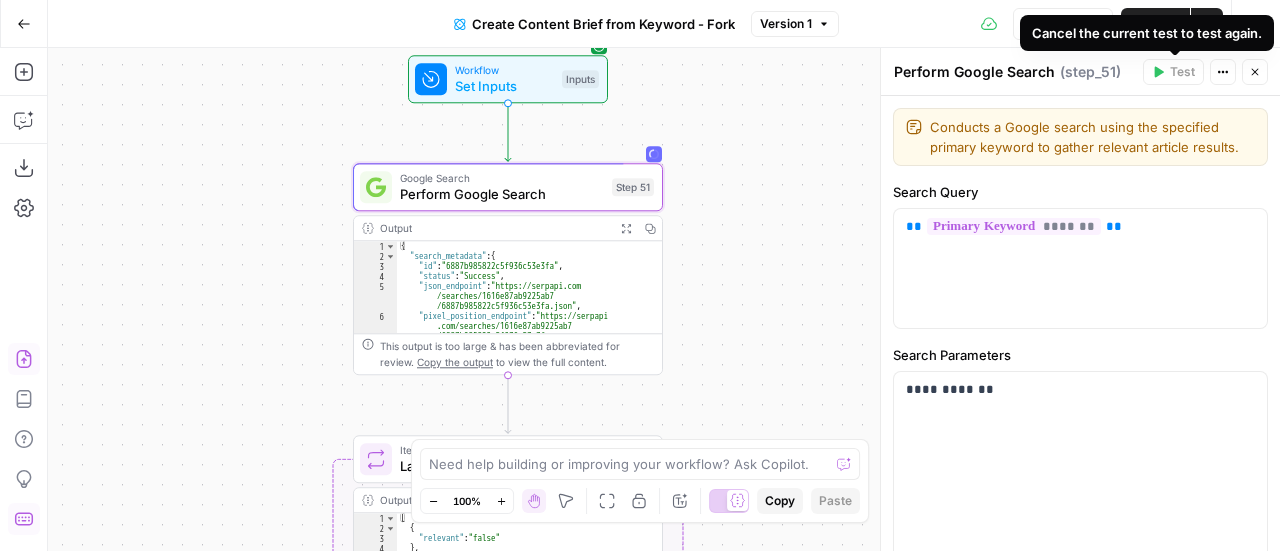 click 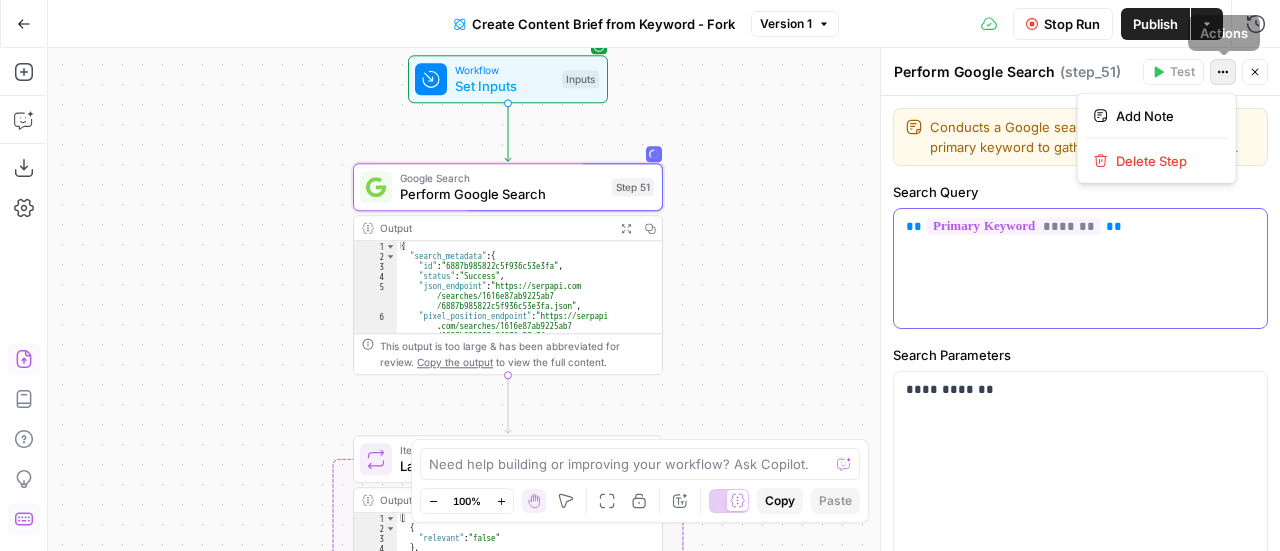 click on "**   *******   **" at bounding box center (1080, 268) 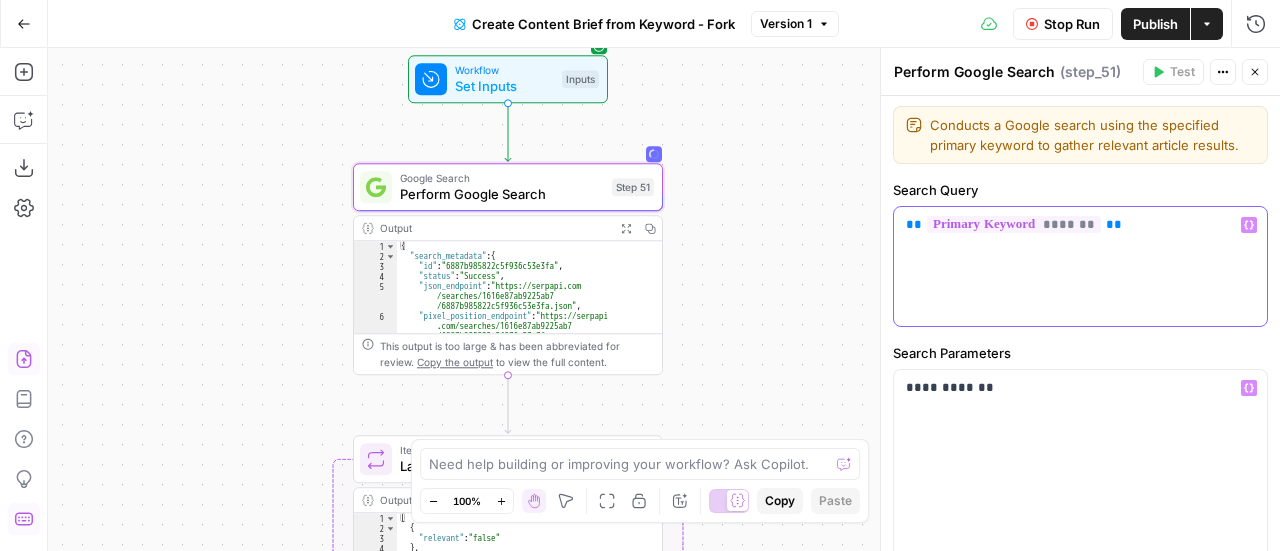 scroll, scrollTop: 0, scrollLeft: 0, axis: both 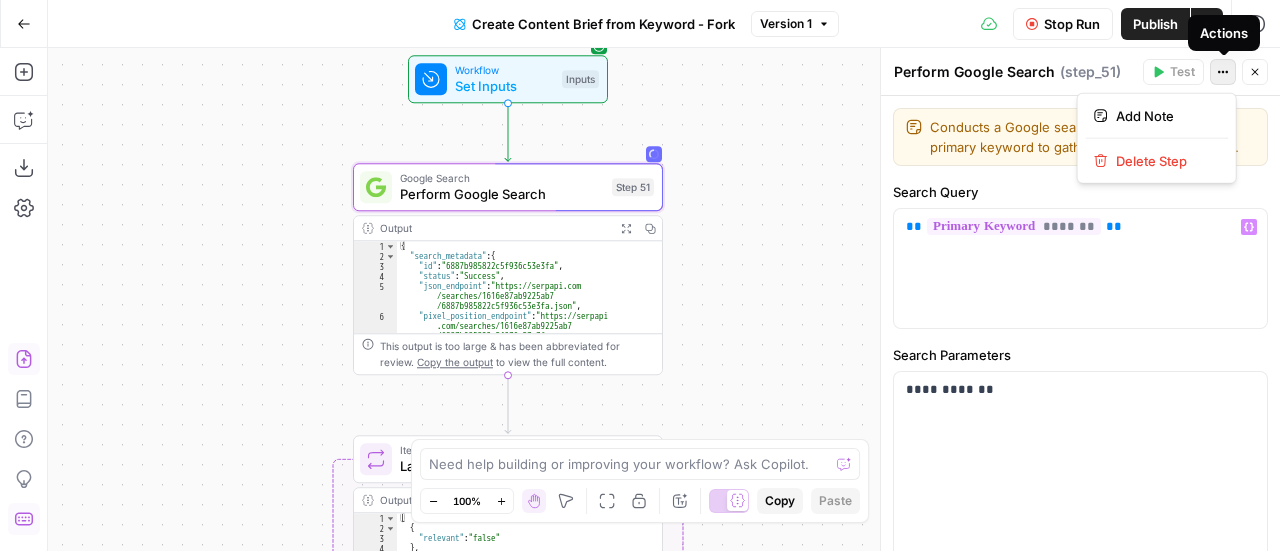 click 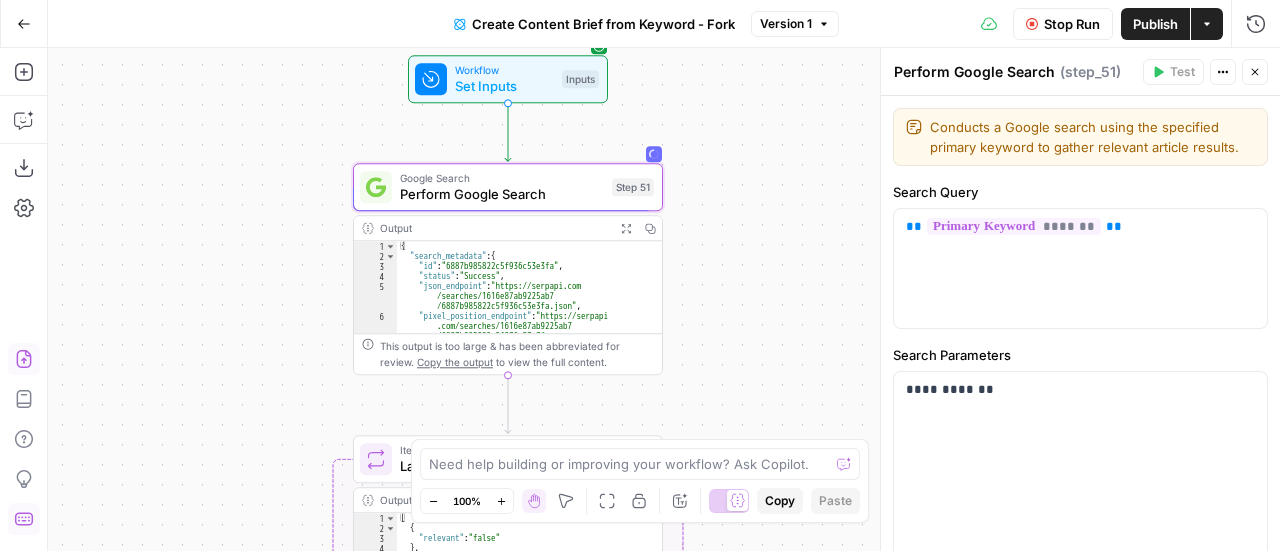click 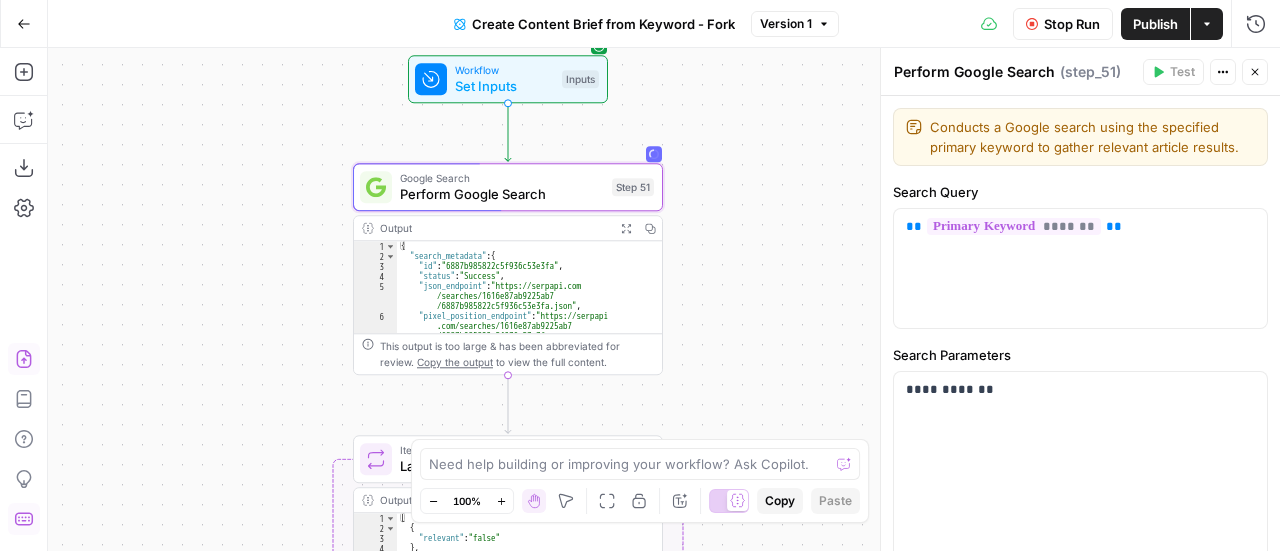 click on "( step_51 )" at bounding box center (1090, 72) 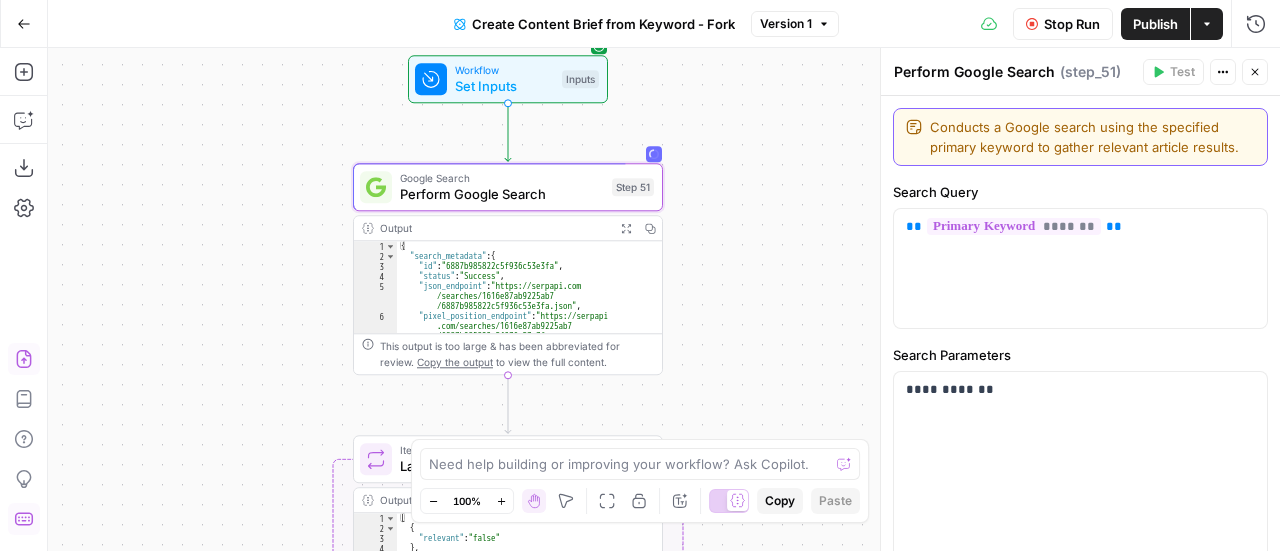 click on "Conducts a Google search using the specified primary keyword to gather relevant article results." at bounding box center (1092, 137) 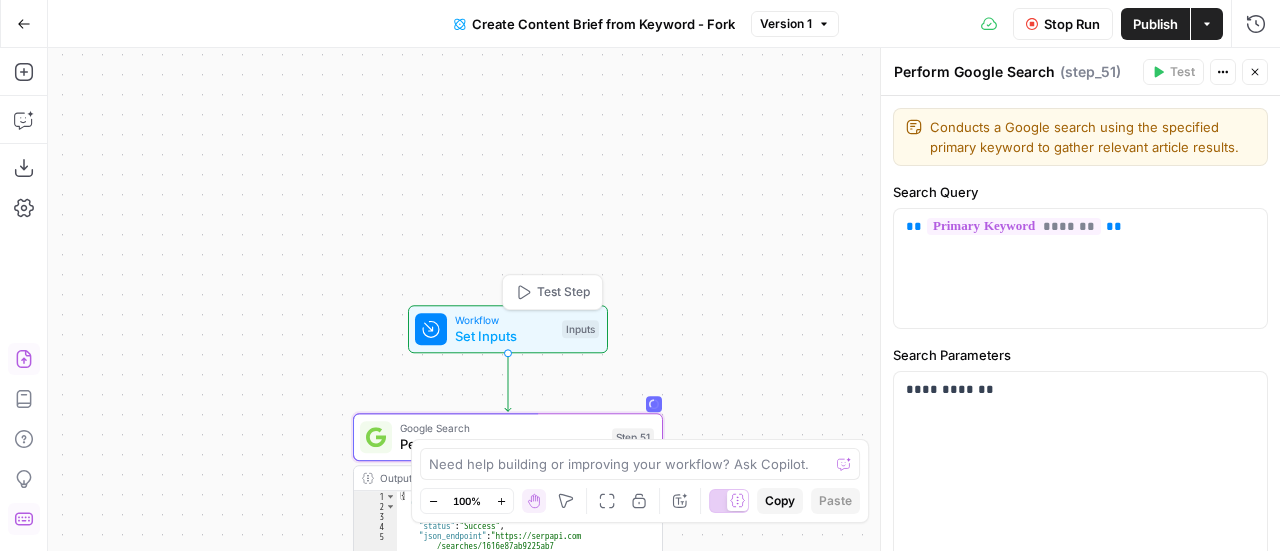 click on "Set Inputs" at bounding box center [504, 336] 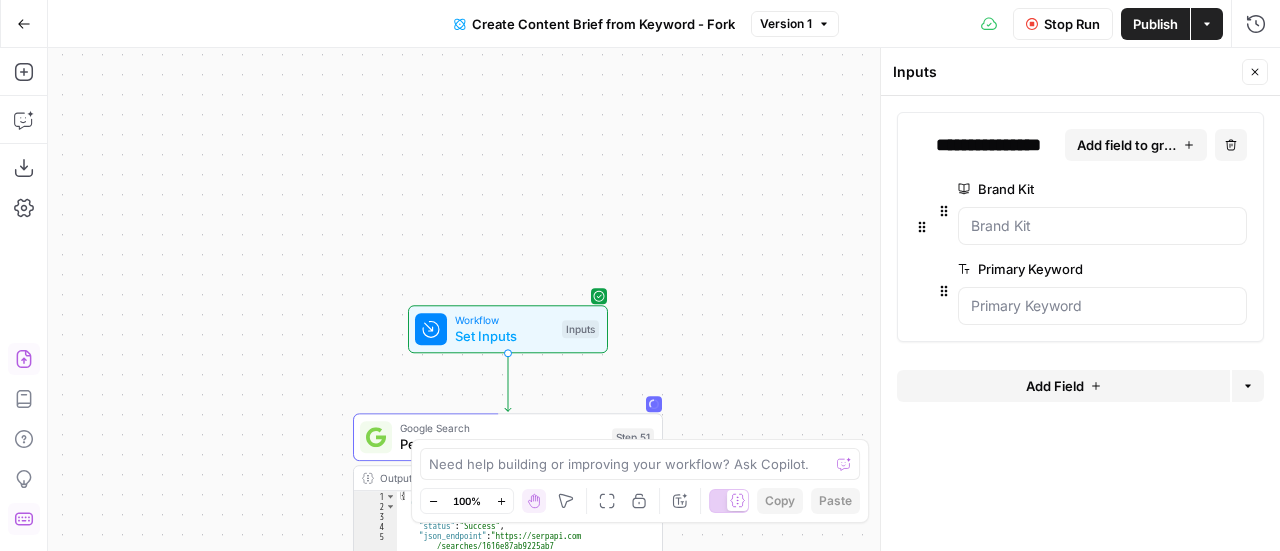 click on "**********" at bounding box center [1080, 227] 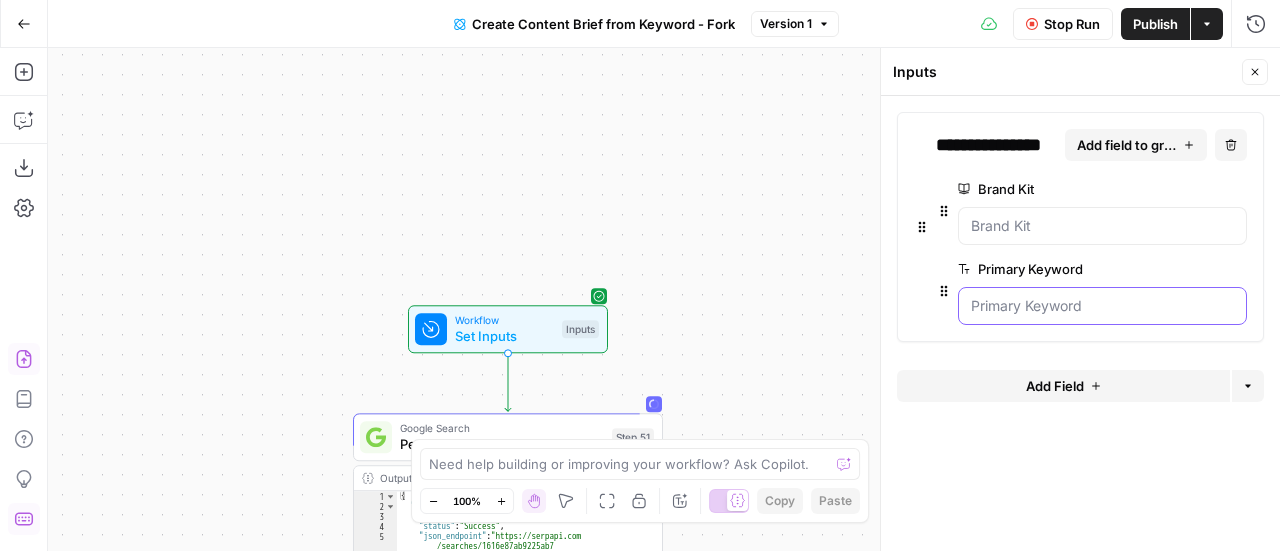 click on "Primary Keyword" at bounding box center [1102, 306] 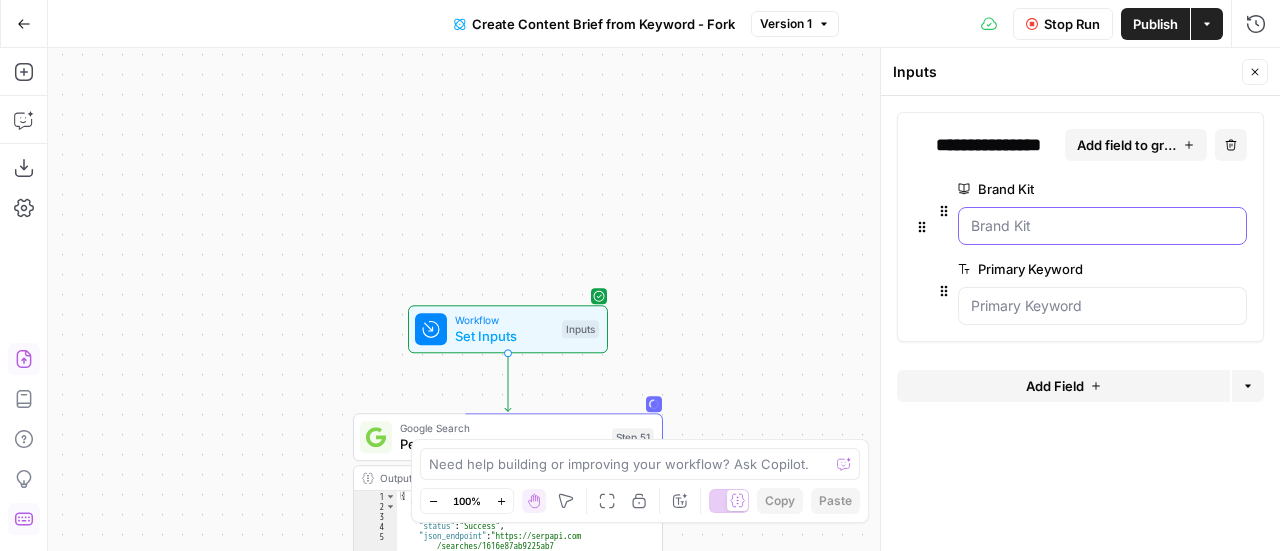 click on "Brand Kit" at bounding box center (1102, 226) 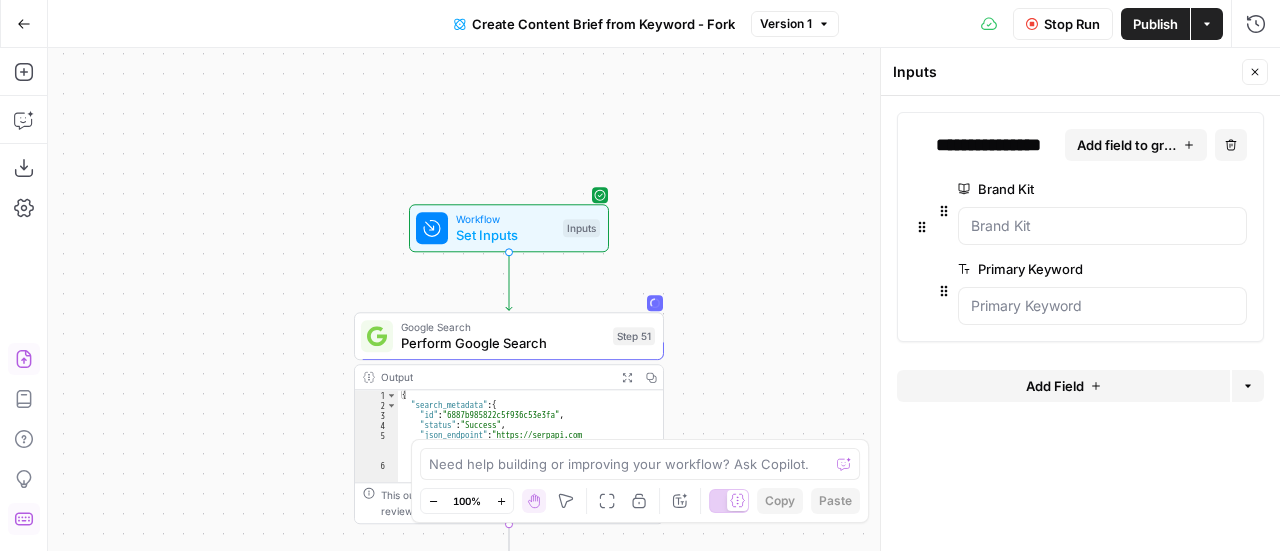drag, startPoint x: 732, startPoint y: 301, endPoint x: 733, endPoint y: 200, distance: 101.00495 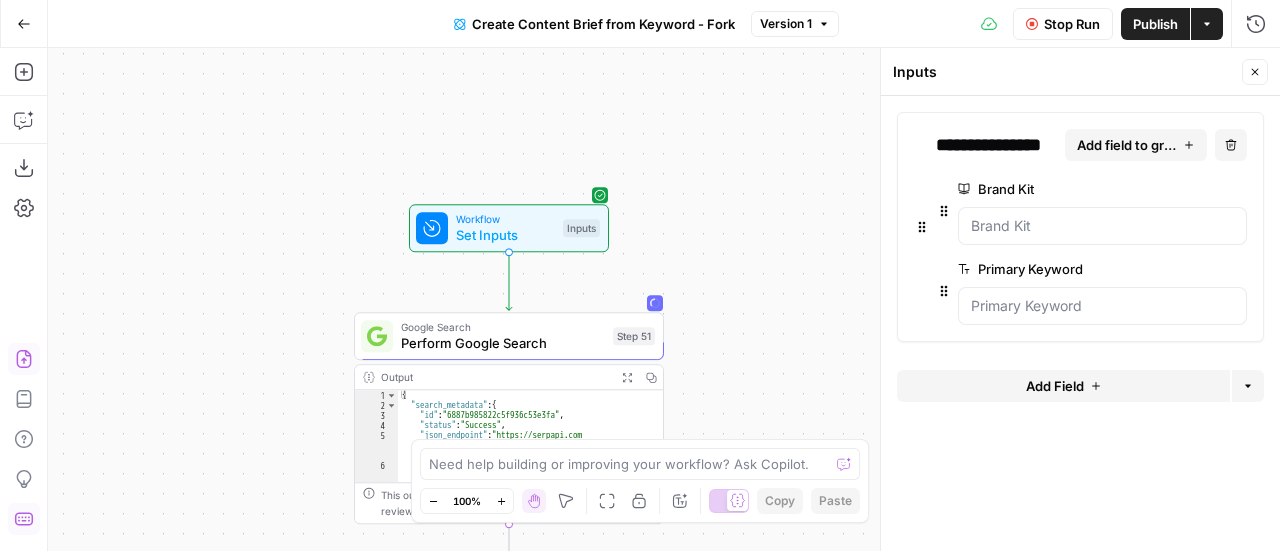 click on "Workflow Set Inputs Inputs Google Search Perform Google Search Step 51 Output Expand Output Copy 1 2 3 4 5 6 {    "search_metadata" :  {      "id" :  "6887b985822c5f936c53e3fa" ,      "status" :  "Success" ,      "json_endpoint" :  "https://serpapi.com          /searches/1616e87ab9225ab7          /6887b985822c5f936c53e3fa.json" ,      "pixel_position_endpoint" :  "https://serpapi          .com/searches/1616e87ab9225ab7          /6887b985822c5f936c53e3fa          .json_with_pixel_position" ,     This output is too large & has been abbreviated for review.   Copy the output   to view the full content. Loop Iteration Label if relevant Step 207 Output Expand Output Copy 1 2 3 4 5 6 7 8 9 10 11 12 13 14 15 [    {      "relevant" :  "false"    } ,    {      "relevant" :  "true"    } ,    {      "relevant" :  "true"    } ,    {      "relevant" :  "true"    } ,    {      "relevant" :  "true"     LLM · GPT-4o Mini Determine if relevant Step 208 Output Expand Output Copy 1 2" at bounding box center (664, 299) 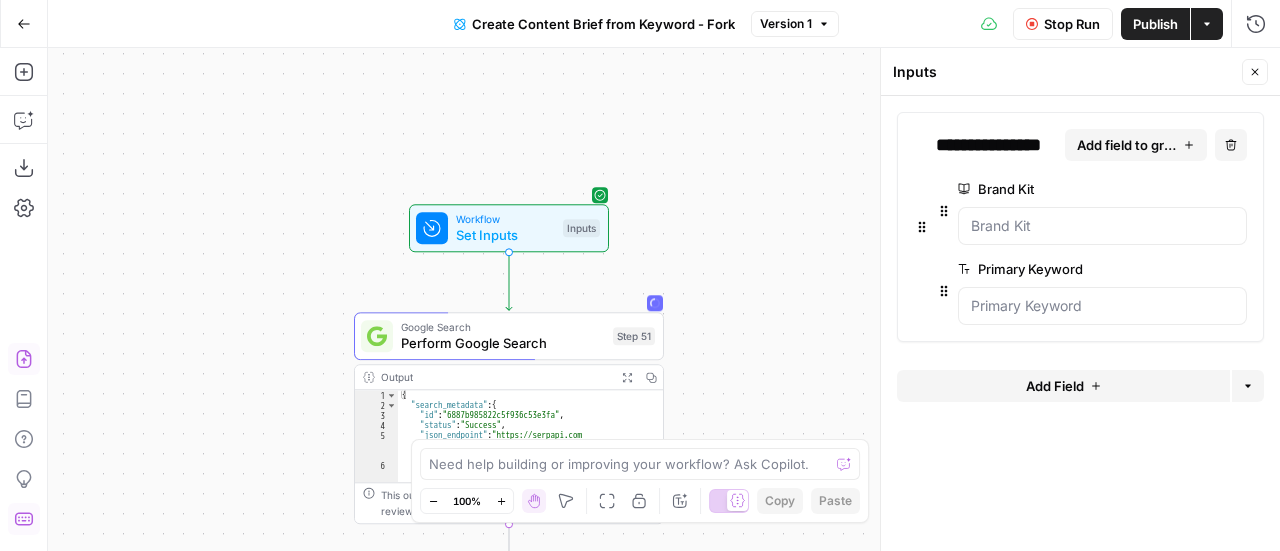 click on "Google Search" at bounding box center [503, 327] 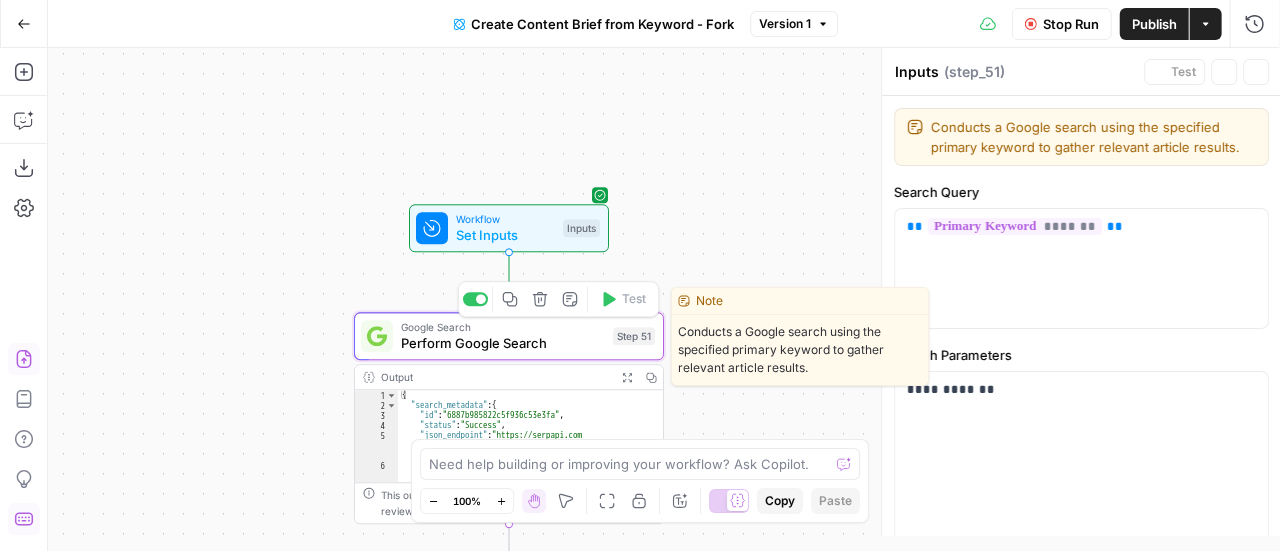 type on "Perform Google Search" 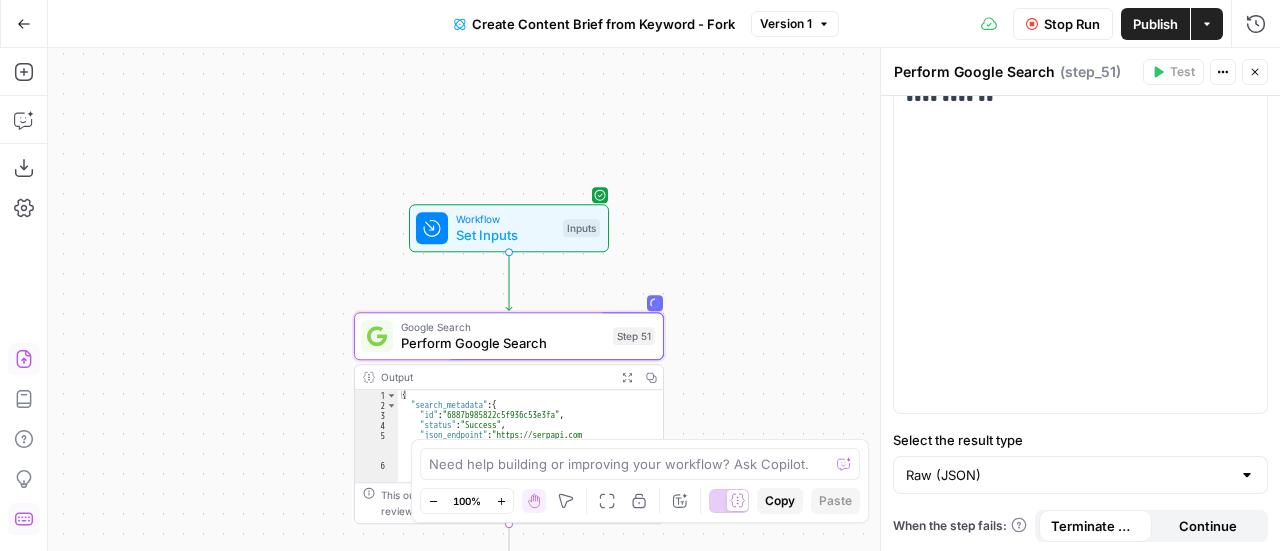 scroll, scrollTop: 0, scrollLeft: 0, axis: both 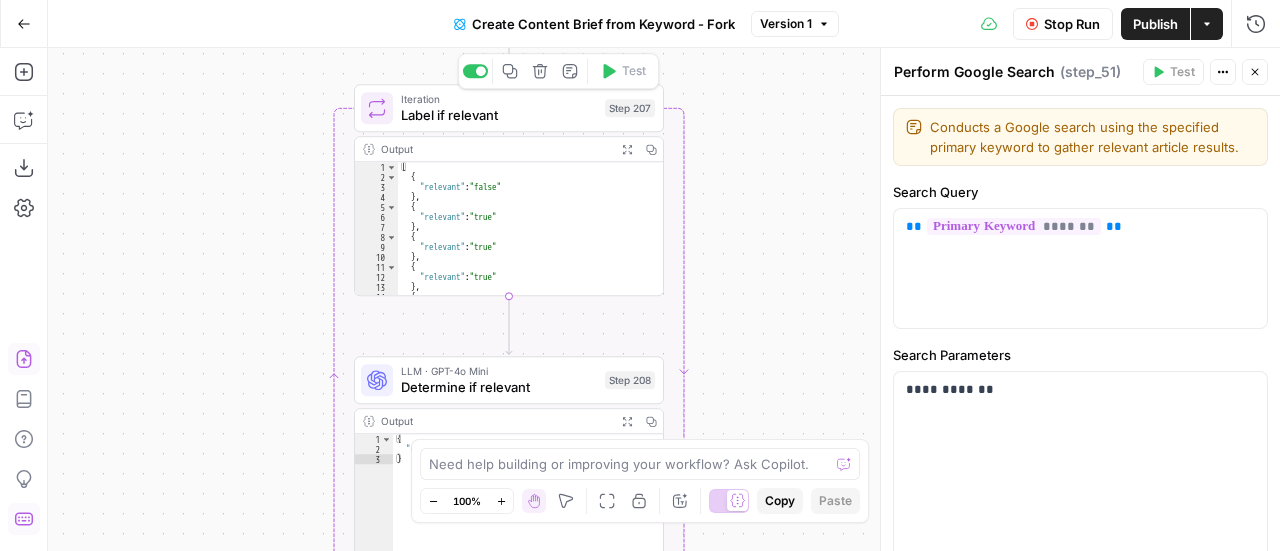 click on "Label if relevant" at bounding box center [499, 115] 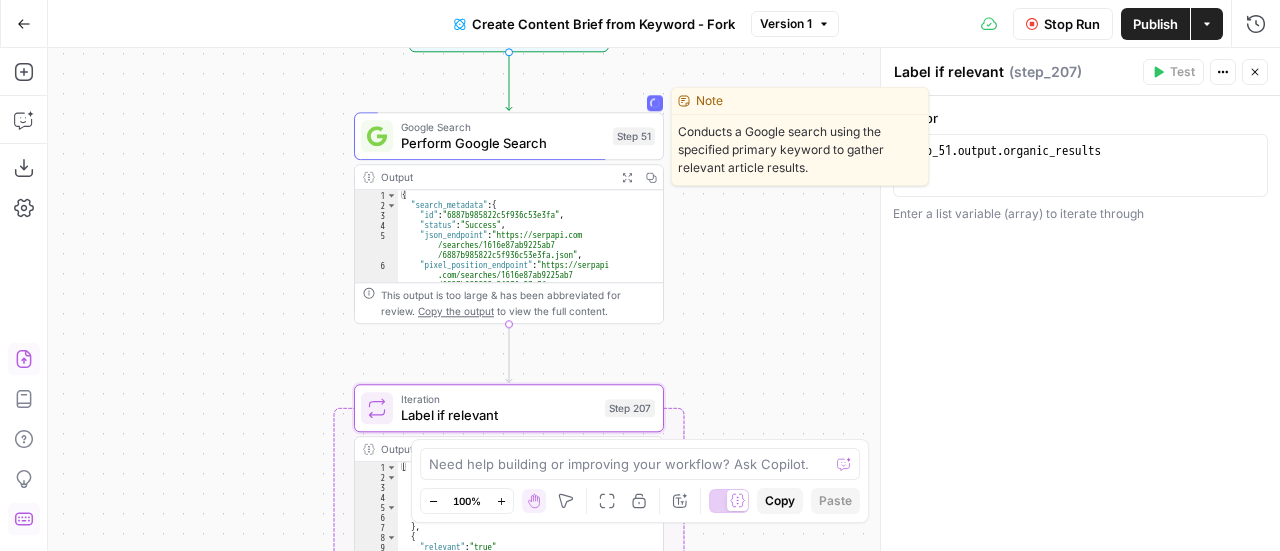 click on "Google Search" at bounding box center (503, 127) 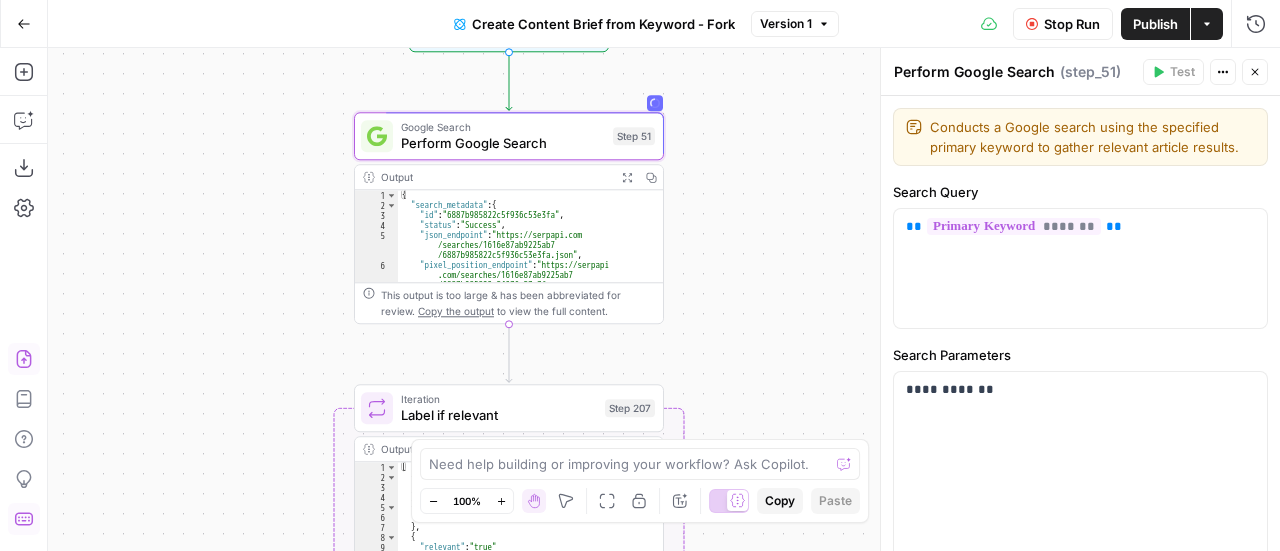 click 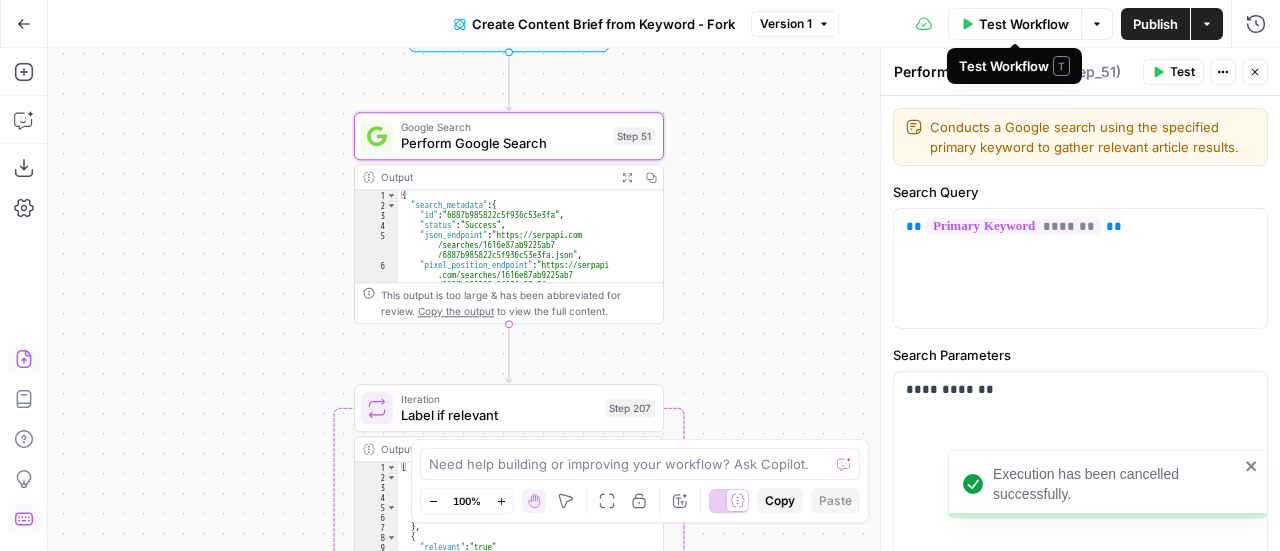 click on "Test Workflow" at bounding box center (1024, 24) 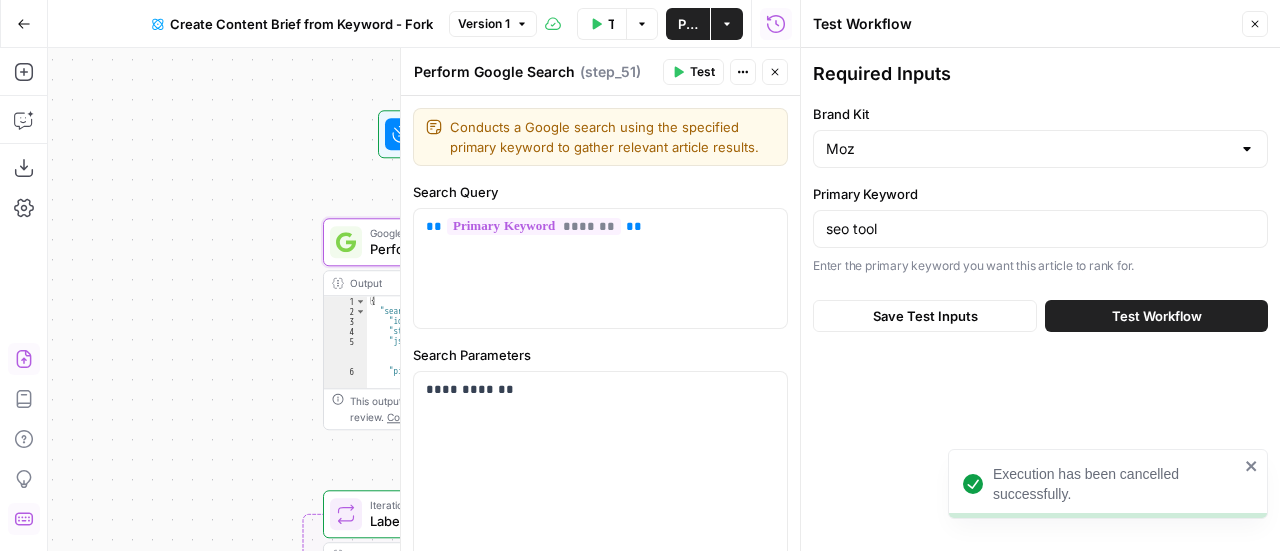 drag, startPoint x: 237, startPoint y: 274, endPoint x: 128, endPoint y: 357, distance: 137.00365 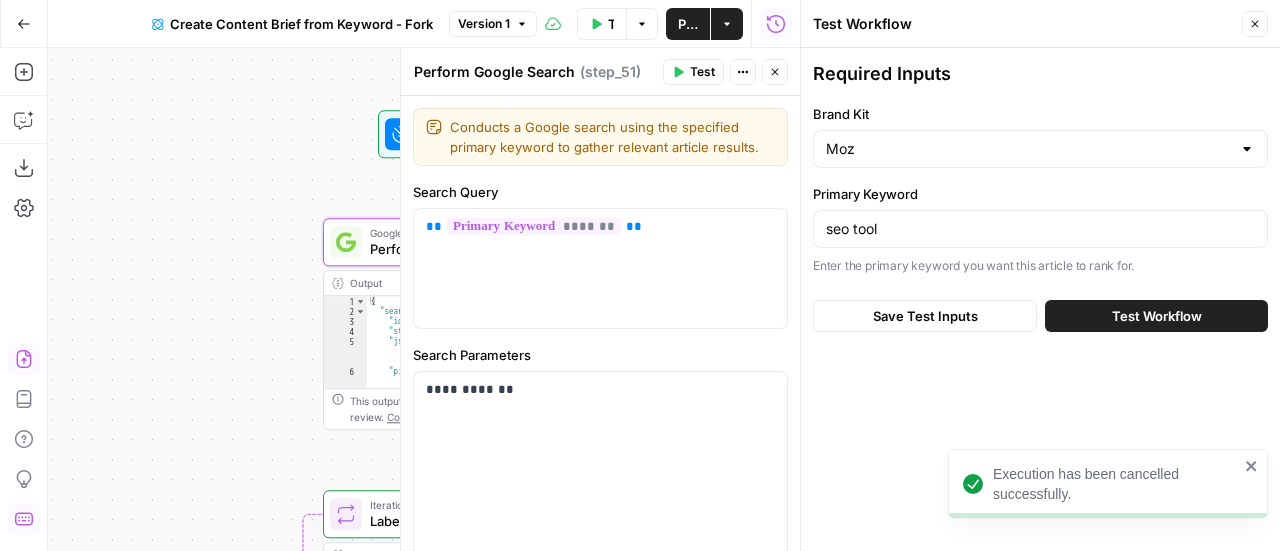 click on "Workflow Set Inputs Inputs Google Search Perform Google Search Step 51 Output Expand Output Copy 1 2 3 4 5 6 {    "search_metadata" :  {      "id" :  "6887b985822c5f936c53e3fa" ,      "status" :  "Success" ,      "json_endpoint" :  "https://serpapi.com          /searches/1616e87ab9225ab7          /6887b985822c5f936c53e3fa.json" ,      "pixel_position_endpoint" :  "https://serpapi          .com/searches/1616e87ab9225ab7          /6887b985822c5f936c53e3fa          .json_with_pixel_position" ,     This output is too large & has been abbreviated for review.   Copy the output   to view the full content. Loop Iteration Label if relevant Step 207 Output Expand Output Copy 1 2 3 4 5 6 7 8 9 10 11 12 13 14 15 [    {      "relevant" :  "false"    } ,    {      "relevant" :  "true"    } ,    {      "relevant" :  "true"    } ,    {      "relevant" :  "true"    } ,    {      "relevant" :  "true"     LLM · GPT-4o Mini Determine if relevant Step 208 Output Expand Output Copy 1 2" at bounding box center (424, 299) 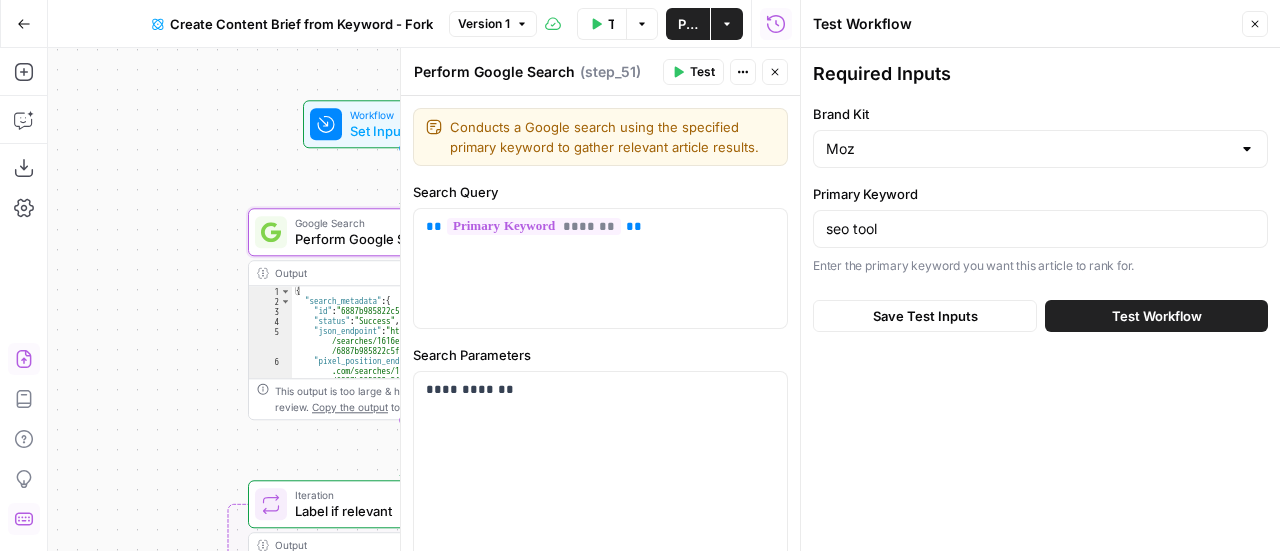 drag, startPoint x: 202, startPoint y: 295, endPoint x: 156, endPoint y: 323, distance: 53.851646 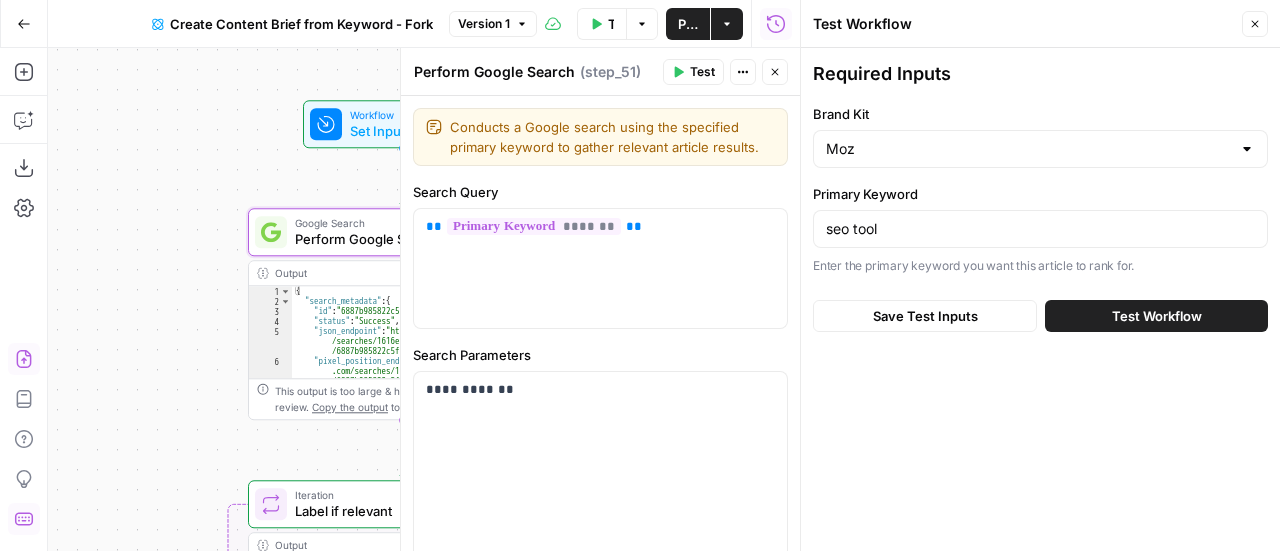 click on "Workflow Set Inputs Inputs Google Search Perform Google Search Step 51 Output Expand Output Copy 1 2 3 4 5 6 {    "search_metadata" :  {      "id" :  "6887b985822c5f936c53e3fa" ,      "status" :  "Success" ,      "json_endpoint" :  "https://serpapi.com          /searches/1616e87ab9225ab7          /6887b985822c5f936c53e3fa.json" ,      "pixel_position_endpoint" :  "https://serpapi          .com/searches/1616e87ab9225ab7          /6887b985822c5f936c53e3fa          .json_with_pixel_position" ,     This output is too large & has been abbreviated for review.   Copy the output   to view the full content. Loop Iteration Label if relevant Step 207 Output Expand Output Copy 1 2 3 4 5 6 7 8 9 10 11 12 13 14 15 [    {      "relevant" :  "false"    } ,    {      "relevant" :  "true"    } ,    {      "relevant" :  "true"    } ,    {      "relevant" :  "true"    } ,    {      "relevant" :  "true"     LLM · GPT-4o Mini Determine if relevant Step 208 Output Expand Output Copy 1 2" at bounding box center [424, 299] 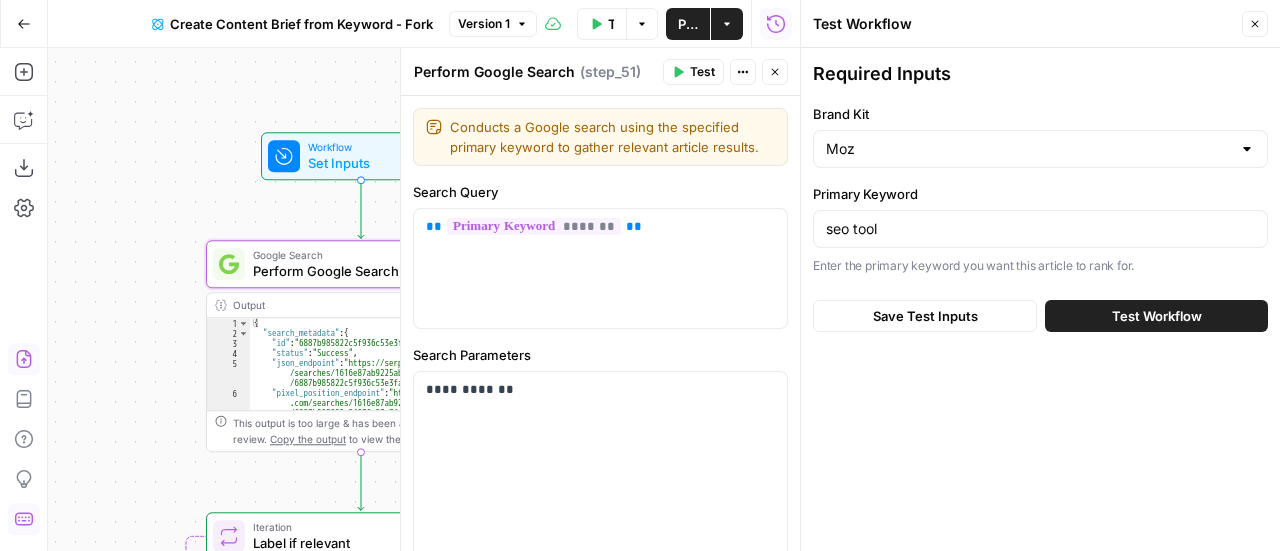 click on "Test Workflow" at bounding box center (1156, 316) 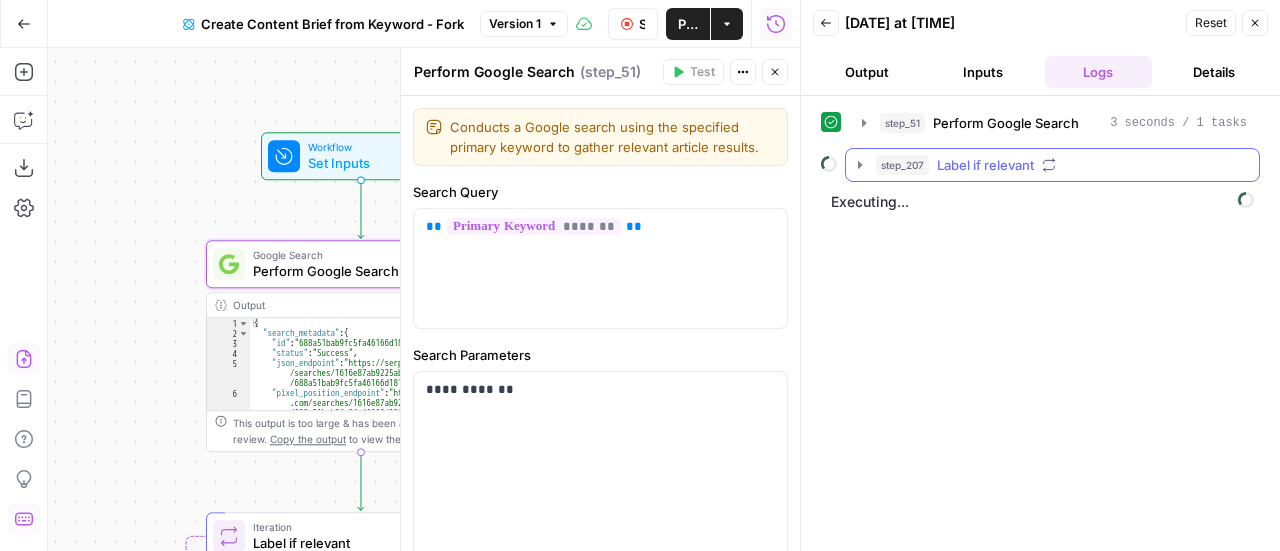 click on "step_207 Label if relevant" at bounding box center (1061, 165) 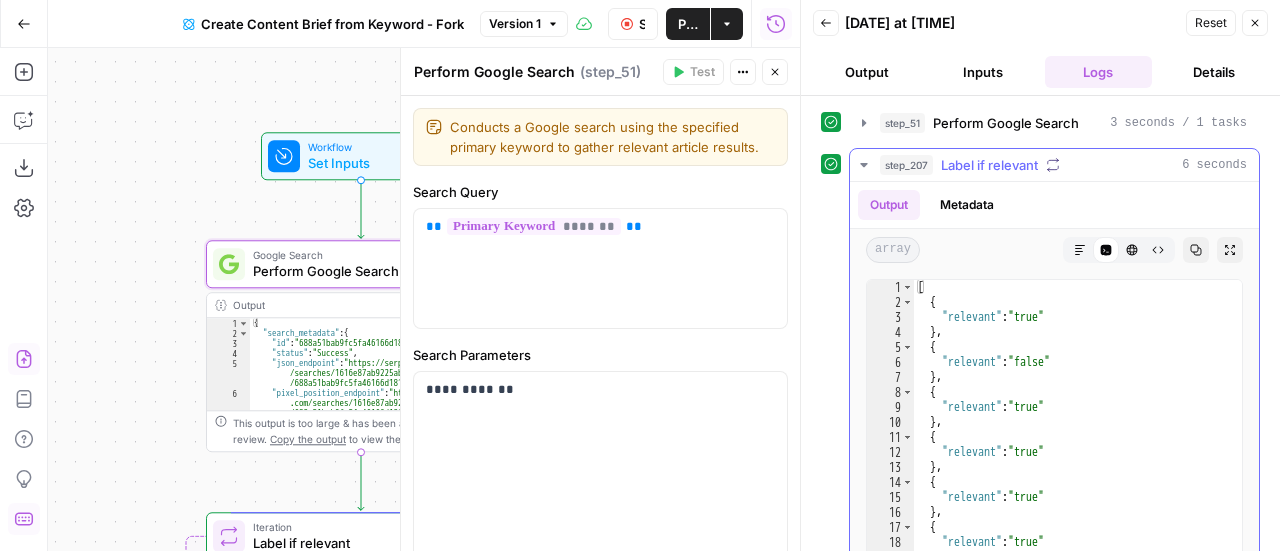 click on "step_207 Label if relevant 6 seconds" at bounding box center [1063, 165] 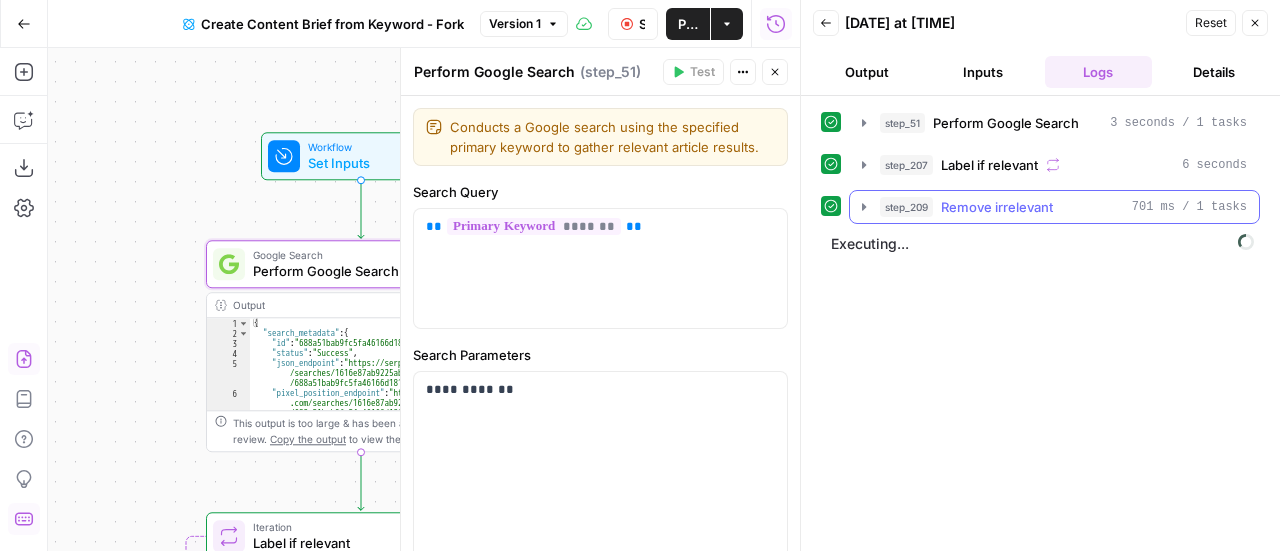 click on "step_209 Remove irrelevant 701 ms / 1 tasks" at bounding box center [1063, 207] 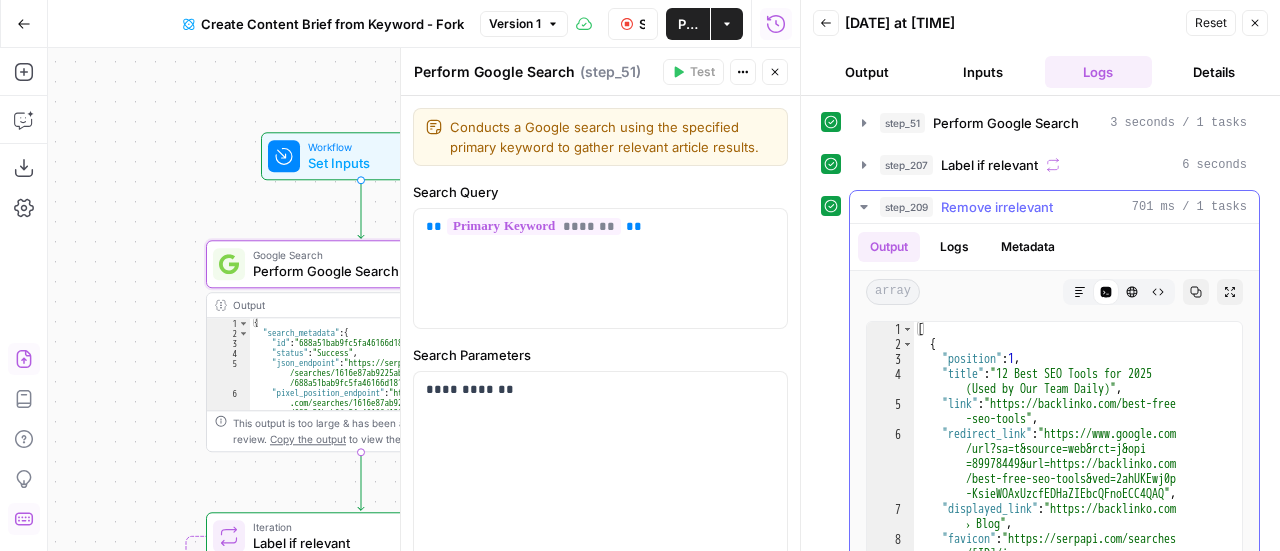 click on "step_209 Remove irrelevant 701 ms / 1 tasks" at bounding box center (1063, 207) 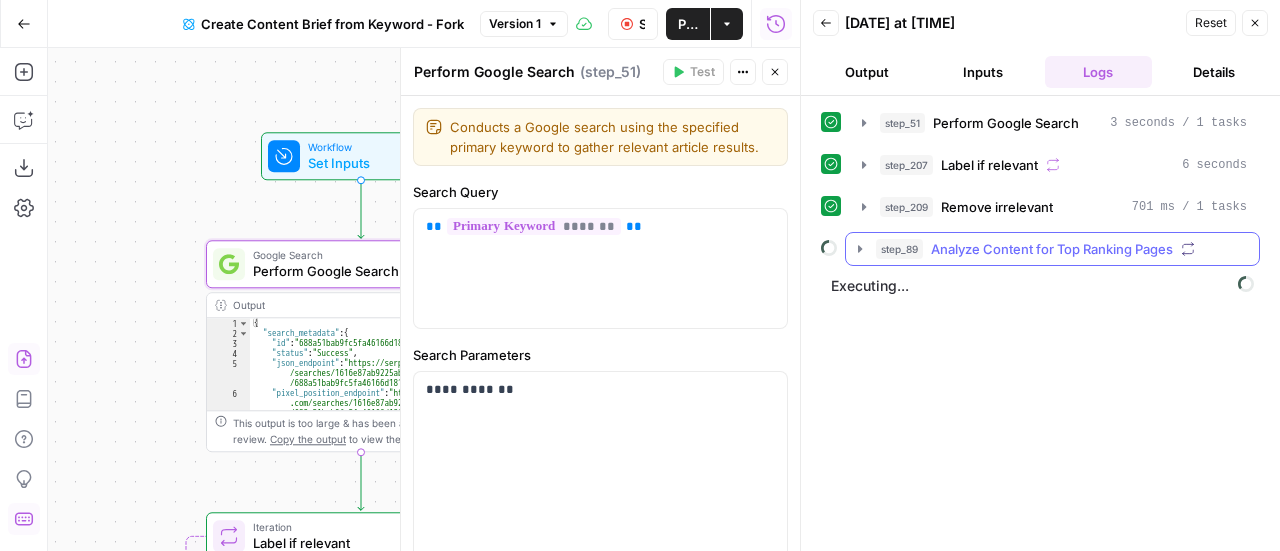 click on "Analyze Content for Top Ranking Pages" at bounding box center (1052, 249) 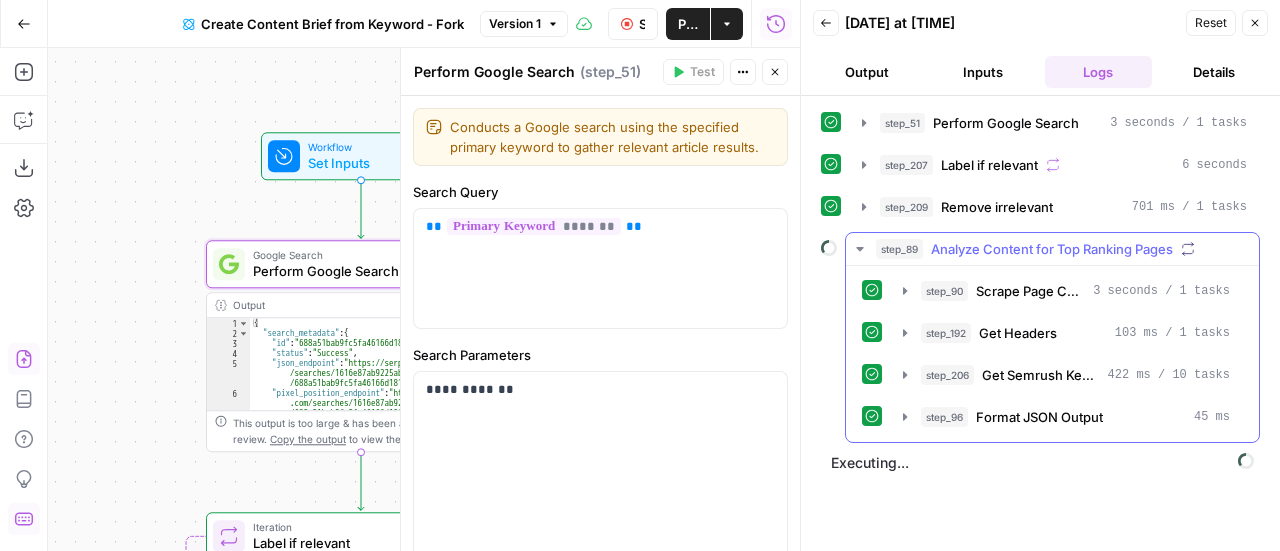 click on "Analyze Content for Top Ranking Pages" at bounding box center (1052, 249) 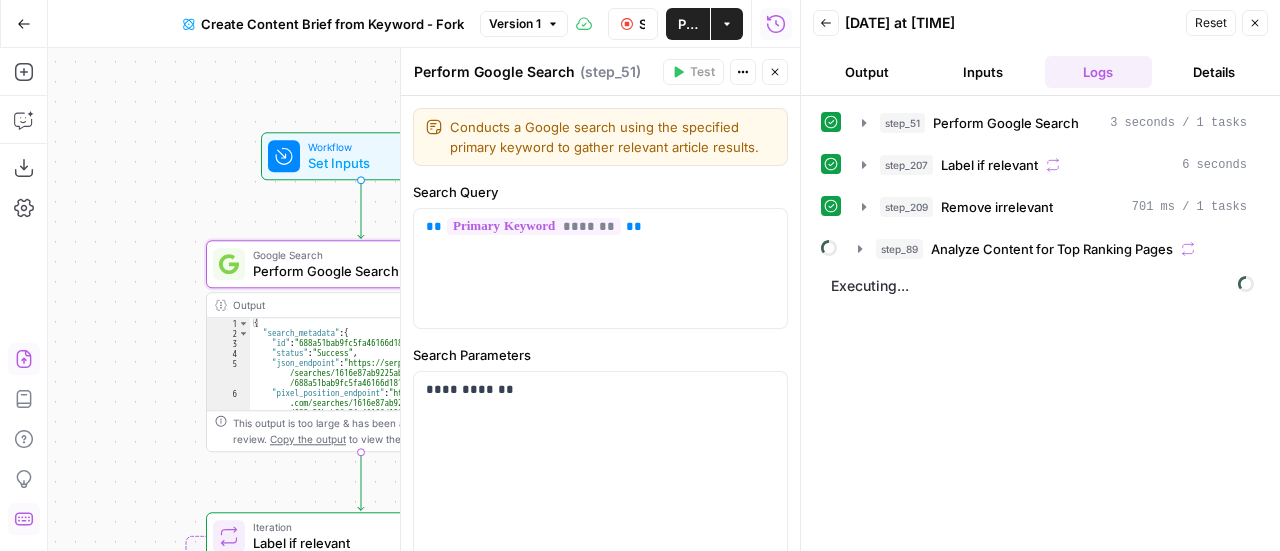 type 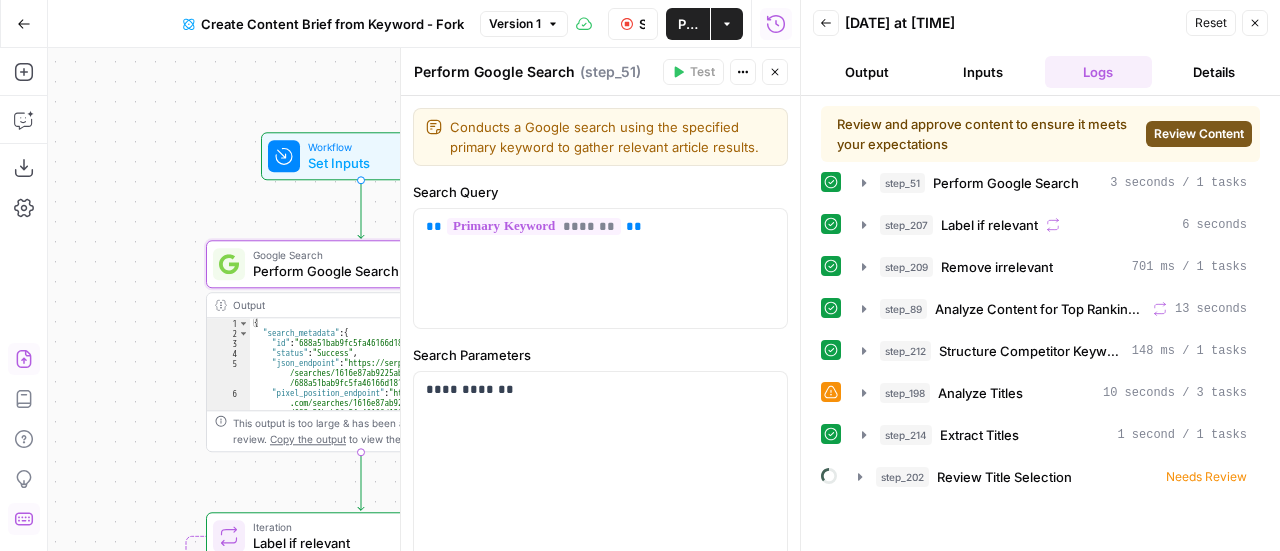 click on "Review Content" at bounding box center [1199, 134] 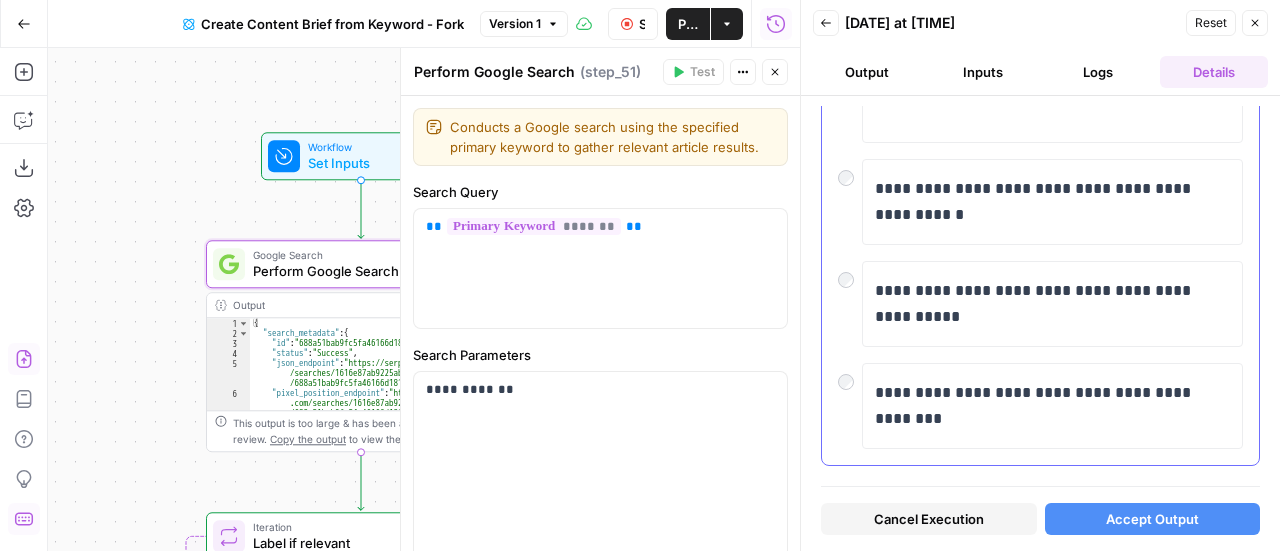 scroll, scrollTop: 739, scrollLeft: 0, axis: vertical 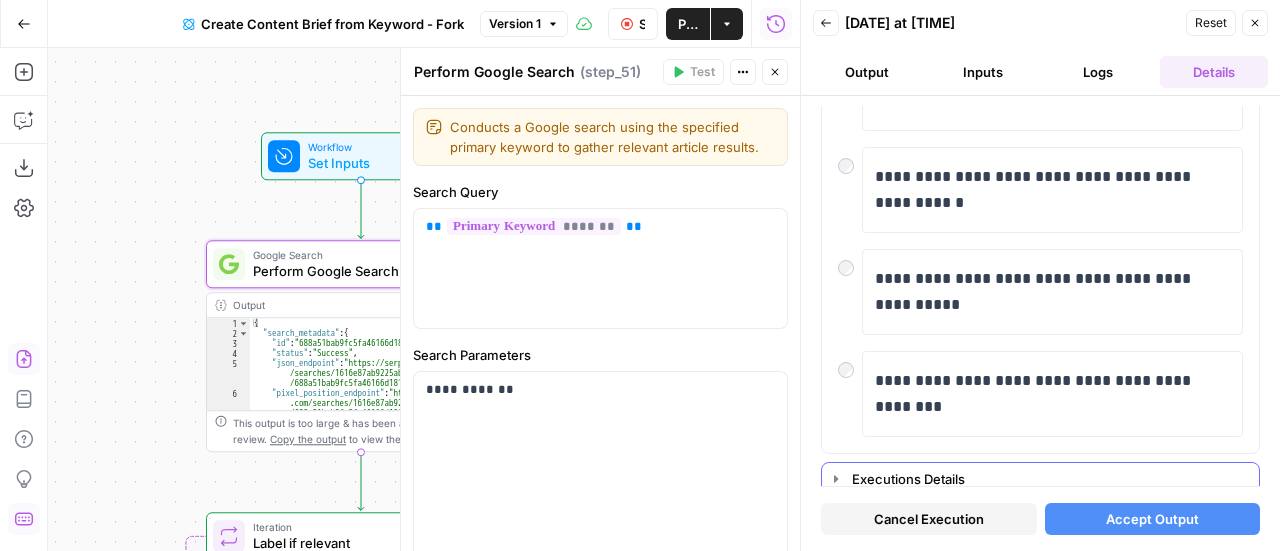 click on "Executions Details" at bounding box center [1049, 479] 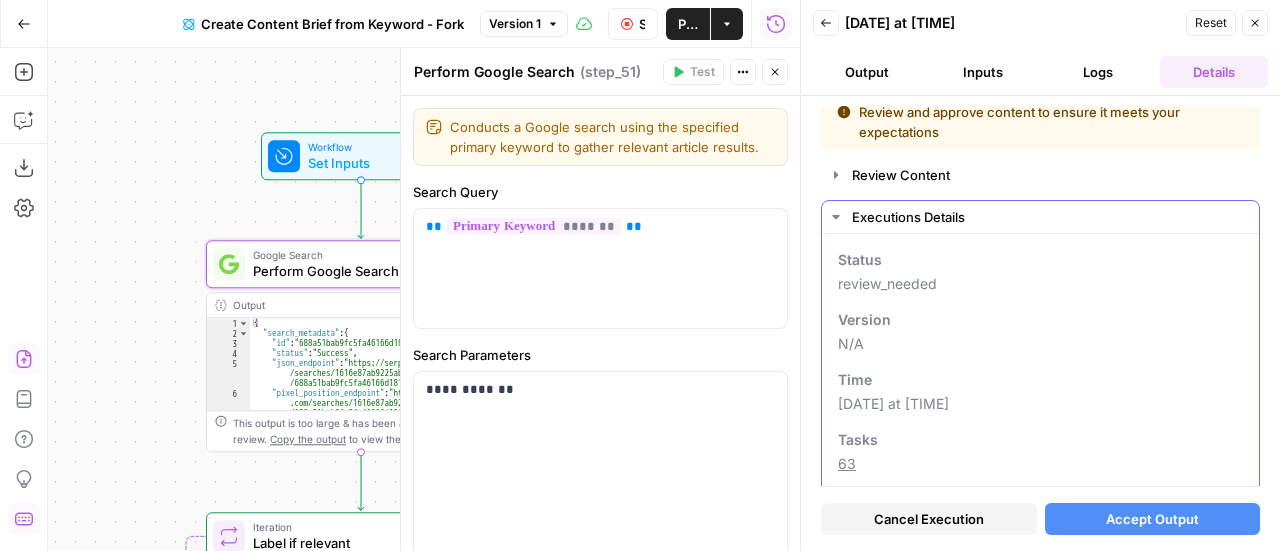 scroll, scrollTop: 0, scrollLeft: 0, axis: both 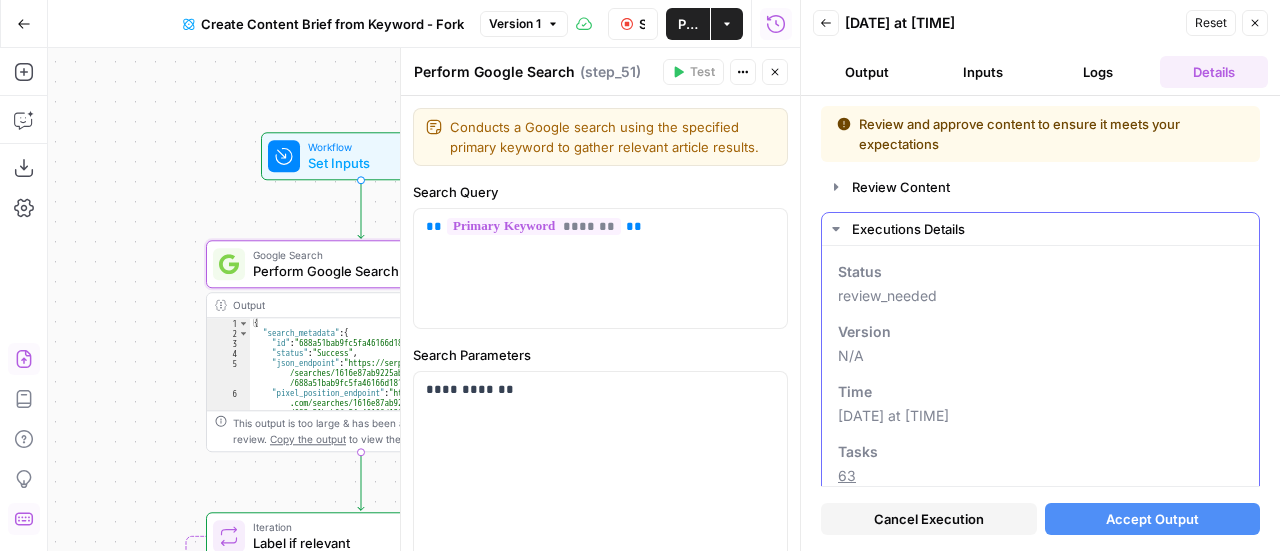 click on "Executions Details" at bounding box center (1049, 229) 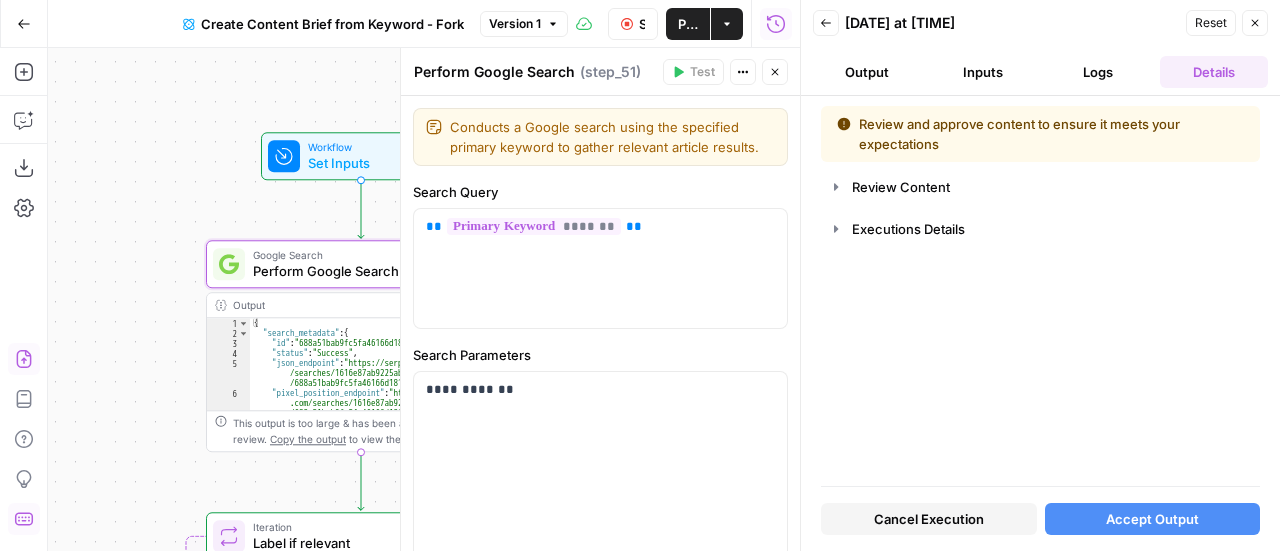click on "Review and approve content to ensure it meets your expectations" at bounding box center [1040, 134] 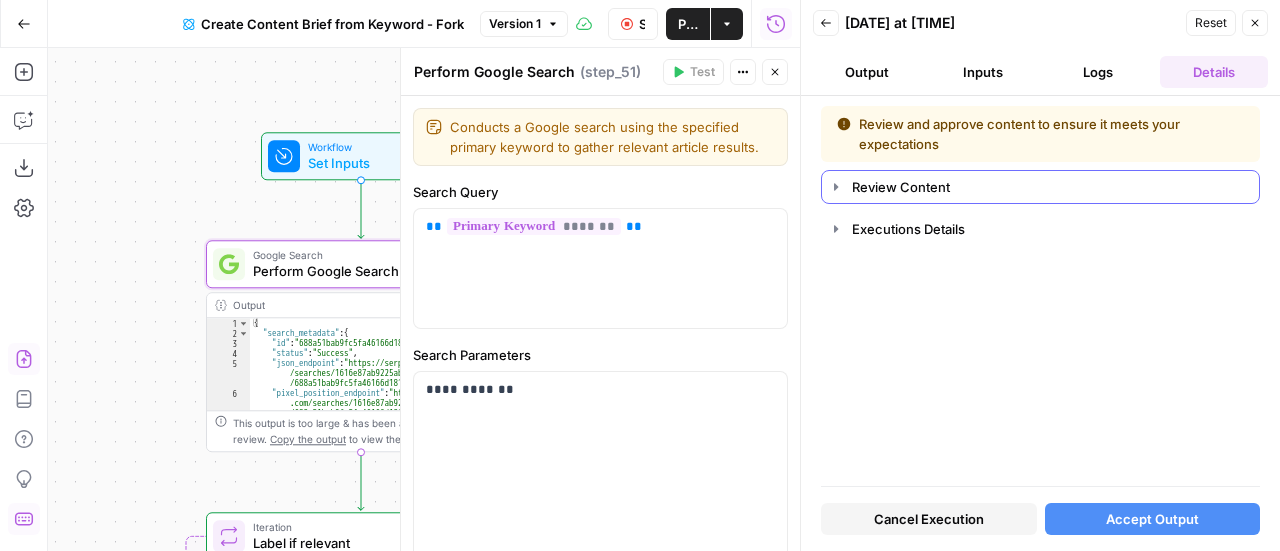 click on "Review Content" at bounding box center (1049, 187) 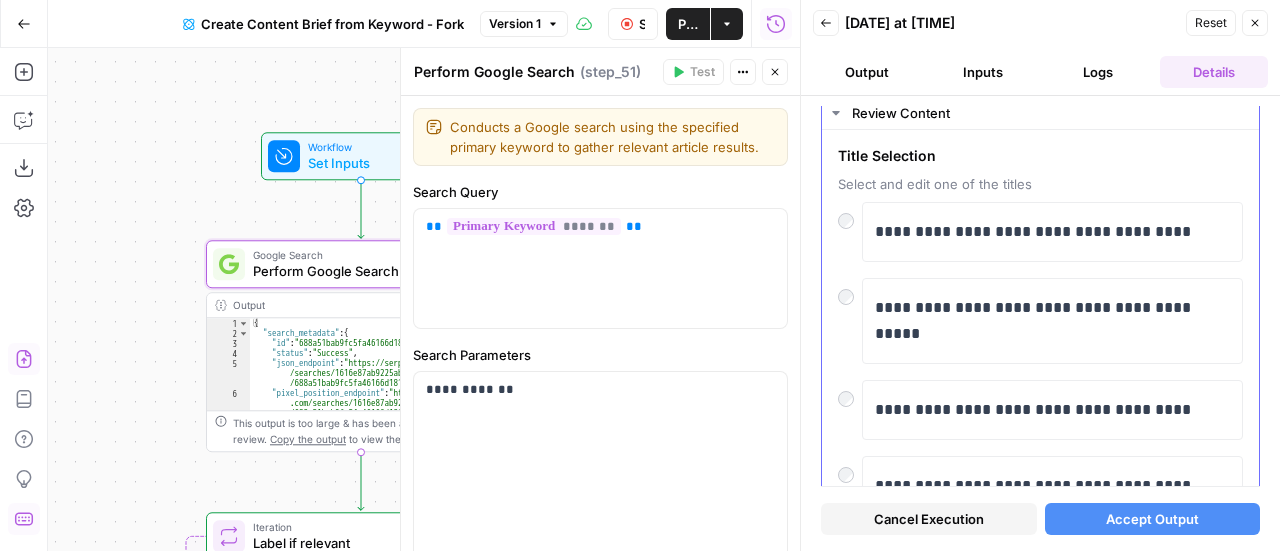 scroll, scrollTop: 100, scrollLeft: 0, axis: vertical 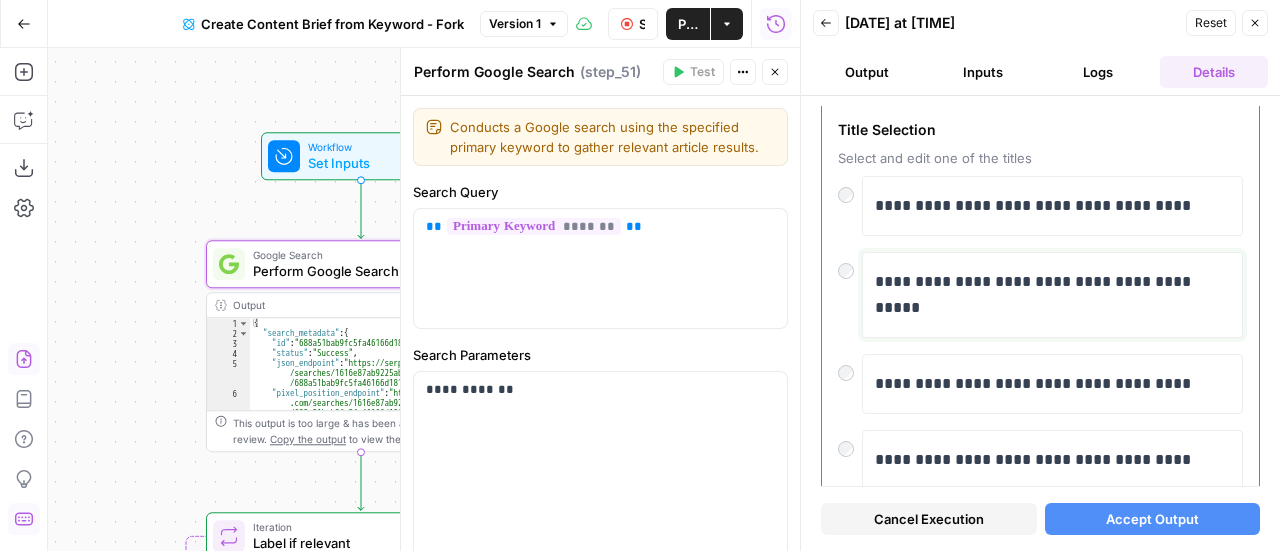 click on "**********" at bounding box center (1052, 295) 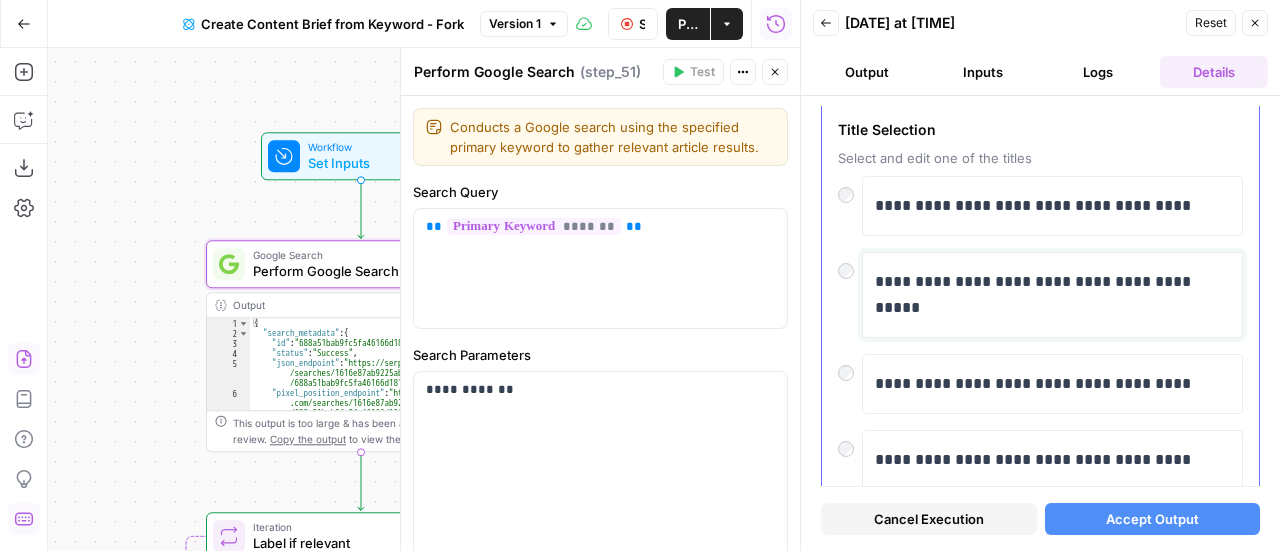 click on "**********" at bounding box center (1045, 295) 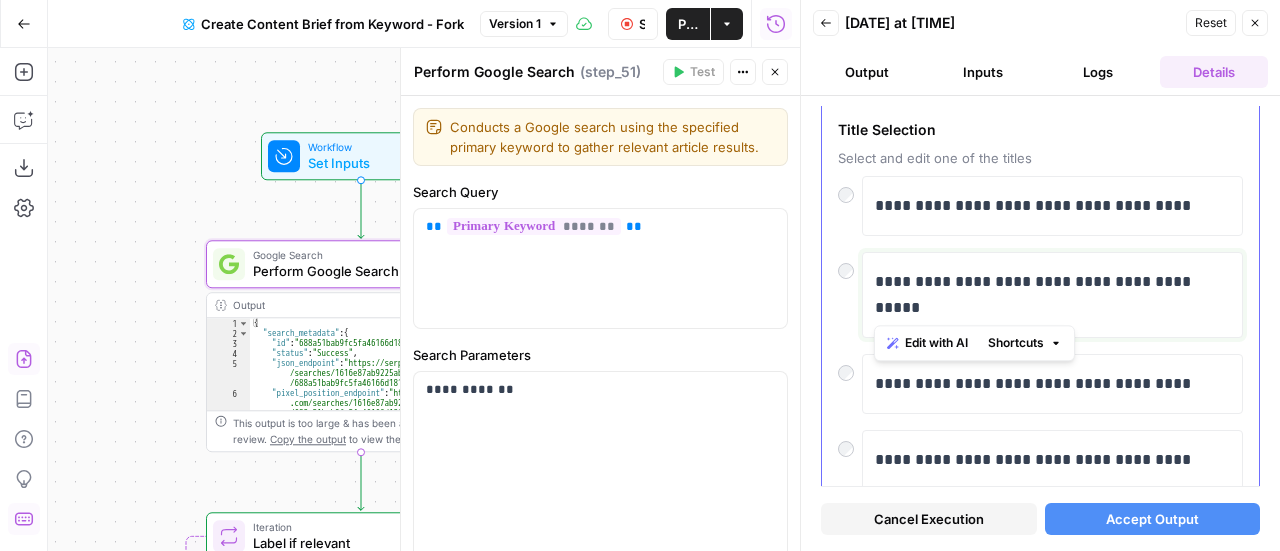 click on "**********" at bounding box center [1045, 295] 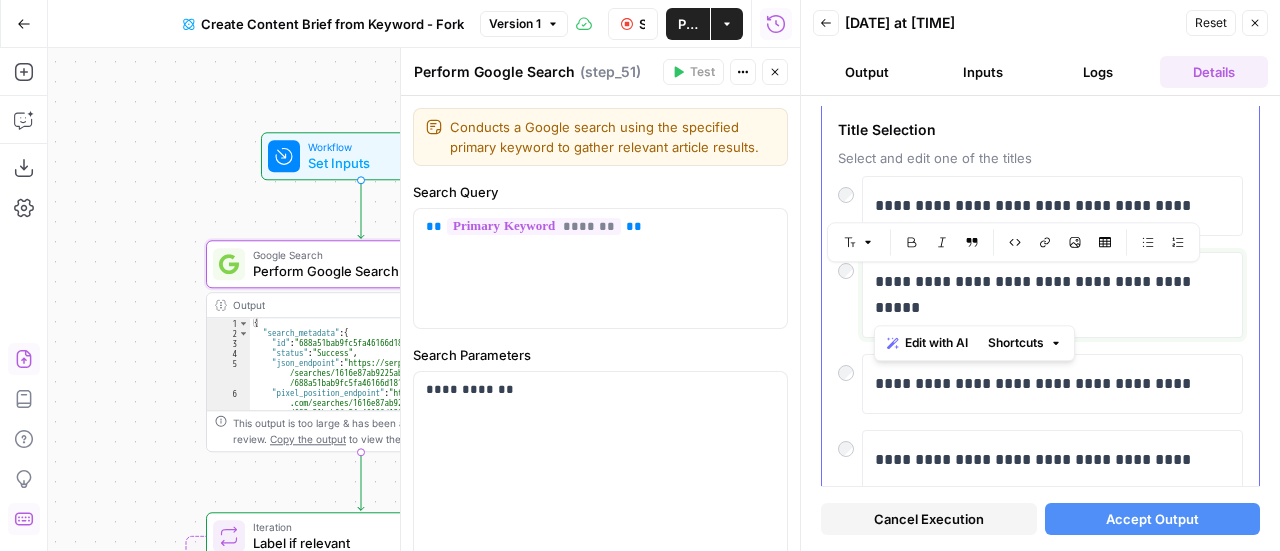 click on "**********" at bounding box center [1045, 295] 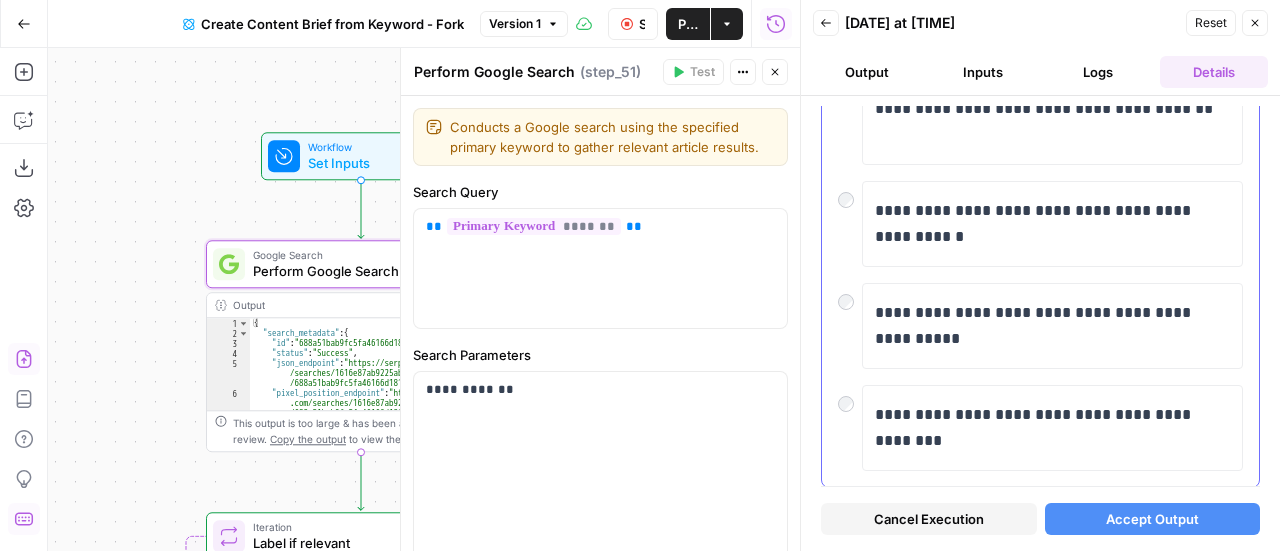 scroll, scrollTop: 739, scrollLeft: 0, axis: vertical 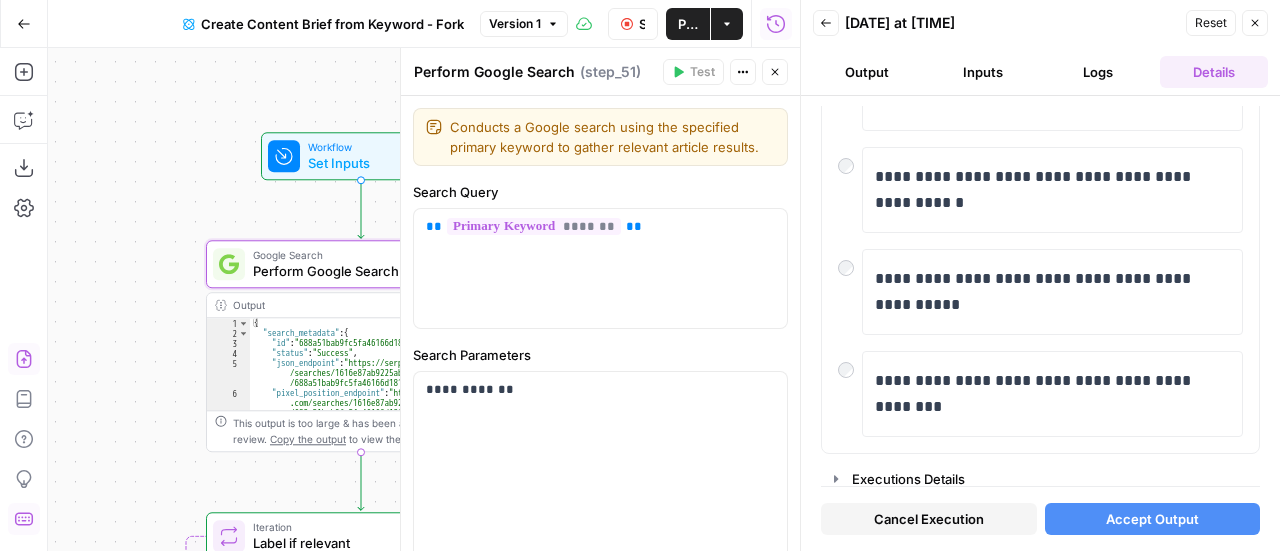 click on "Accept Output" at bounding box center (1152, 519) 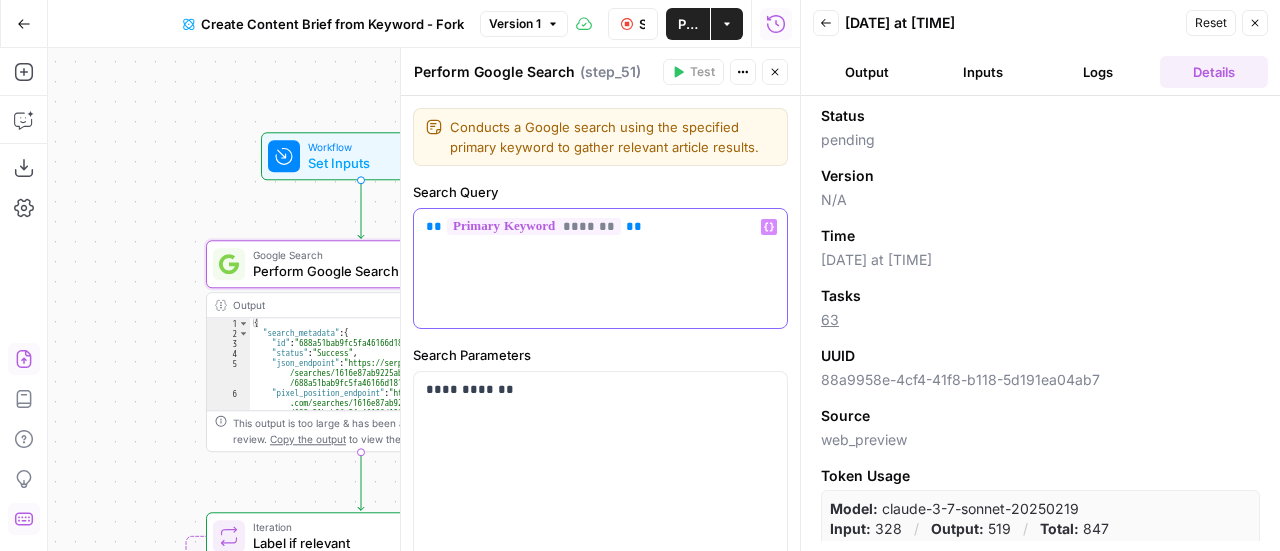 click on "**   *******   **" at bounding box center (600, 268) 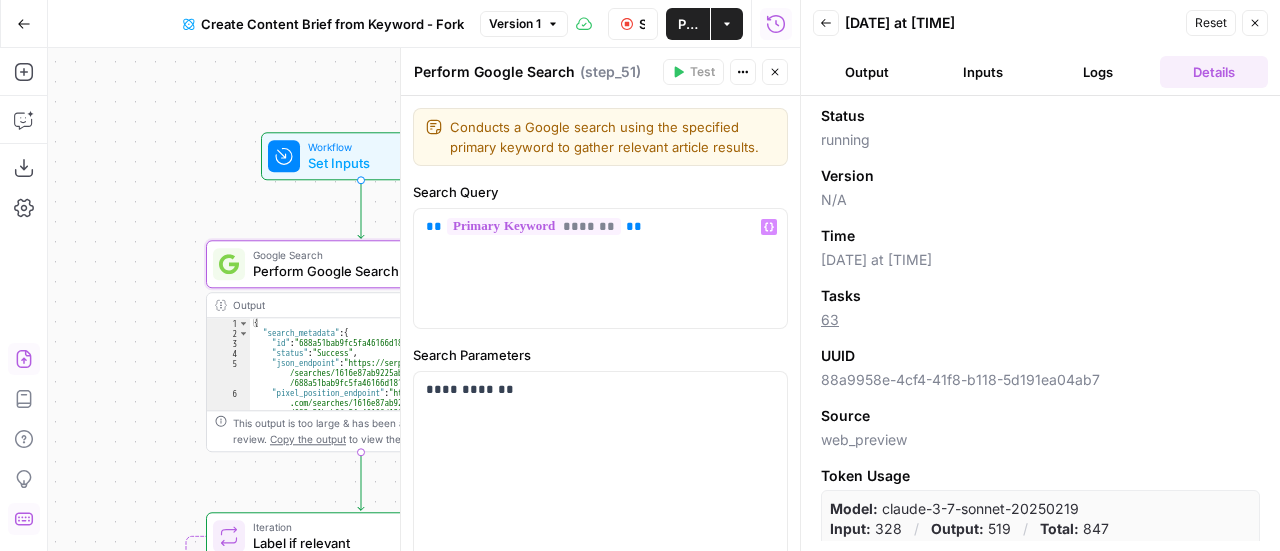 click on "Logs" at bounding box center [1099, 72] 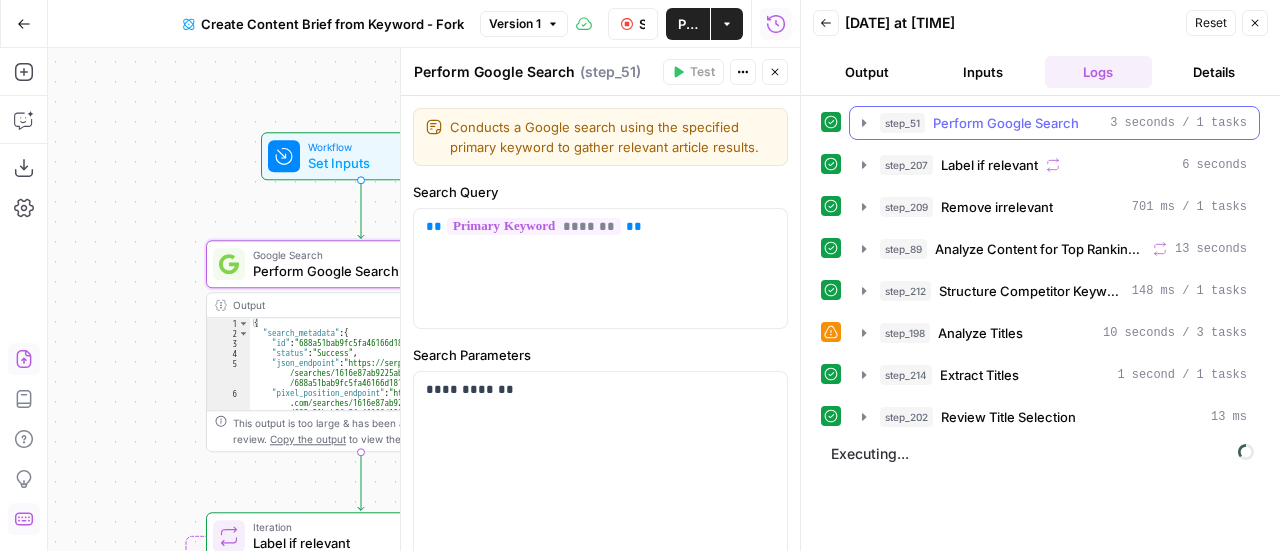 type 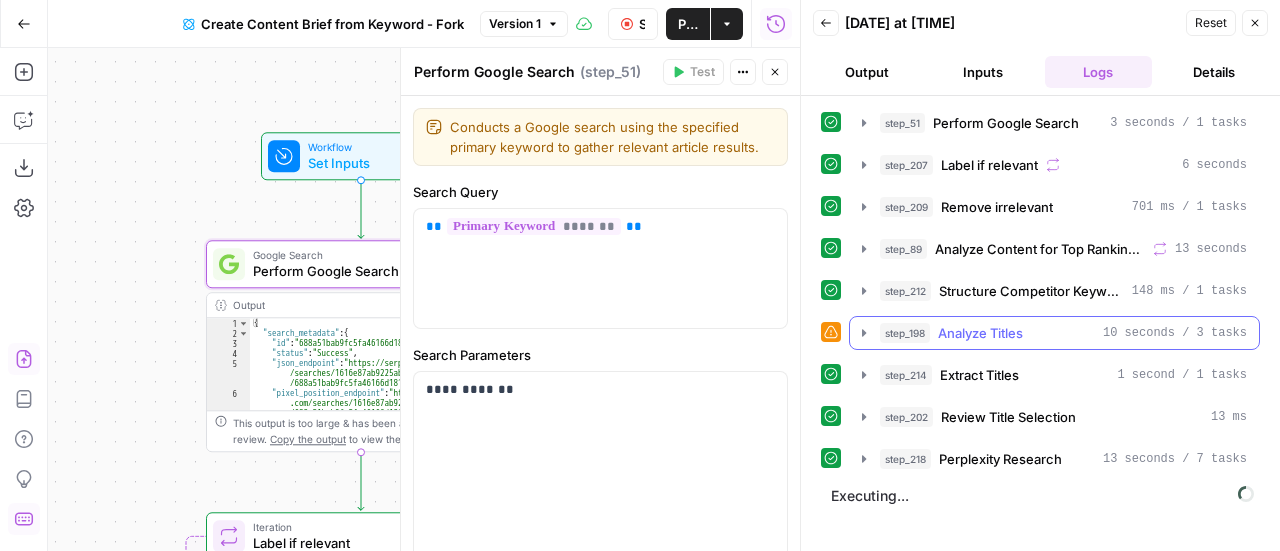 click on "Analyze Titles" at bounding box center [980, 333] 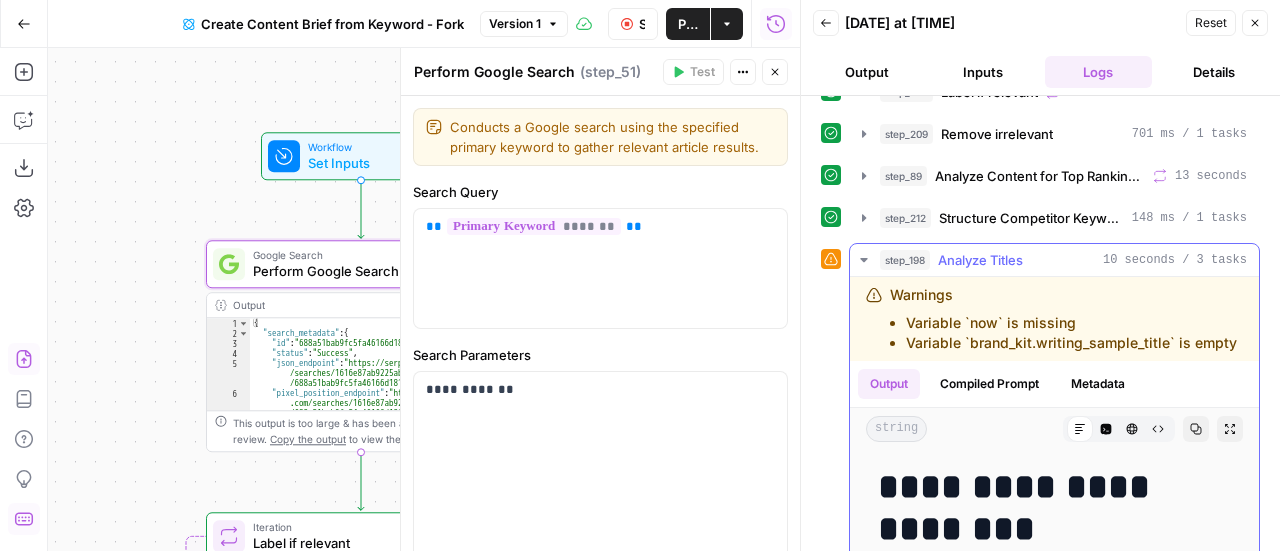 scroll, scrollTop: 100, scrollLeft: 0, axis: vertical 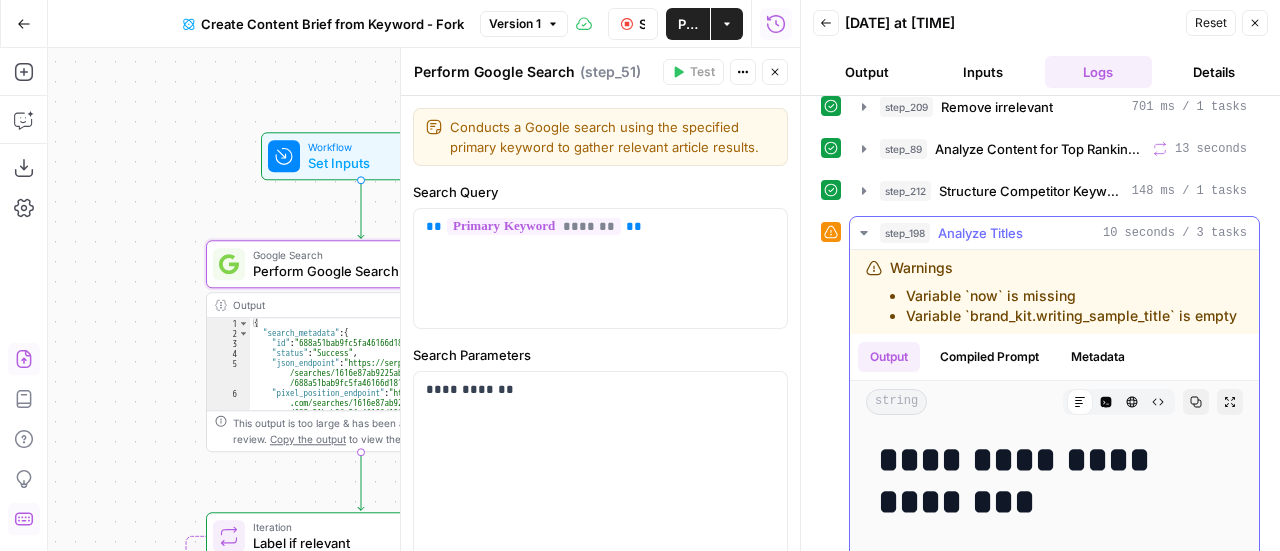 click on "Analyze Titles" at bounding box center (980, 233) 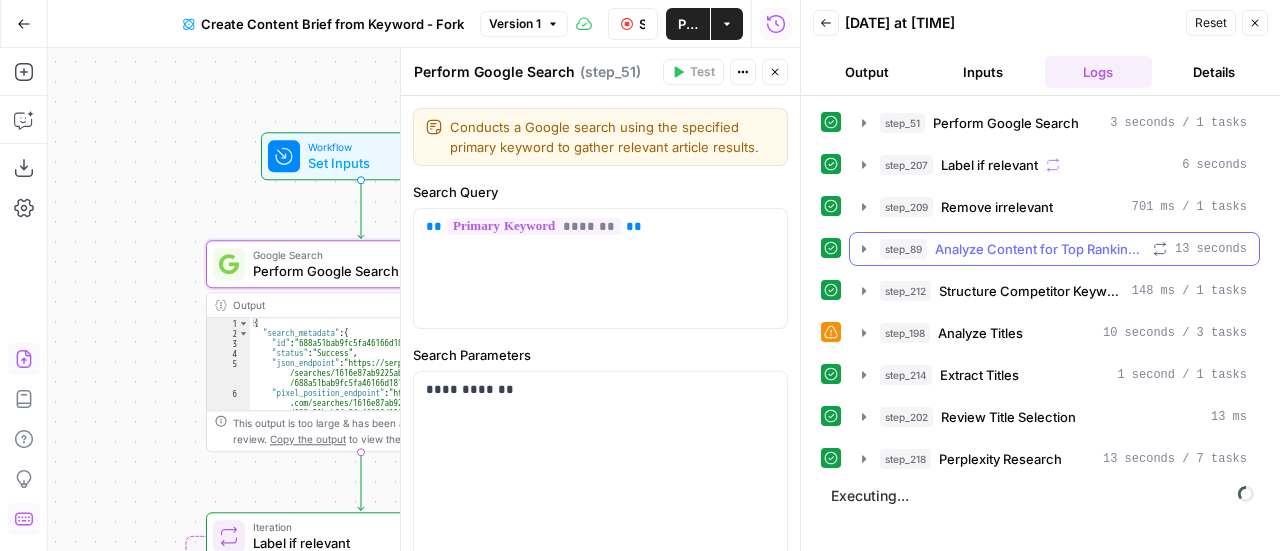scroll, scrollTop: 0, scrollLeft: 0, axis: both 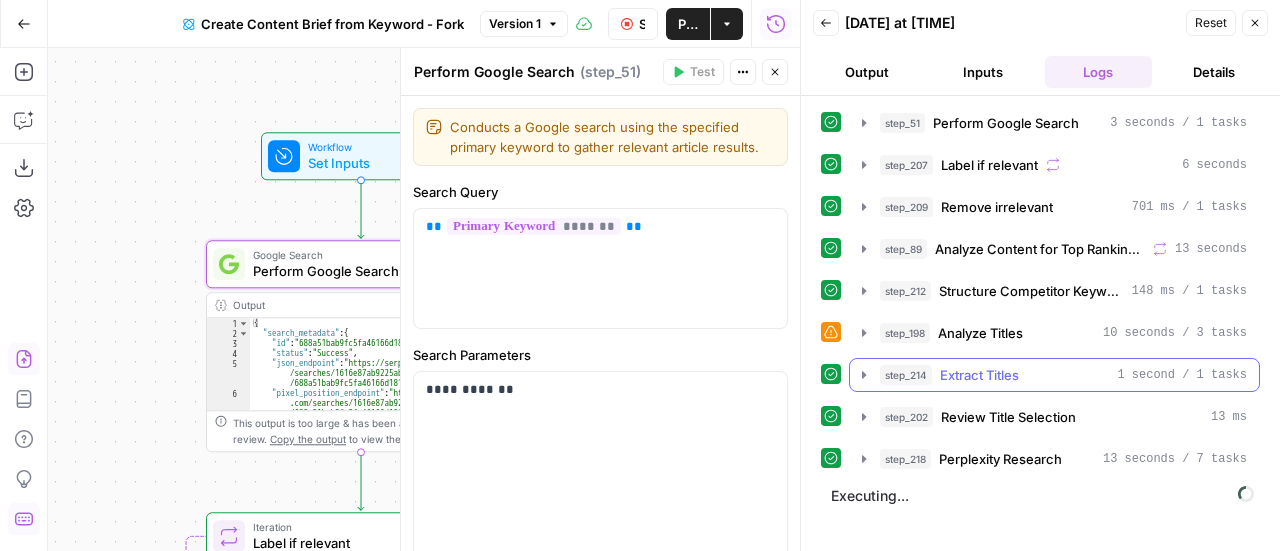 click on "step_214 Extract Titles 1 second / 1 tasks" at bounding box center (1054, 375) 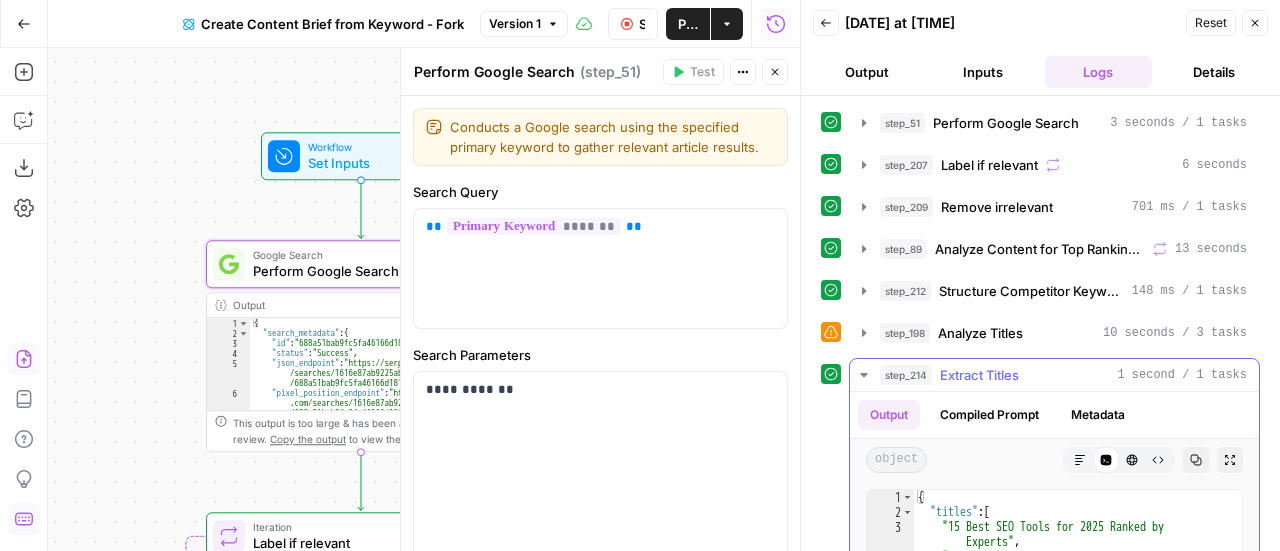 click on "step_214 Extract Titles 1 second / 1 tasks" at bounding box center [1054, 375] 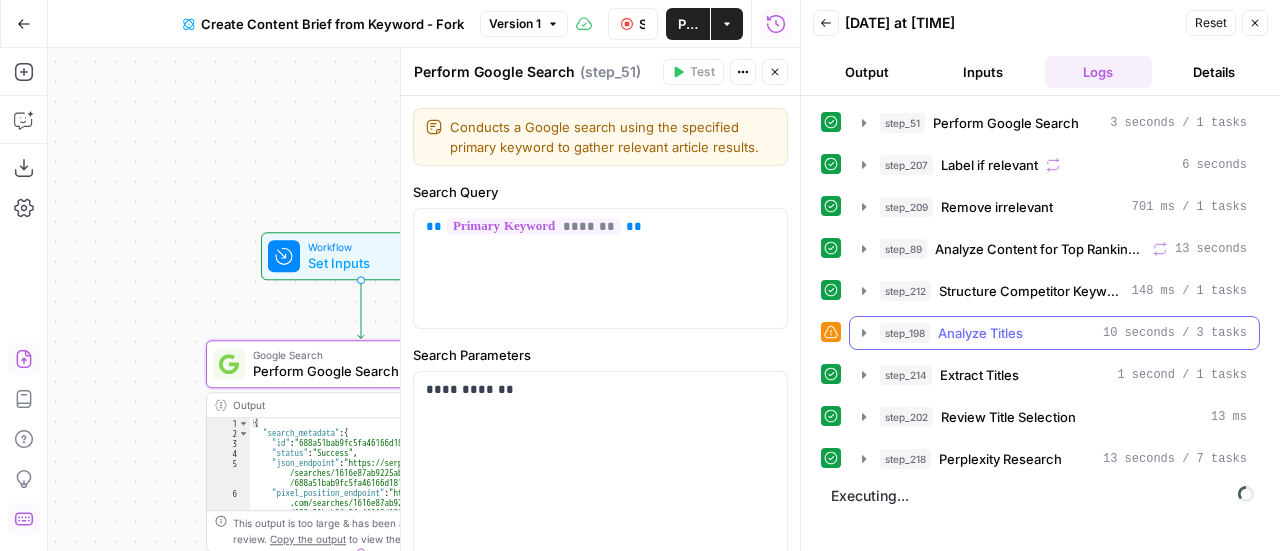 click on "Analyze Titles" at bounding box center [980, 333] 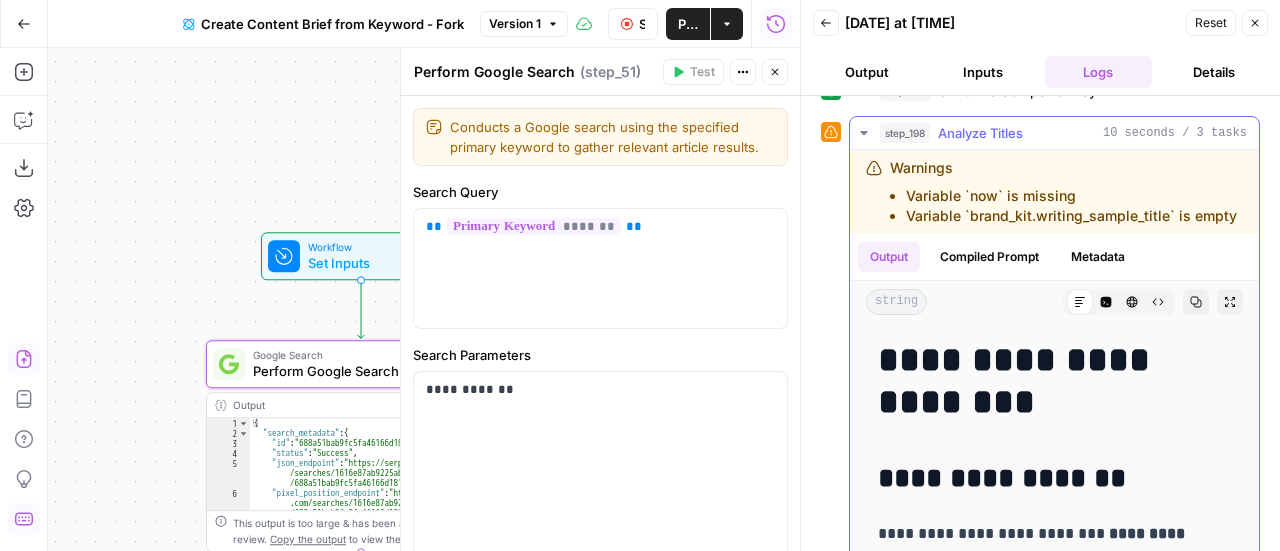 click on "Warnings Variable `now` is missing Variable `brand_kit.writing_sample_title` is empty" at bounding box center (1063, 192) 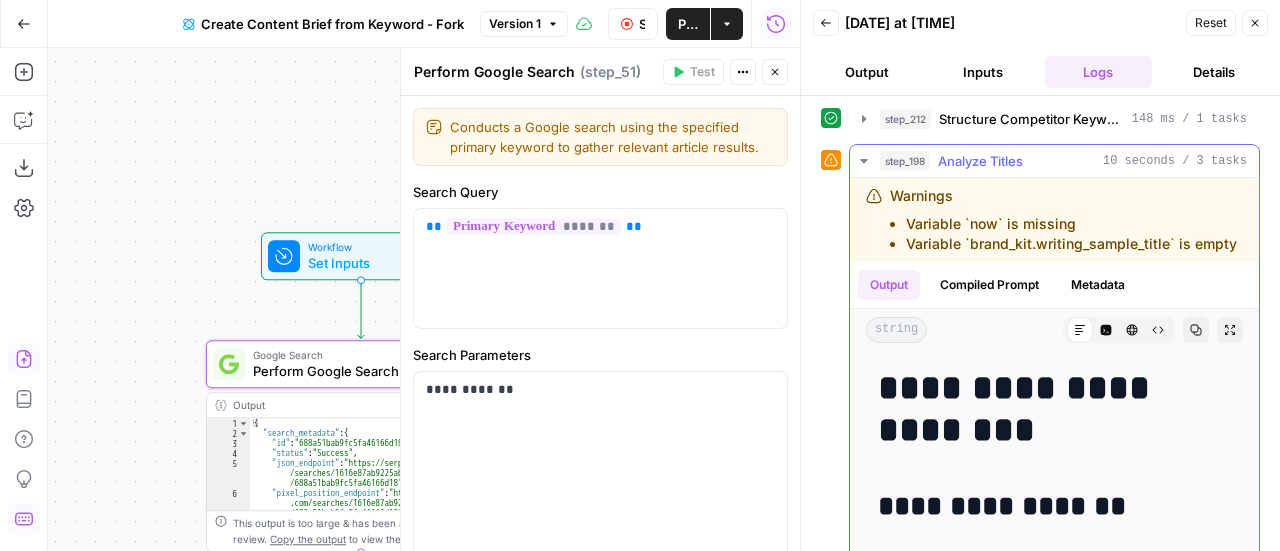 scroll, scrollTop: 100, scrollLeft: 0, axis: vertical 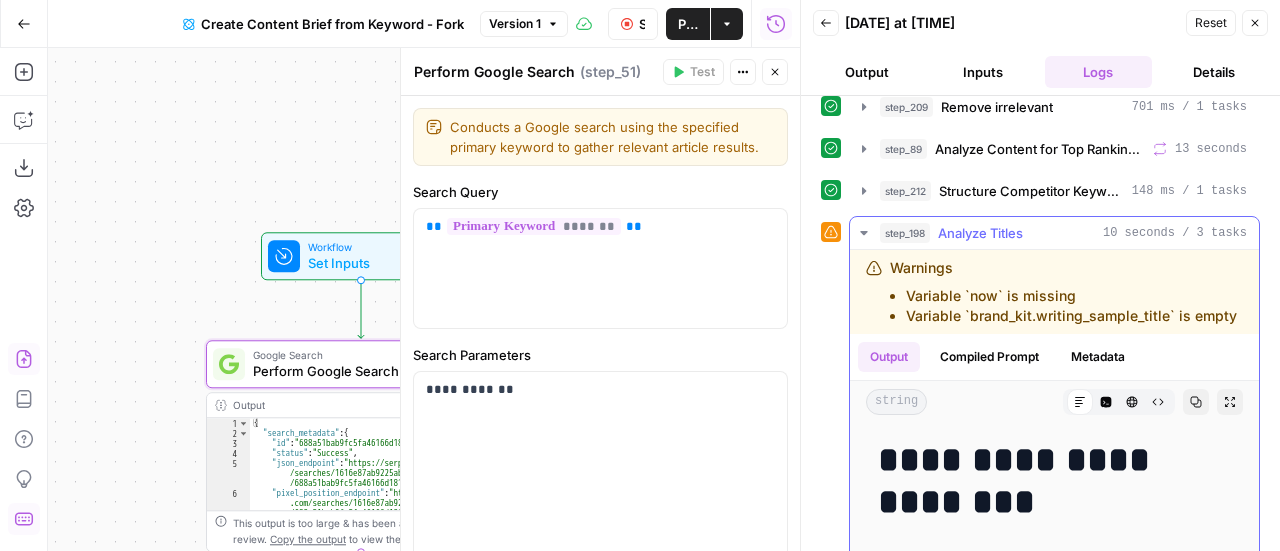 click on "Analyze Titles" at bounding box center [980, 233] 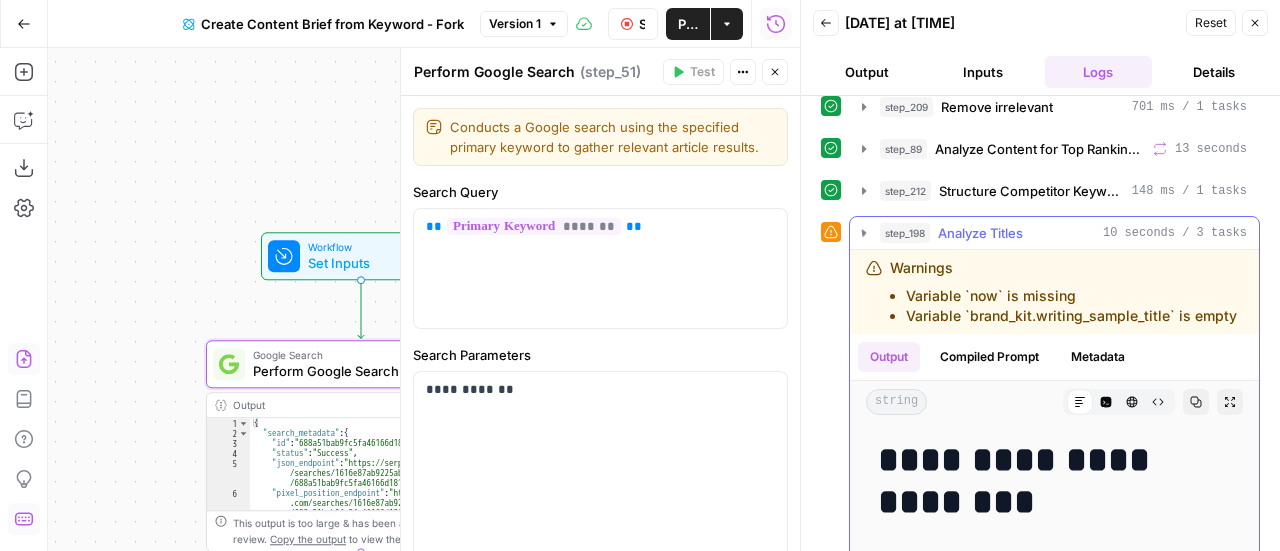 scroll, scrollTop: 0, scrollLeft: 0, axis: both 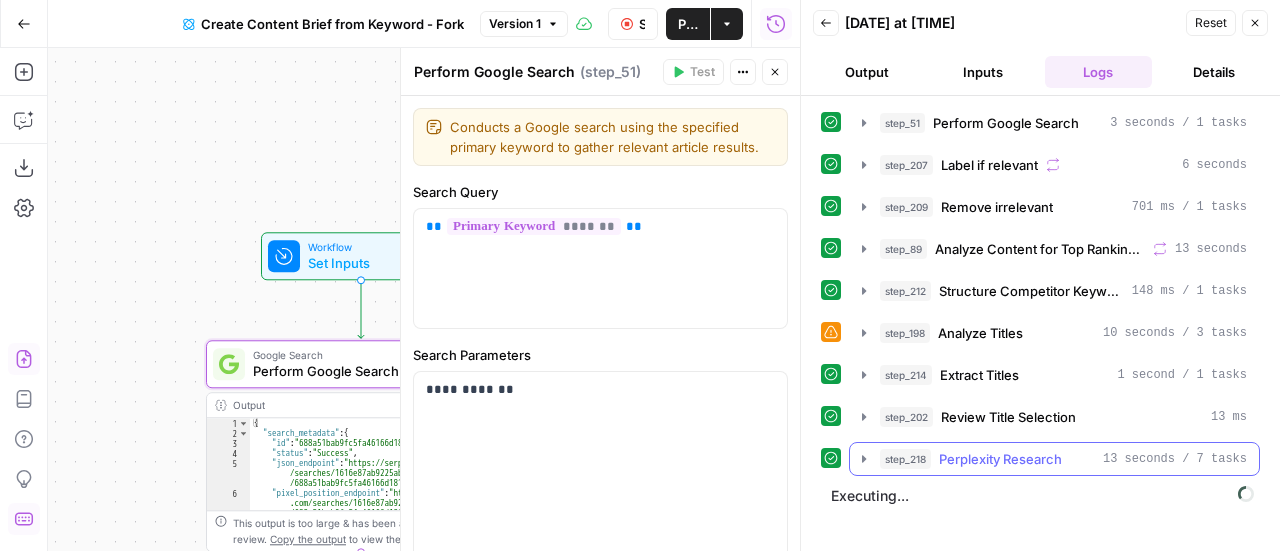 click on "step_218 Perplexity Research 13 seconds / 7 tasks" at bounding box center (1054, 459) 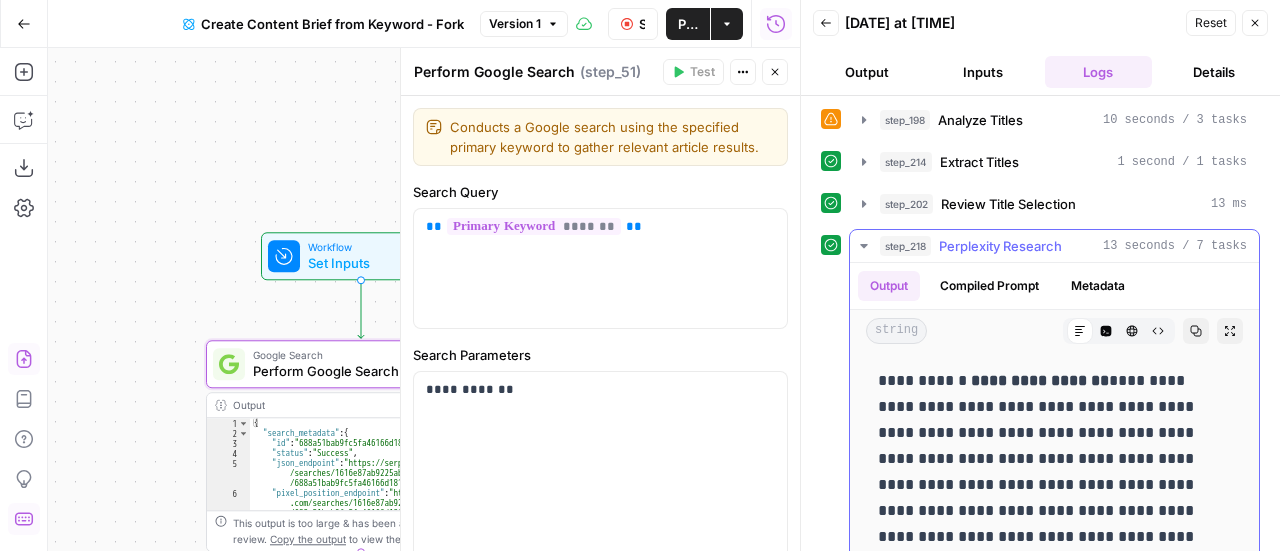 scroll, scrollTop: 400, scrollLeft: 0, axis: vertical 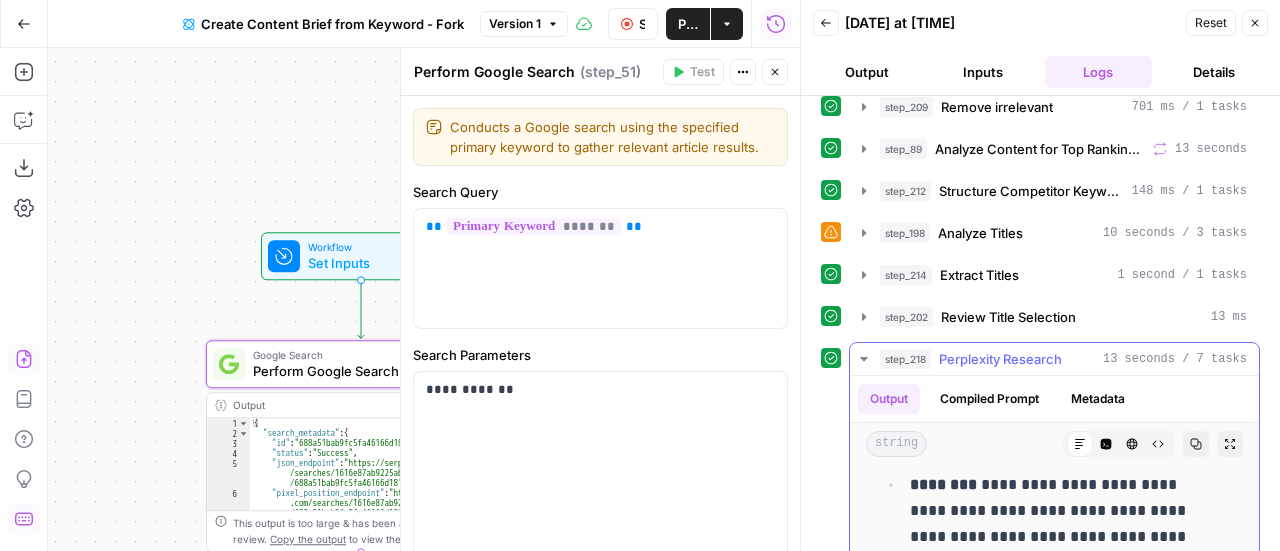 click on "Perplexity Research" at bounding box center [1000, 359] 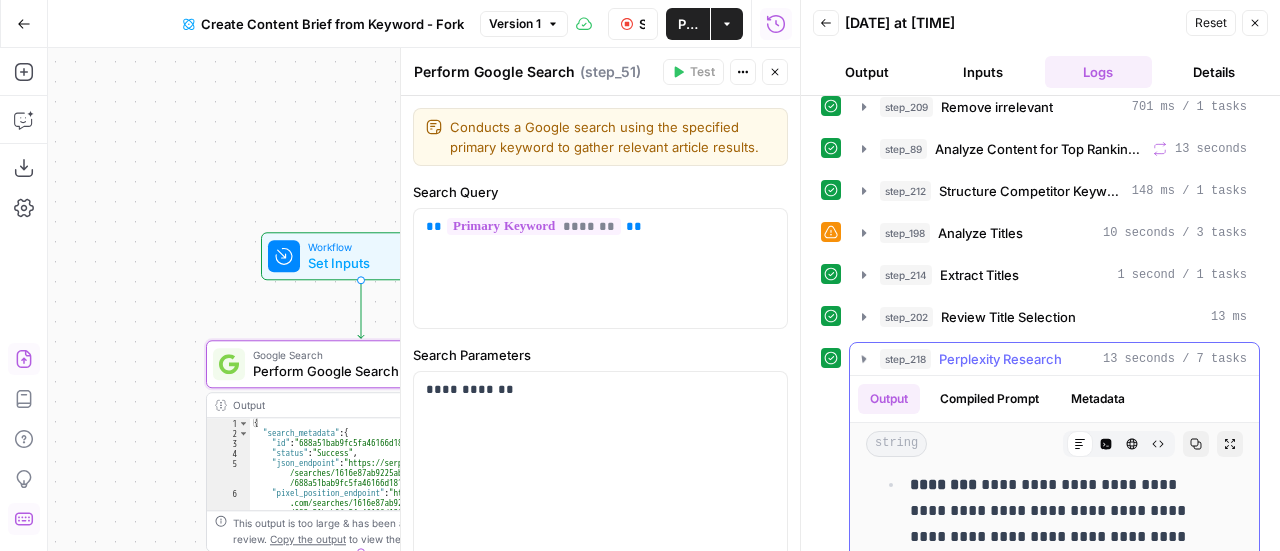 scroll, scrollTop: 0, scrollLeft: 0, axis: both 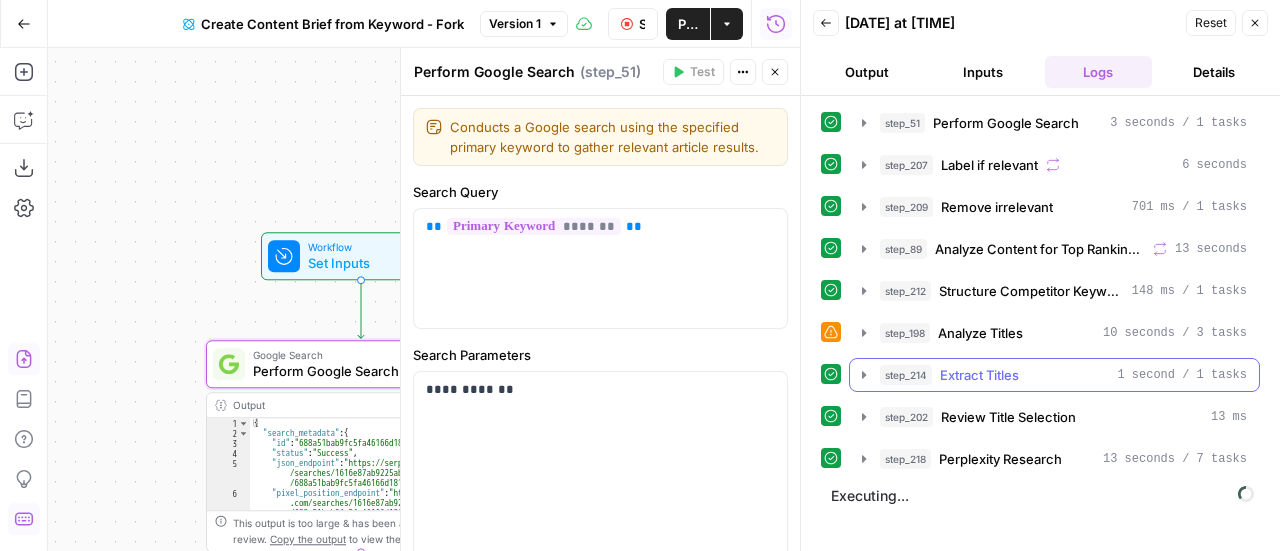 click on "Extract Titles" at bounding box center (979, 375) 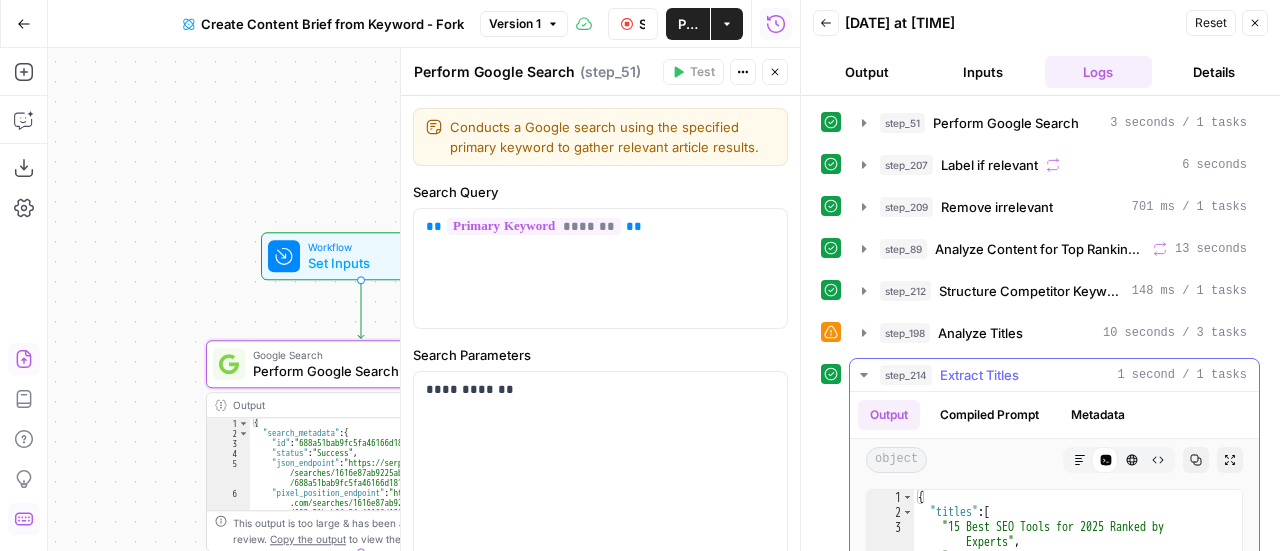 click on "Extract Titles" at bounding box center (979, 375) 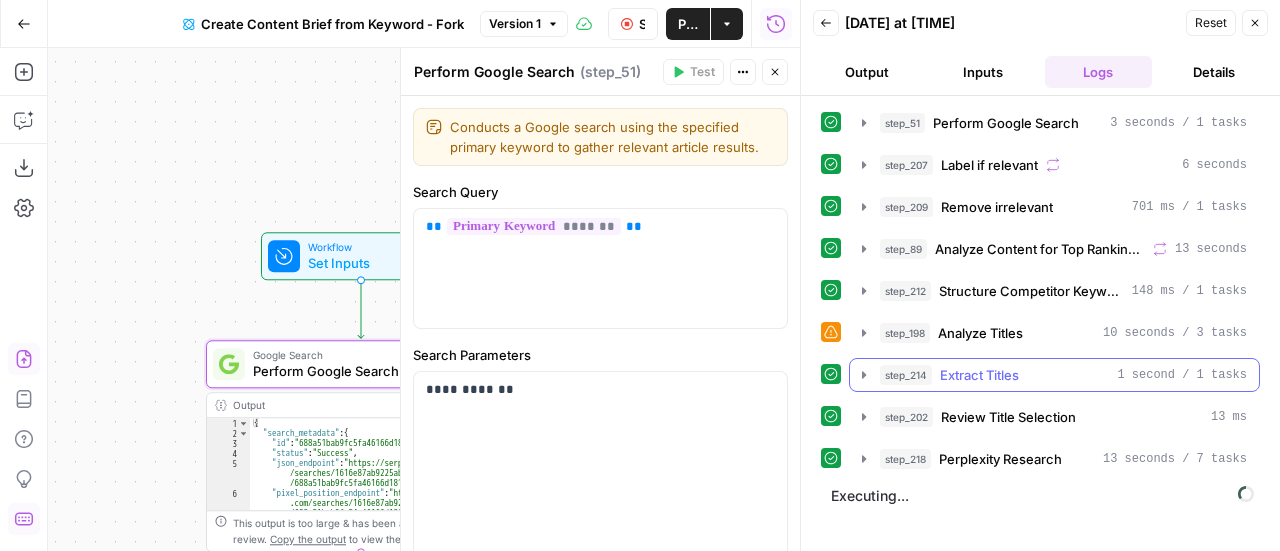 click on "Extract Titles" at bounding box center [979, 375] 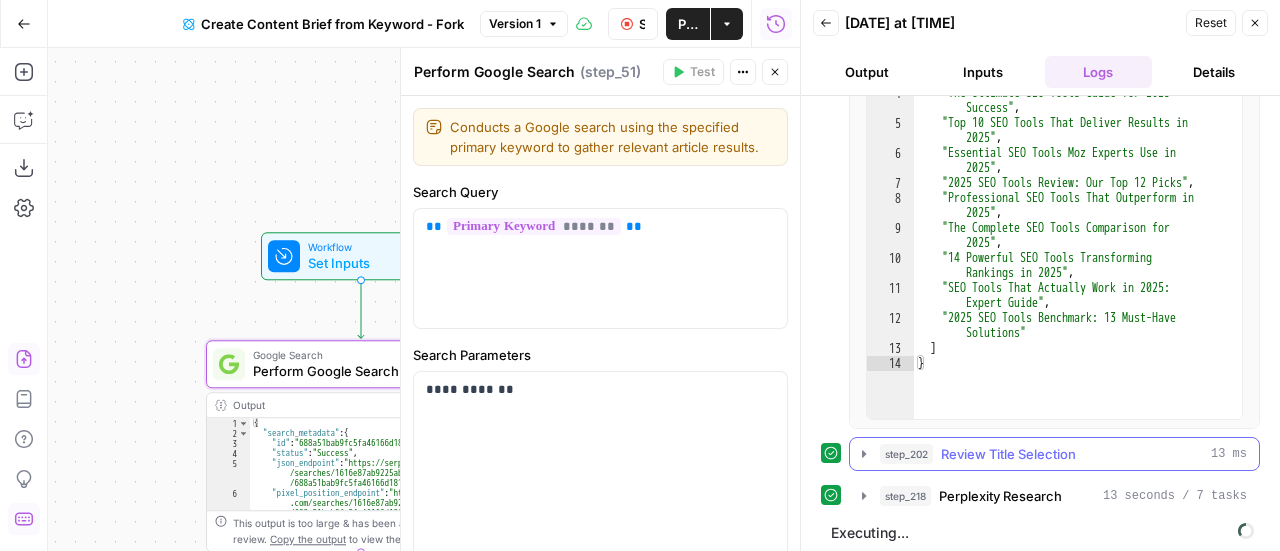click on "Review Title Selection" at bounding box center [1008, 454] 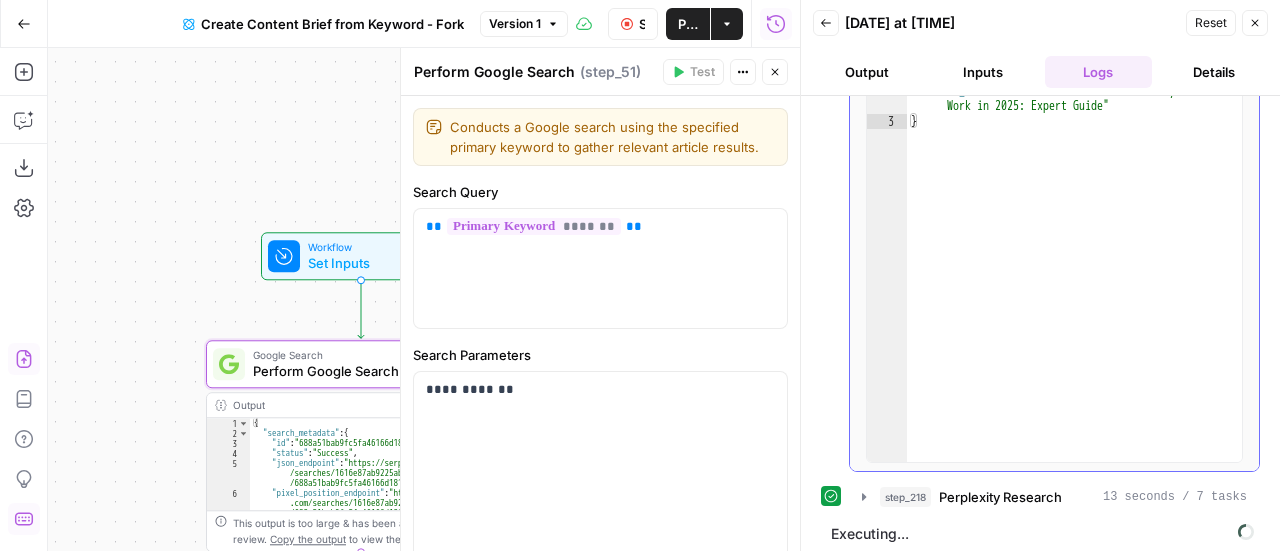 scroll, scrollTop: 364, scrollLeft: 0, axis: vertical 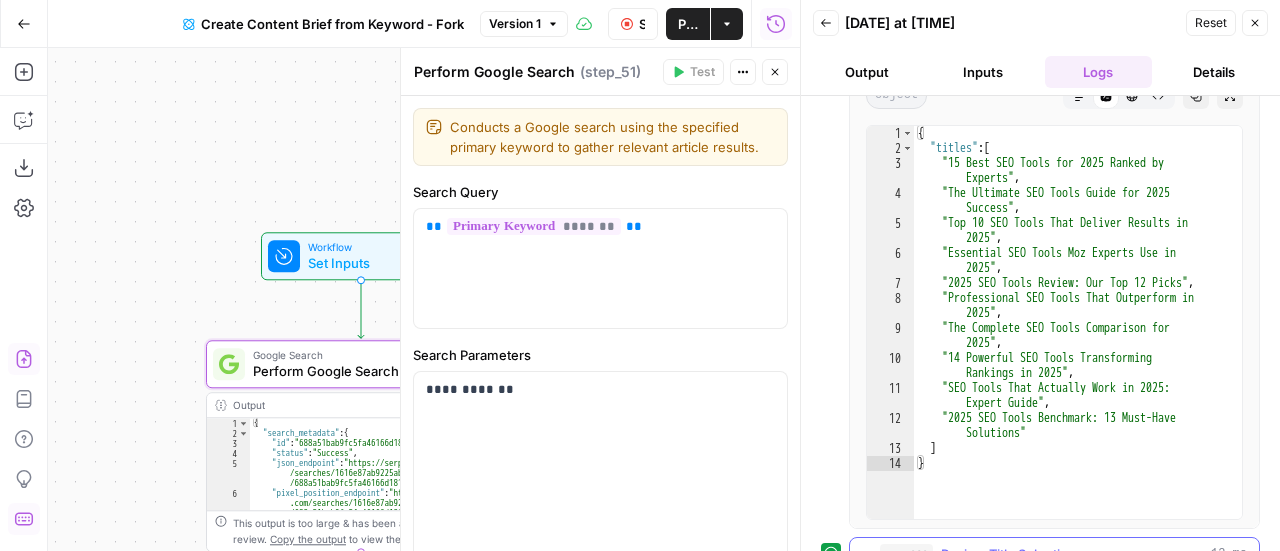 click on "Review Title Selection" at bounding box center [1008, 554] 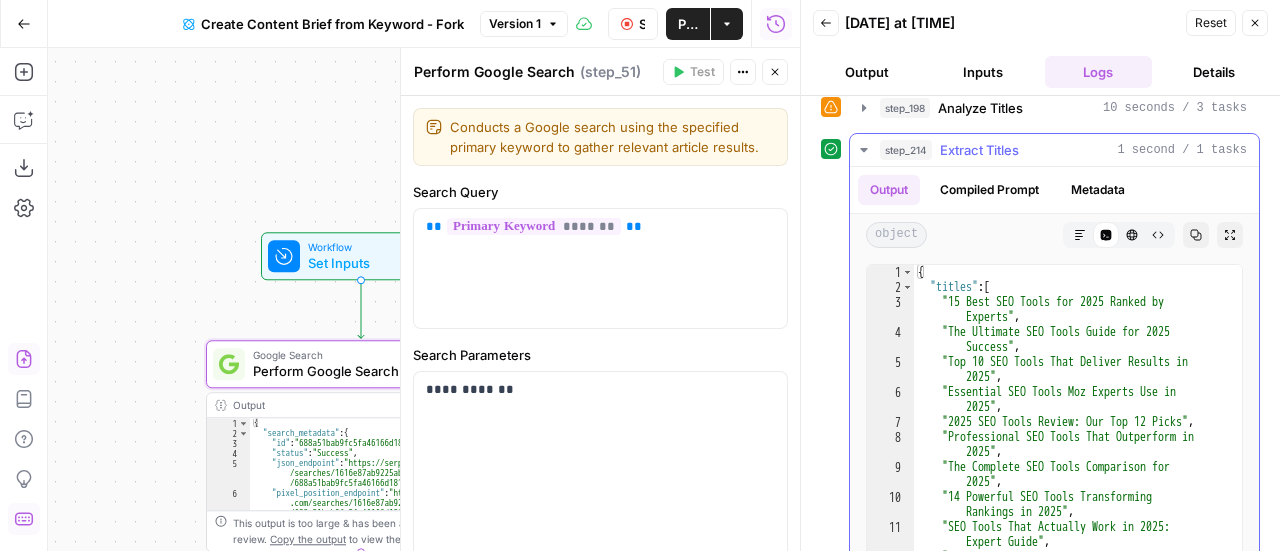 scroll, scrollTop: 164, scrollLeft: 0, axis: vertical 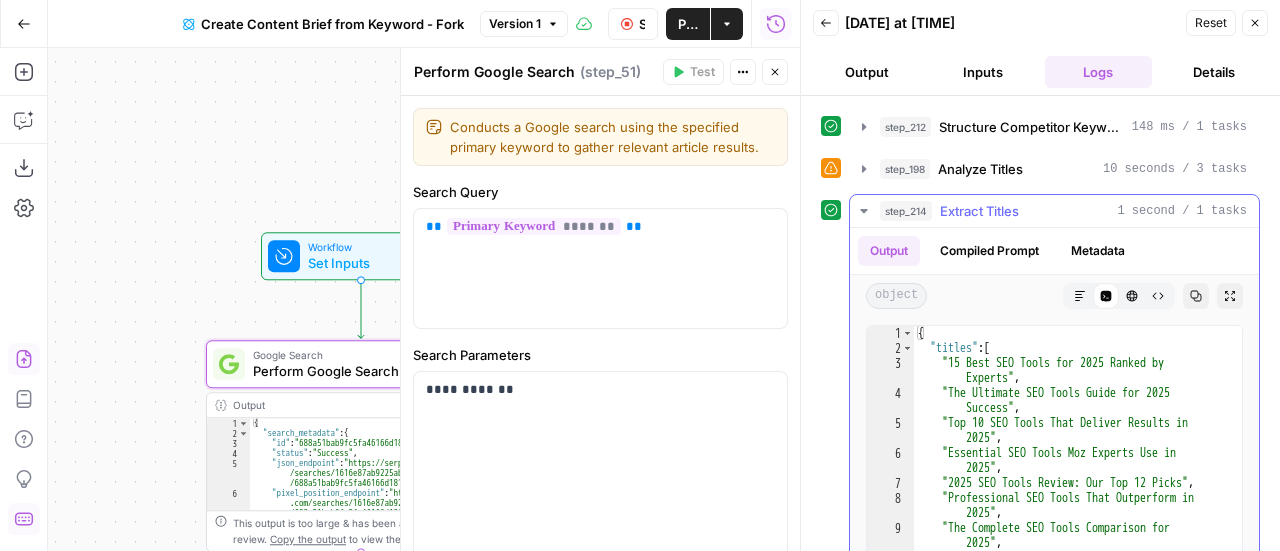 click on "Extract Titles" at bounding box center (979, 211) 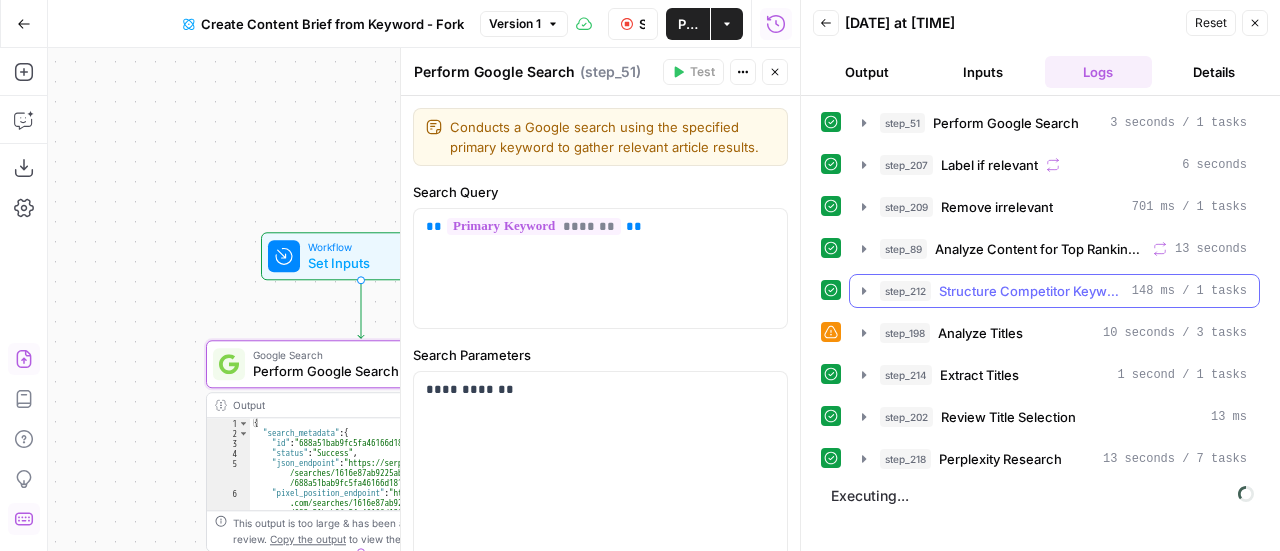 scroll, scrollTop: 0, scrollLeft: 0, axis: both 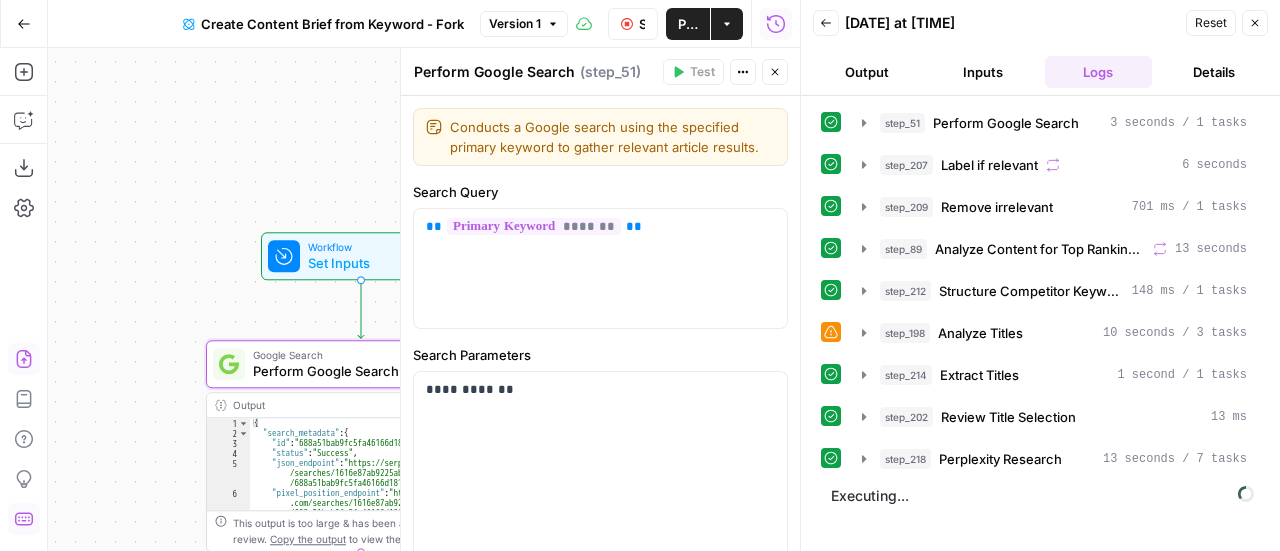 type 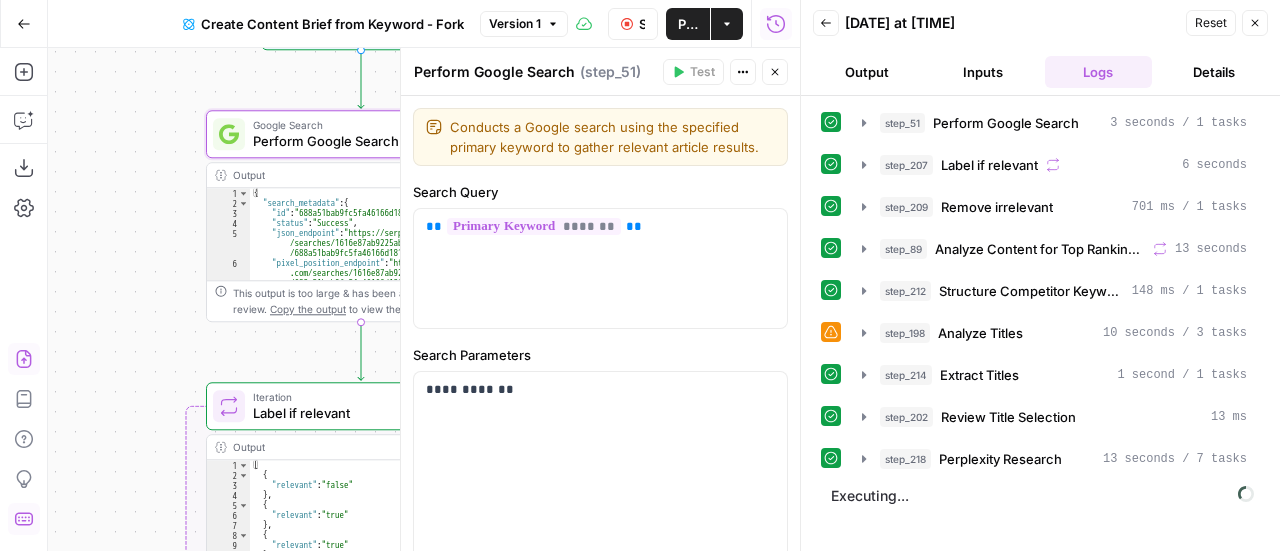 drag, startPoint x: 116, startPoint y: 435, endPoint x: 57, endPoint y: 63, distance: 376.64972 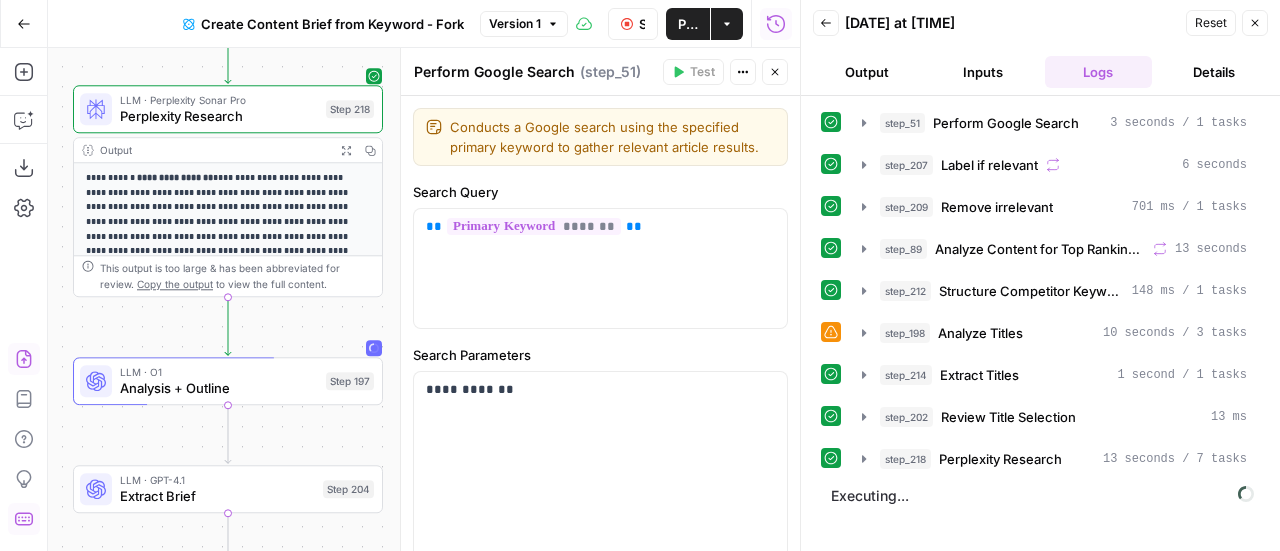 drag, startPoint x: 154, startPoint y: 247, endPoint x: 56, endPoint y: 135, distance: 148.82204 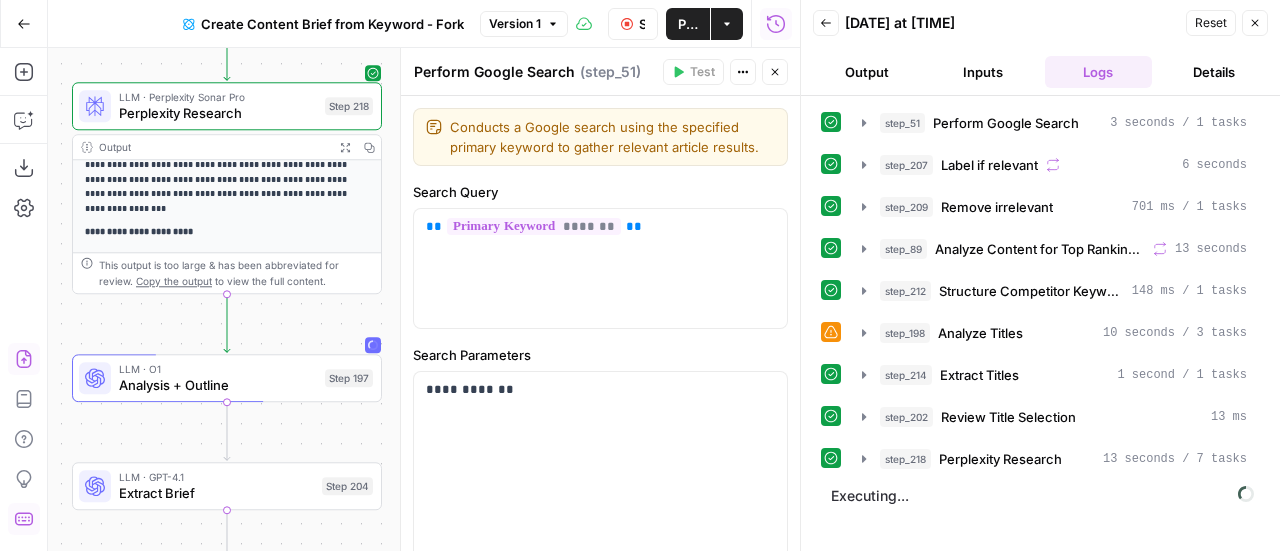 scroll, scrollTop: 0, scrollLeft: 0, axis: both 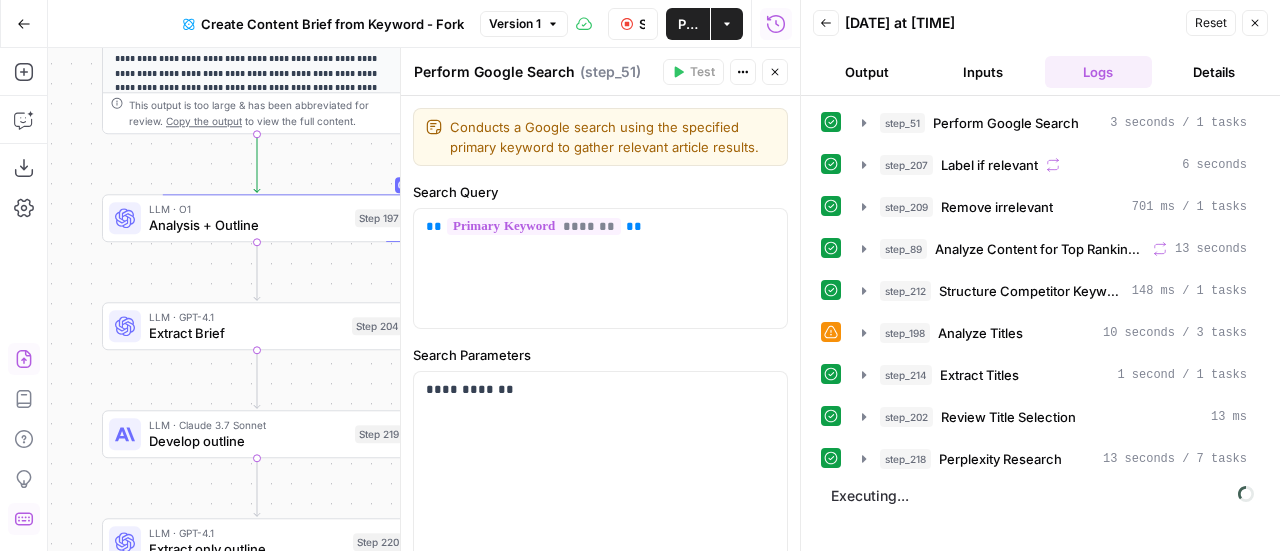 drag, startPoint x: 54, startPoint y: 295, endPoint x: 84, endPoint y: 115, distance: 182.48288 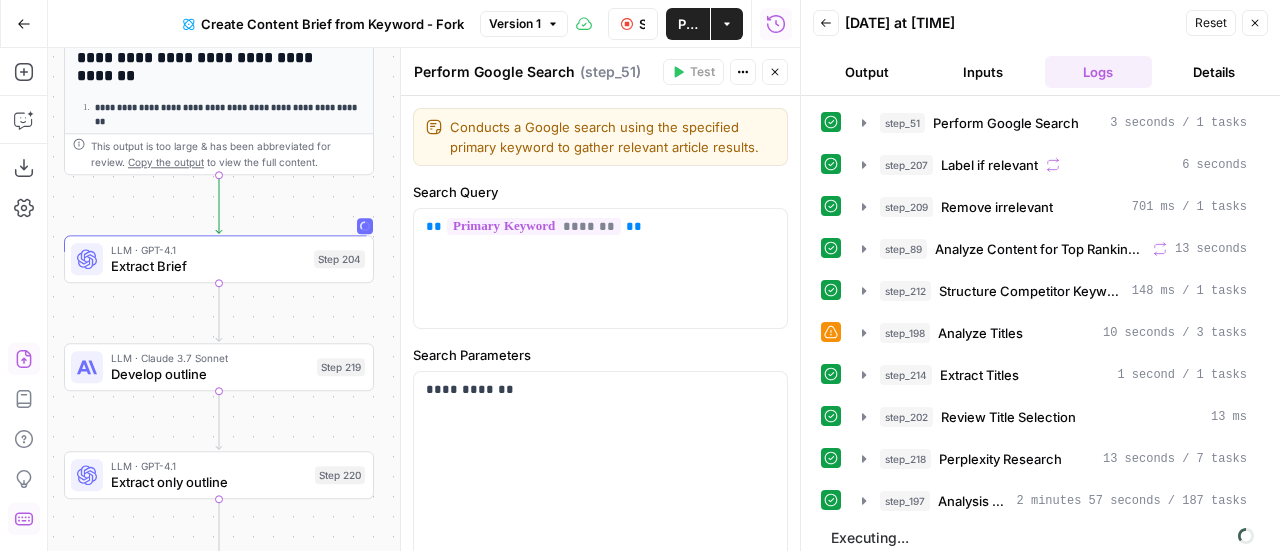 drag, startPoint x: 86, startPoint y: 301, endPoint x: 777, endPoint y: 314, distance: 691.12225 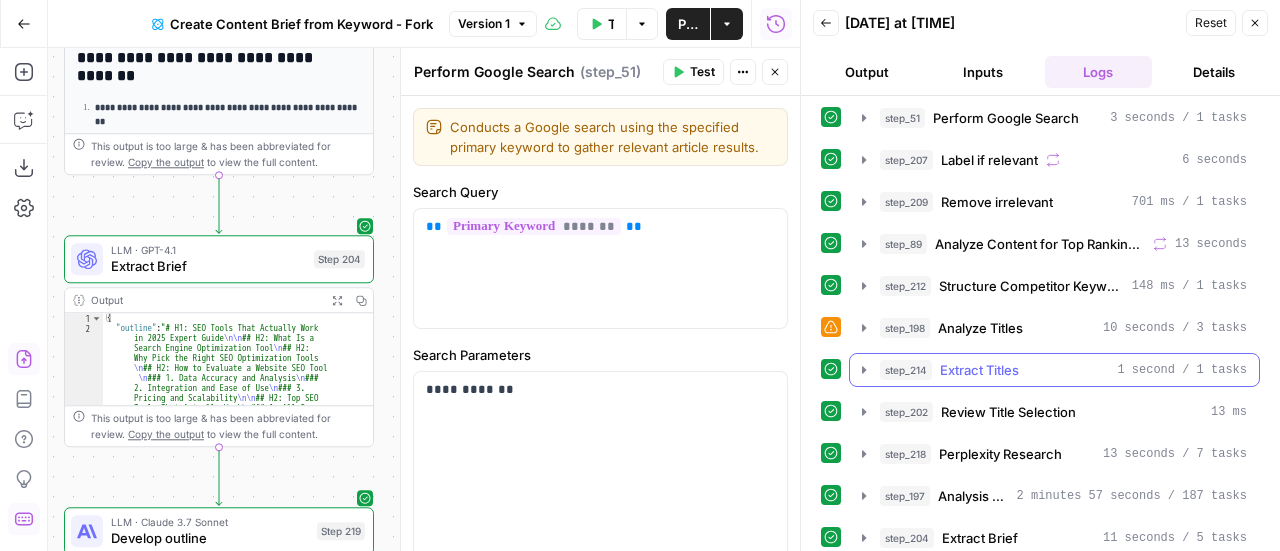 scroll, scrollTop: 405, scrollLeft: 0, axis: vertical 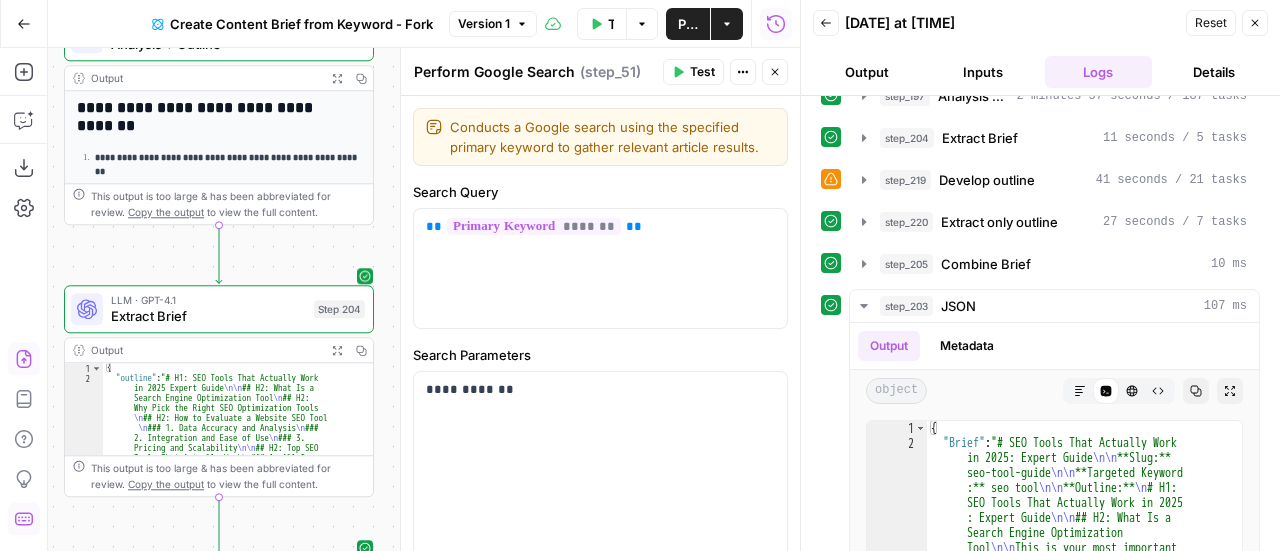 click 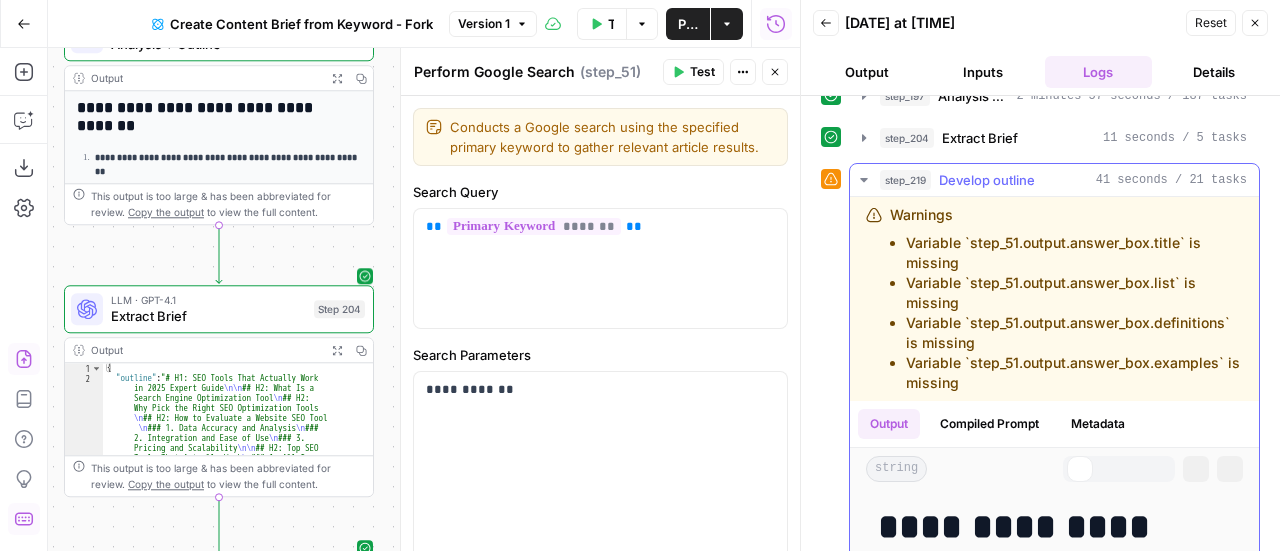 click 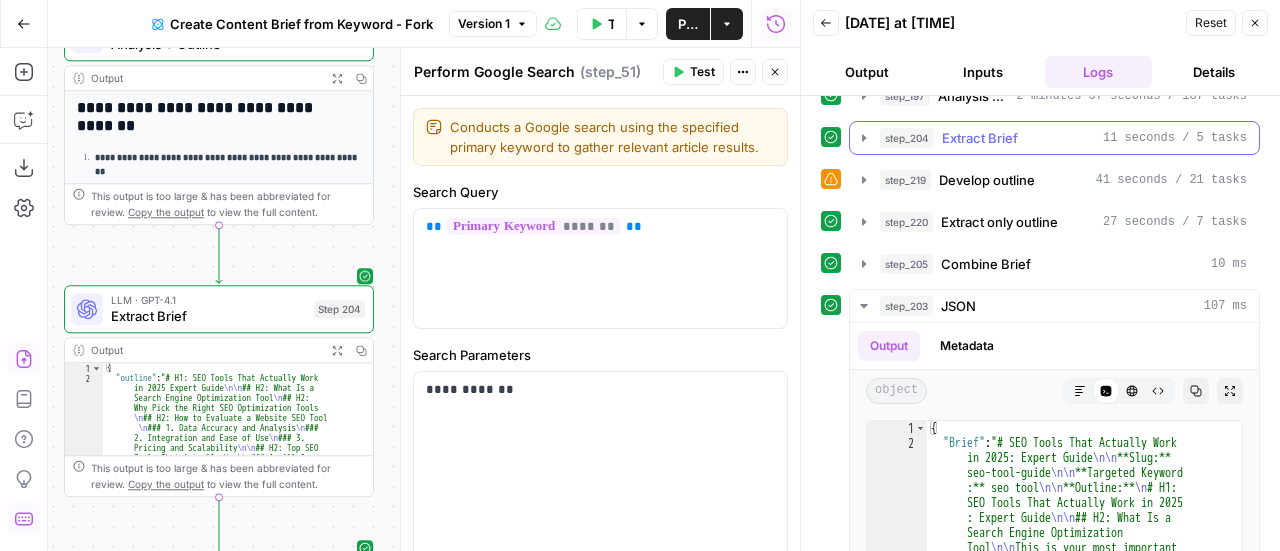 click 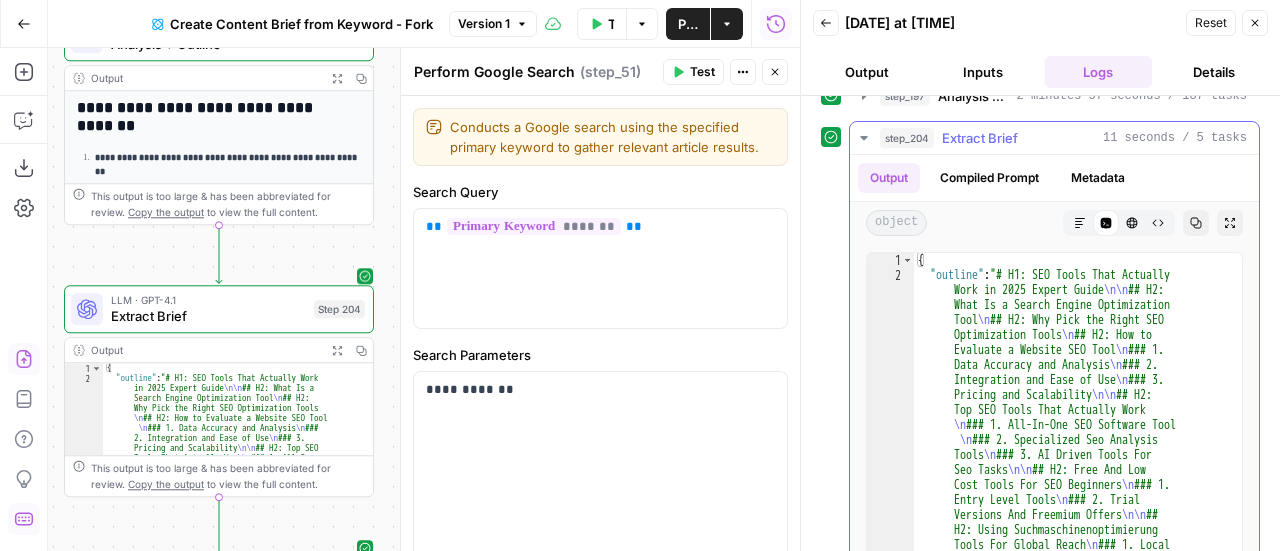 drag, startPoint x: 994, startPoint y: 185, endPoint x: 989, endPoint y: 165, distance: 20.615528 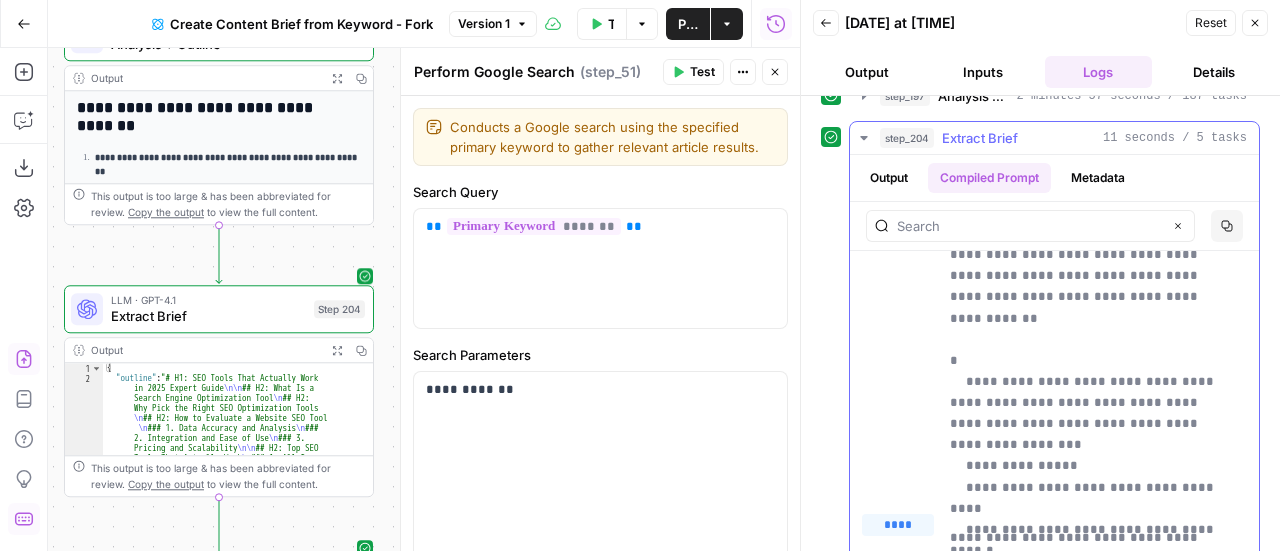 scroll, scrollTop: 0, scrollLeft: 0, axis: both 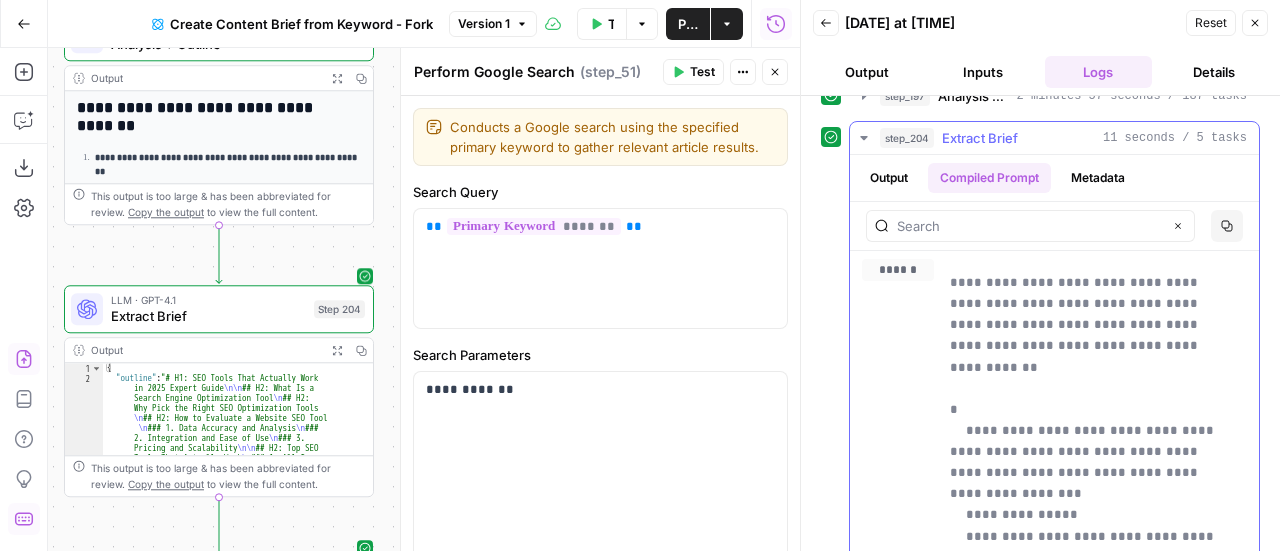 click 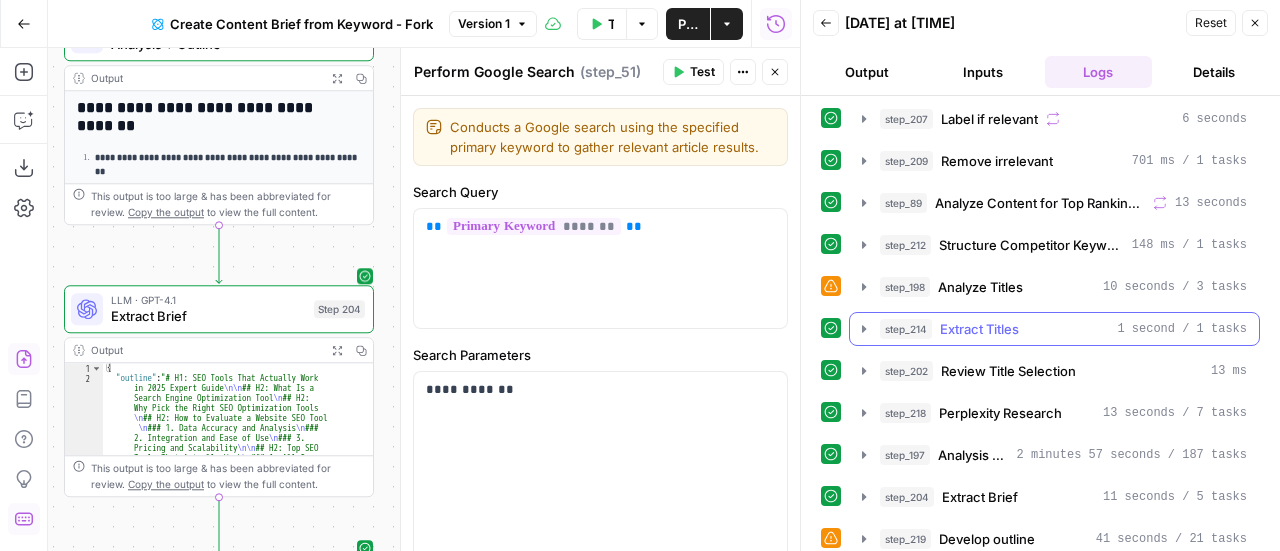 scroll, scrollTop: 0, scrollLeft: 0, axis: both 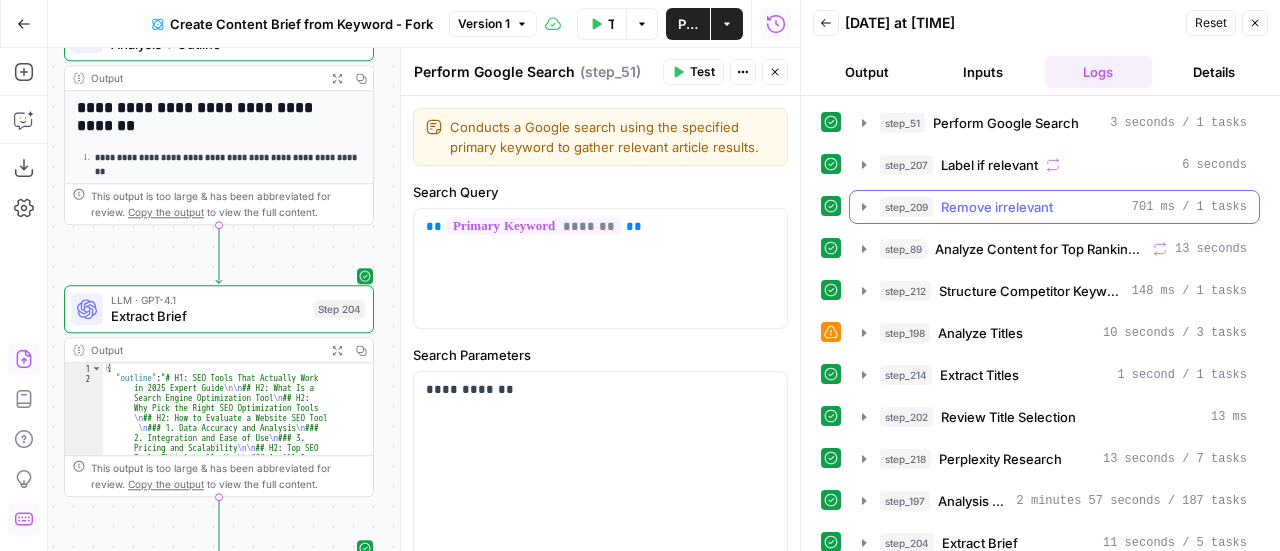 click 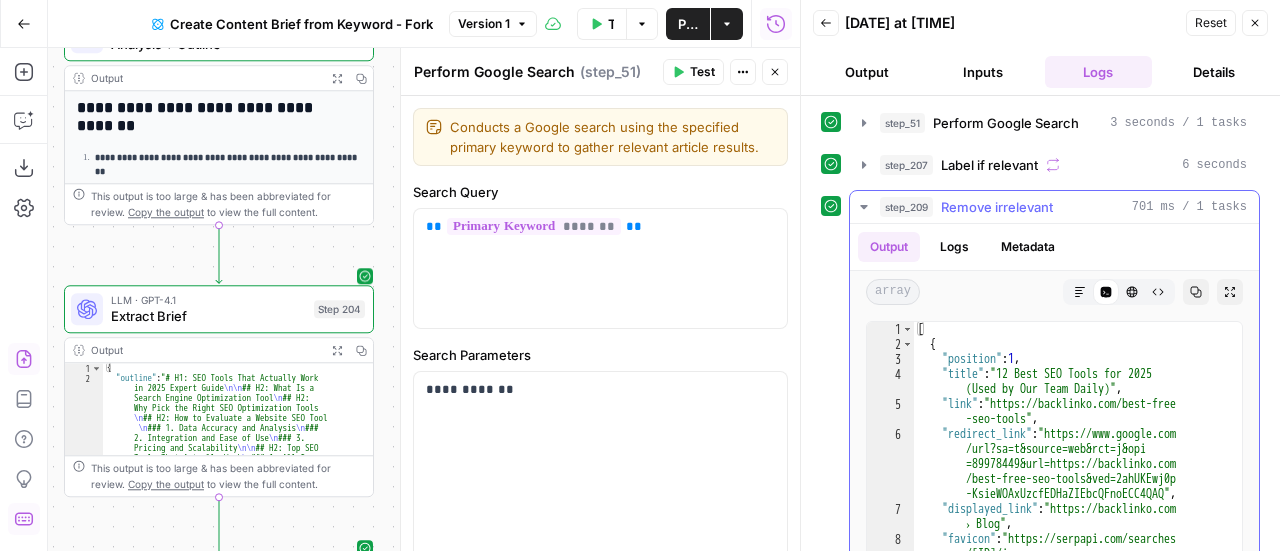 click 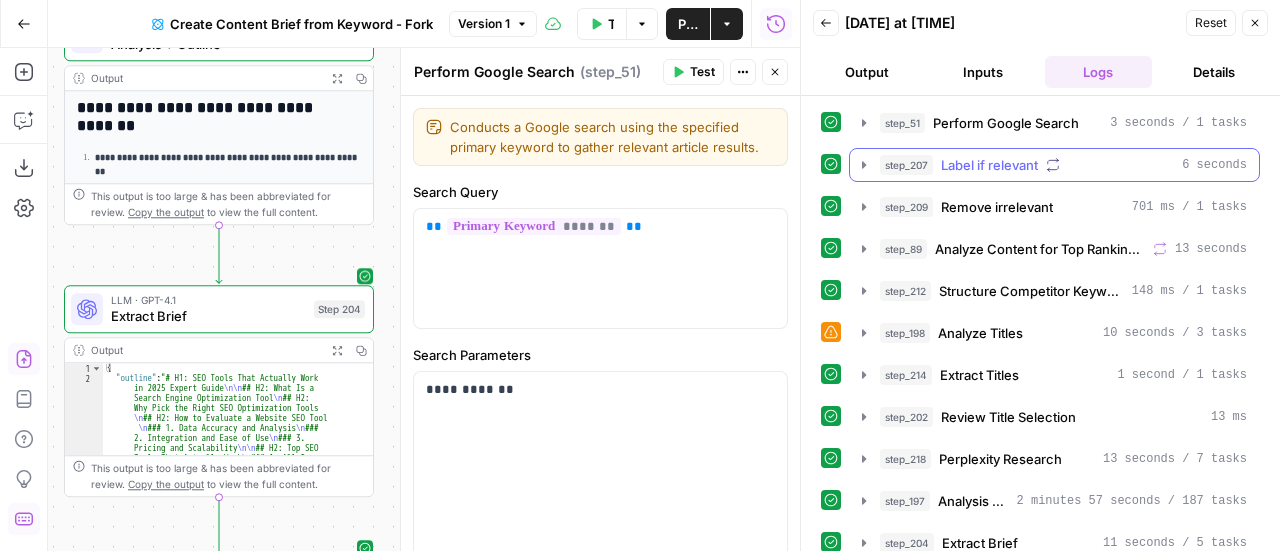 click on "step_207 Label if relevant 6 seconds" at bounding box center [1054, 165] 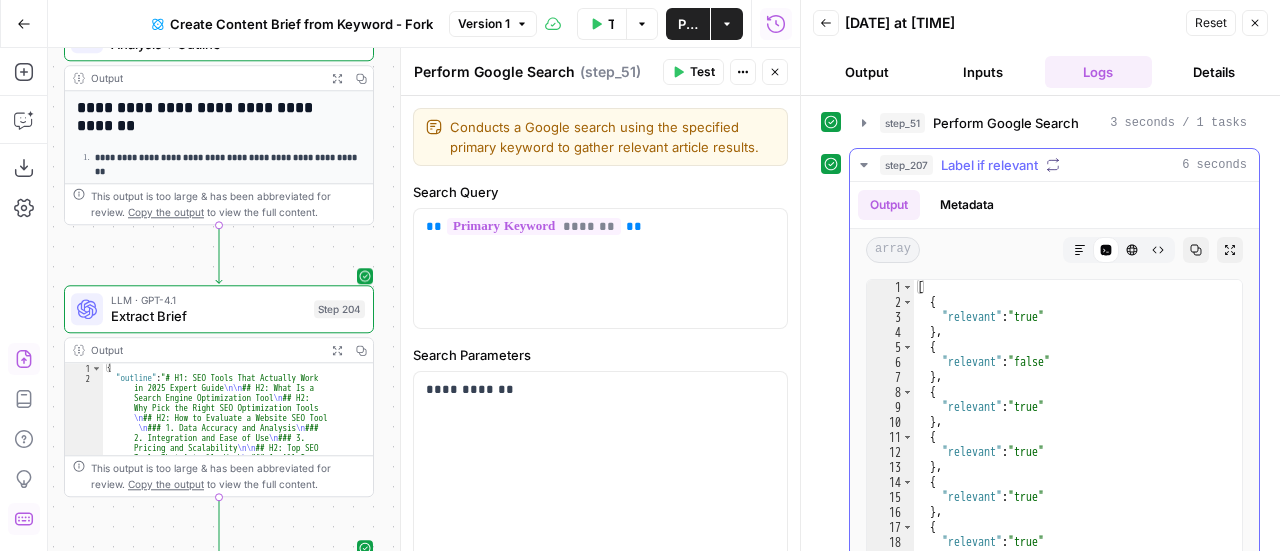 click 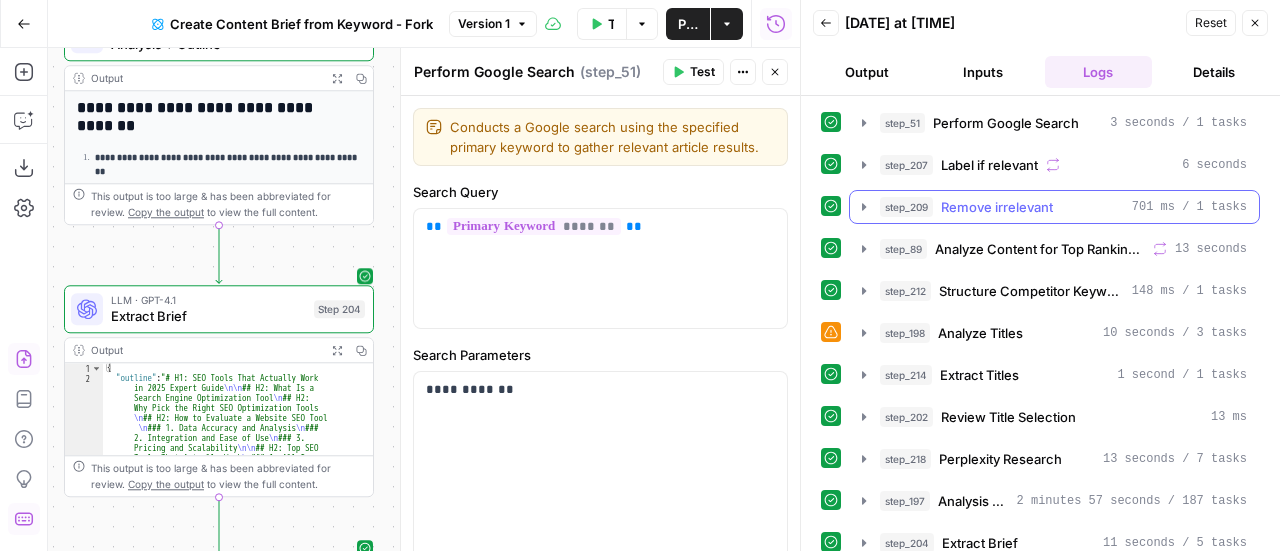click 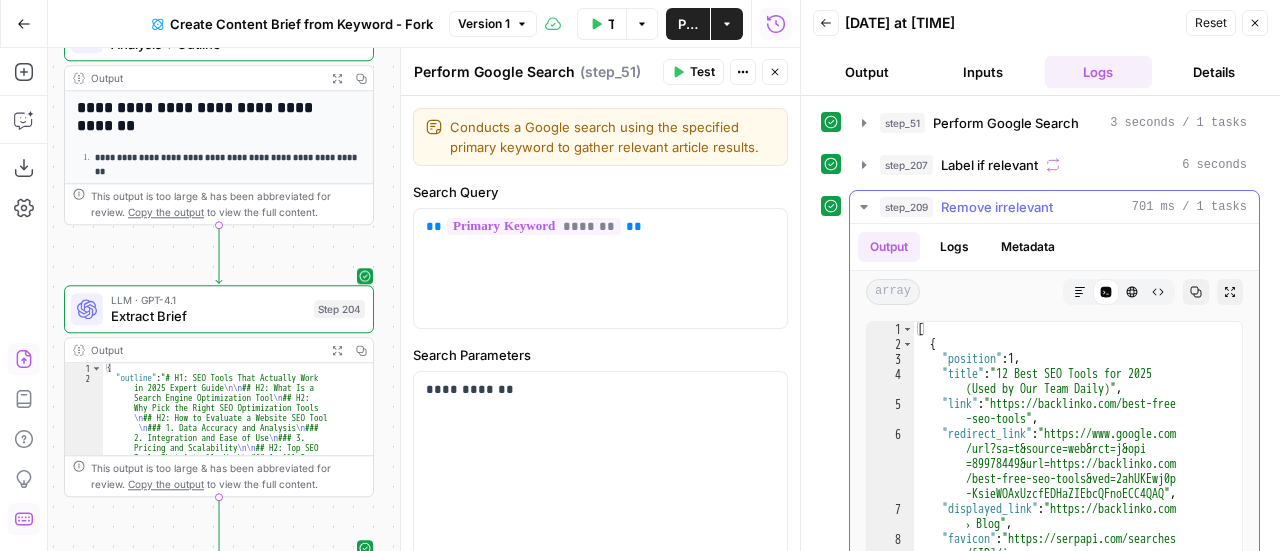 click on "Logs" at bounding box center (954, 247) 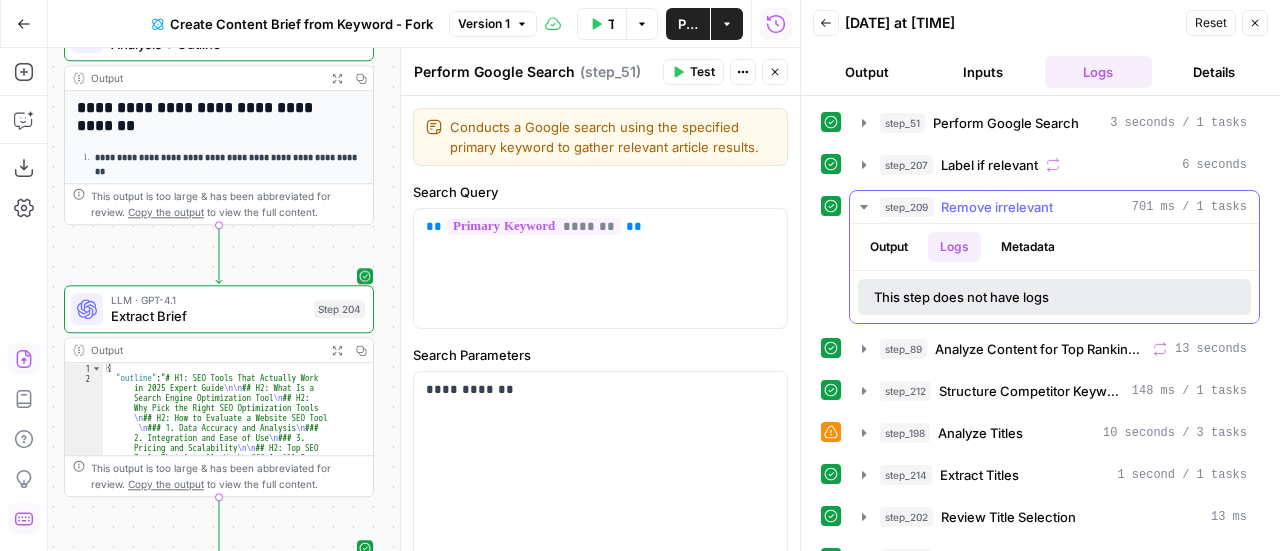 click on "Metadata" at bounding box center (1028, 247) 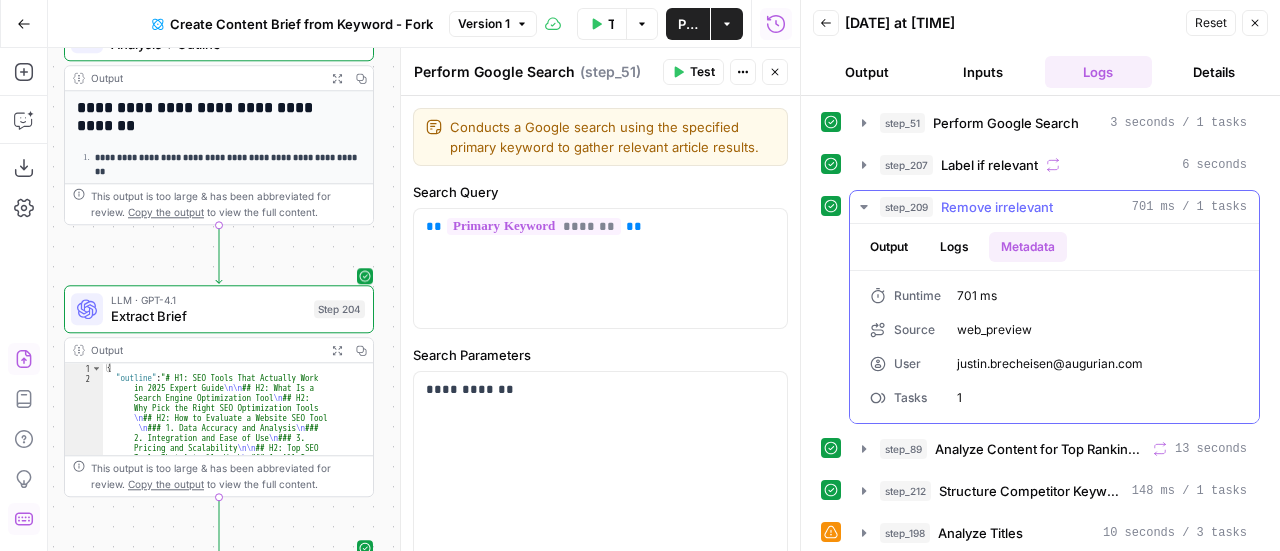 click on "Output" at bounding box center [889, 247] 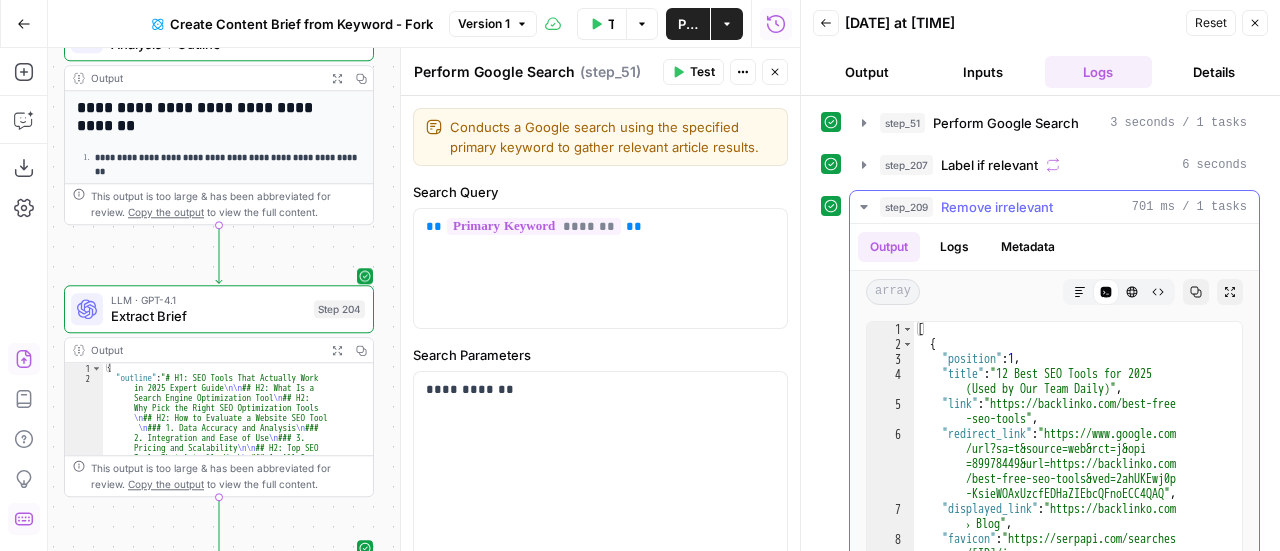 click 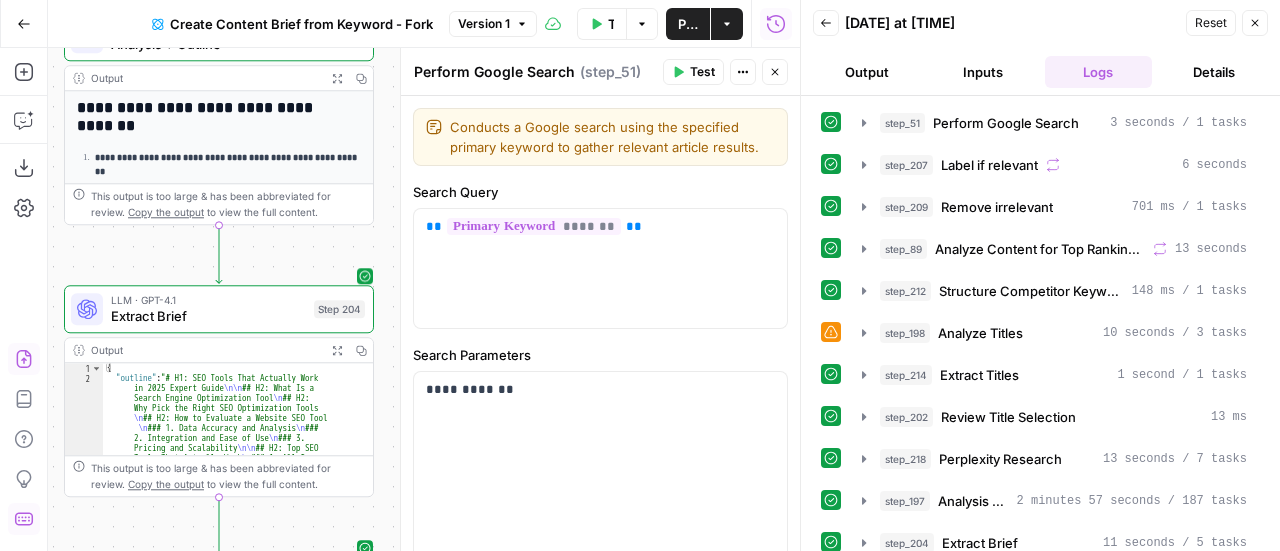 click on "step_51 Perform Google Search 3 seconds / 1 tasks" at bounding box center (1040, 123) 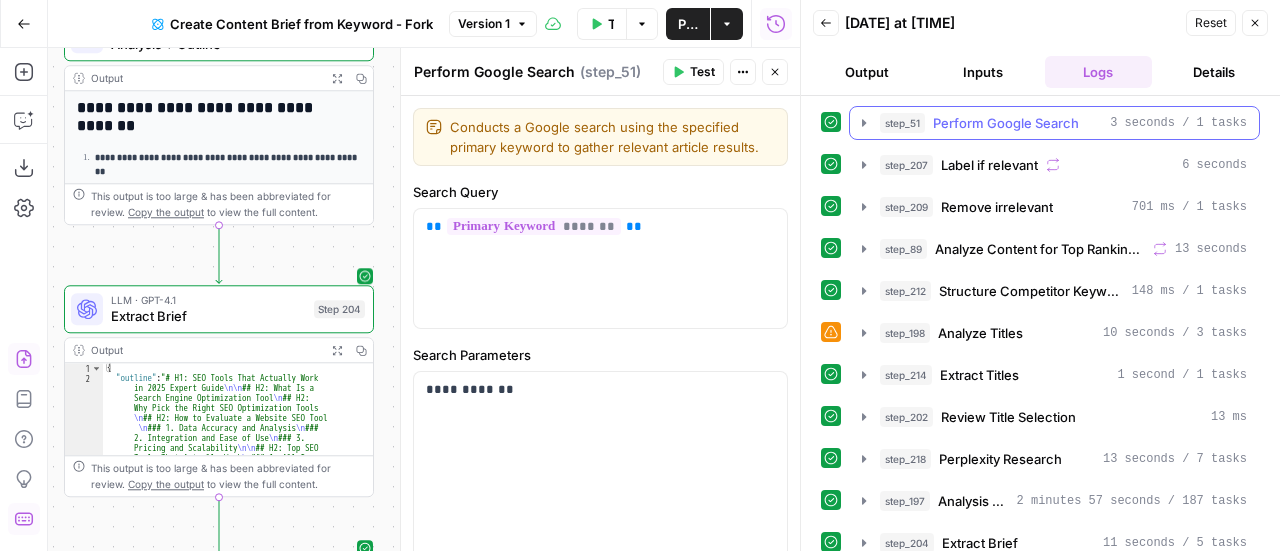 click 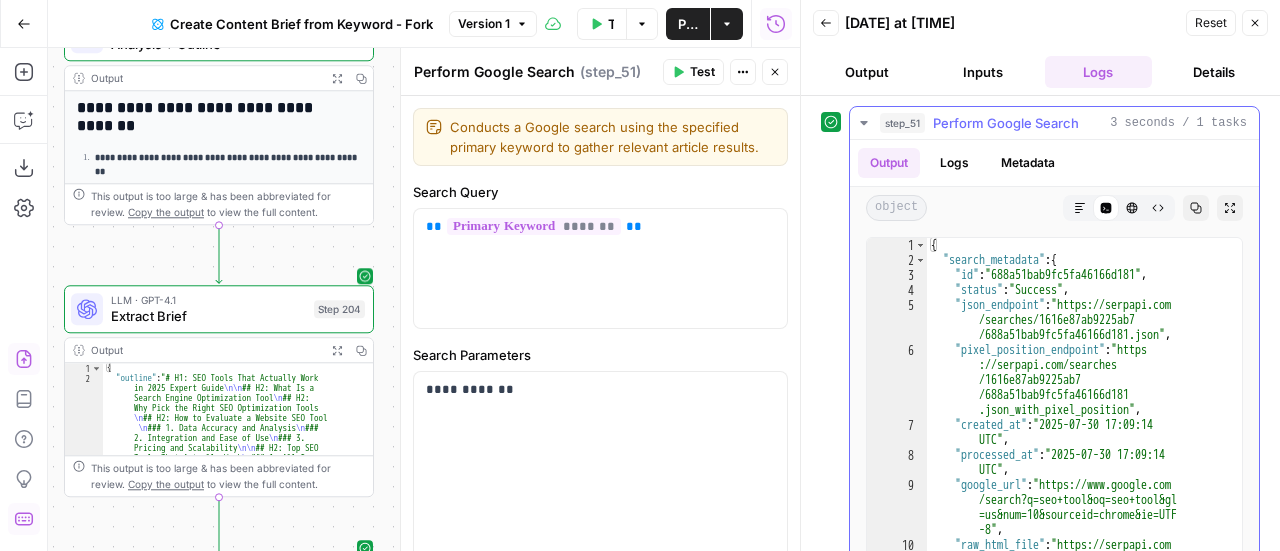 click 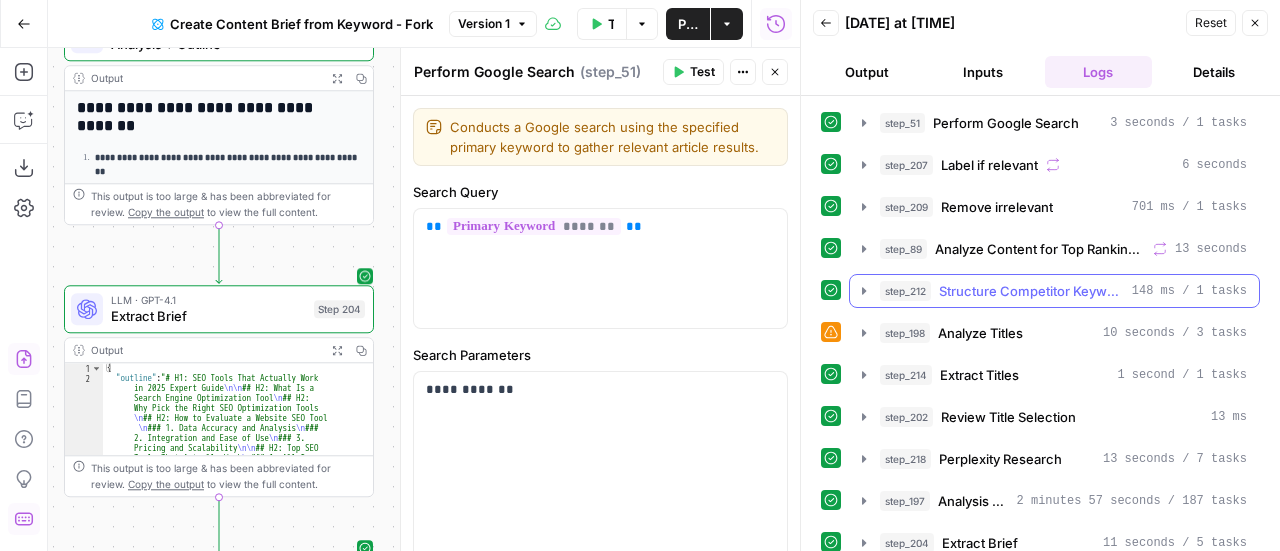 click 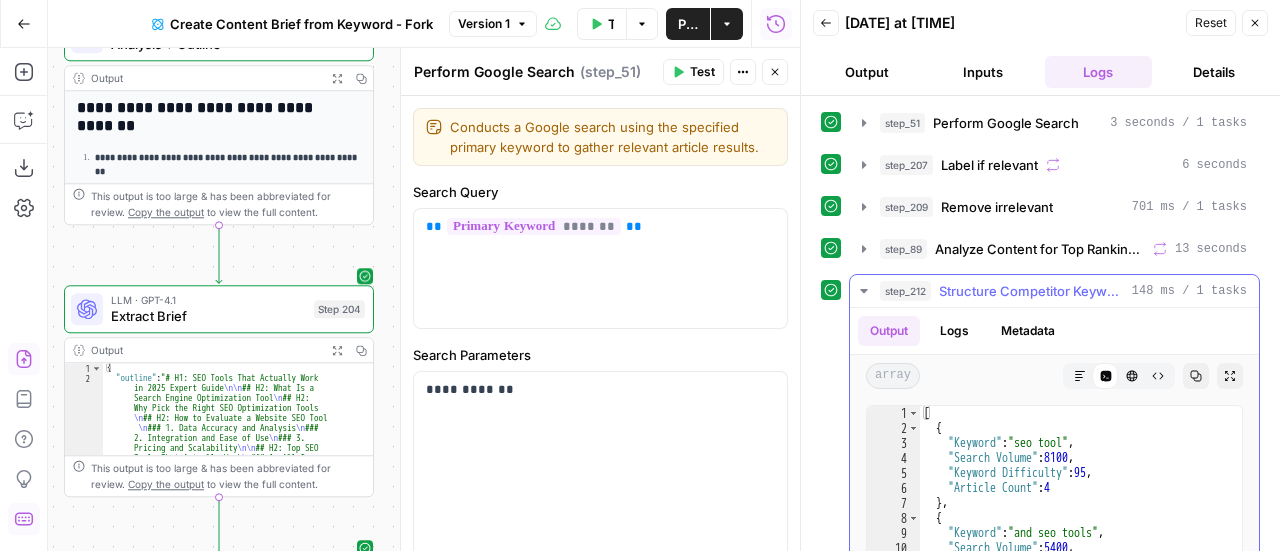 click 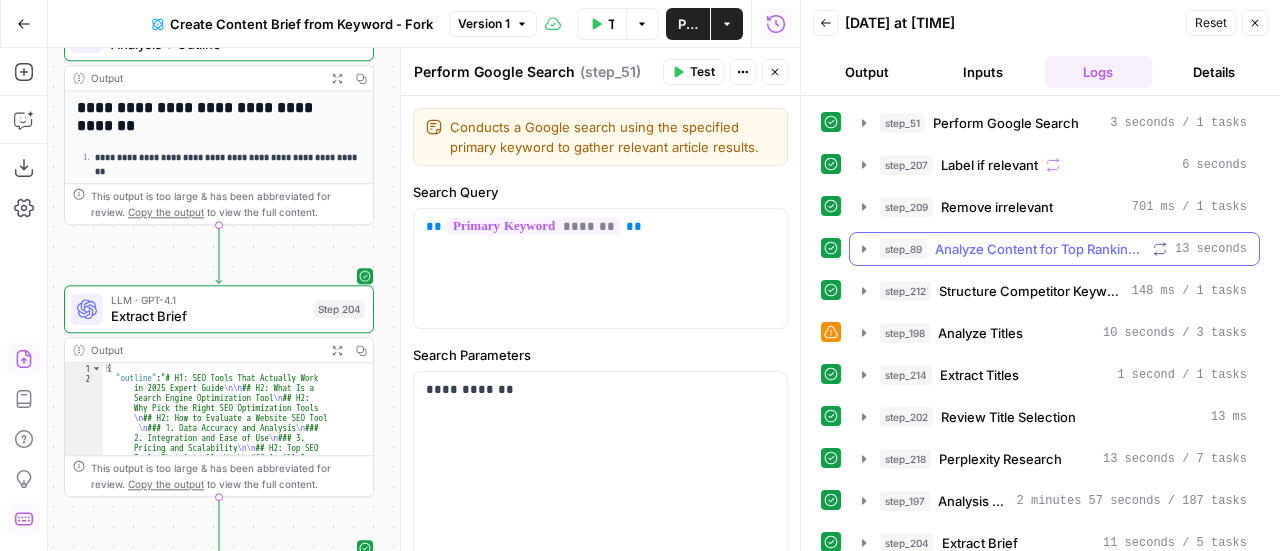 click 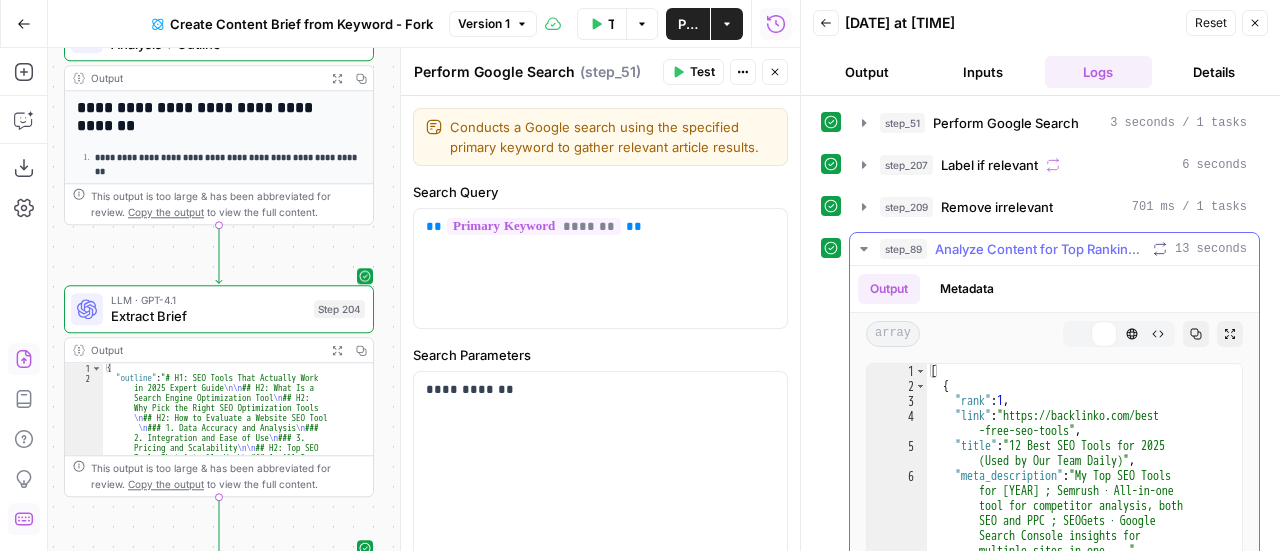 click 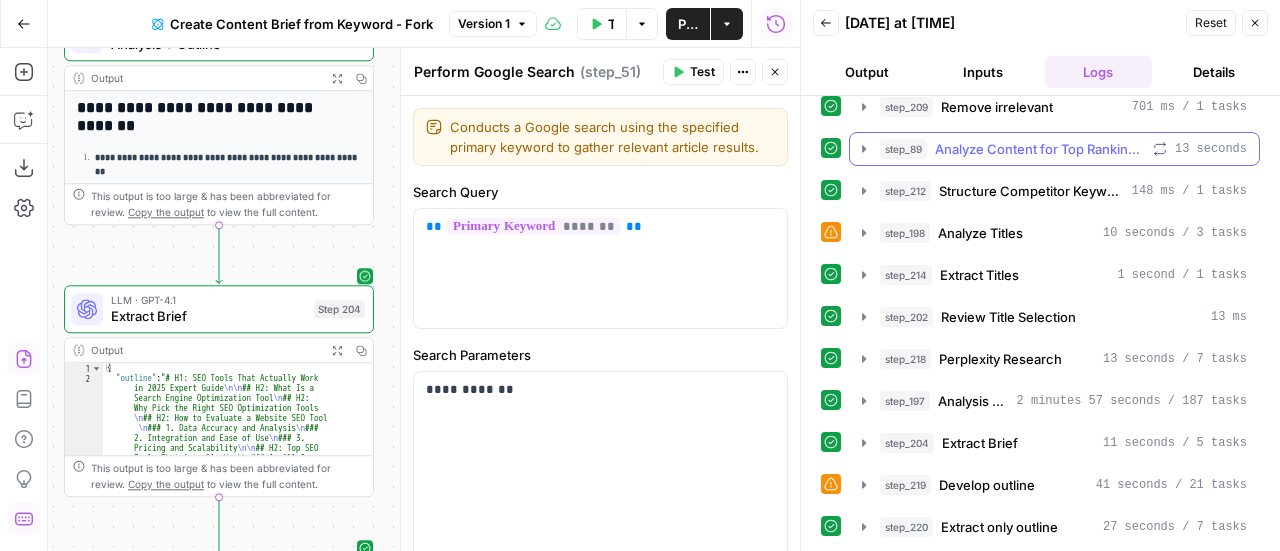 scroll, scrollTop: 300, scrollLeft: 0, axis: vertical 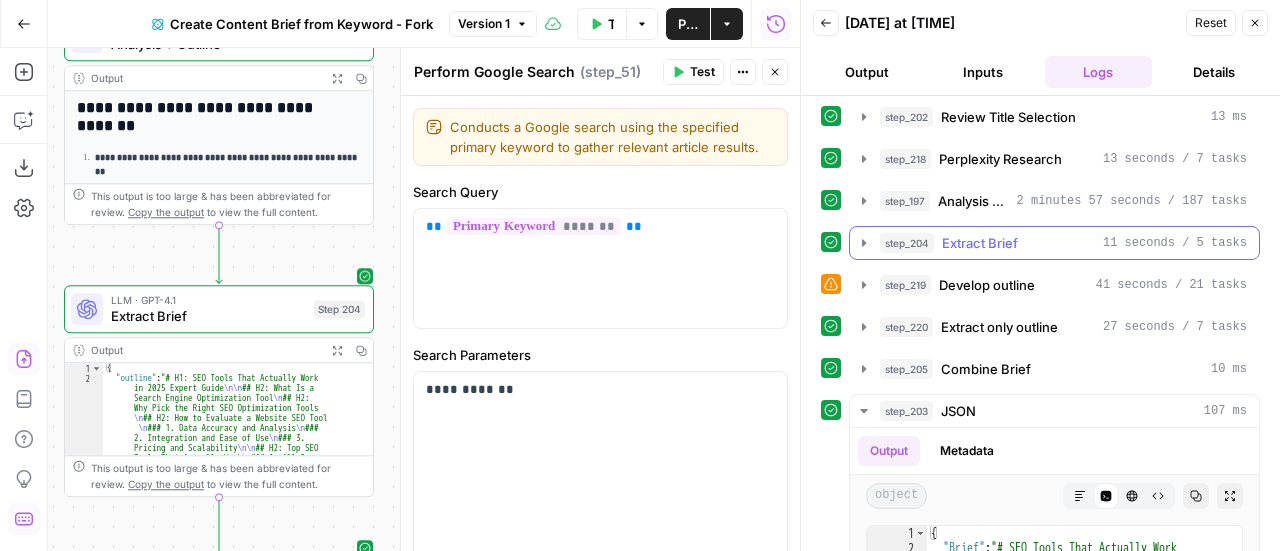 click 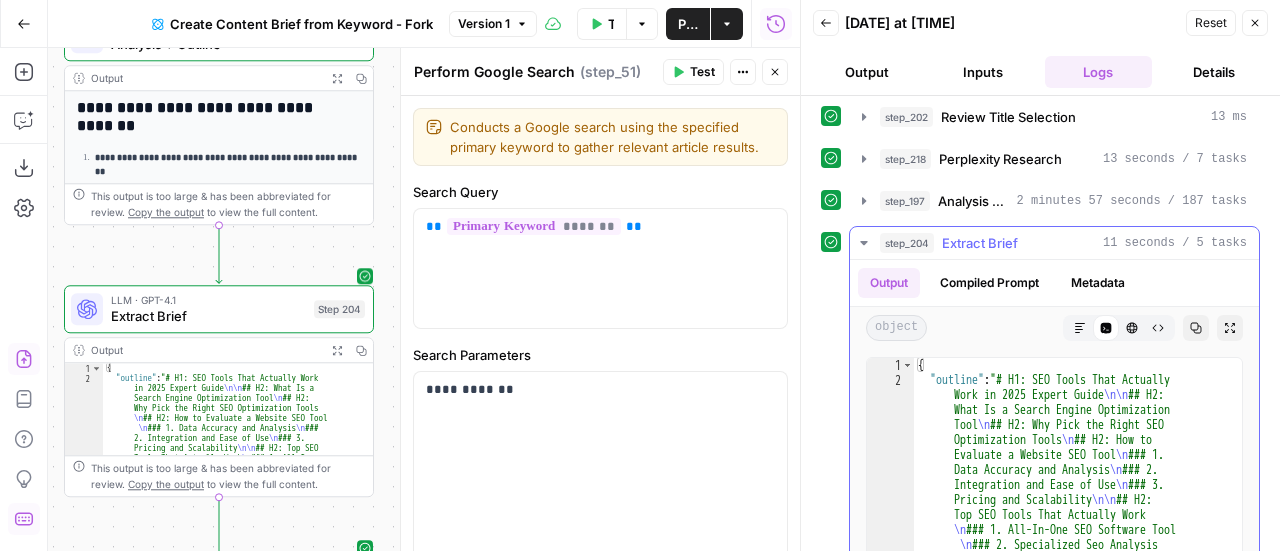 click on "Compiled Prompt" at bounding box center [989, 283] 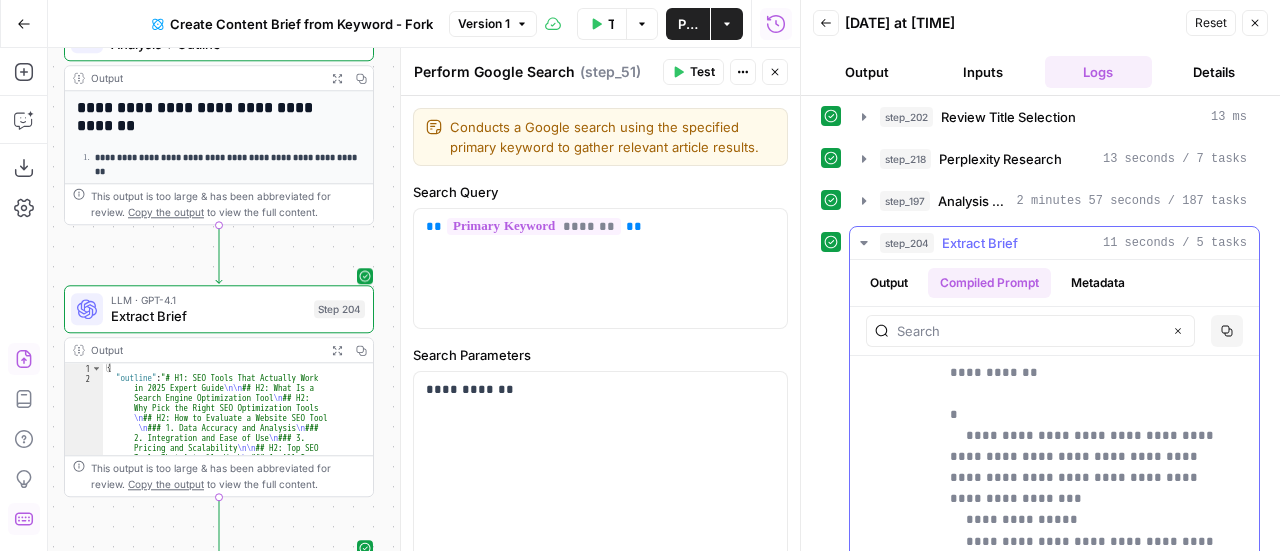 scroll, scrollTop: 0, scrollLeft: 0, axis: both 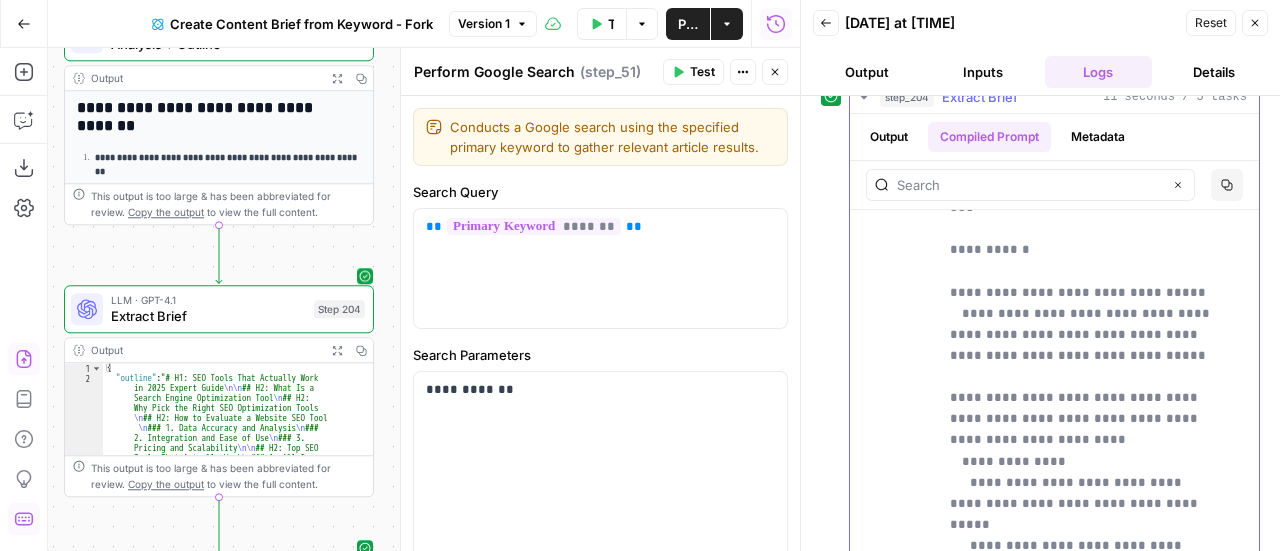 type 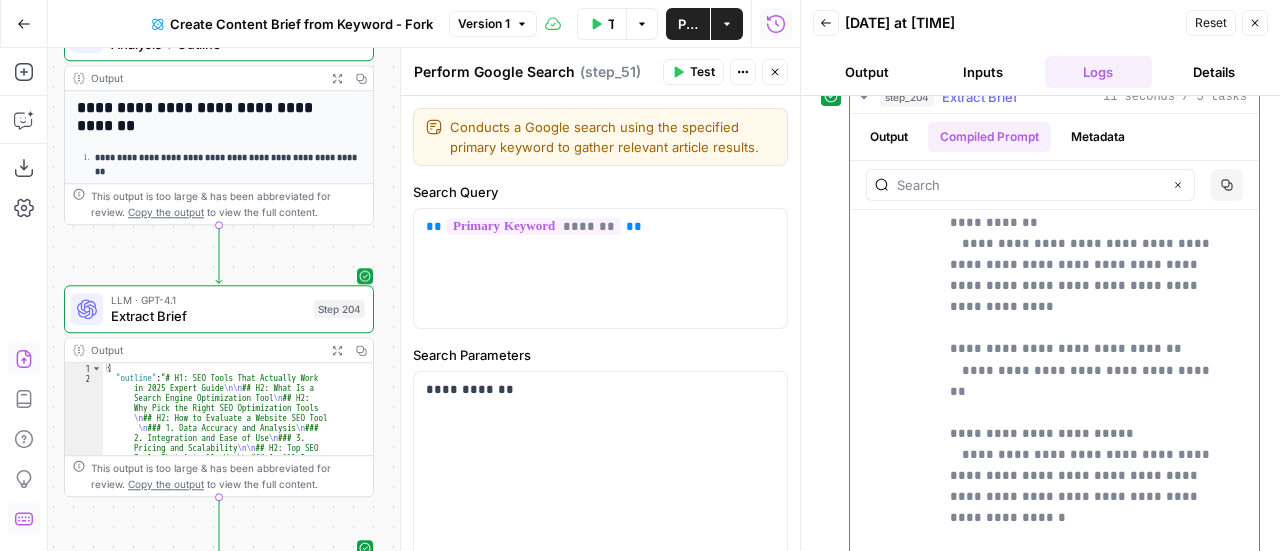 scroll, scrollTop: 14800, scrollLeft: 0, axis: vertical 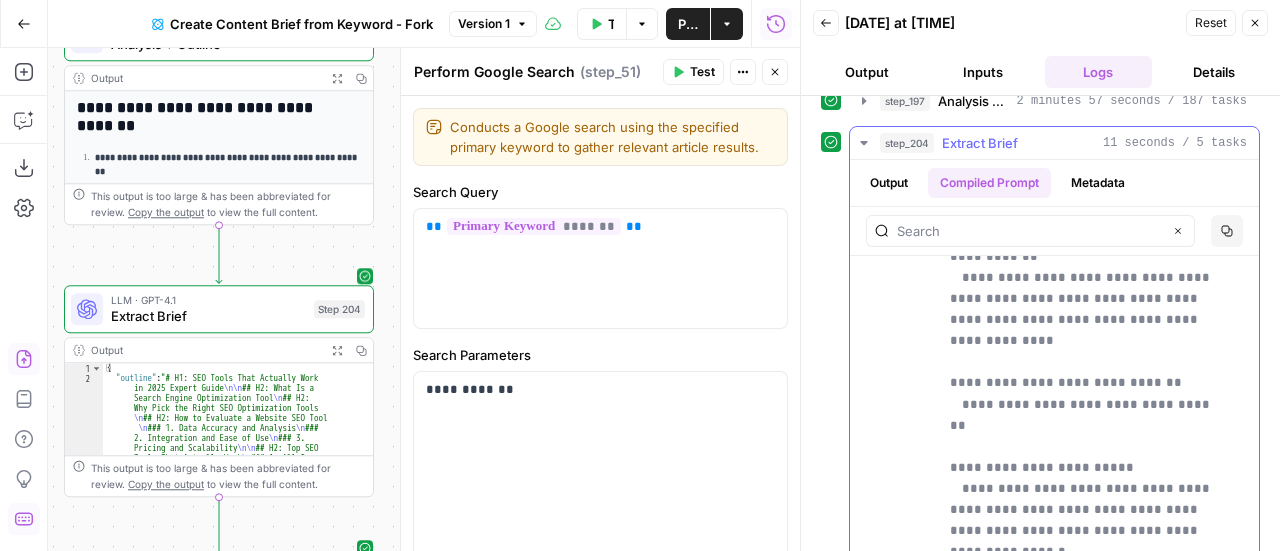 click 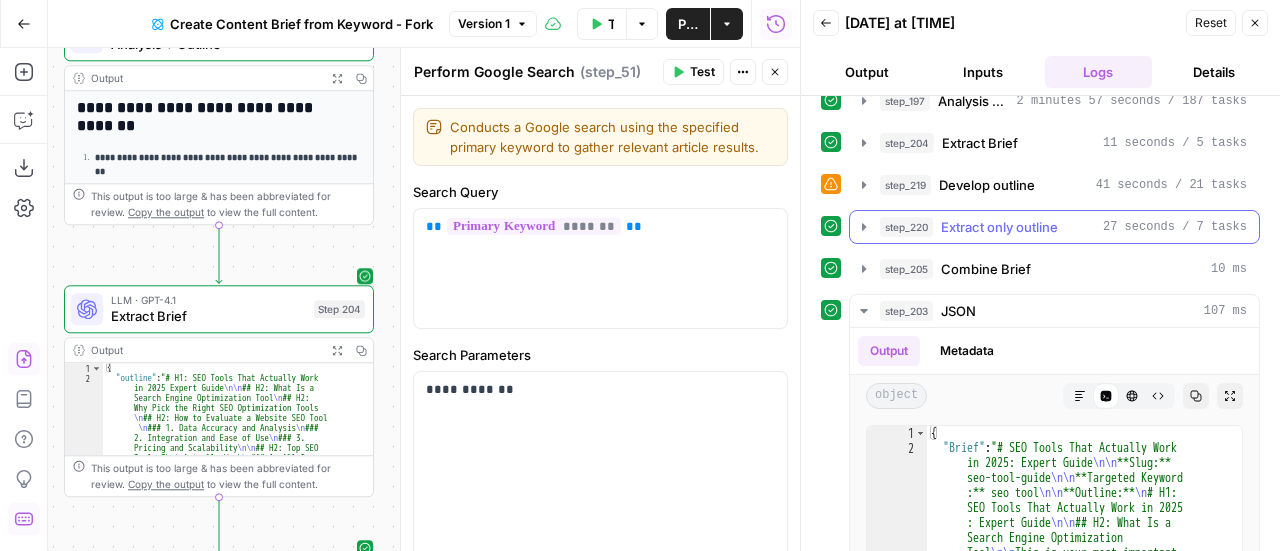 scroll, scrollTop: 500, scrollLeft: 0, axis: vertical 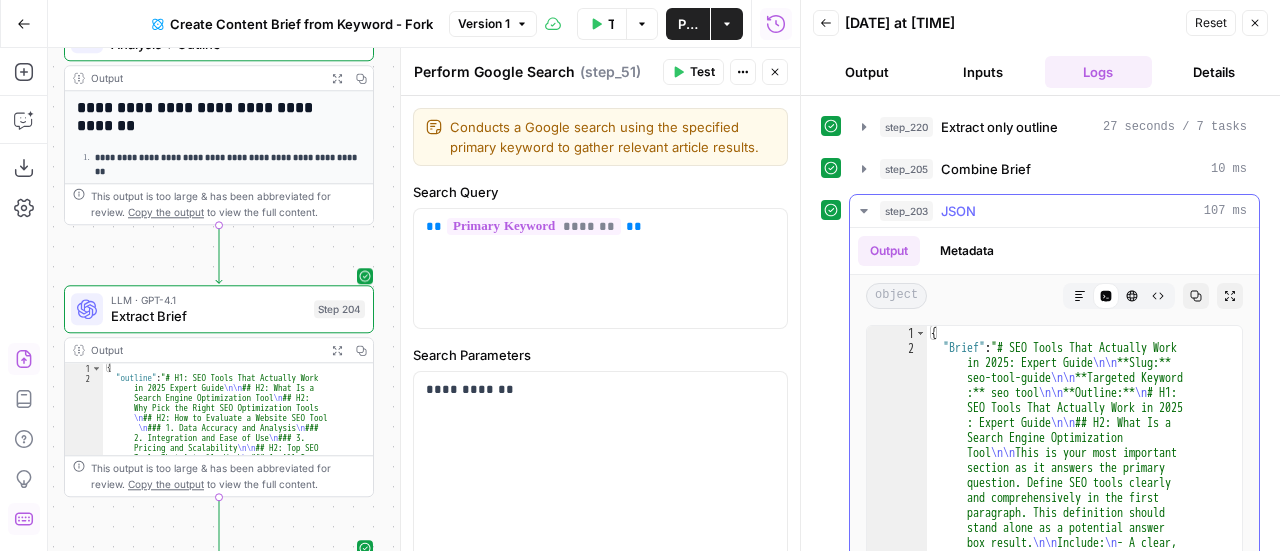 click 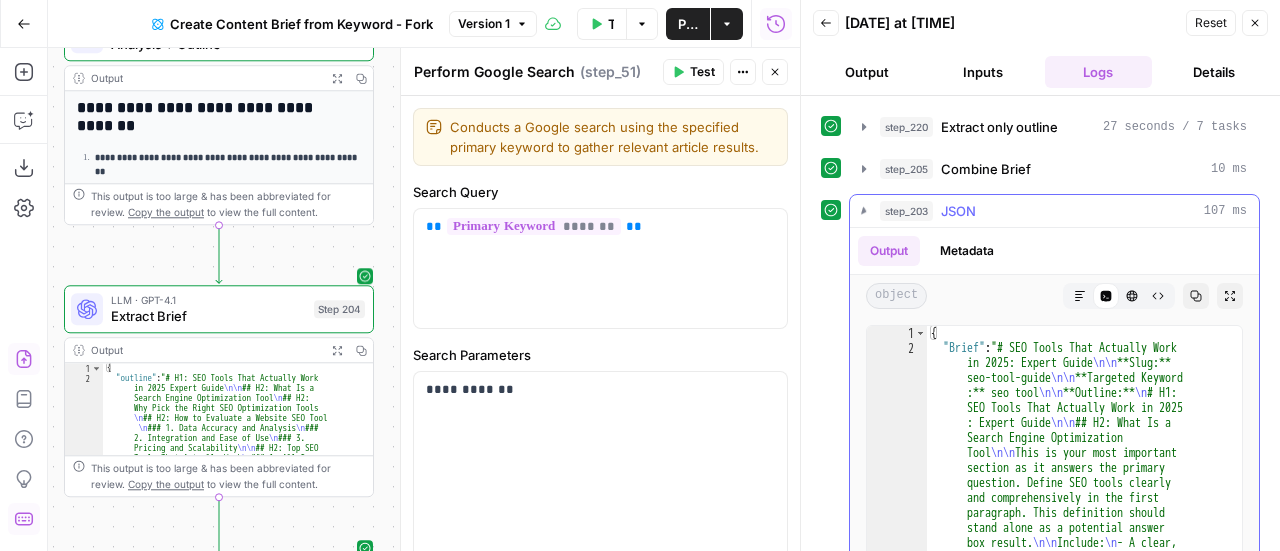 scroll, scrollTop: 176, scrollLeft: 0, axis: vertical 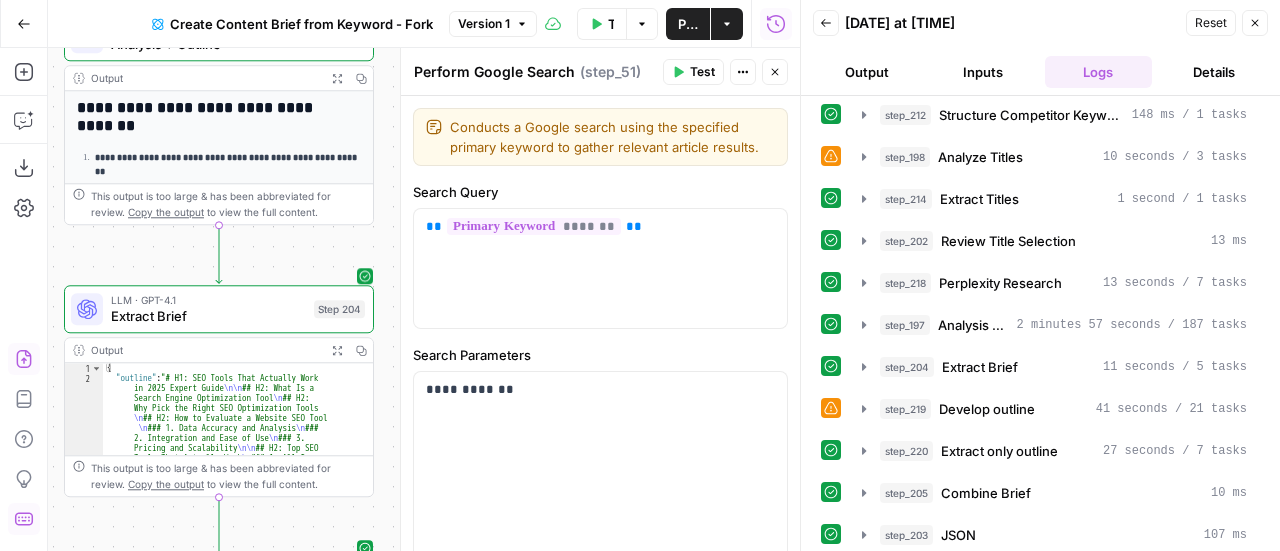 click 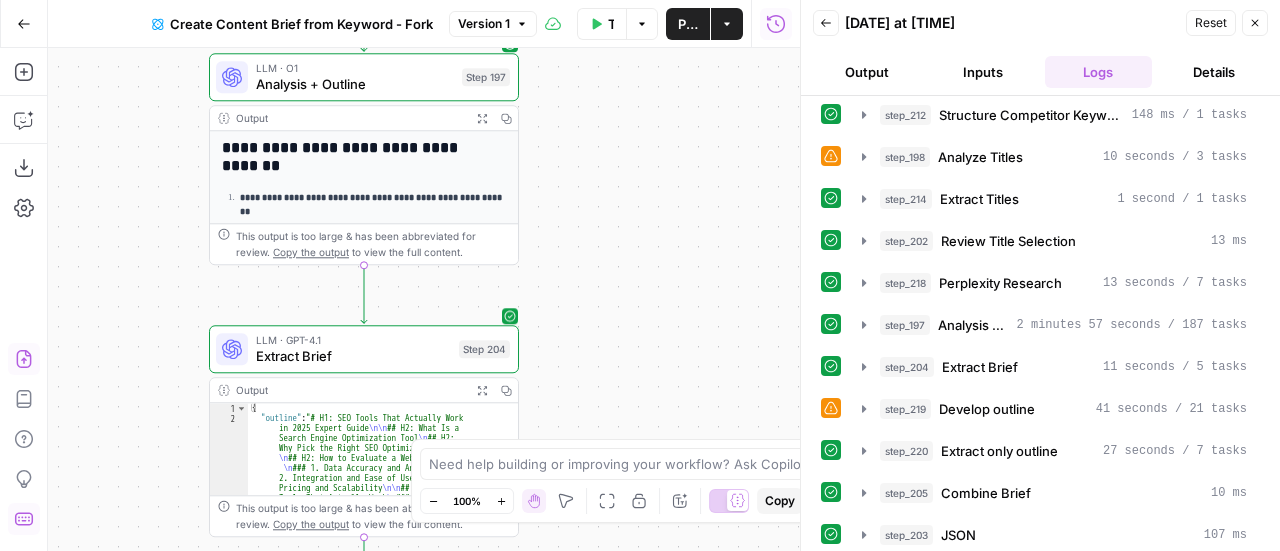 drag, startPoint x: 610, startPoint y: 235, endPoint x: 731, endPoint y: 267, distance: 125.1599 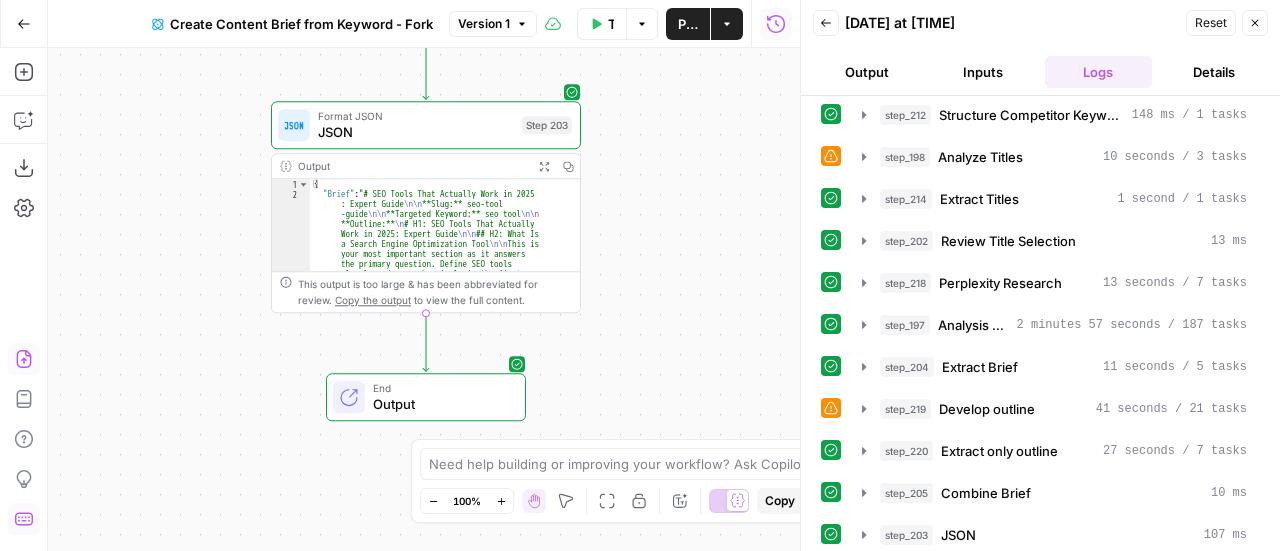 drag, startPoint x: 660, startPoint y: 319, endPoint x: 690, endPoint y: 367, distance: 56.603886 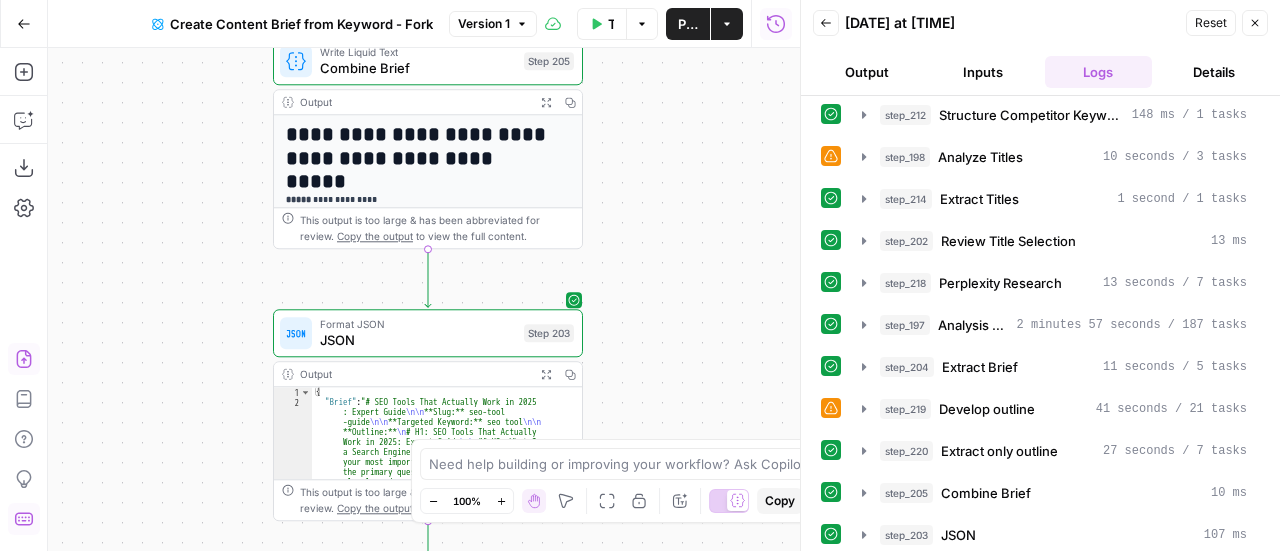 click on "Actions" at bounding box center [727, 24] 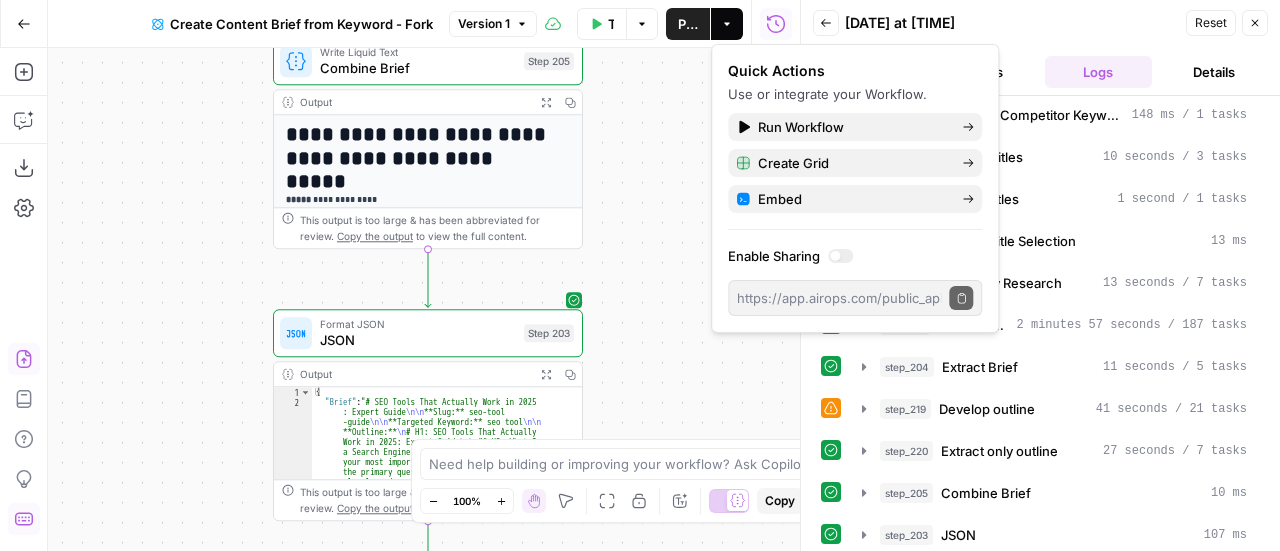 drag, startPoint x: 644, startPoint y: 71, endPoint x: 659, endPoint y: 51, distance: 25 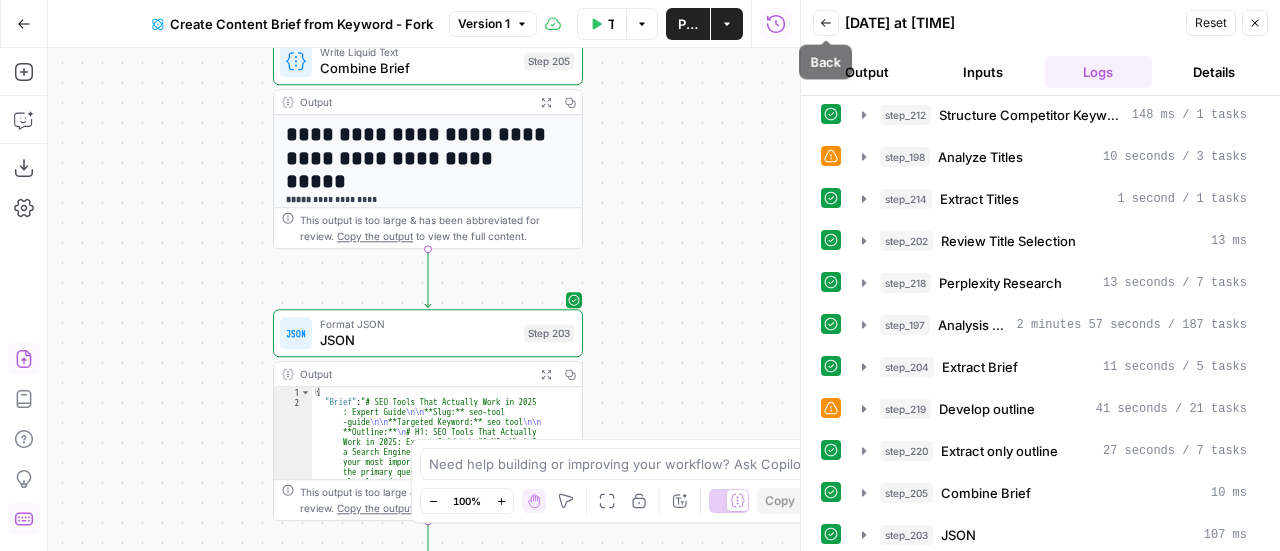click 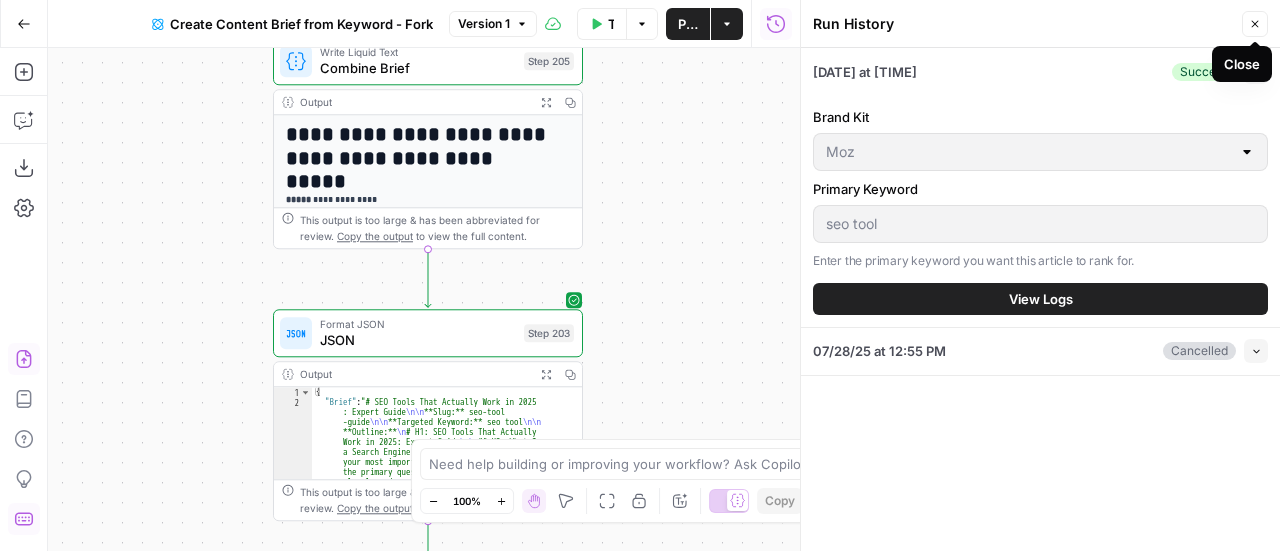 click on "Close" at bounding box center [1242, 64] 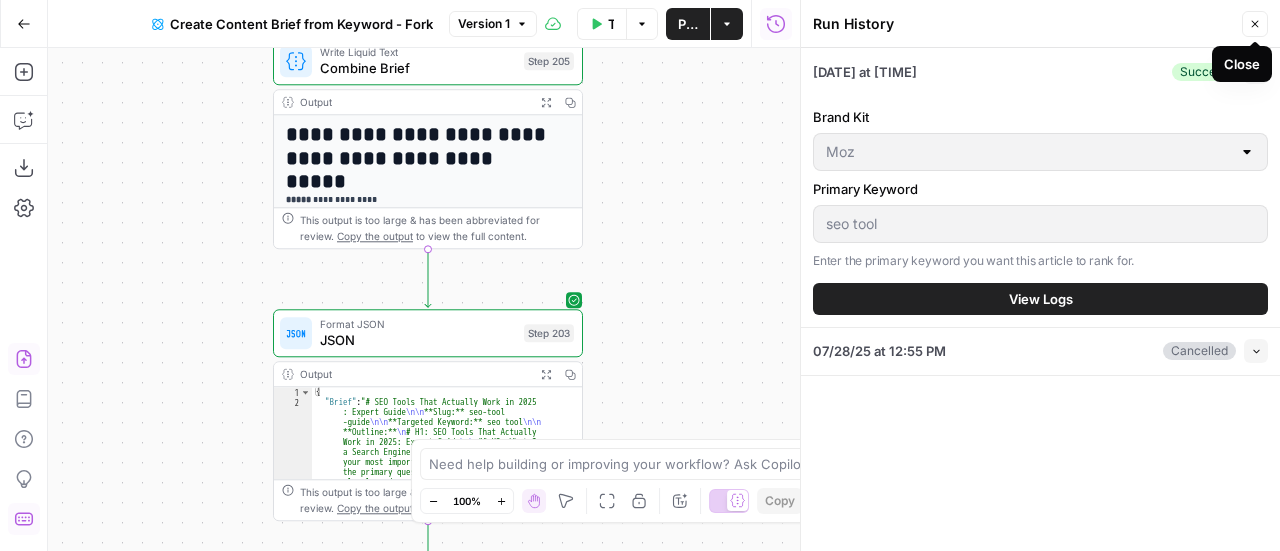 click on "07/30/25 at 12:09 PM Success Expand" at bounding box center [1040, 71] 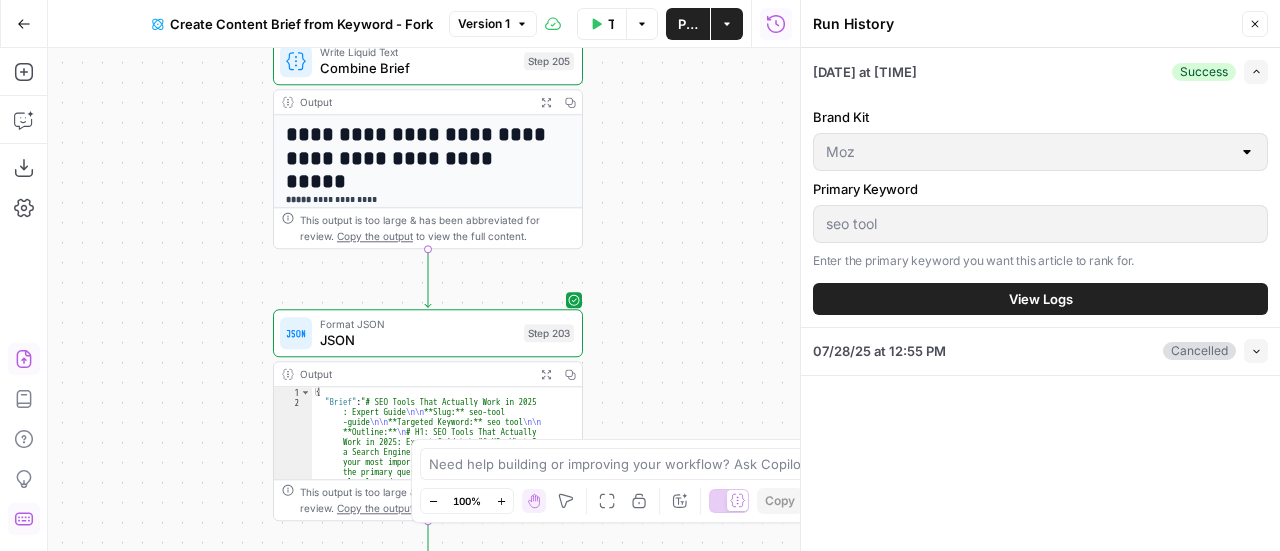 click on "Expand" at bounding box center [1256, 72] 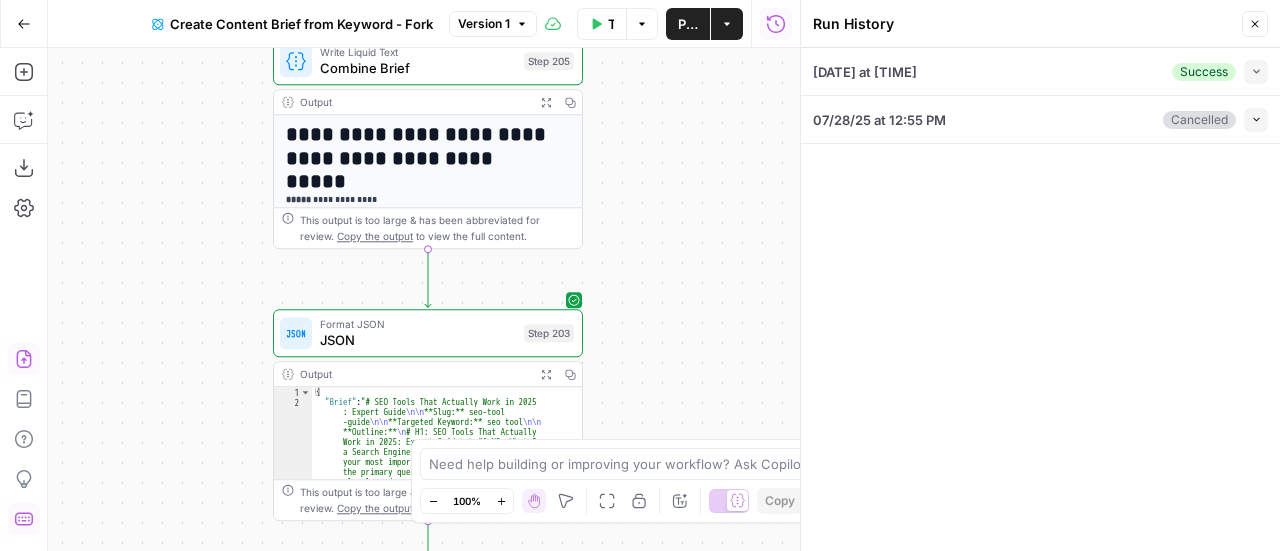 click 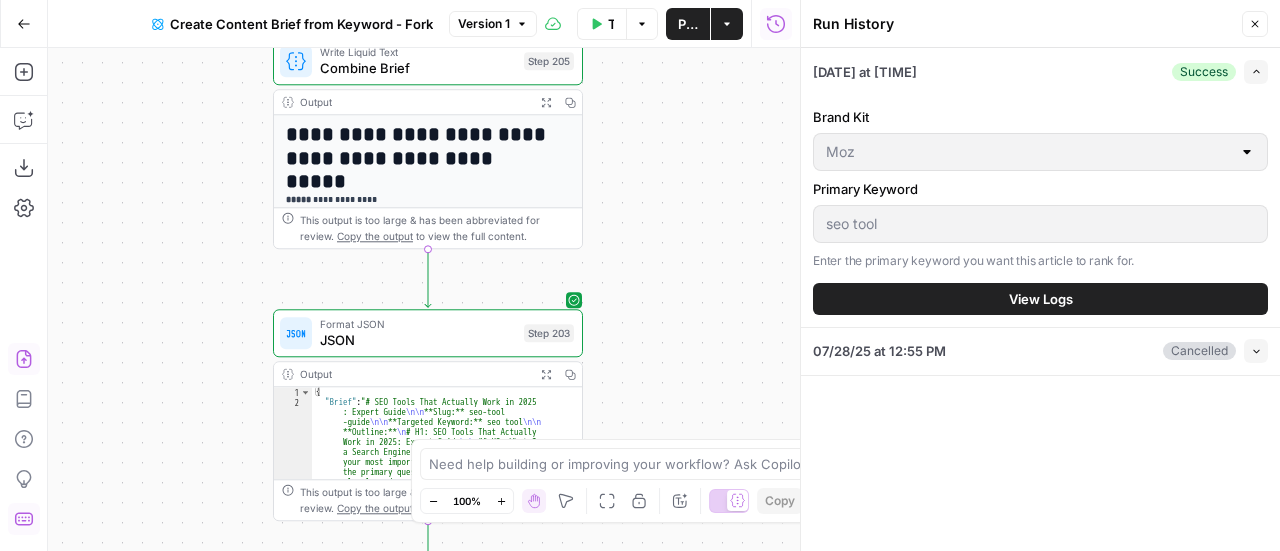 click 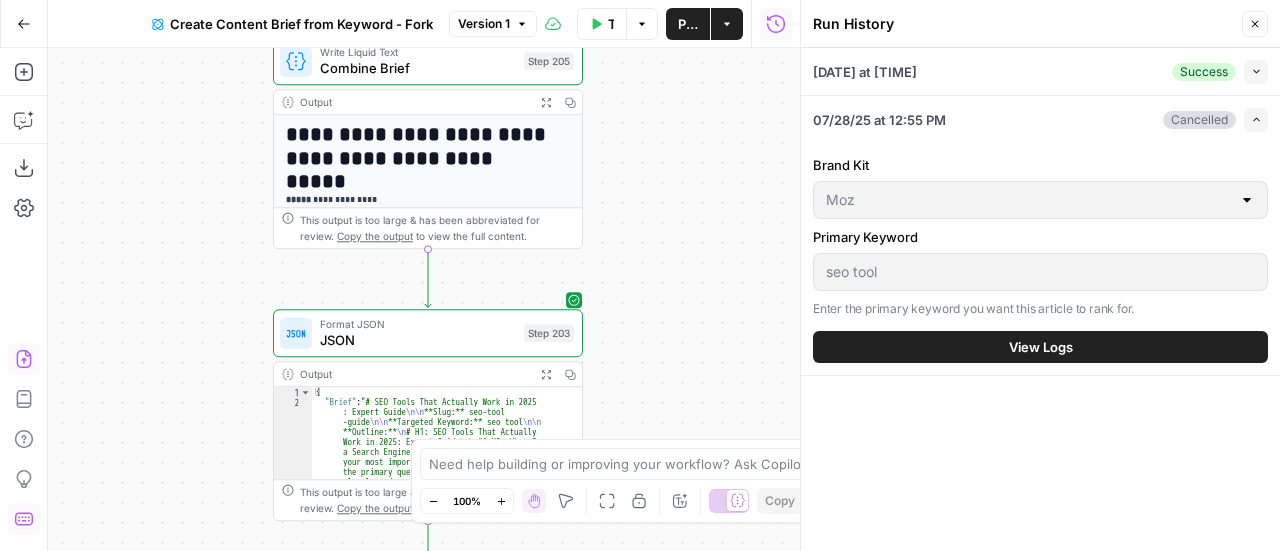 click on "Collapse" at bounding box center (1256, 72) 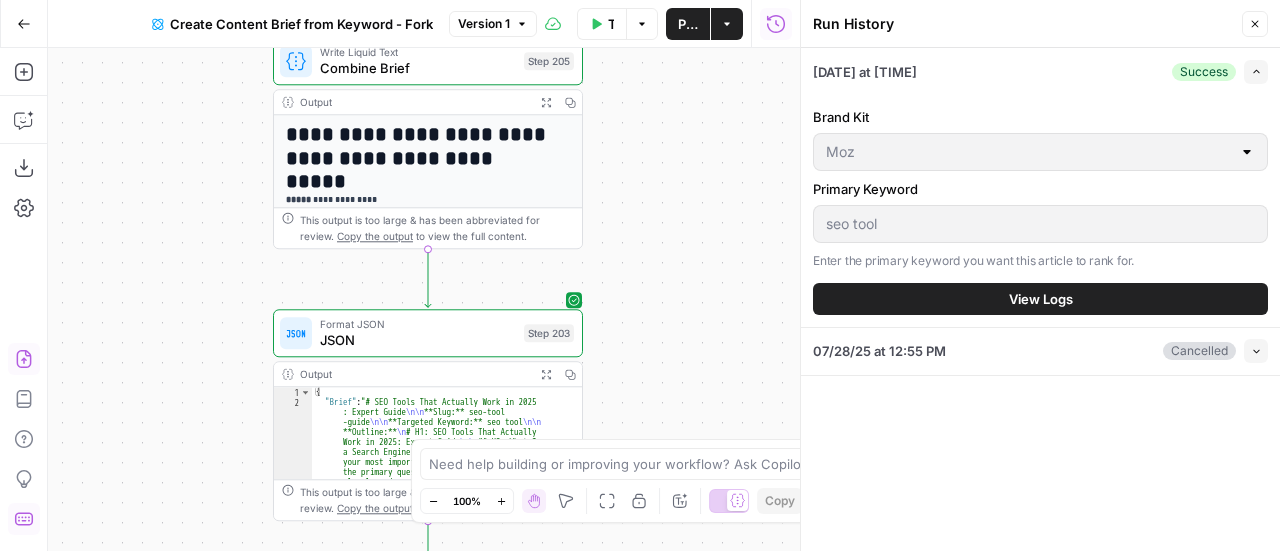 click on "[MM]/[DD]/[YY] at [HH]:[MM] [AM/PM]" at bounding box center [865, 72] 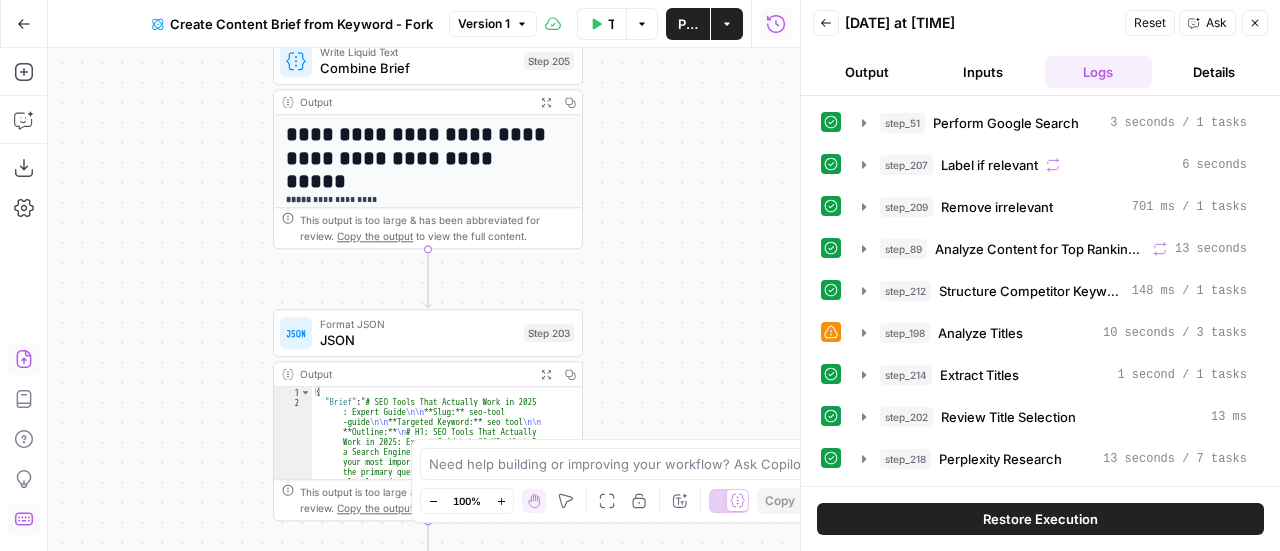 click 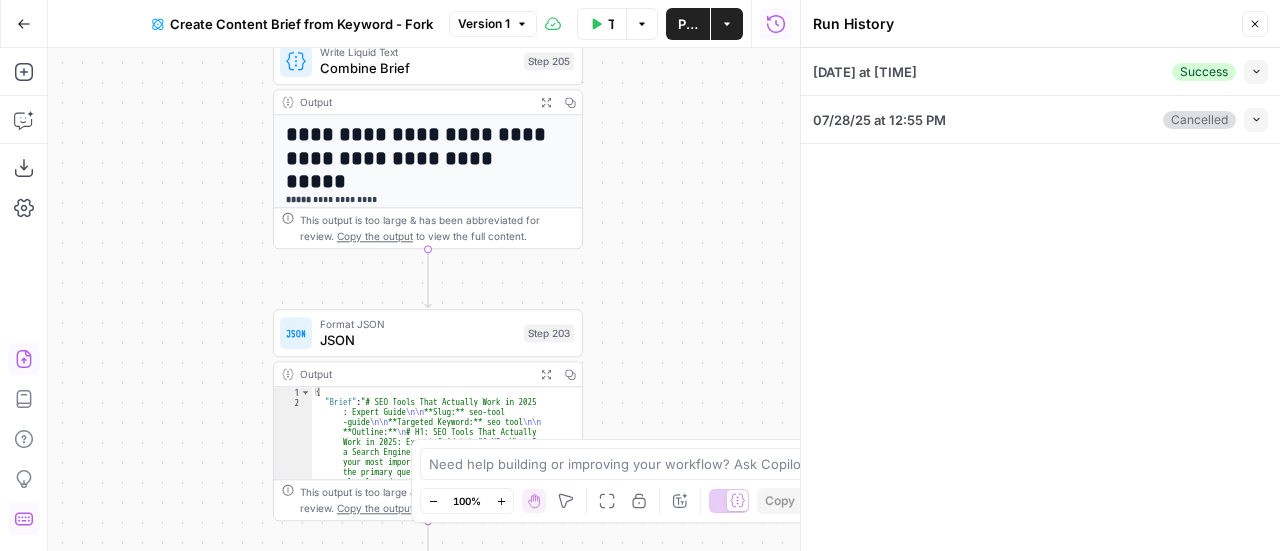 click 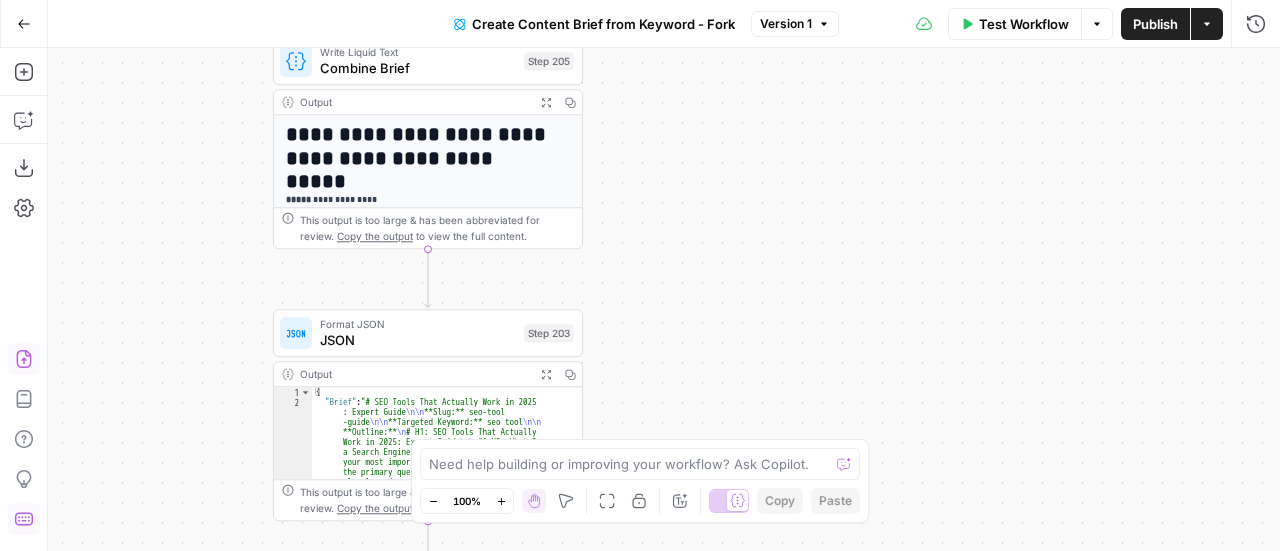 click on "Test Workflow Options Publish Actions Run History" at bounding box center (1060, 23) 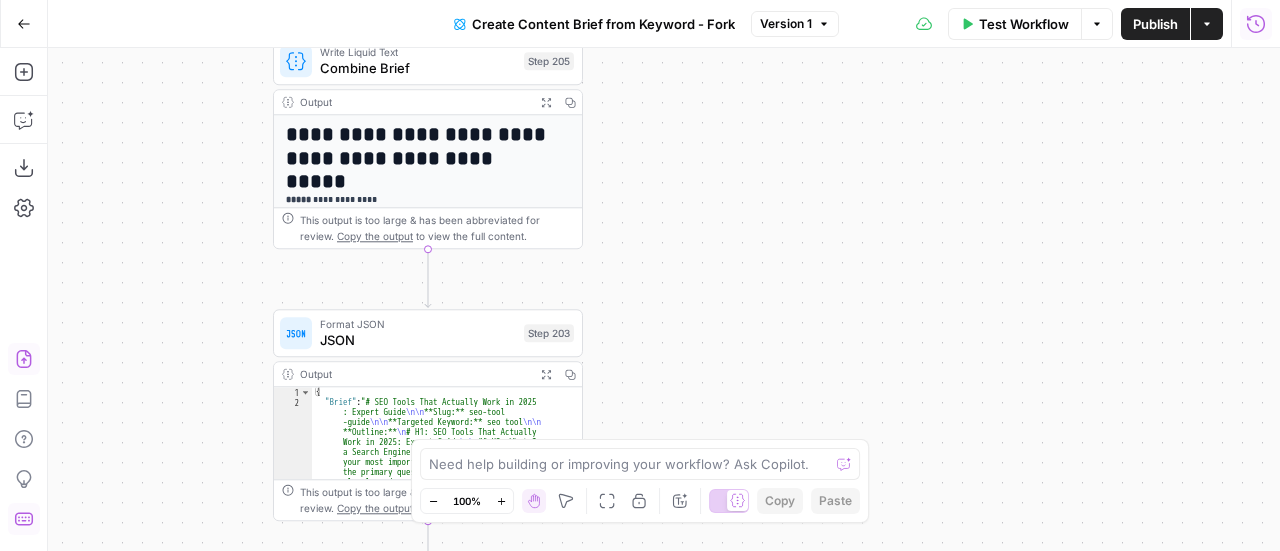click 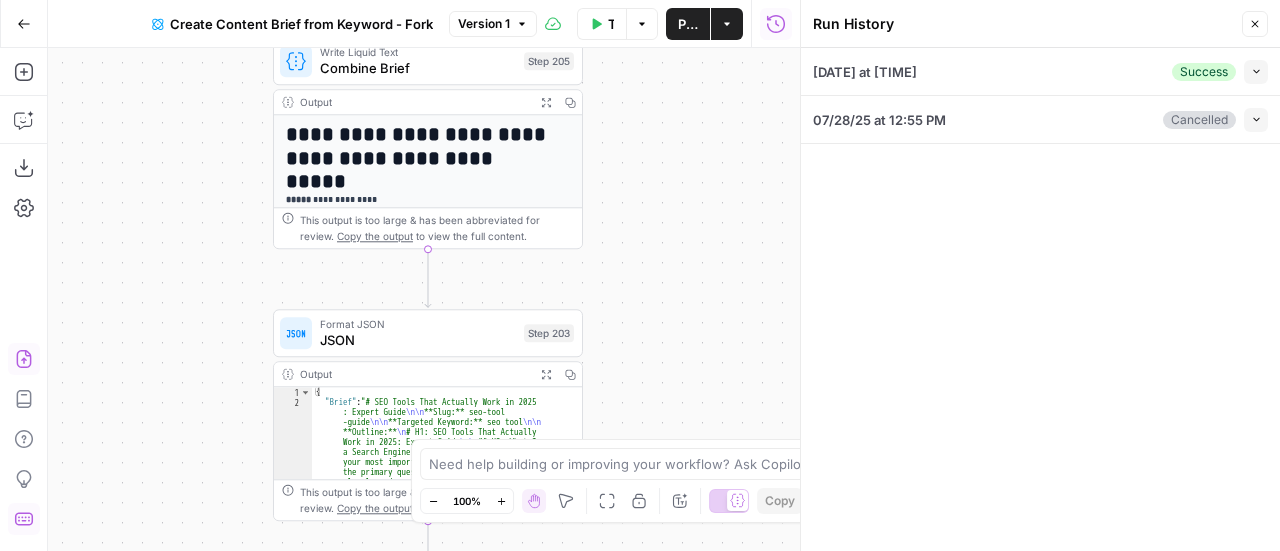 click on "07/30/25 at 12:09 PM Success Collapse" at bounding box center (1040, 71) 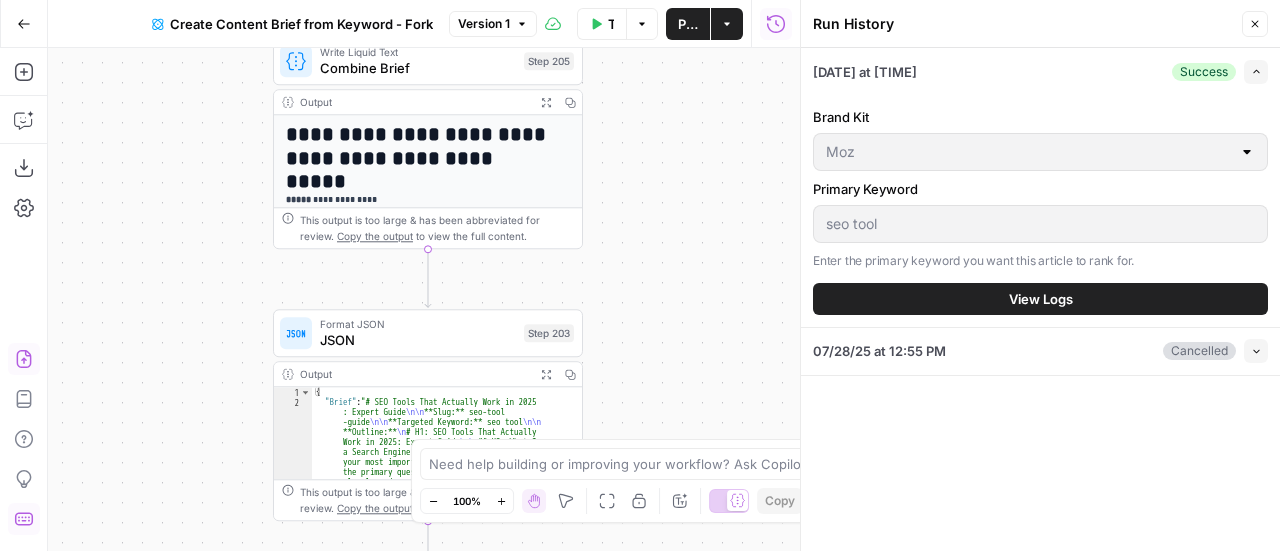 click on "View Logs" at bounding box center [1040, 299] 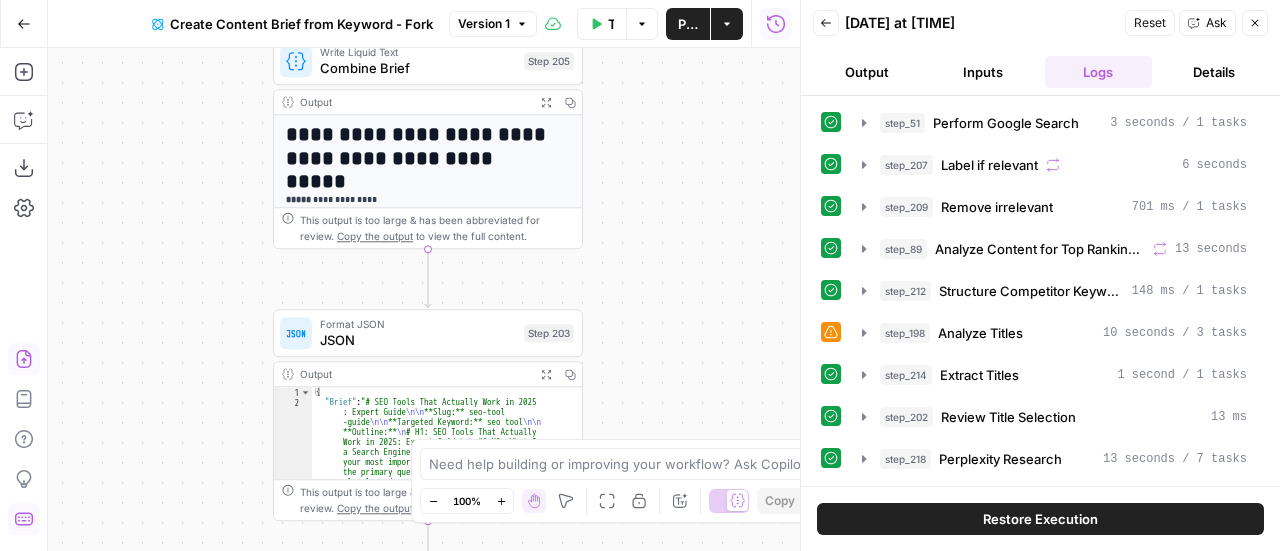 click 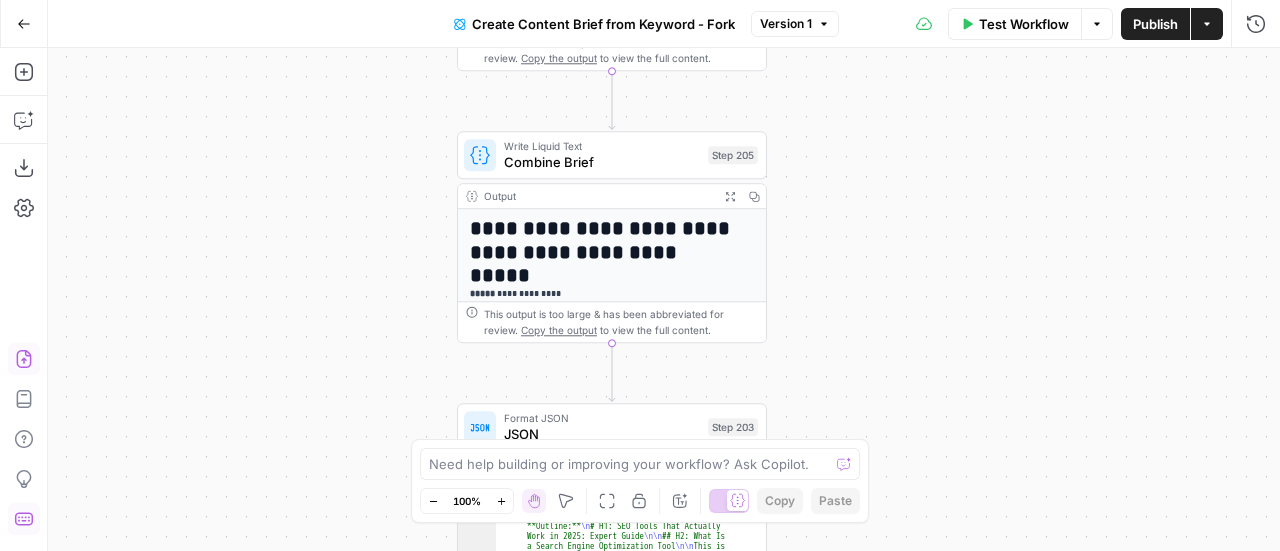 drag, startPoint x: 878, startPoint y: 279, endPoint x: 1158, endPoint y: 262, distance: 280.5156 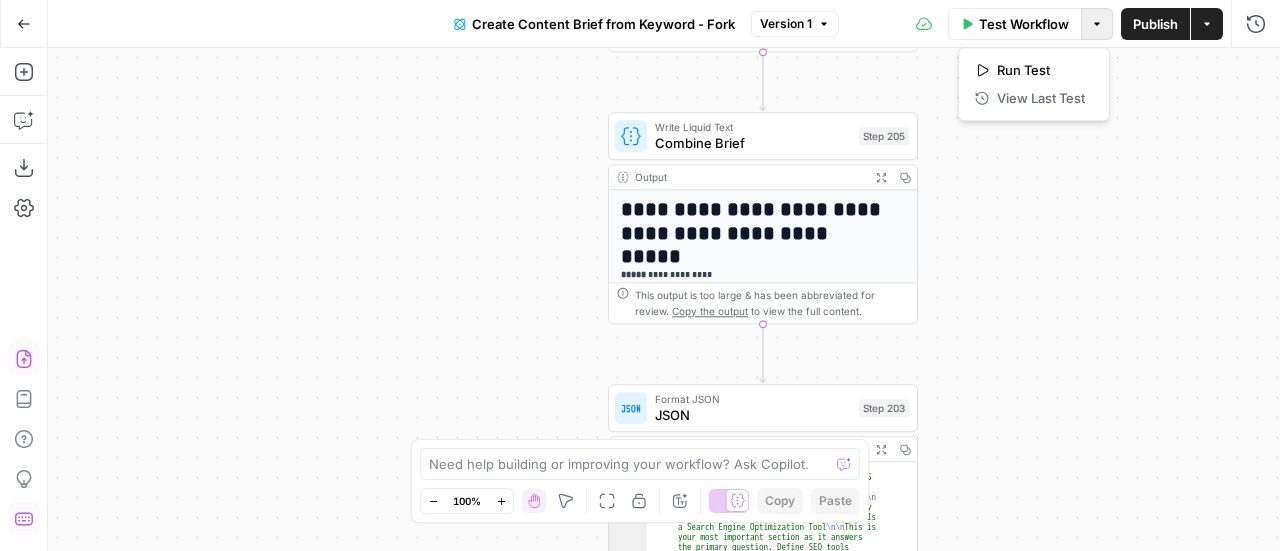 click on "Options" at bounding box center [1097, 24] 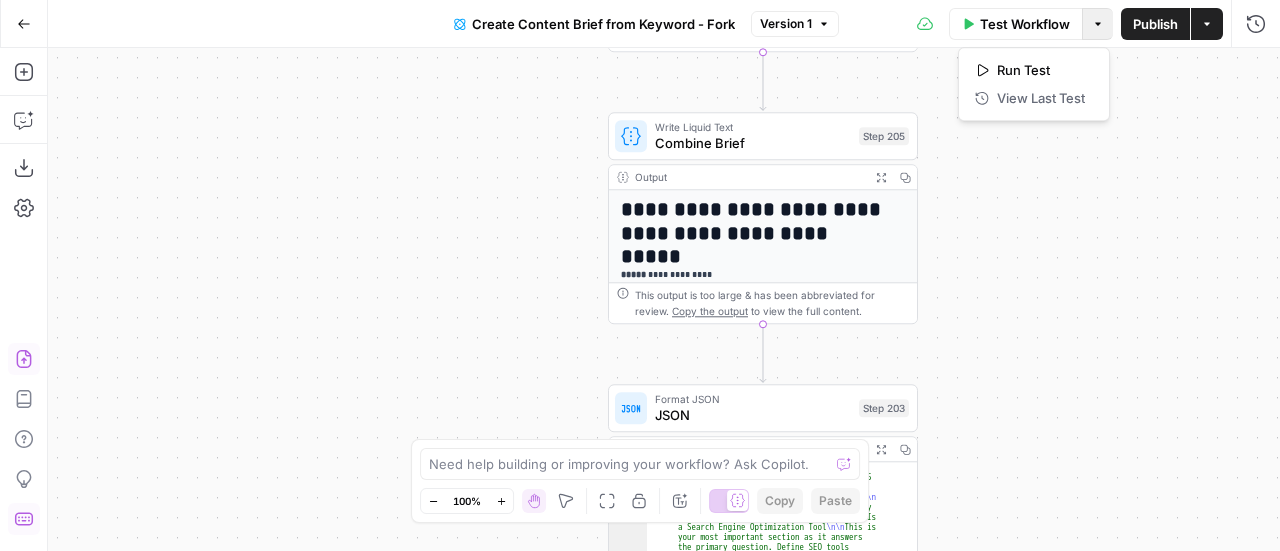 click on "Test Workflow Options Publish Actions Run History" at bounding box center (1060, 23) 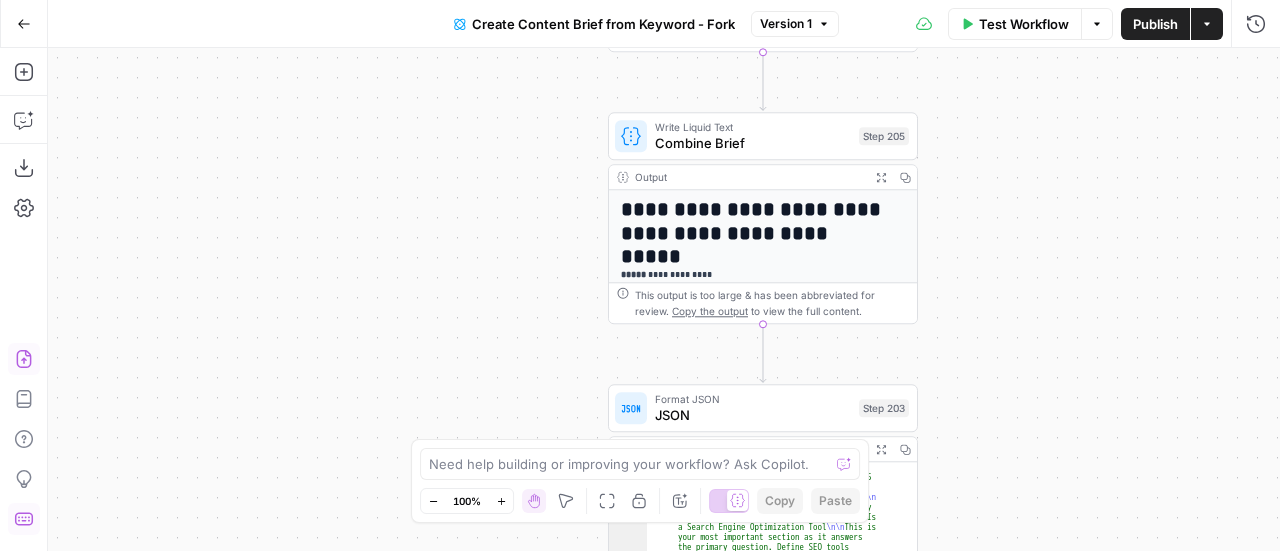 click on "Actions" at bounding box center (1207, 24) 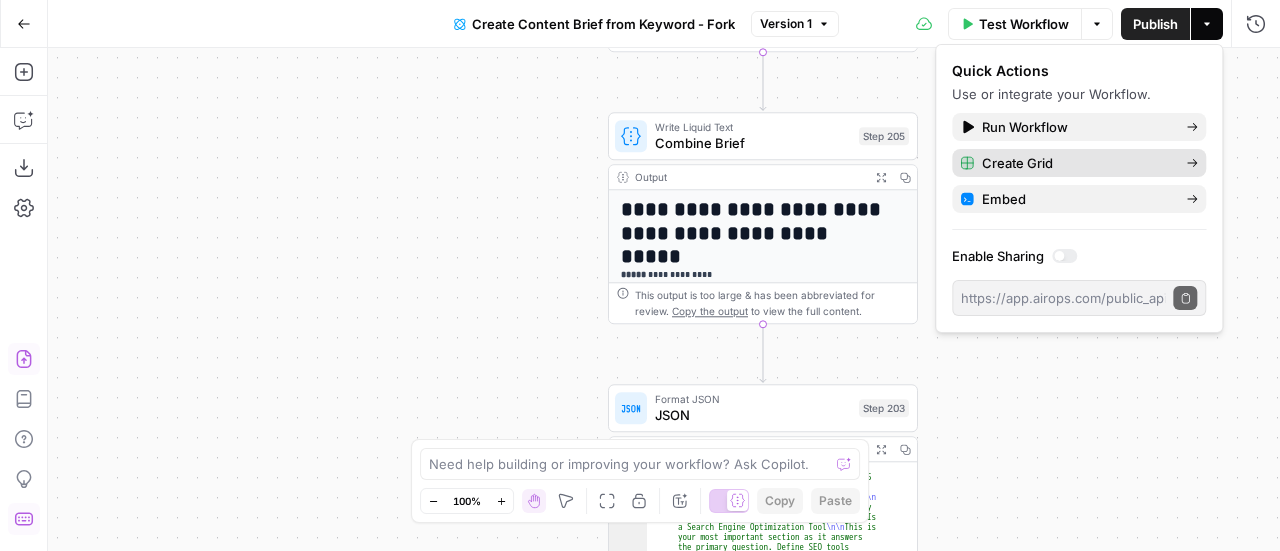 click on "Create Grid" at bounding box center (1076, 163) 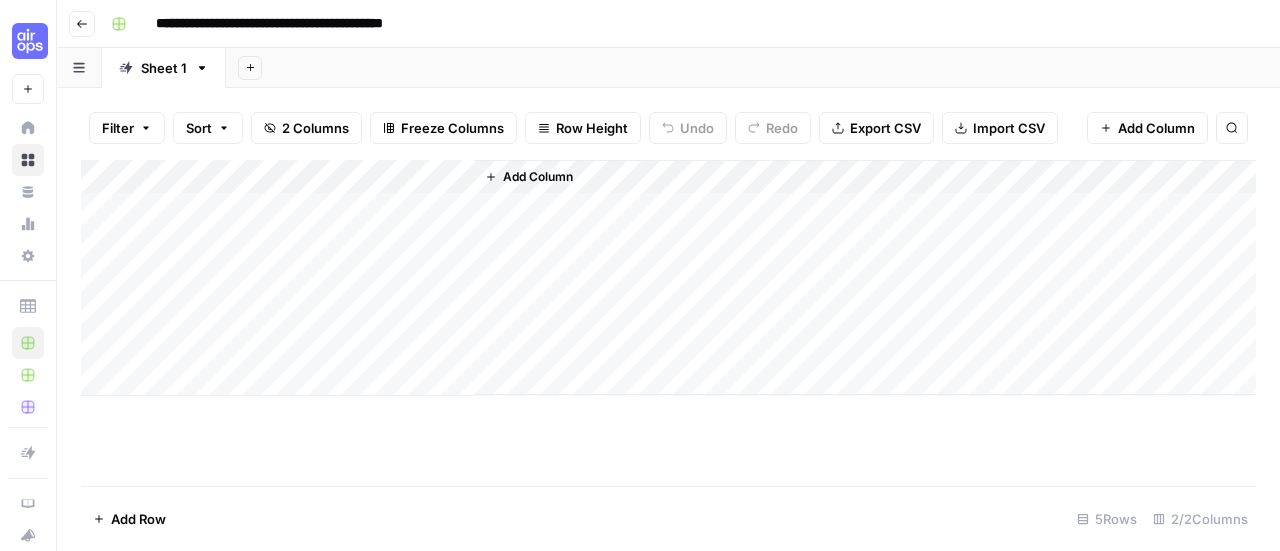 drag, startPoint x: 234, startPoint y: 213, endPoint x: 241, endPoint y: 203, distance: 12.206555 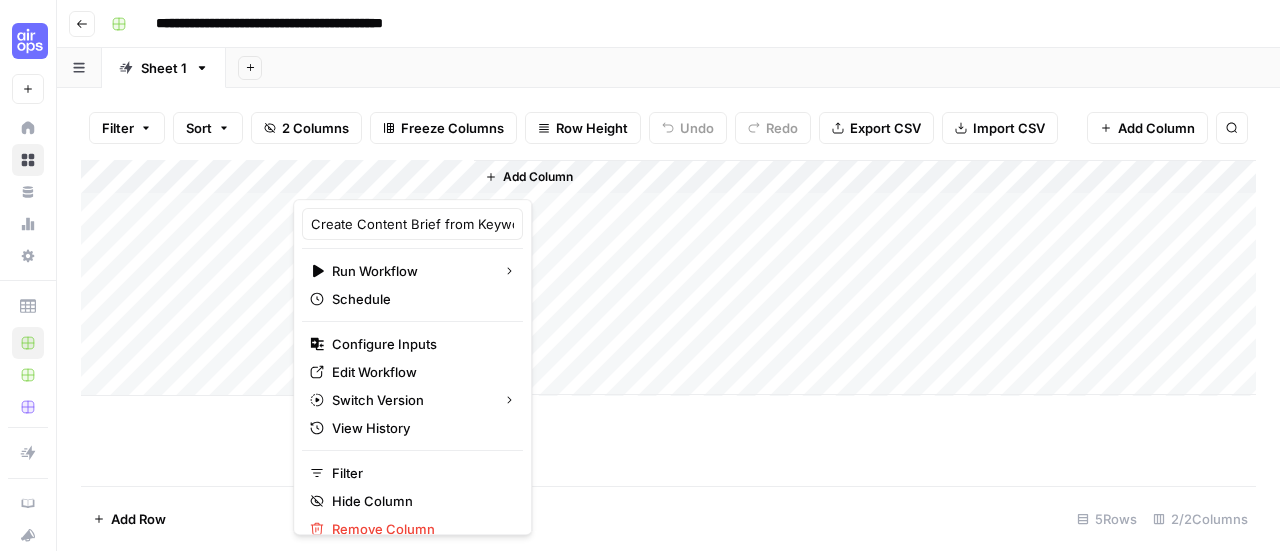 click on "Add Column" at bounding box center (668, 278) 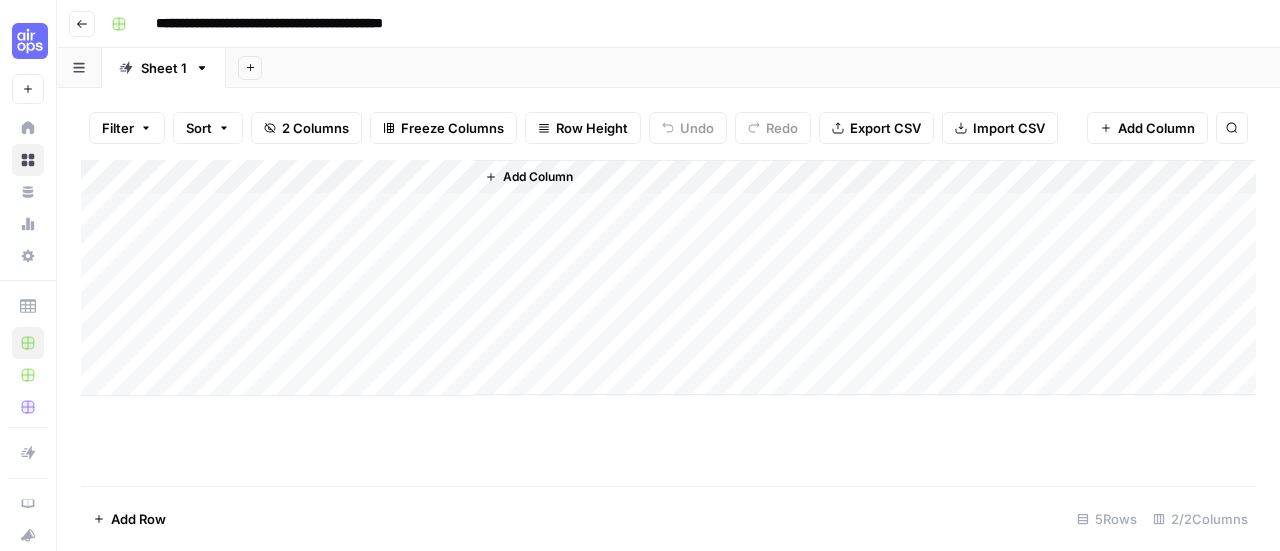 click on "Add Column" at bounding box center (668, 278) 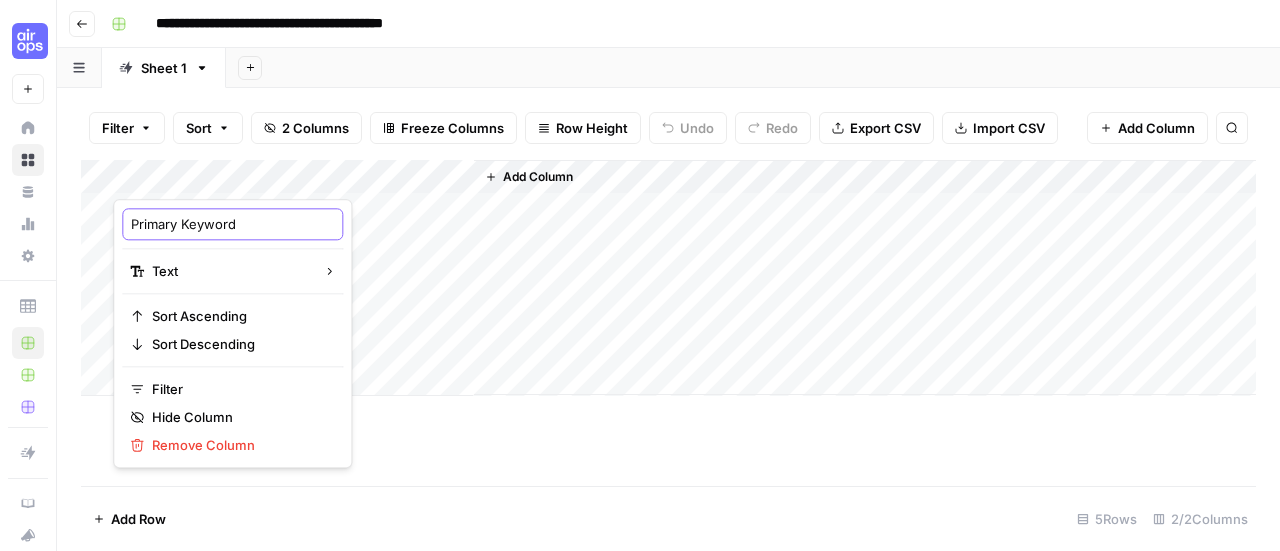 click on "Primary Keyword" at bounding box center [232, 224] 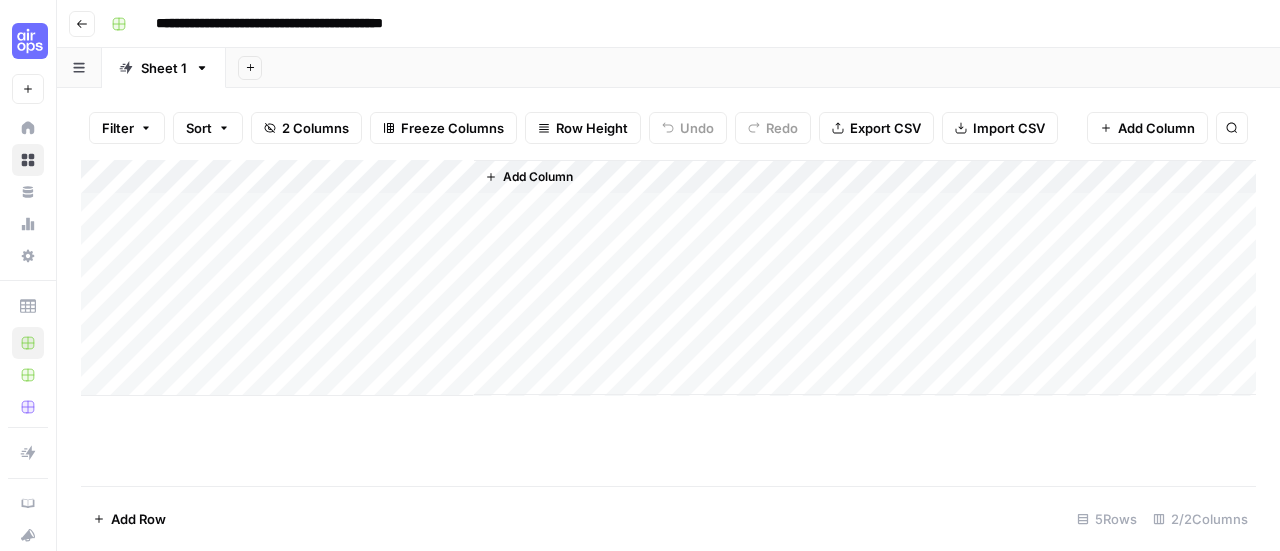 click on "**********" at bounding box center (681, 24) 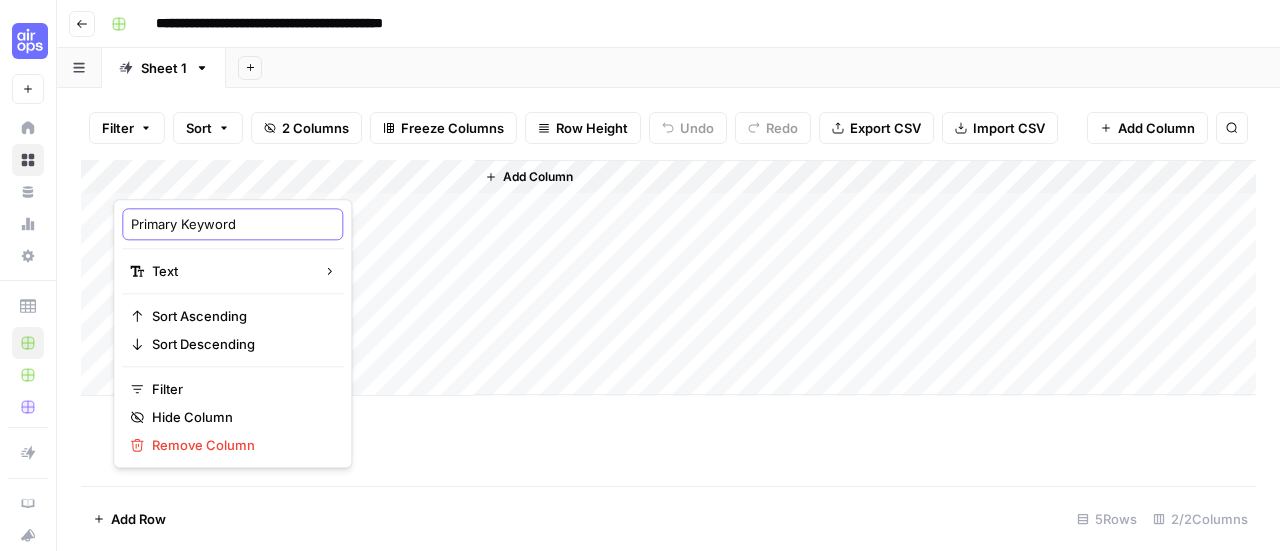 click on "Primary Keyword" at bounding box center (232, 224) 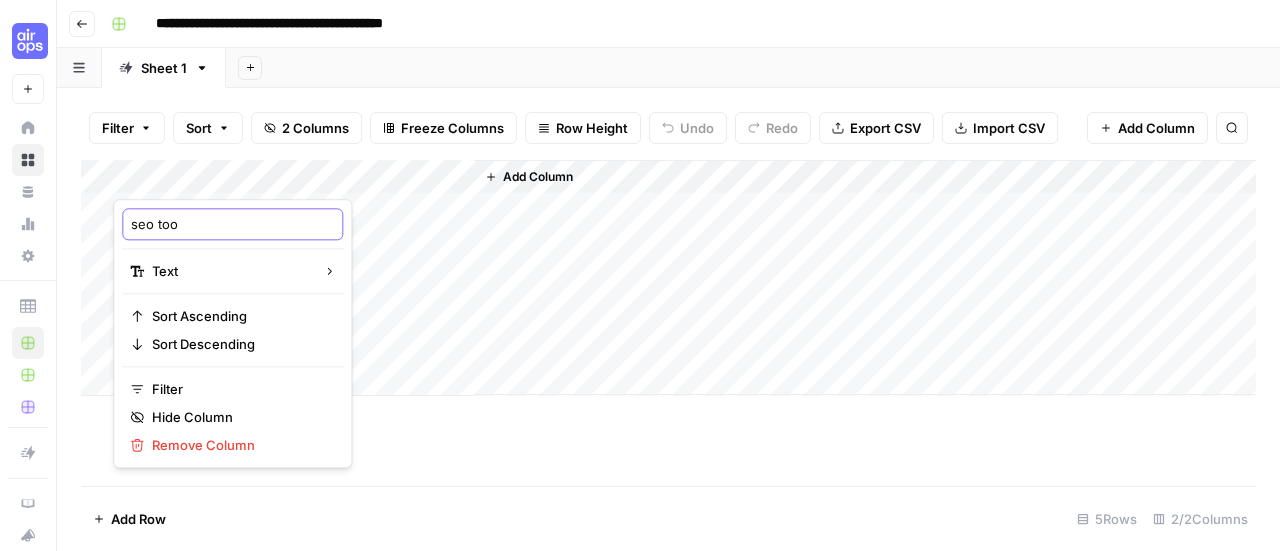 type on "seo tool" 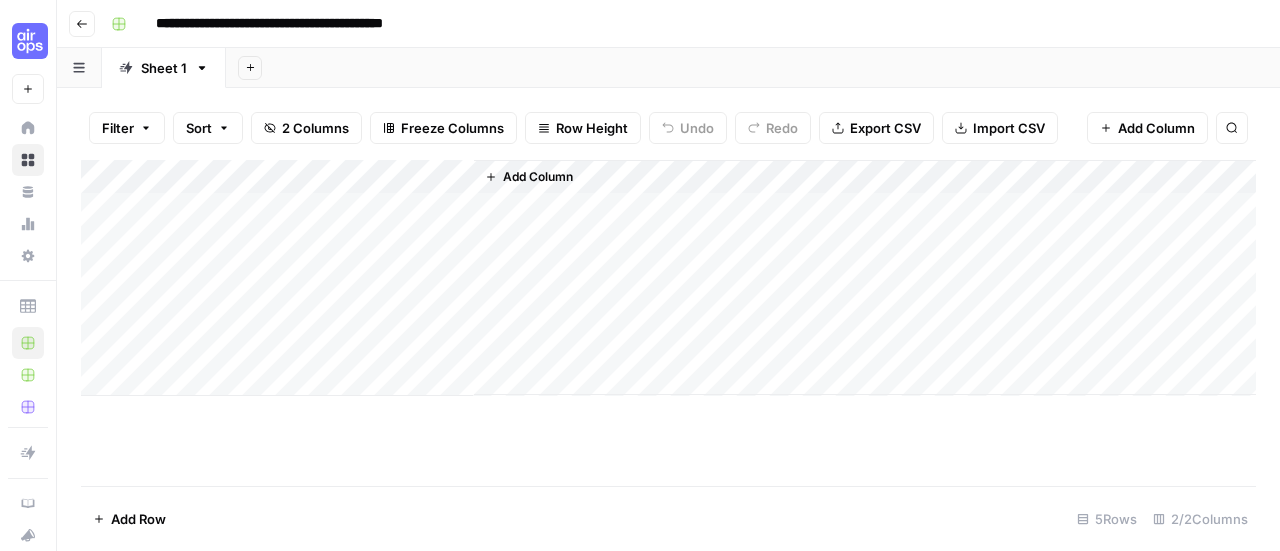 click on "**********" at bounding box center [681, 24] 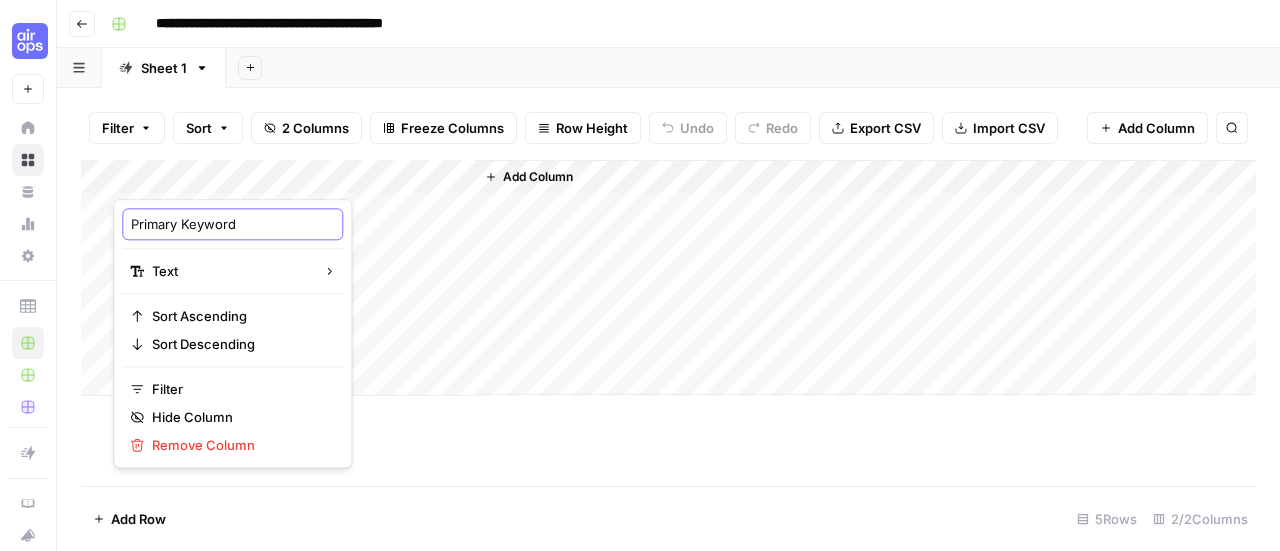 click on "Primary Keyword" at bounding box center (232, 224) 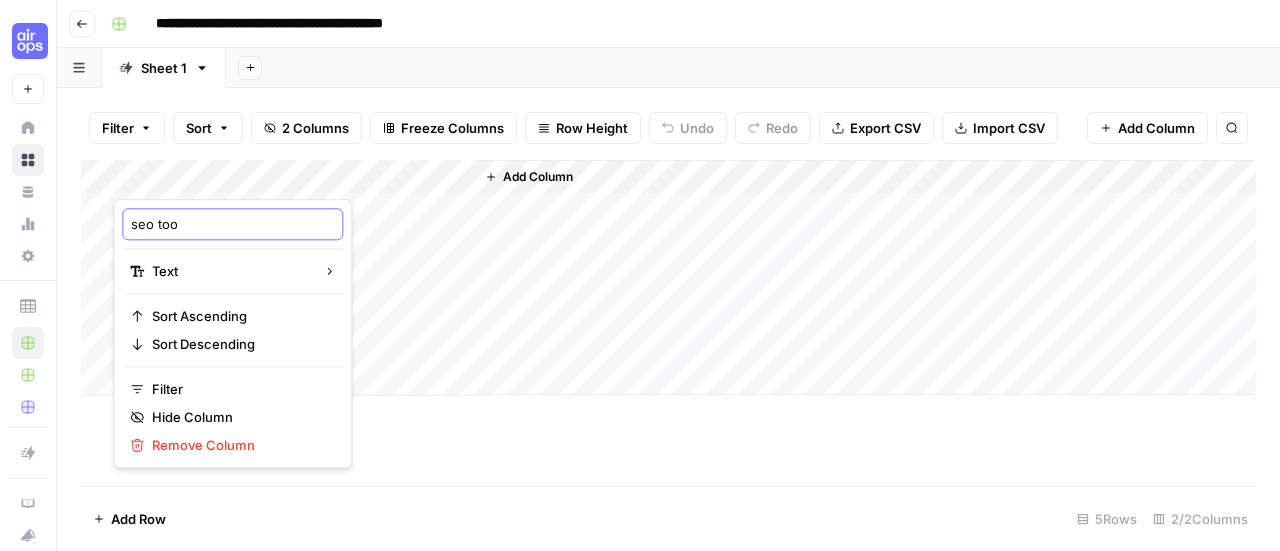 type on "seo tool" 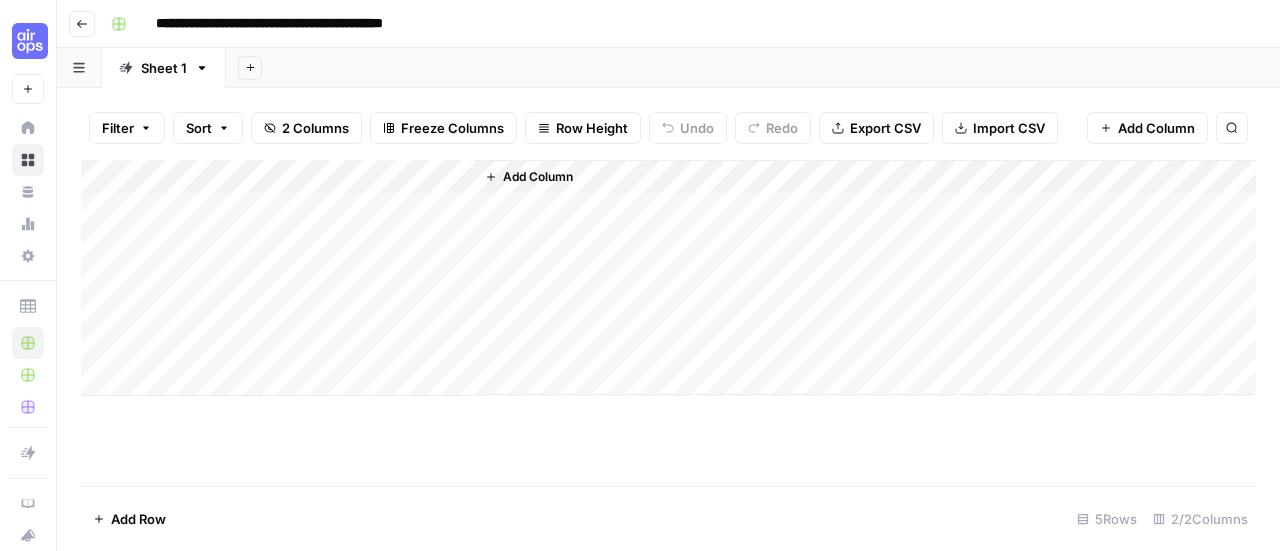 drag, startPoint x: 243, startPoint y: 275, endPoint x: 366, endPoint y: 187, distance: 151.23822 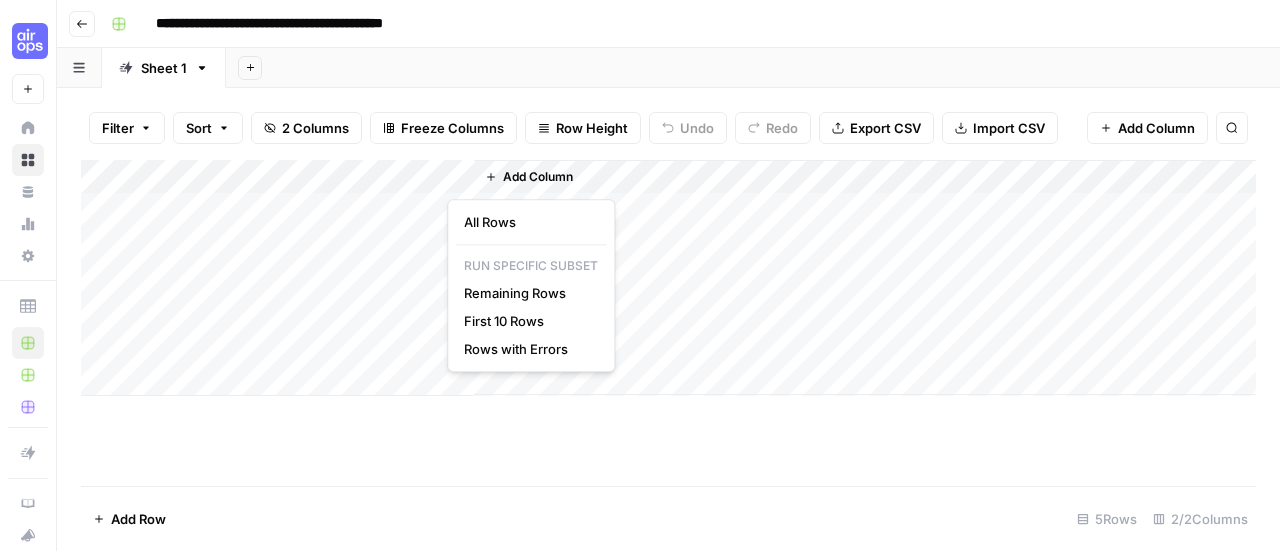 click at bounding box center (537, 179) 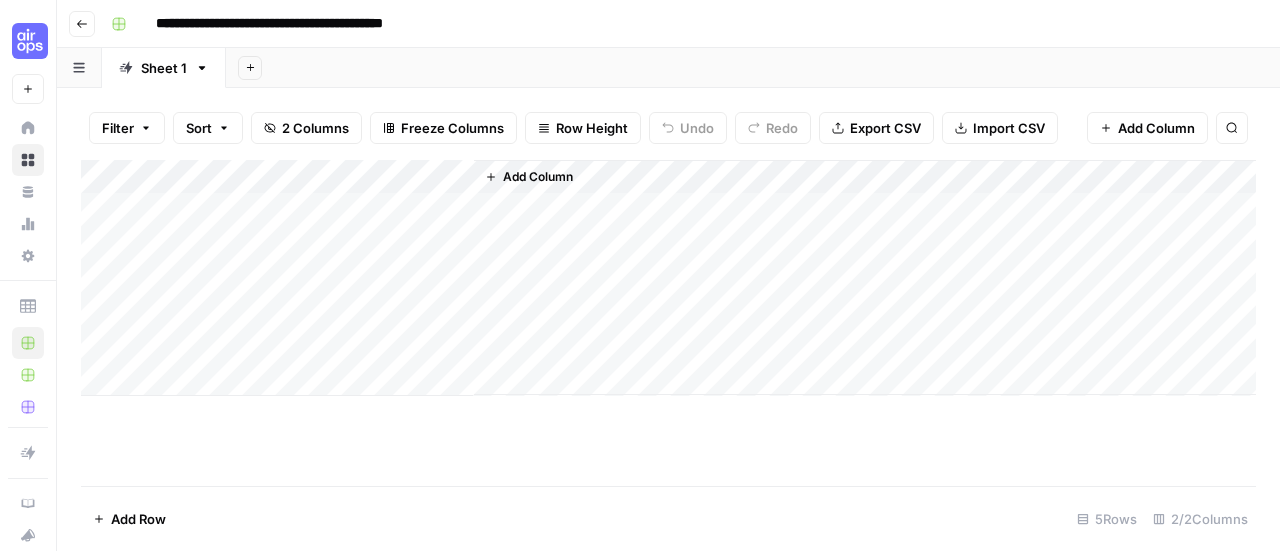 click on "Add Column" at bounding box center (668, 323) 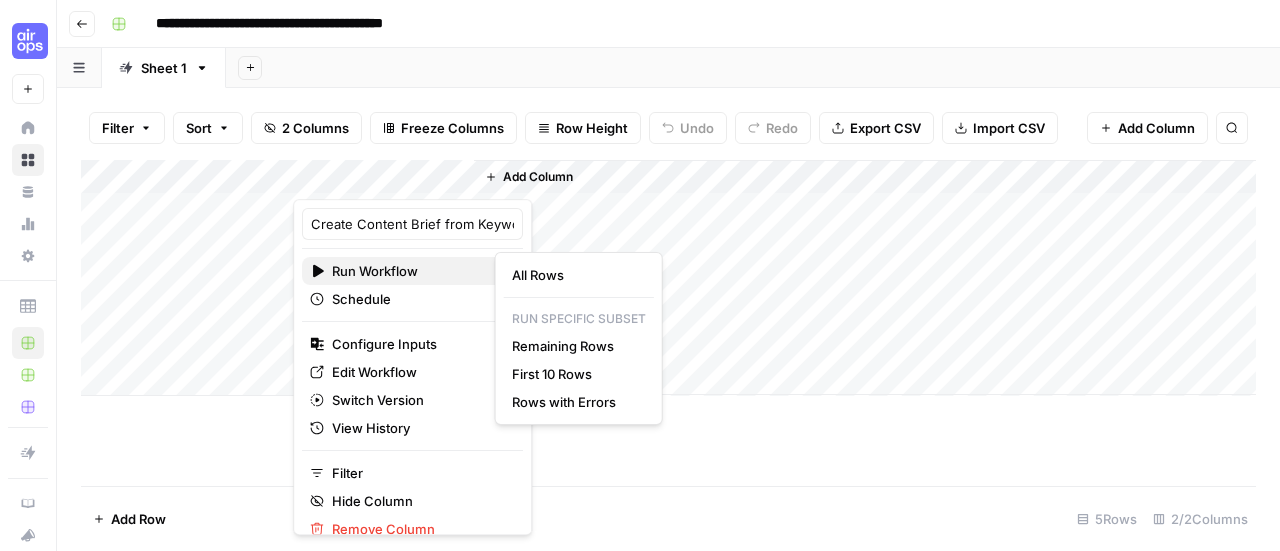 click on "Run Workflow" at bounding box center [409, 271] 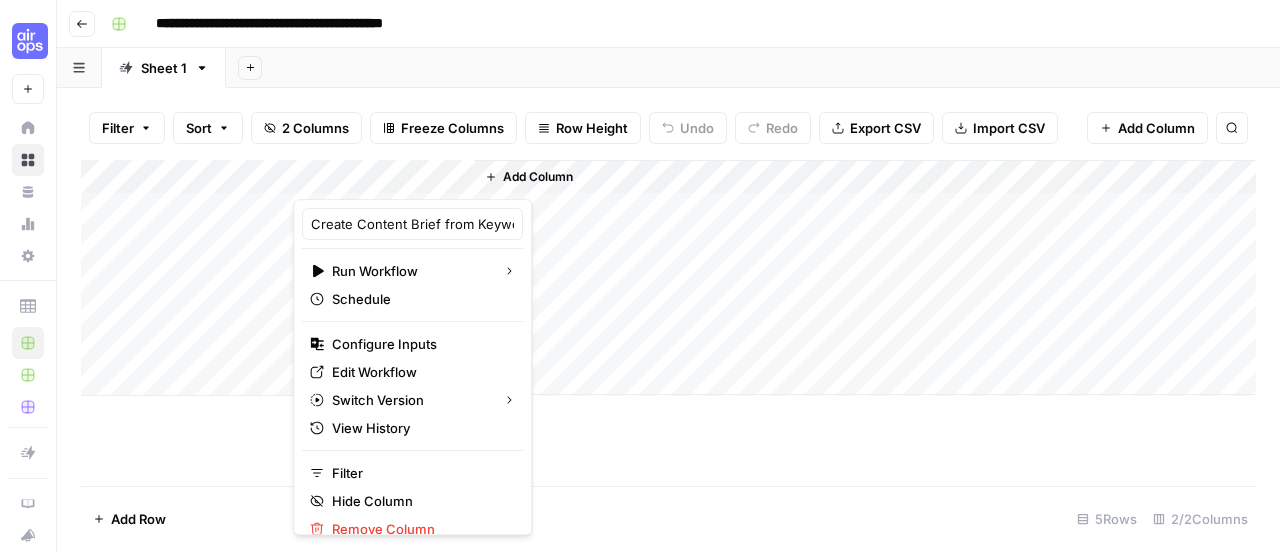 click at bounding box center (383, 179) 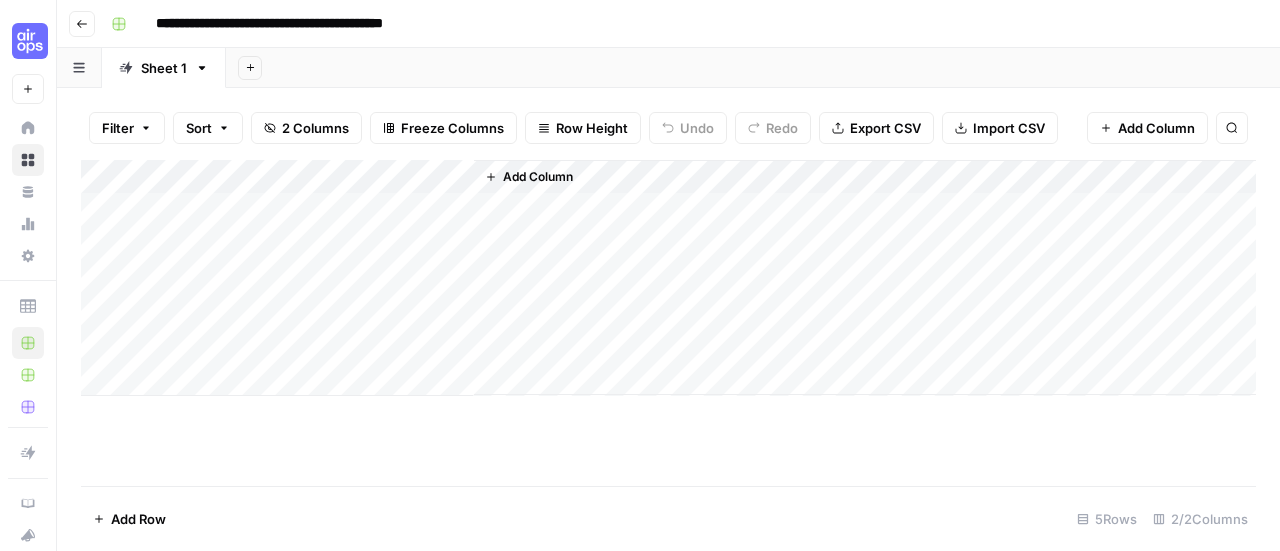 click on "Add Column" at bounding box center [865, 277] 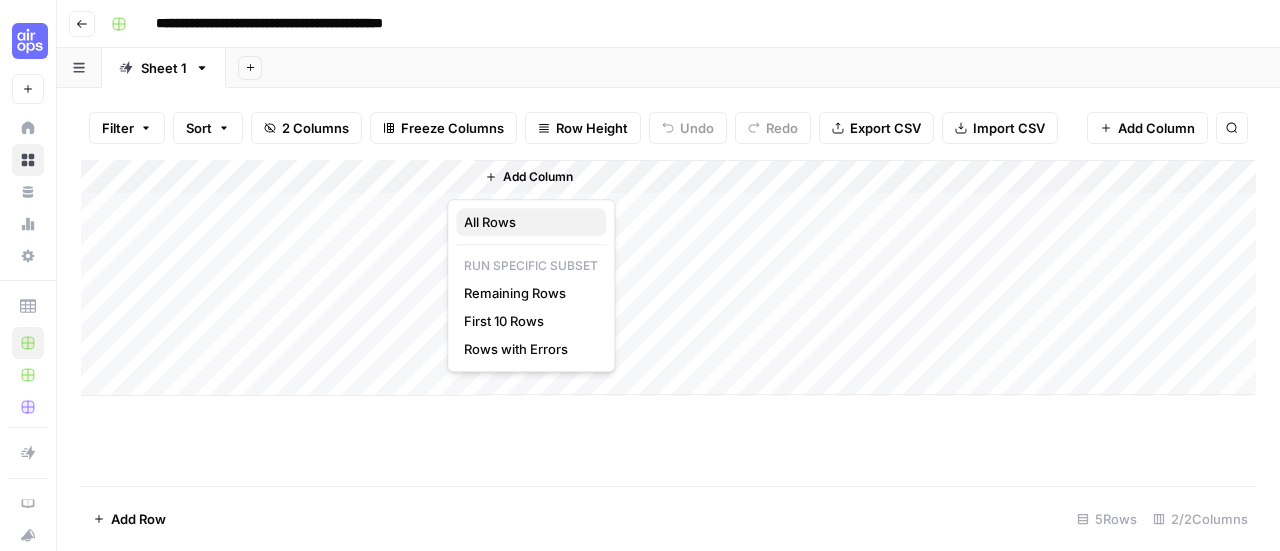 click on "All Rows" at bounding box center [527, 222] 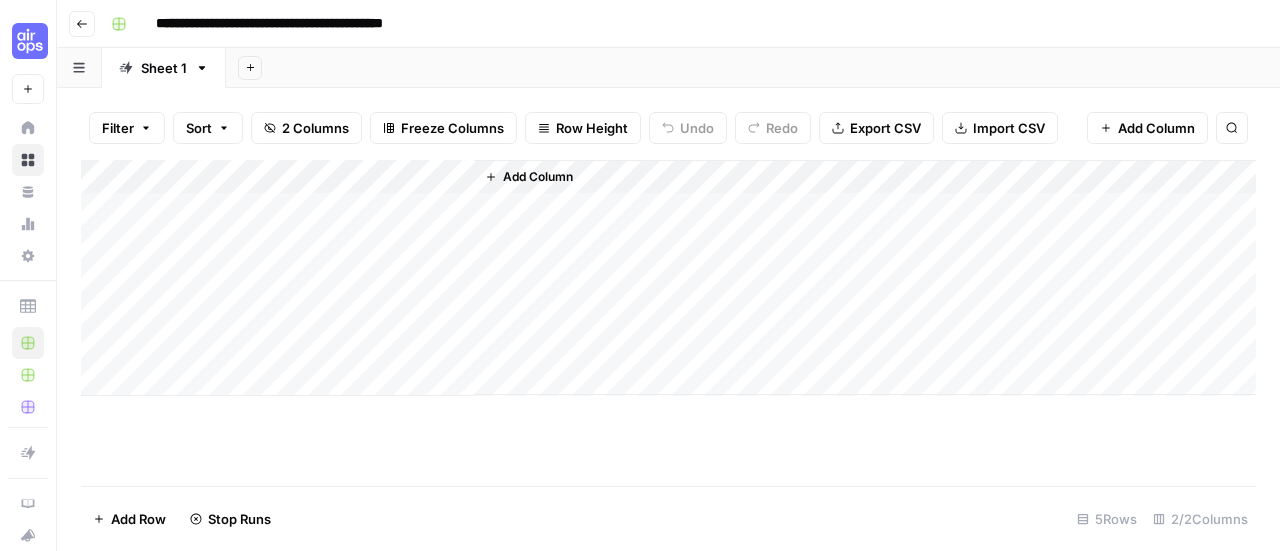 click on "Add Column" at bounding box center [668, 278] 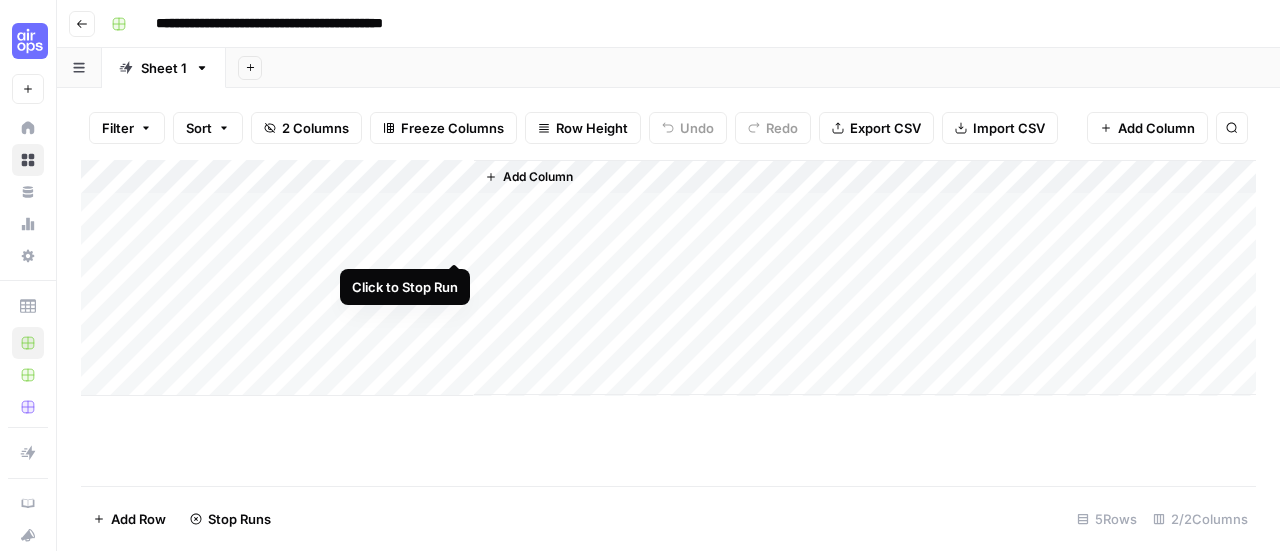 click on "Add Column" at bounding box center [668, 278] 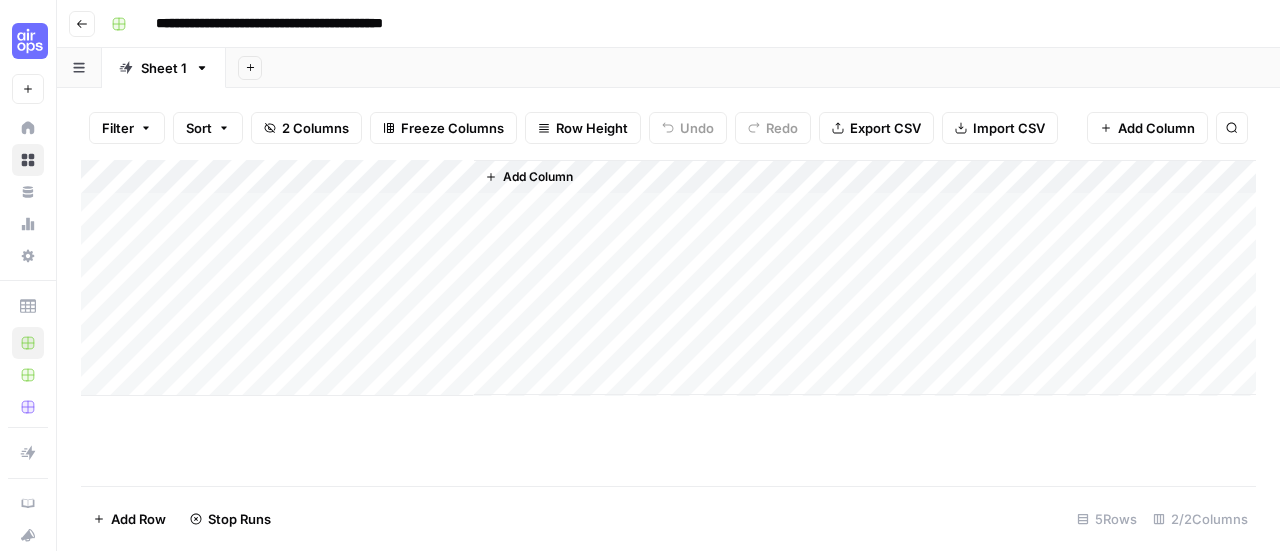 click on "Add Column" at bounding box center (668, 278) 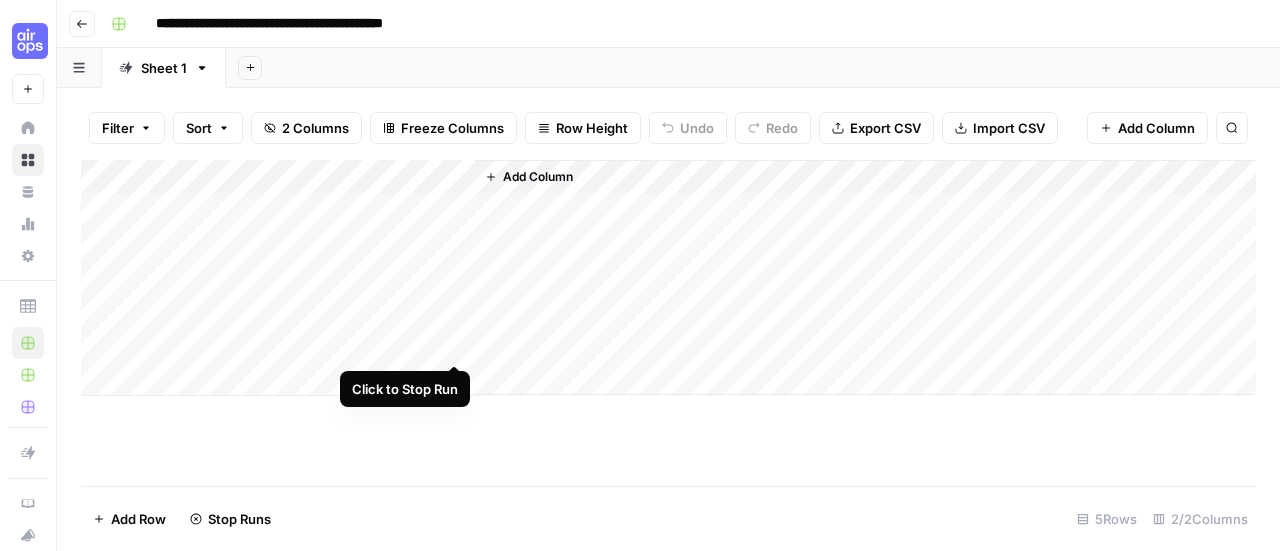 click on "Add Column" at bounding box center [668, 278] 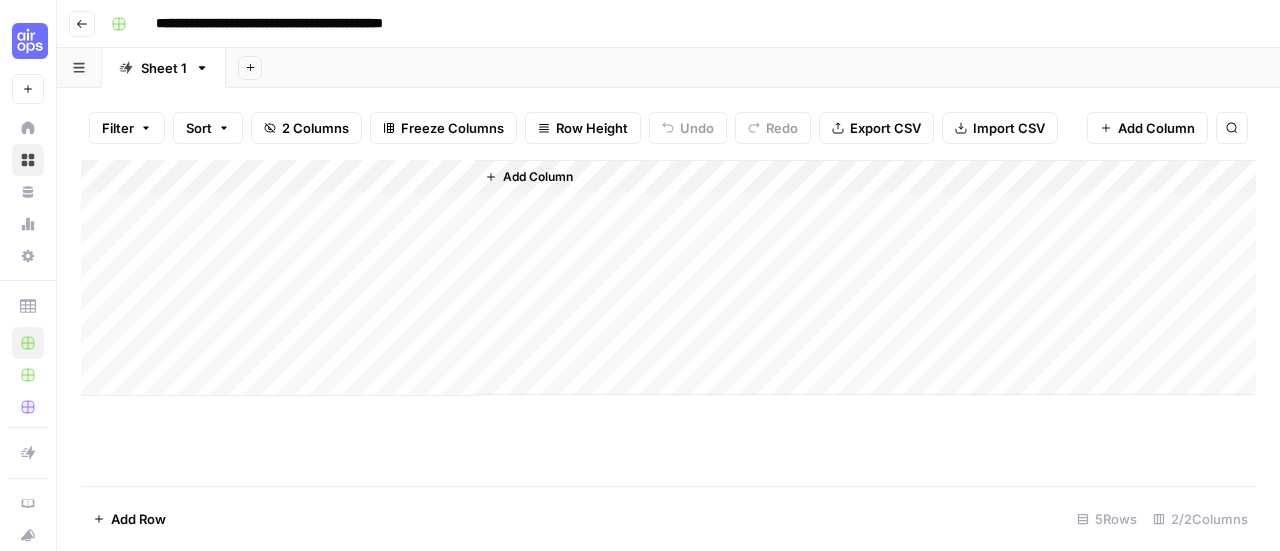 click on "Add Column" at bounding box center [668, 278] 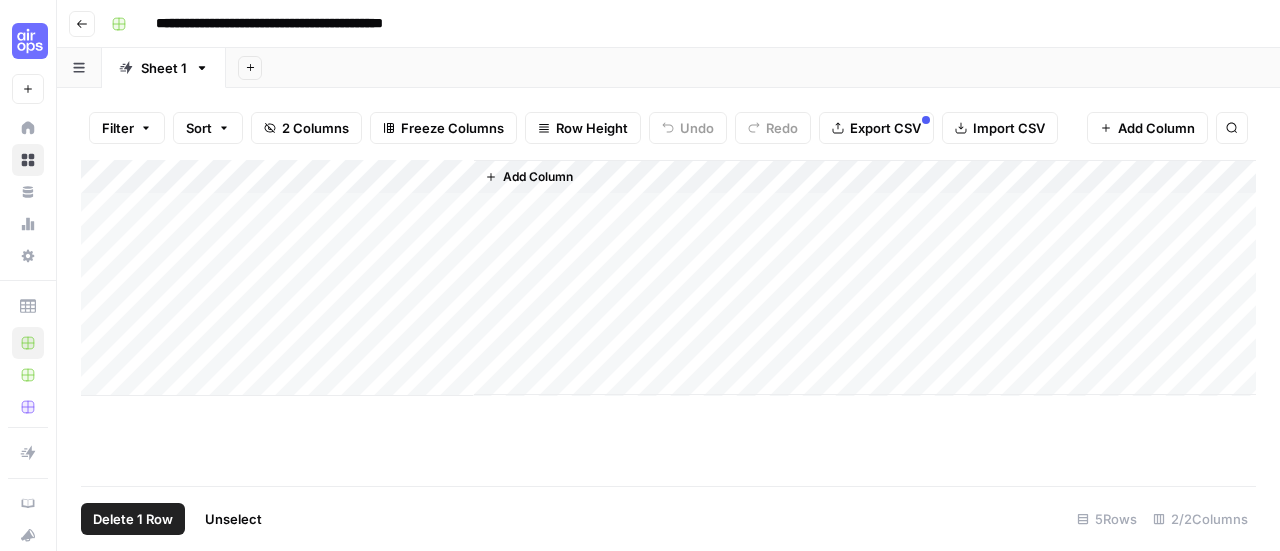 drag, startPoint x: 99, startPoint y: 207, endPoint x: 109, endPoint y: 323, distance: 116.43024 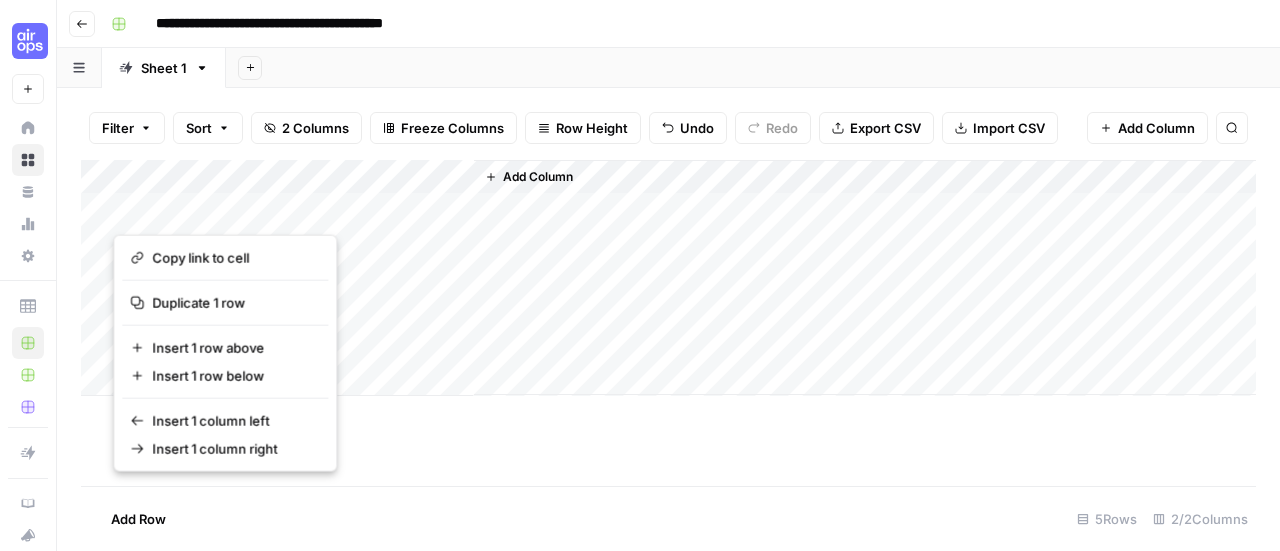 click on "**********" at bounding box center (640, 275) 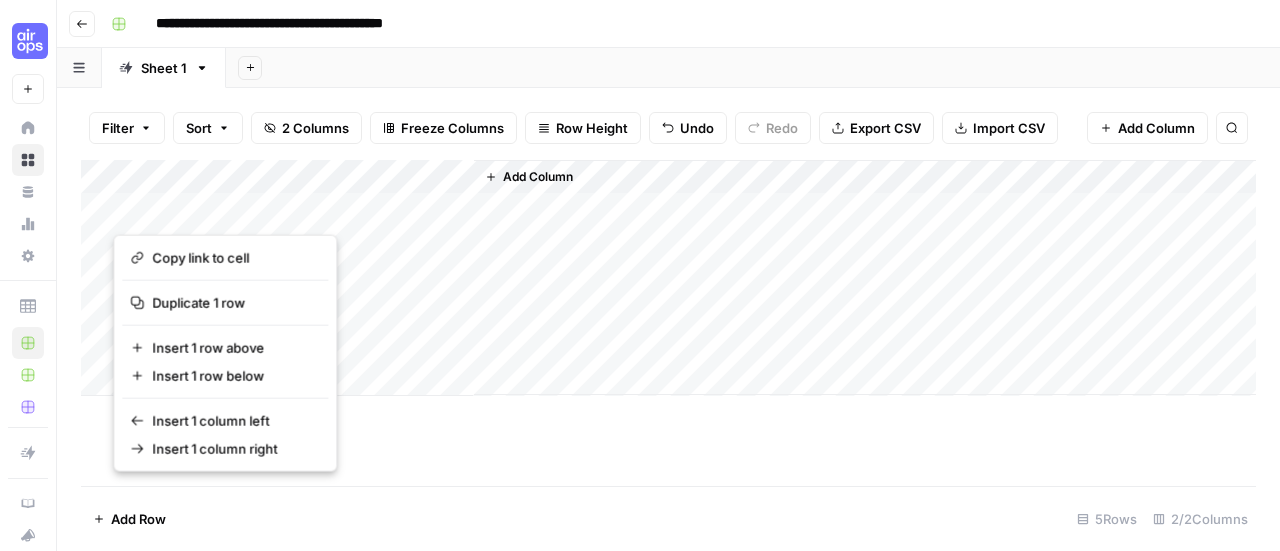 click at bounding box center [203, 208] 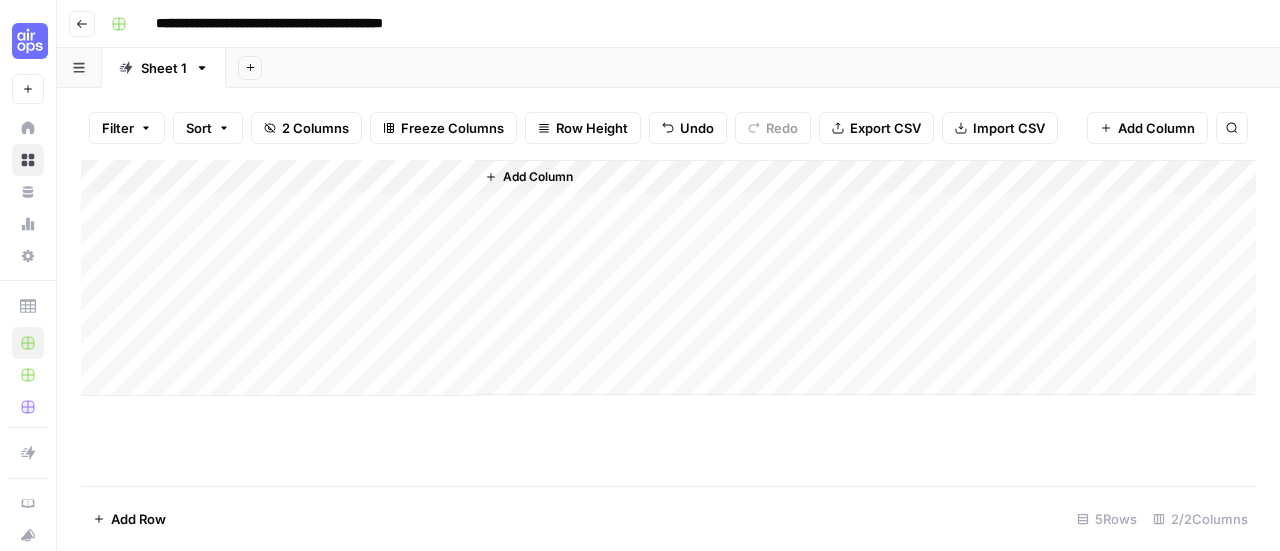 click on "Add Column" at bounding box center (668, 278) 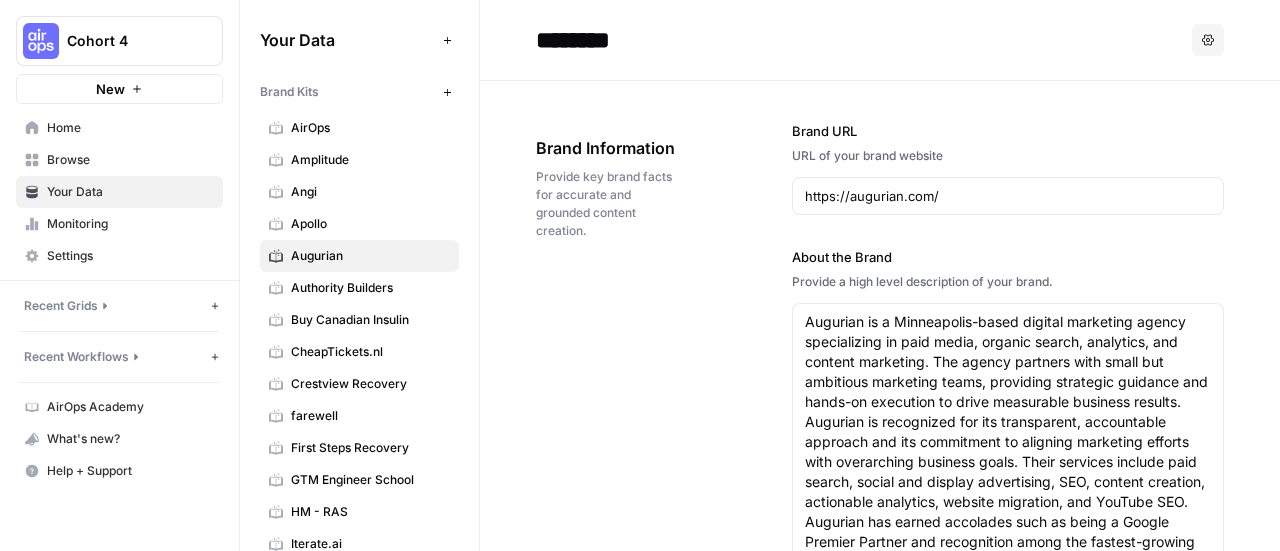 scroll, scrollTop: 0, scrollLeft: 0, axis: both 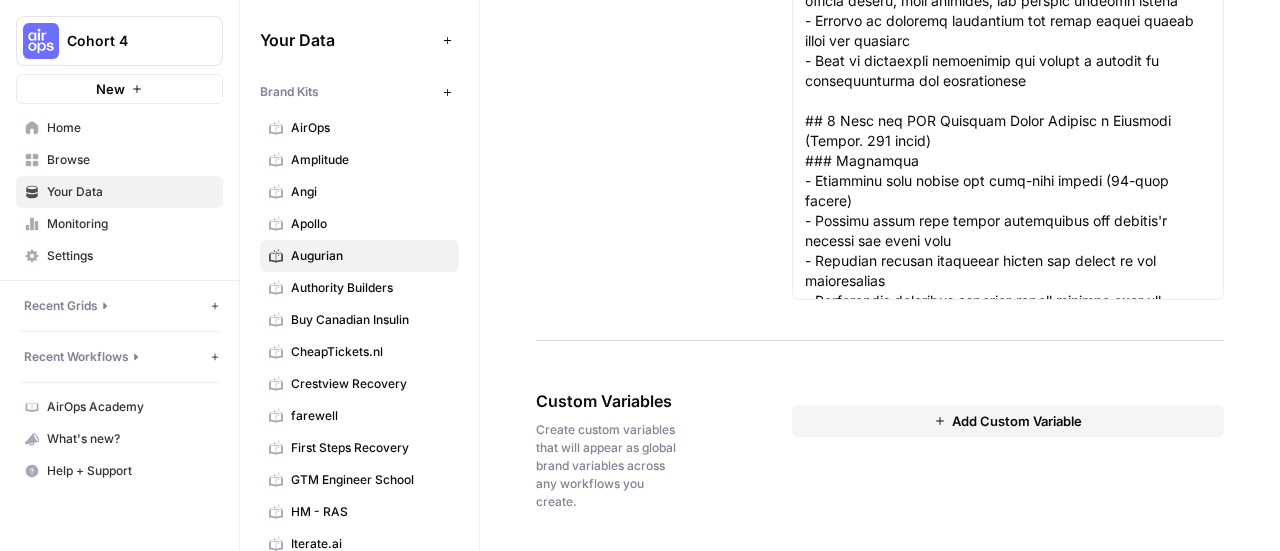 click on "Add Custom Variable" at bounding box center (1008, 421) 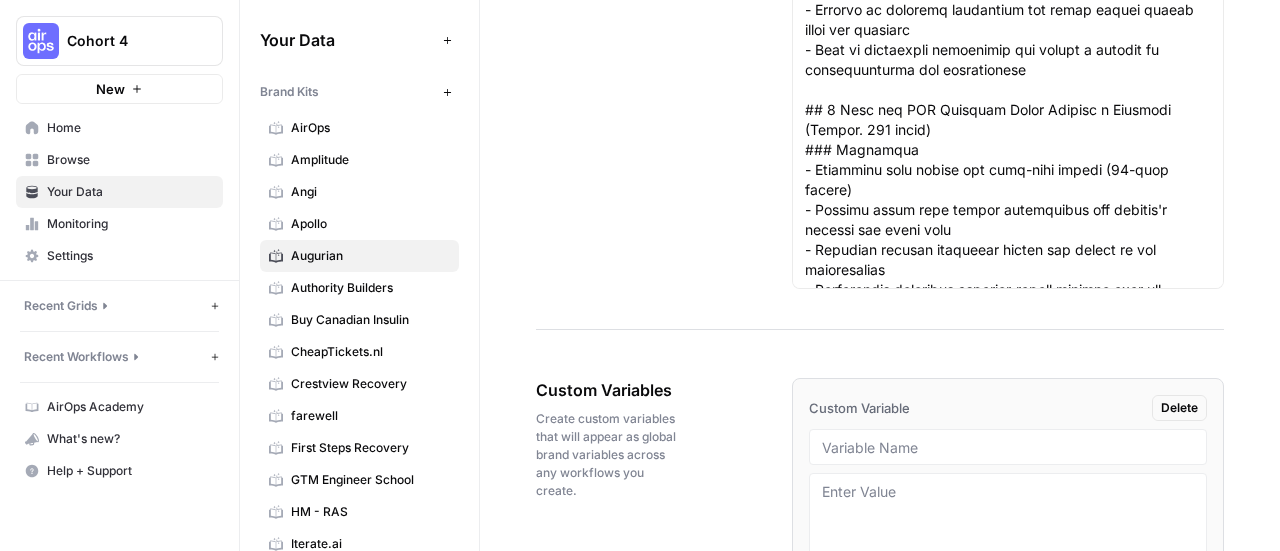 type 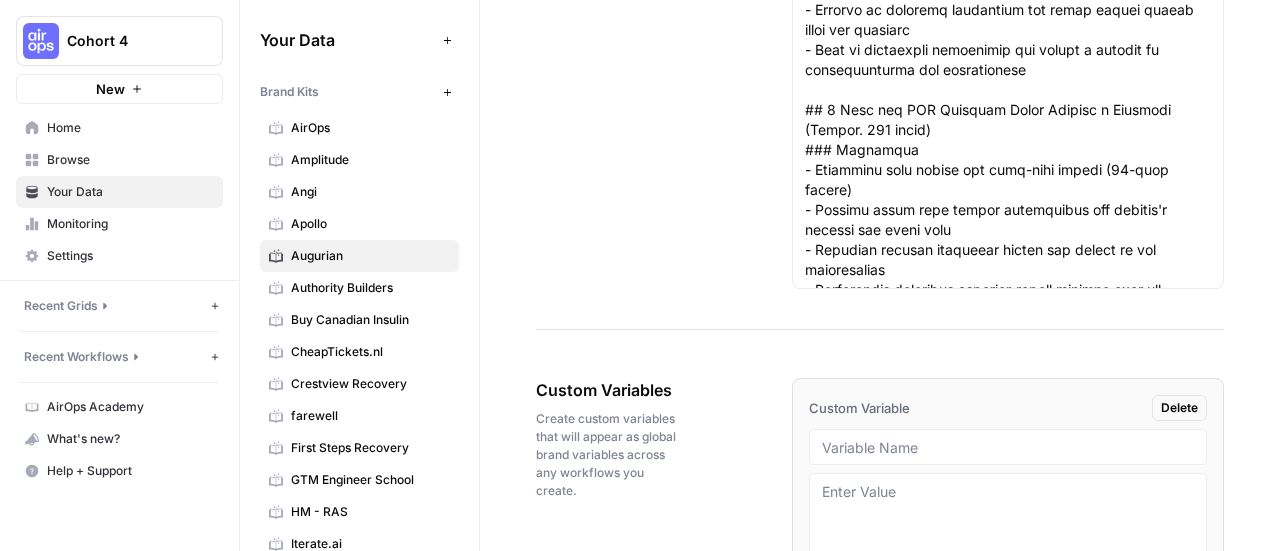 click on "AirOps Academy" at bounding box center (130, 407) 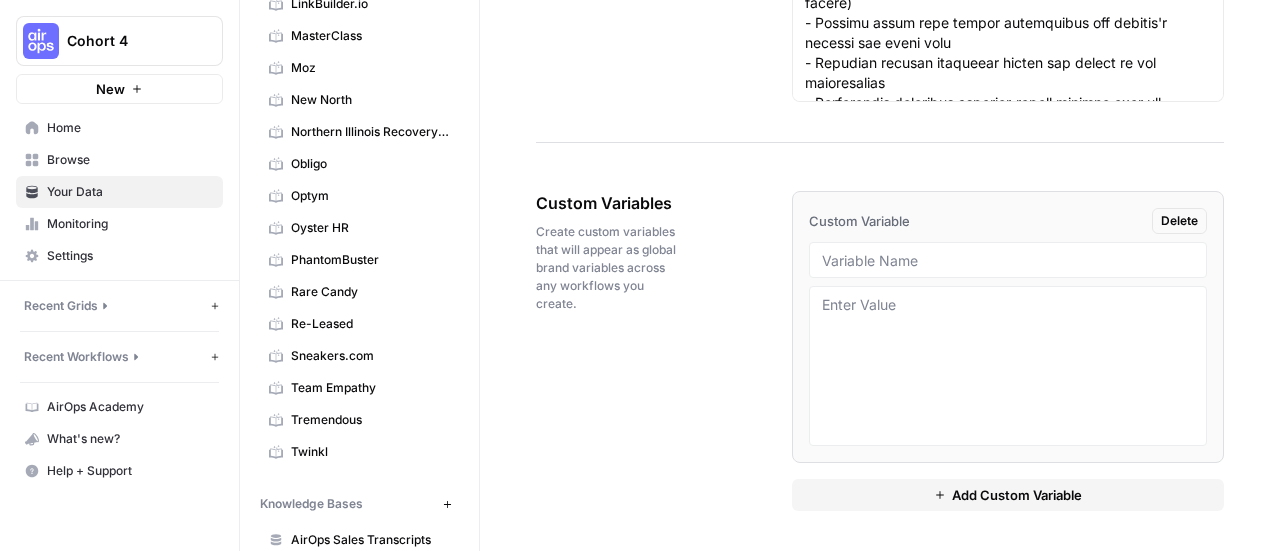 scroll, scrollTop: 1364, scrollLeft: 0, axis: vertical 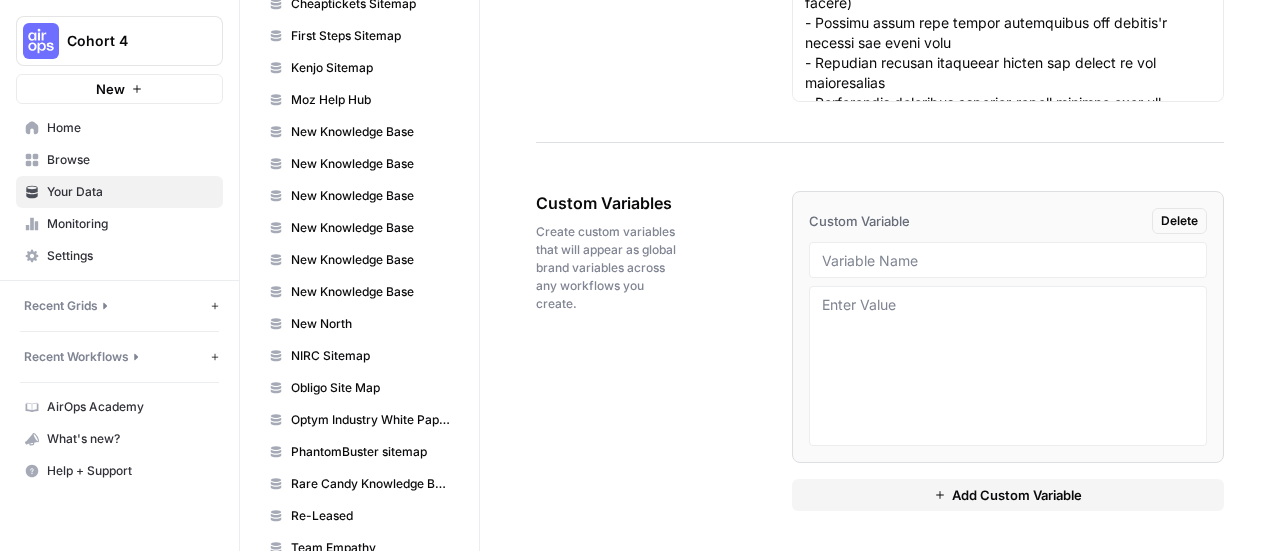 click on "Help + Support" at bounding box center (130, 471) 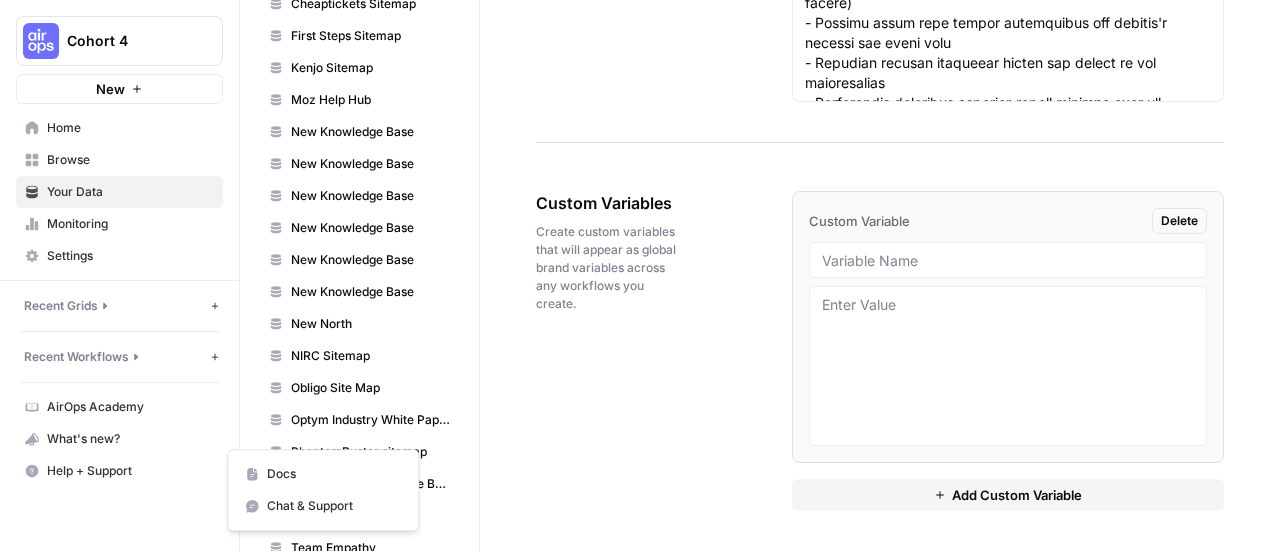 click on "Docs" at bounding box center [334, 474] 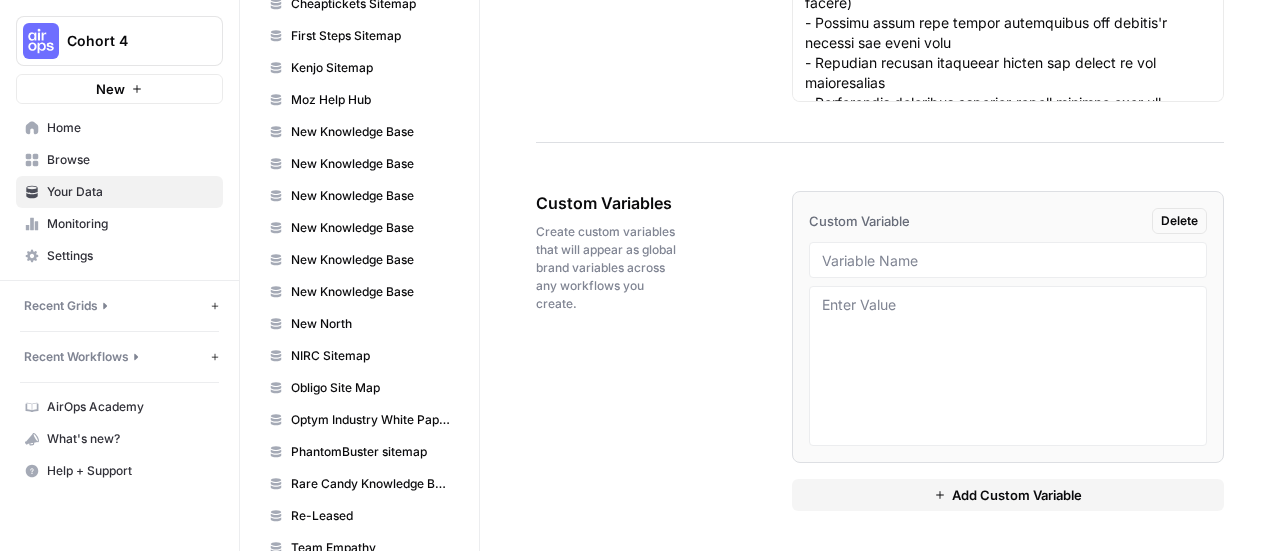 click on "Settings" at bounding box center [130, 256] 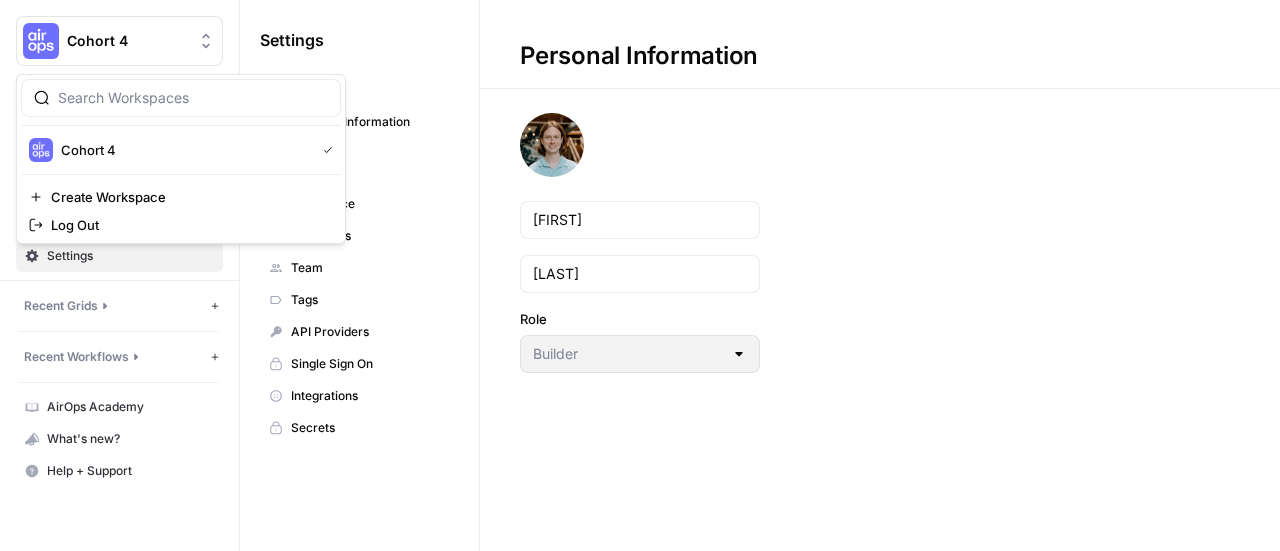 click on "Cohort 4" at bounding box center (127, 41) 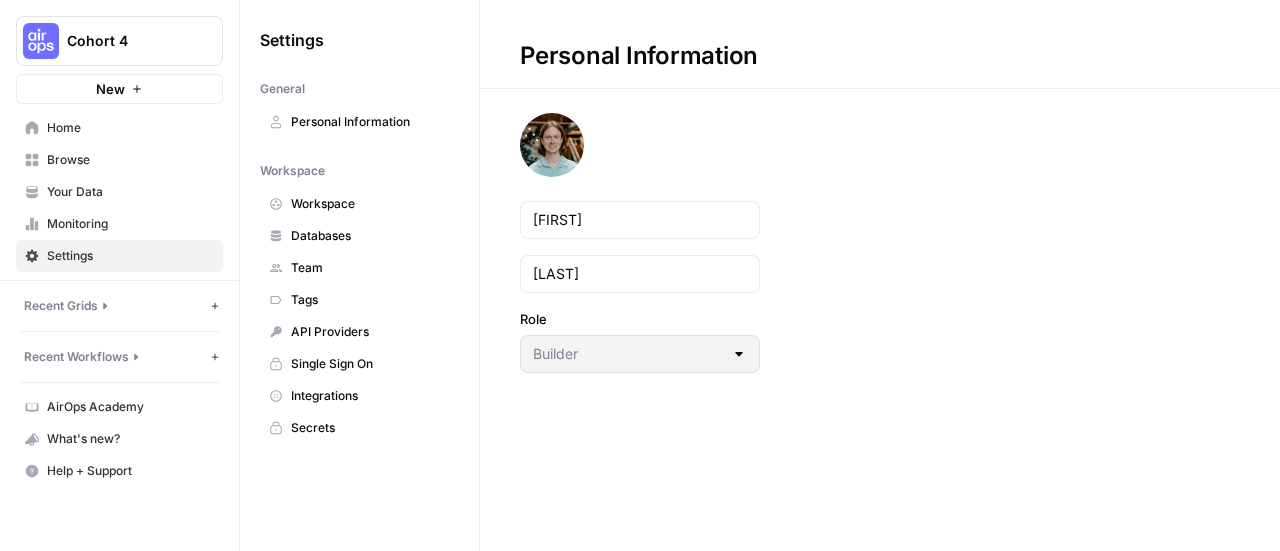 click on "Cohort 4" at bounding box center (127, 41) 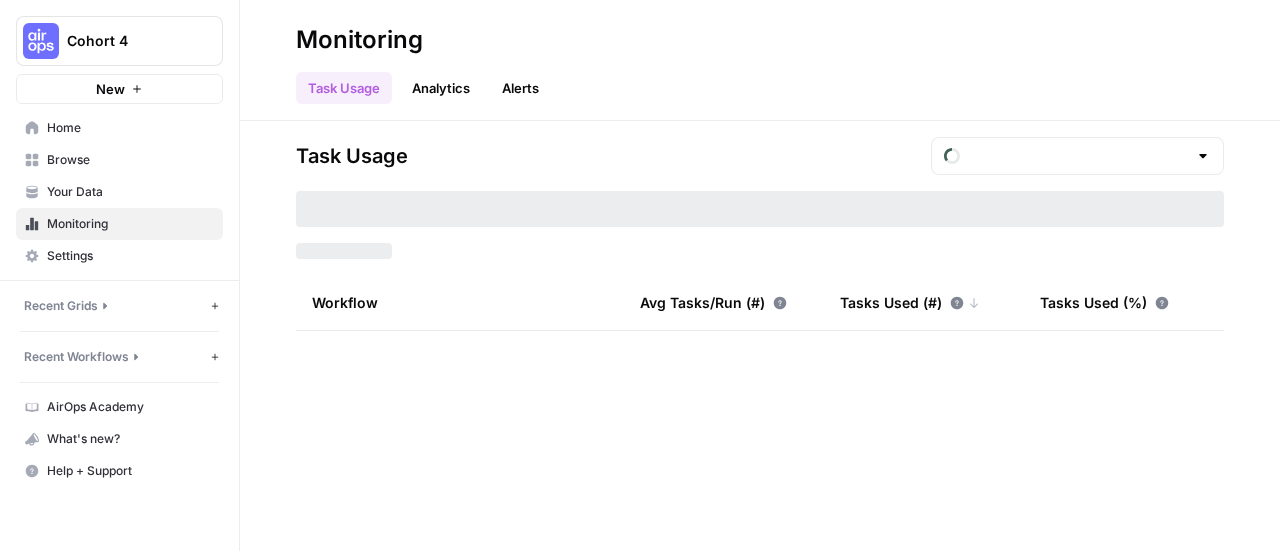 type on "July Tasks" 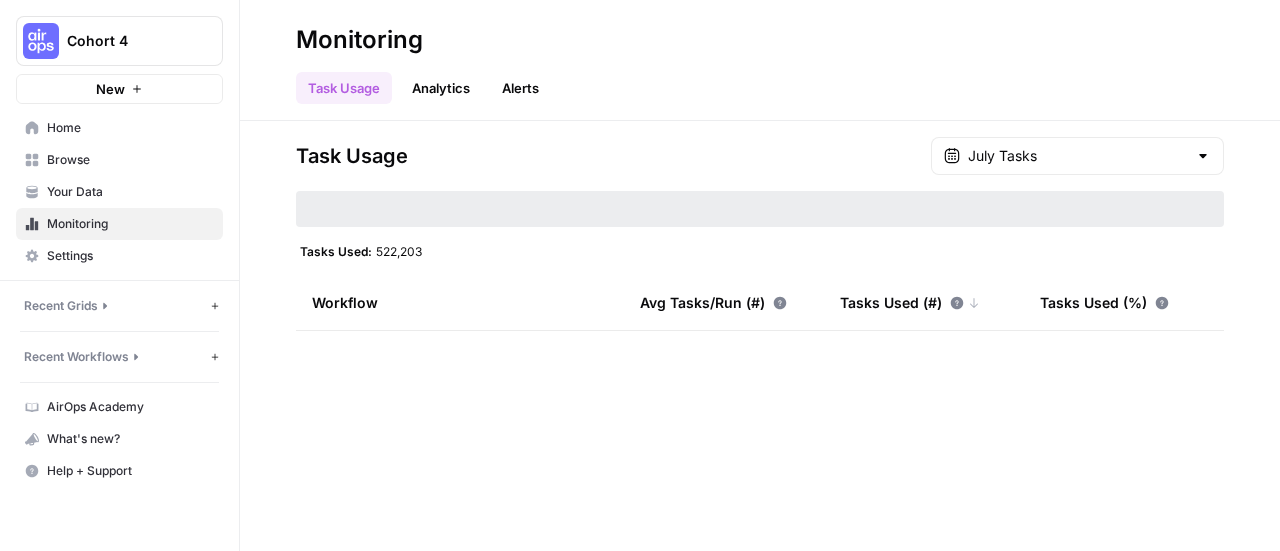 click on "Your Data" at bounding box center (130, 192) 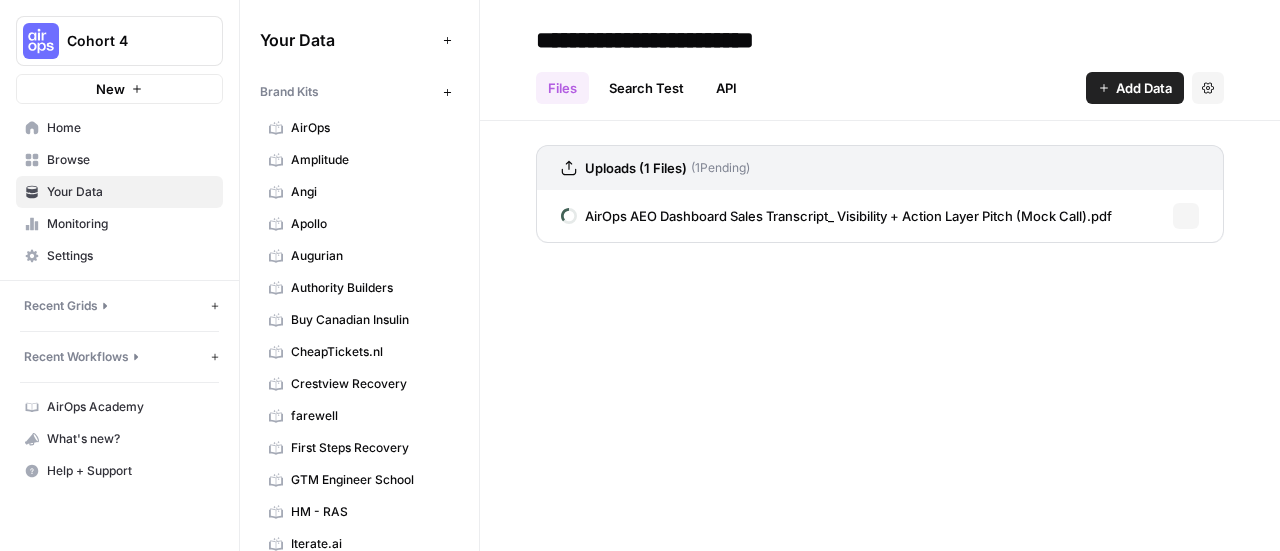 click on "Browse" at bounding box center (130, 160) 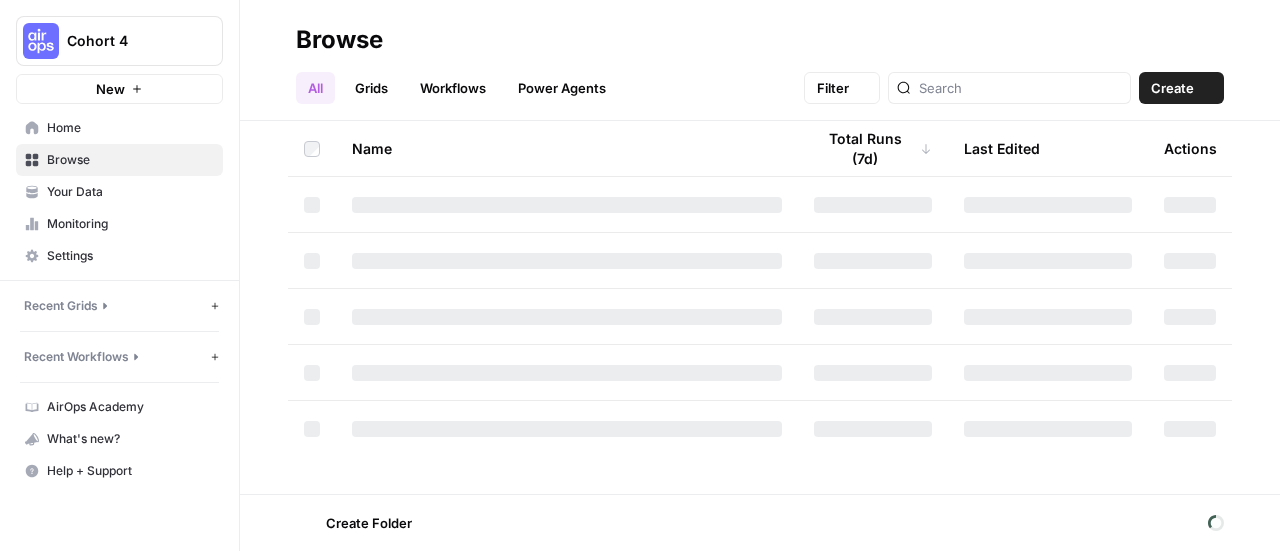 click on "Home" at bounding box center (130, 128) 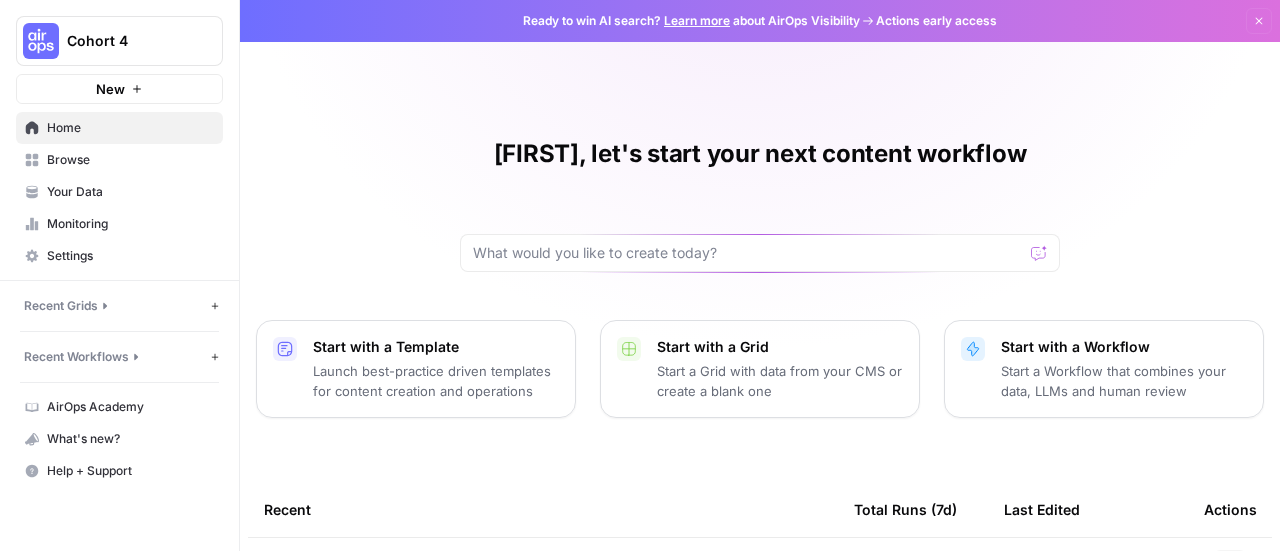 scroll, scrollTop: 0, scrollLeft: 0, axis: both 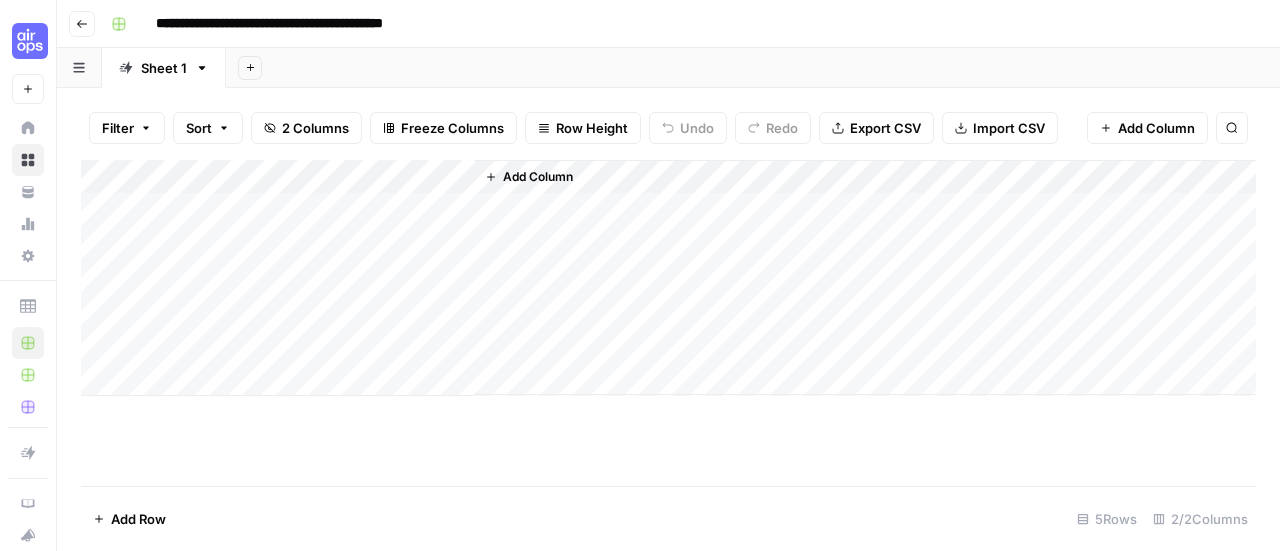 click on "Add Column" at bounding box center [668, 278] 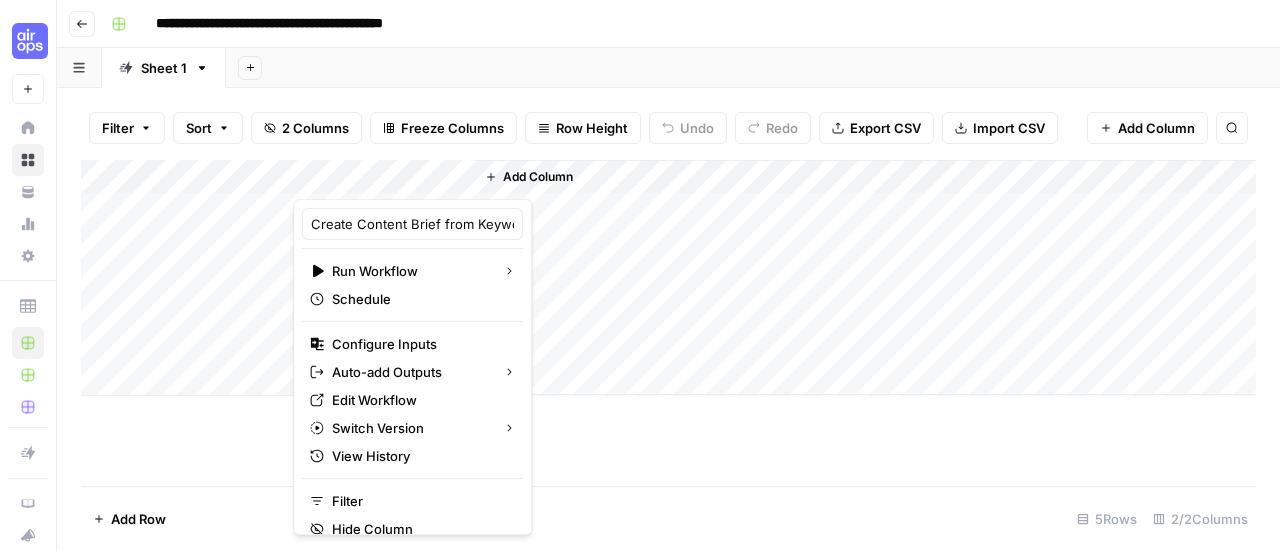 click at bounding box center (383, 179) 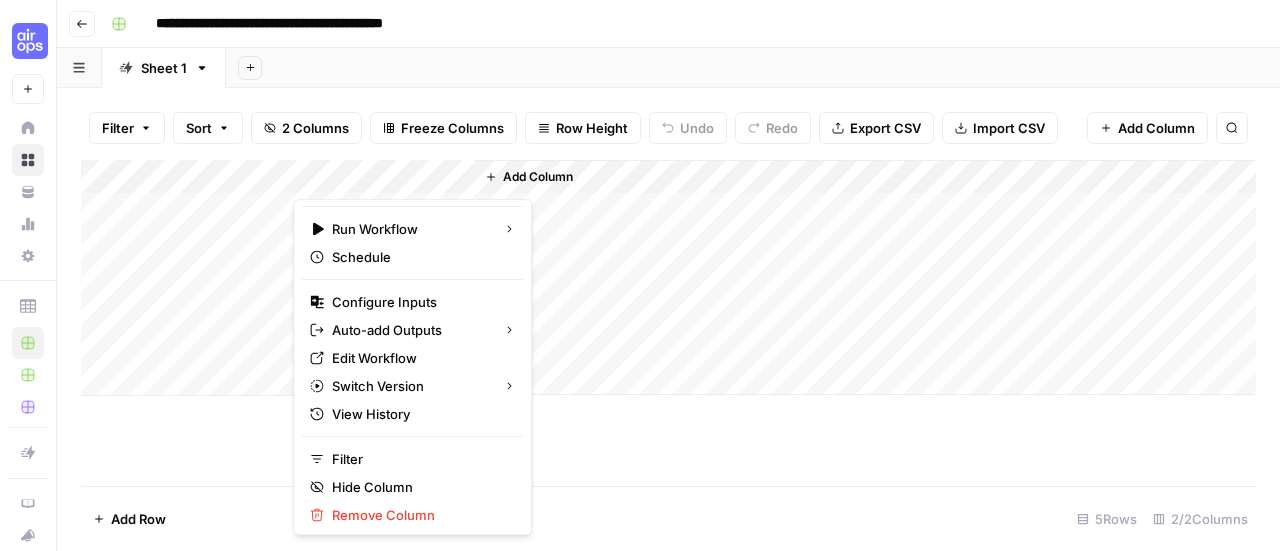 scroll, scrollTop: 19, scrollLeft: 0, axis: vertical 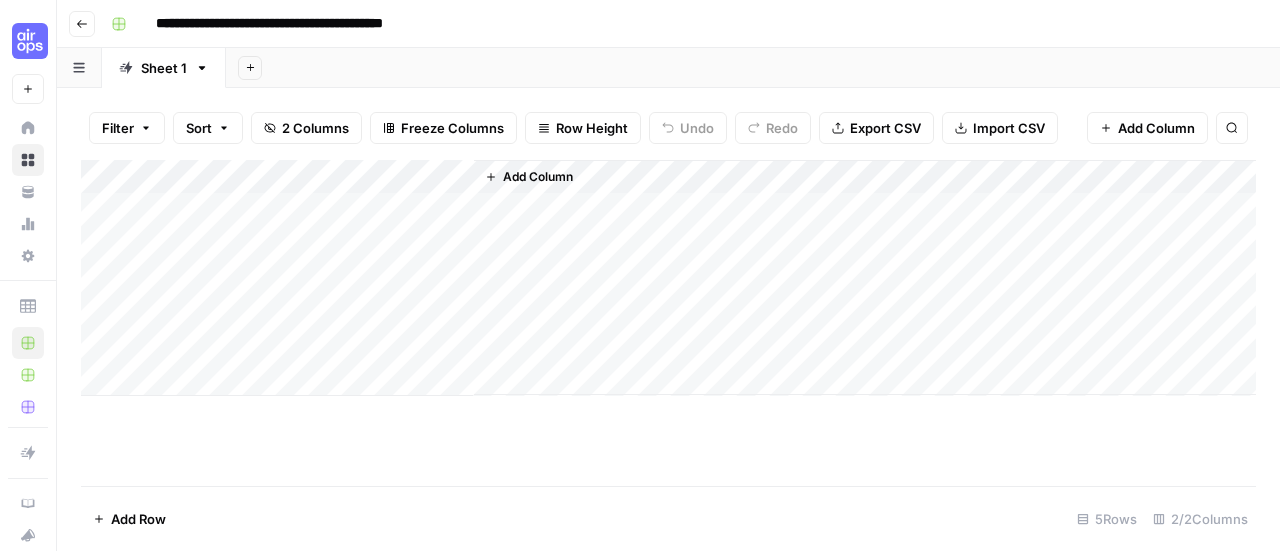 click on "Add Column" at bounding box center (668, 278) 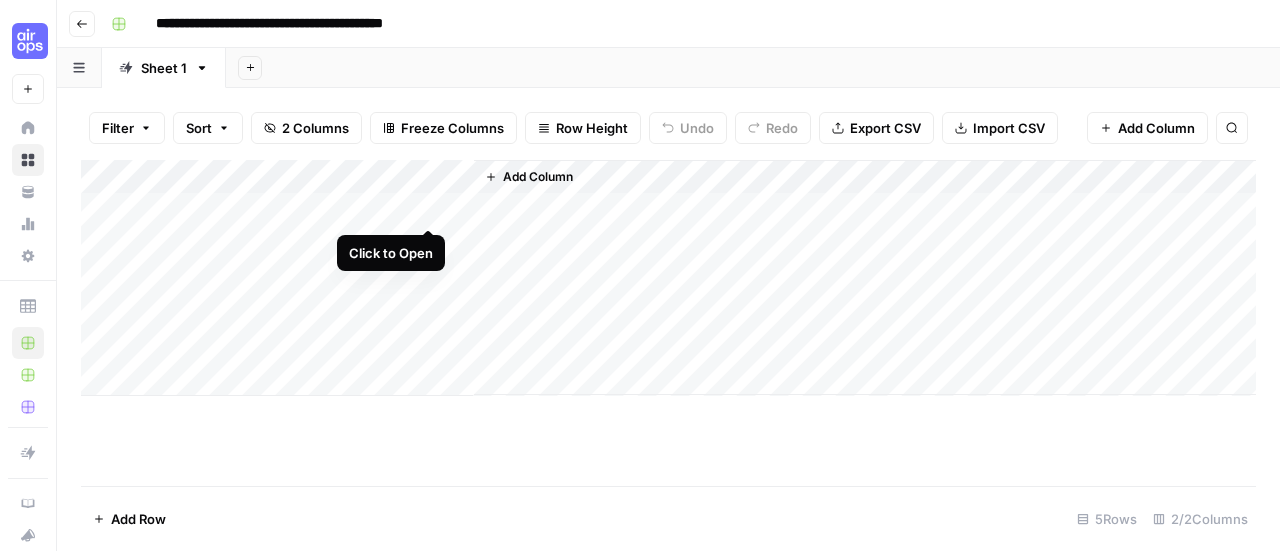 click on "Add Column" at bounding box center (668, 278) 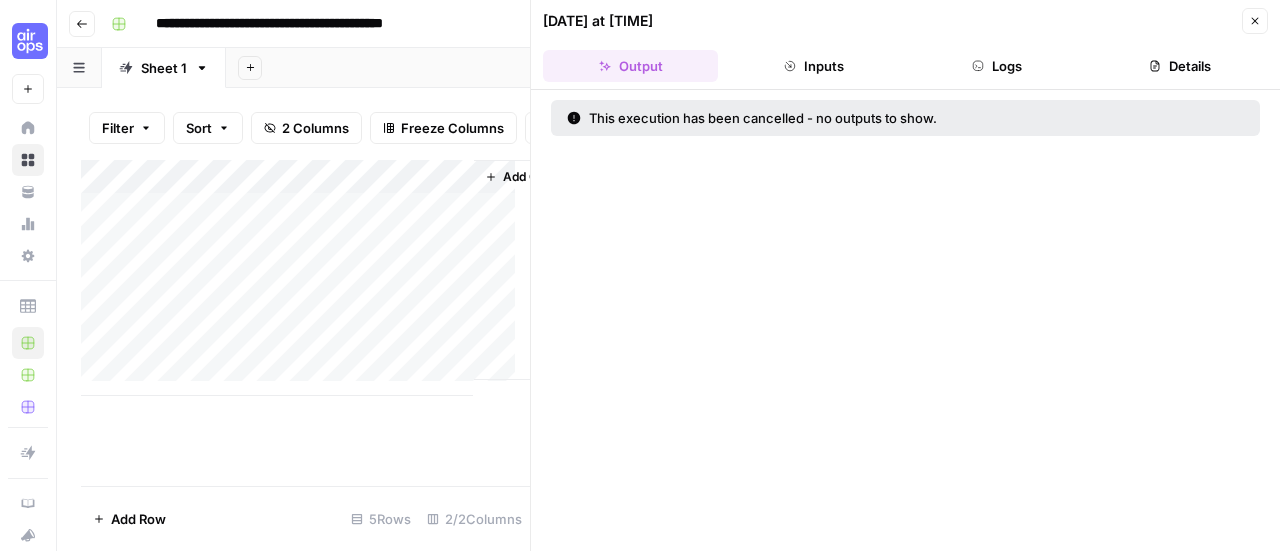 click on "Add Column" at bounding box center [305, 278] 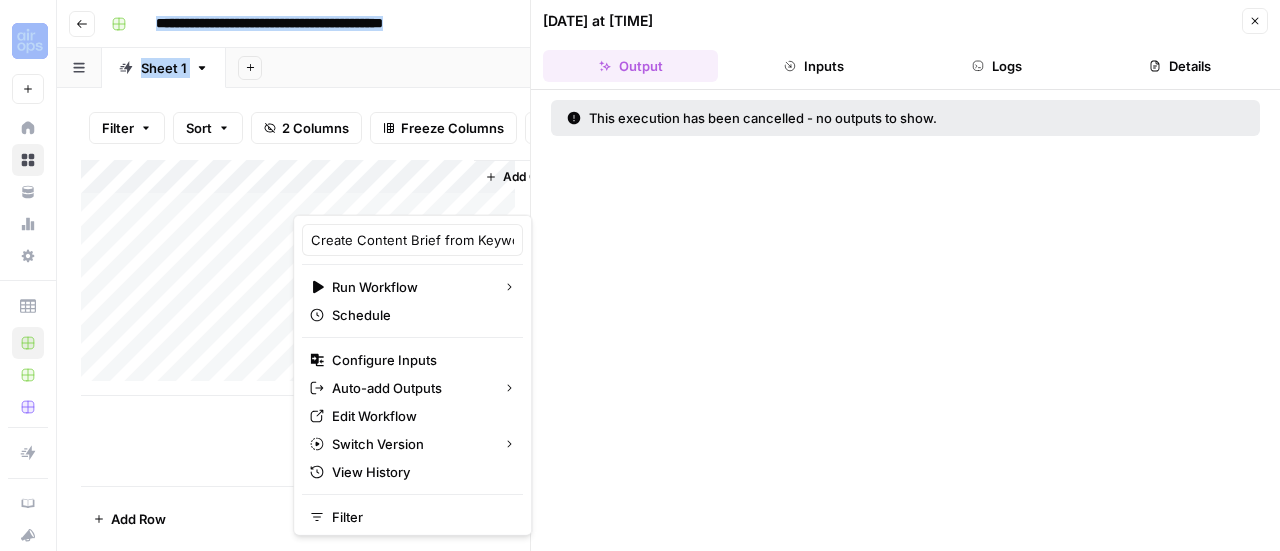 click at bounding box center [383, 195] 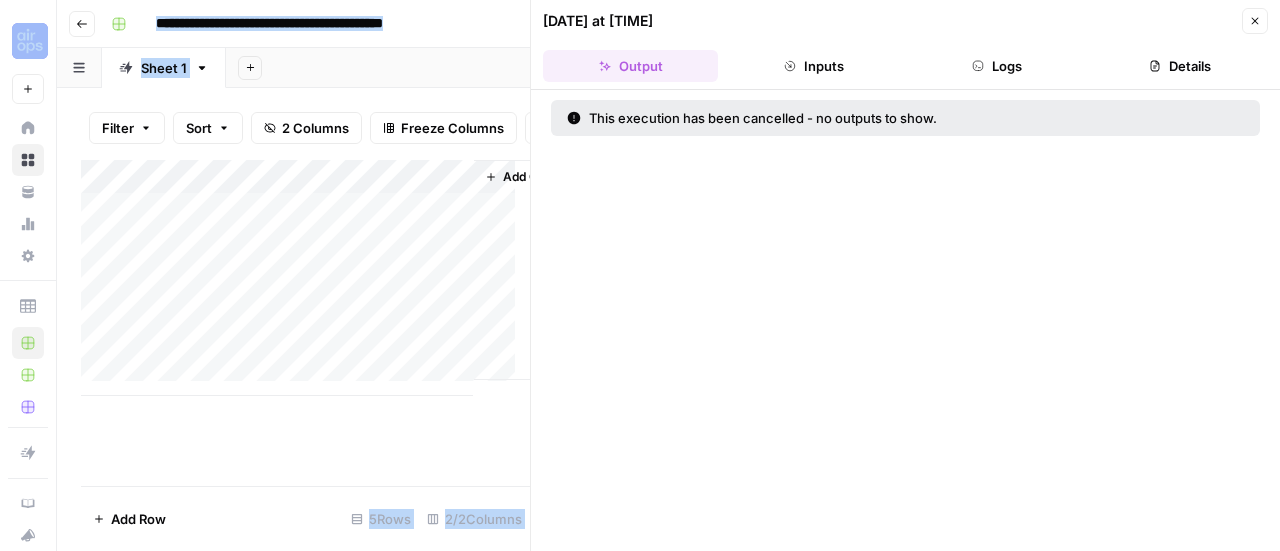 click 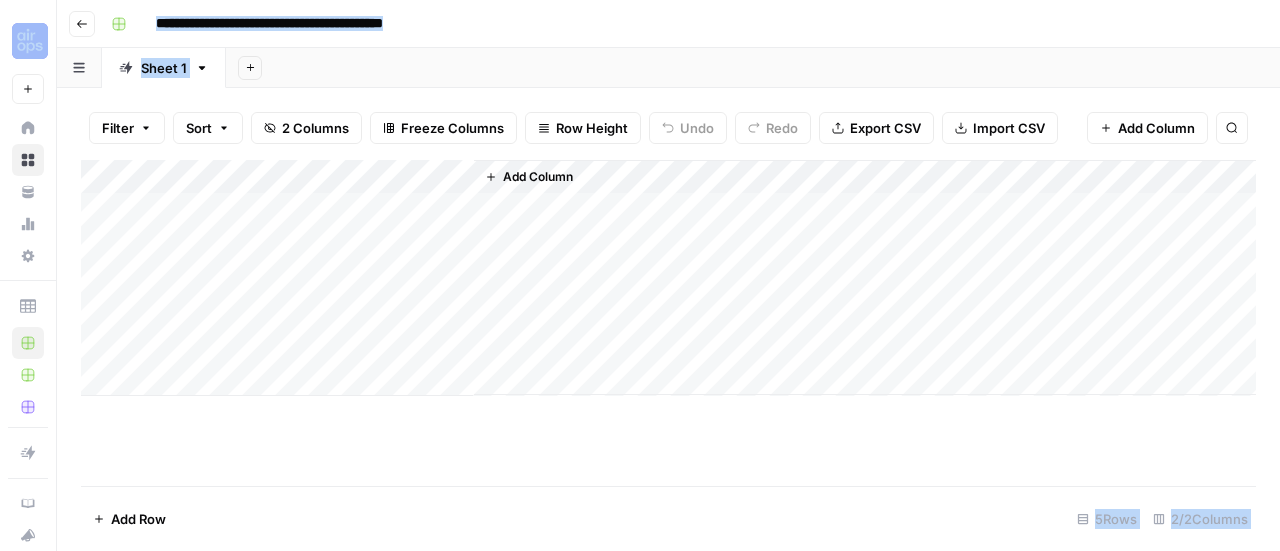 drag, startPoint x: 554, startPoint y: 177, endPoint x: 574, endPoint y: 188, distance: 22.825424 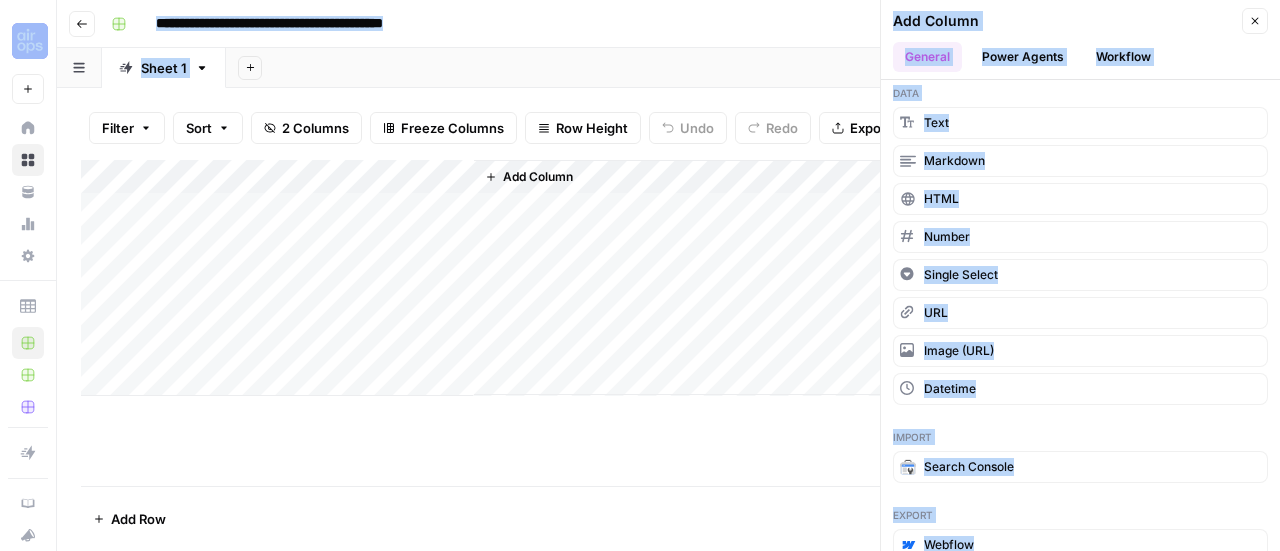 scroll, scrollTop: 0, scrollLeft: 0, axis: both 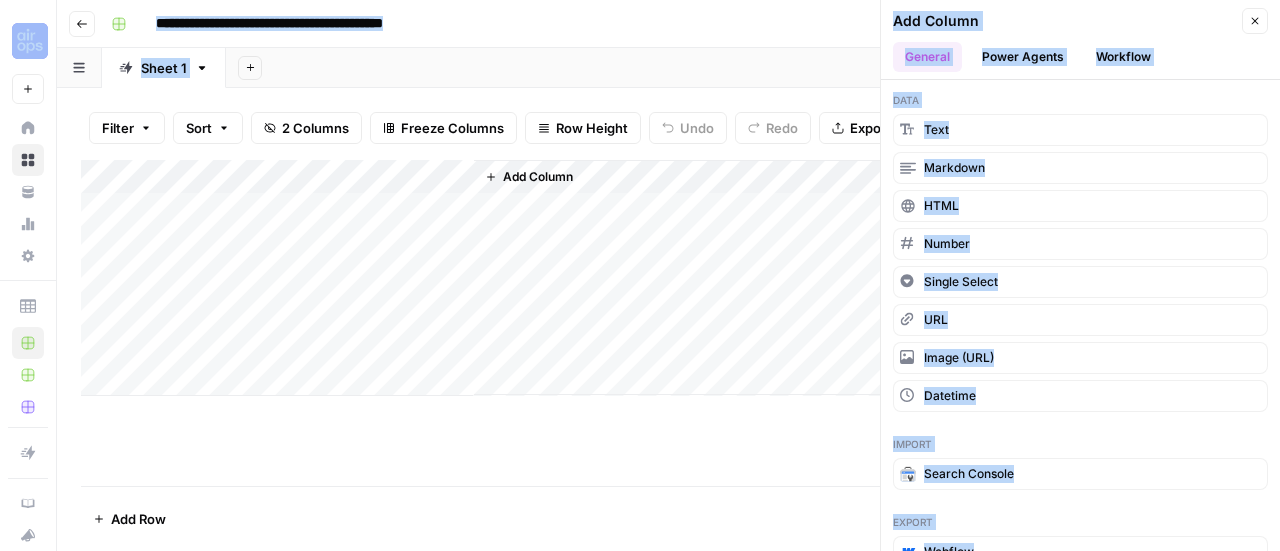 click on "Power Agents" at bounding box center (1023, 57) 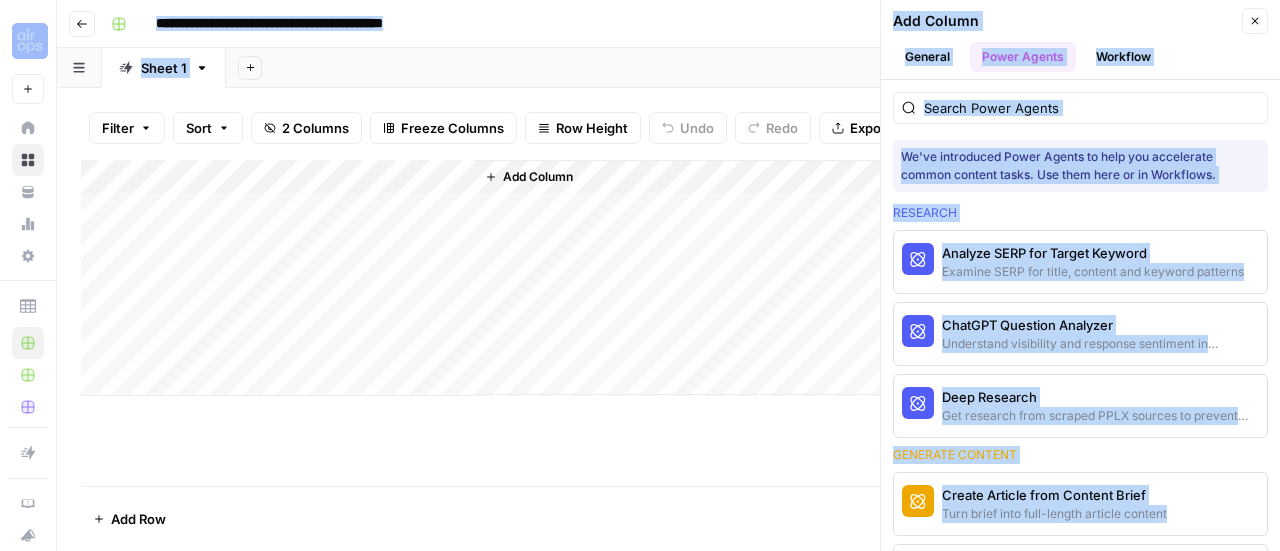 click on "Workflow" at bounding box center [1123, 57] 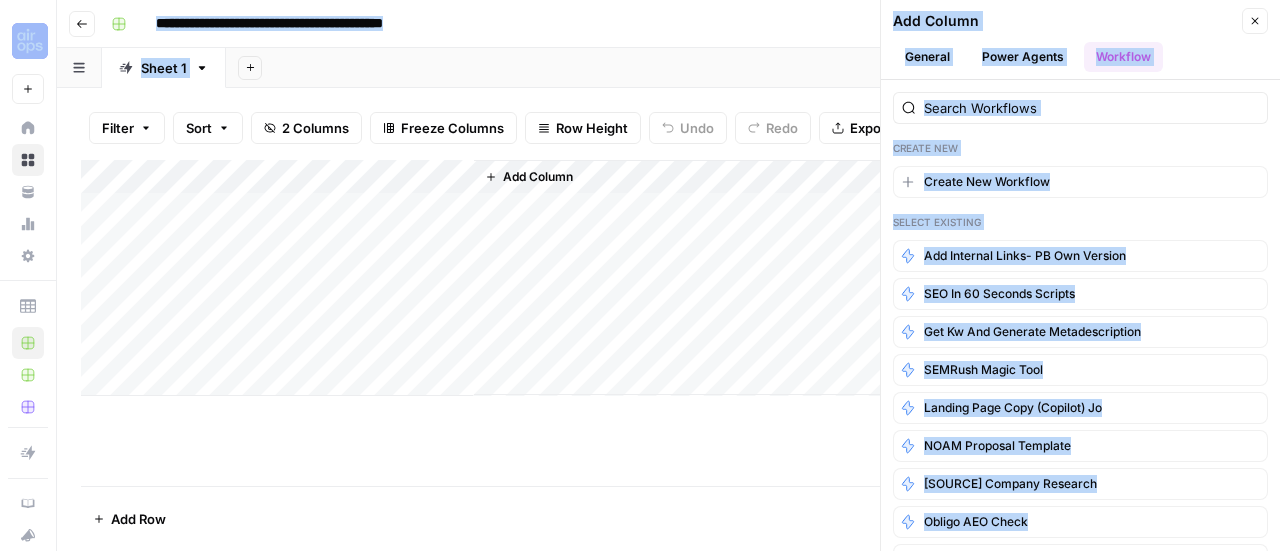 click on "Power Agents" at bounding box center [1023, 57] 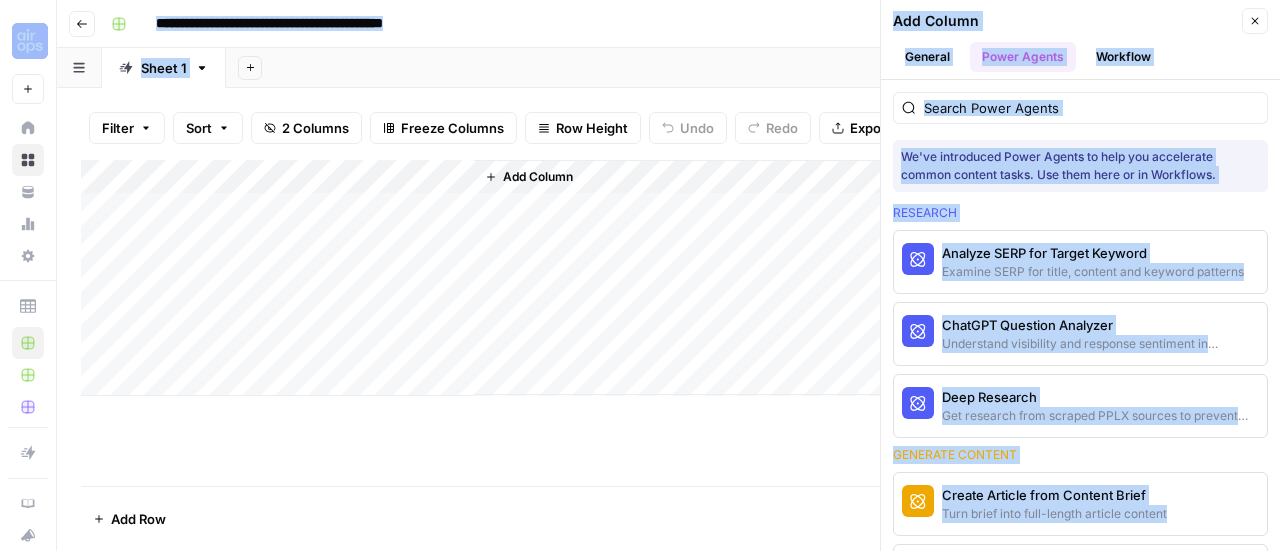 click on "General" at bounding box center [927, 57] 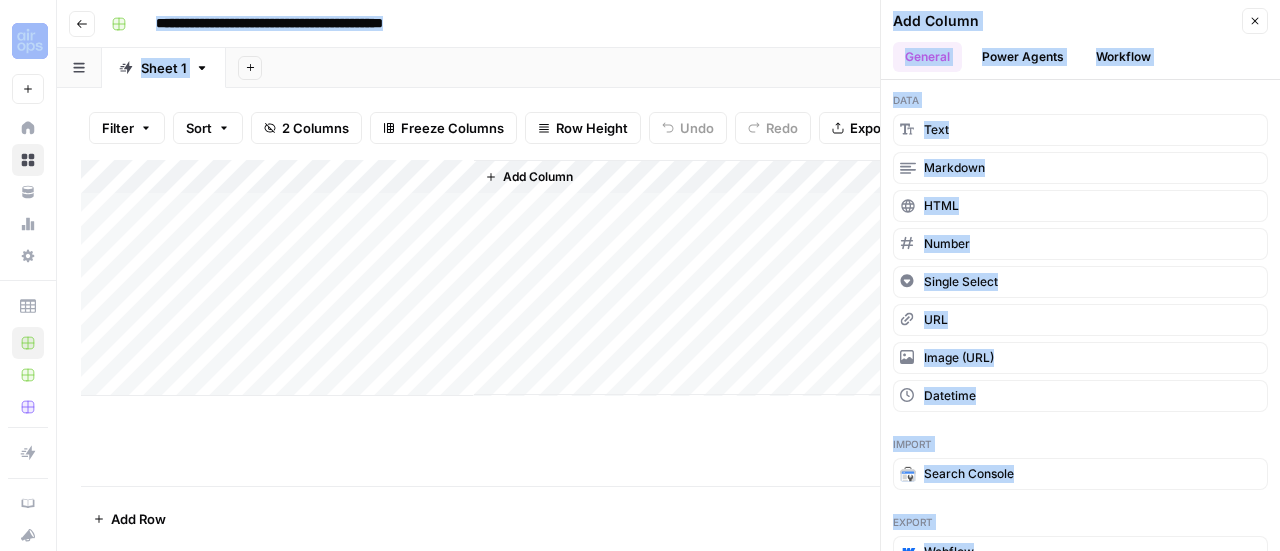 click on "Close" at bounding box center (1255, 21) 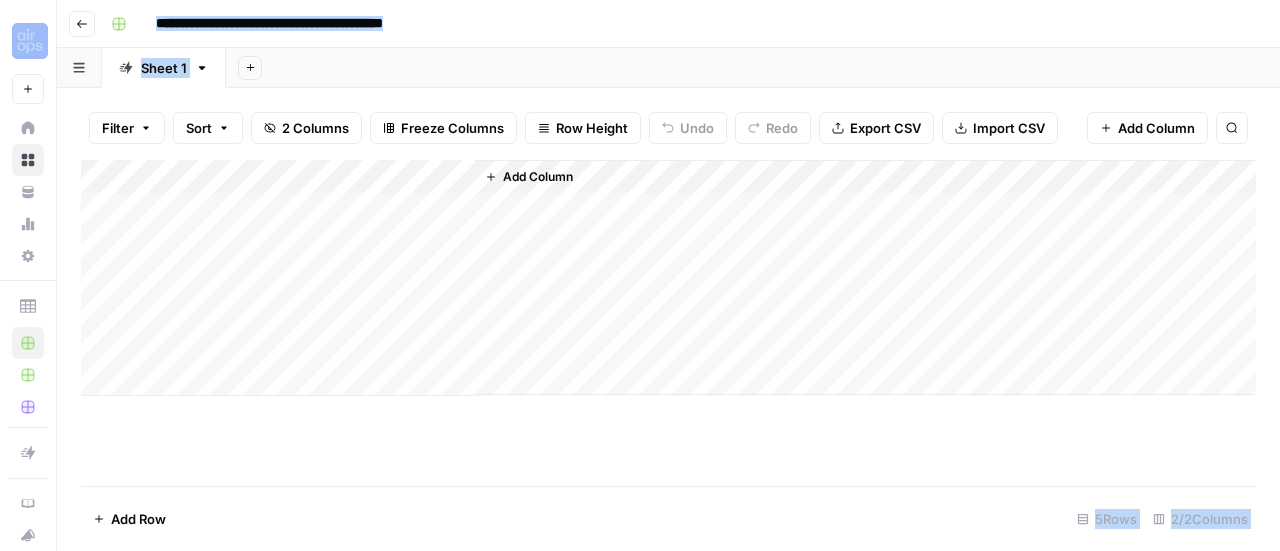 click on "Add Column" at bounding box center (538, 177) 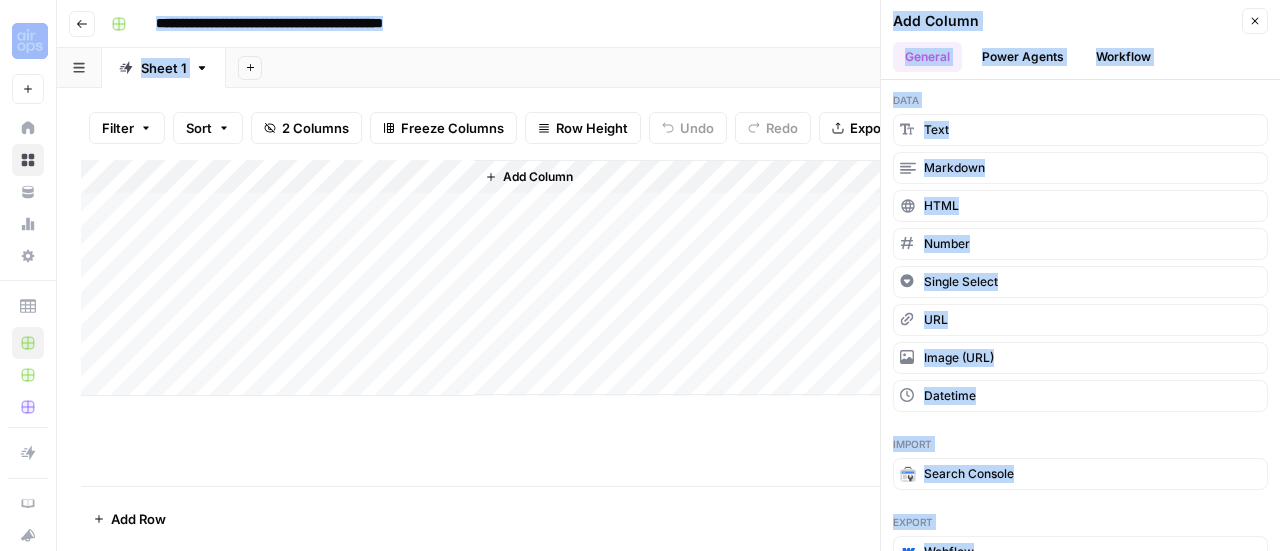 click on "Add Column" at bounding box center [865, 277] 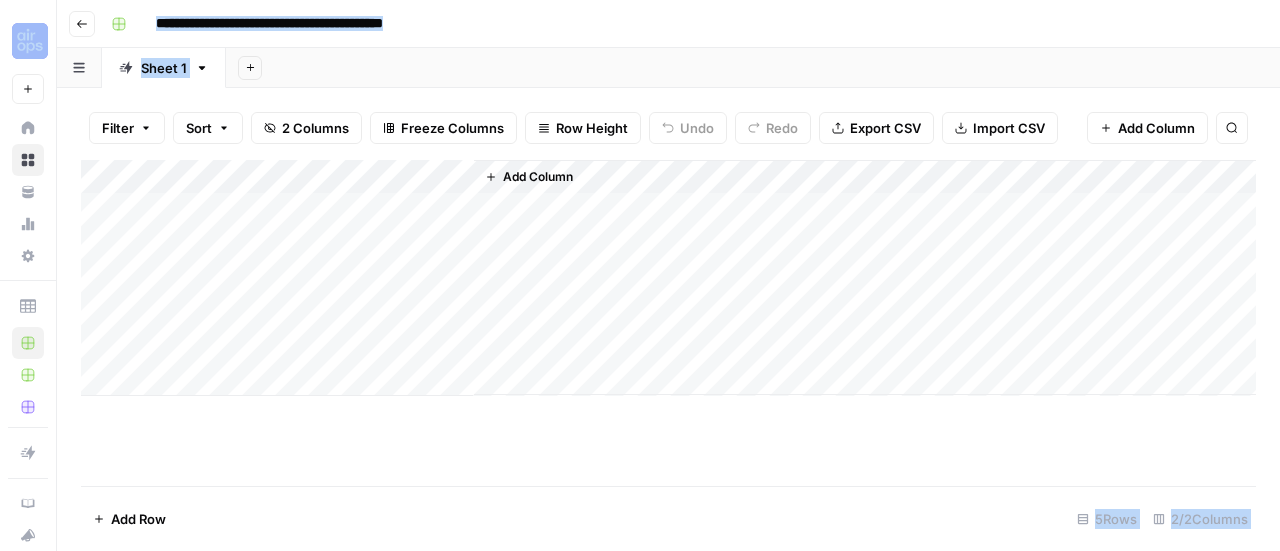 click on "Add Column" at bounding box center [668, 278] 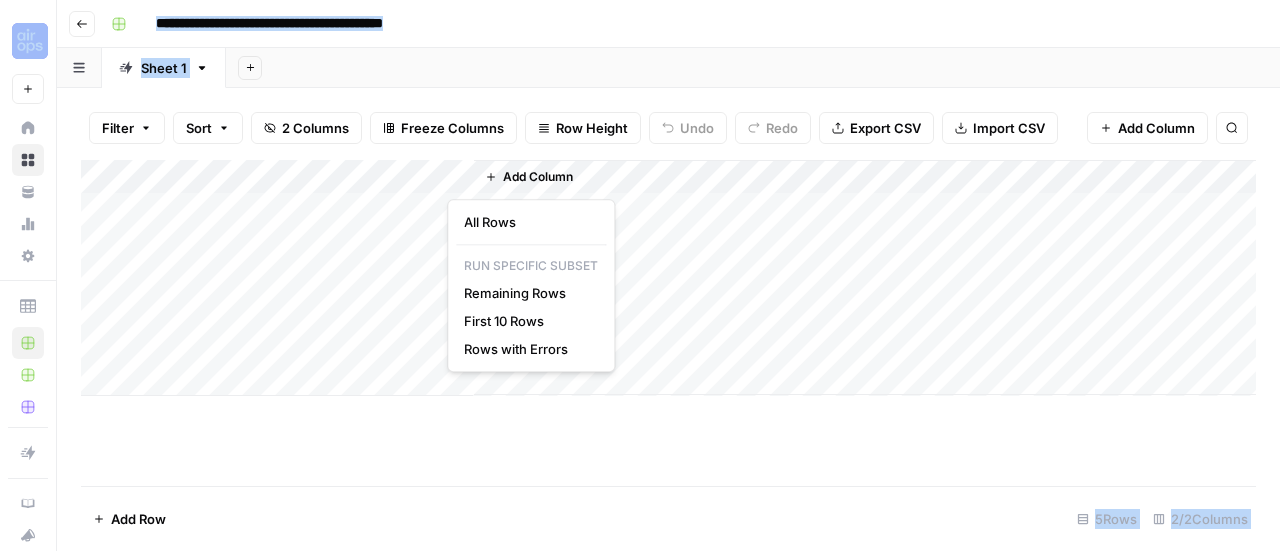 click on "Add Sheet" at bounding box center (753, 68) 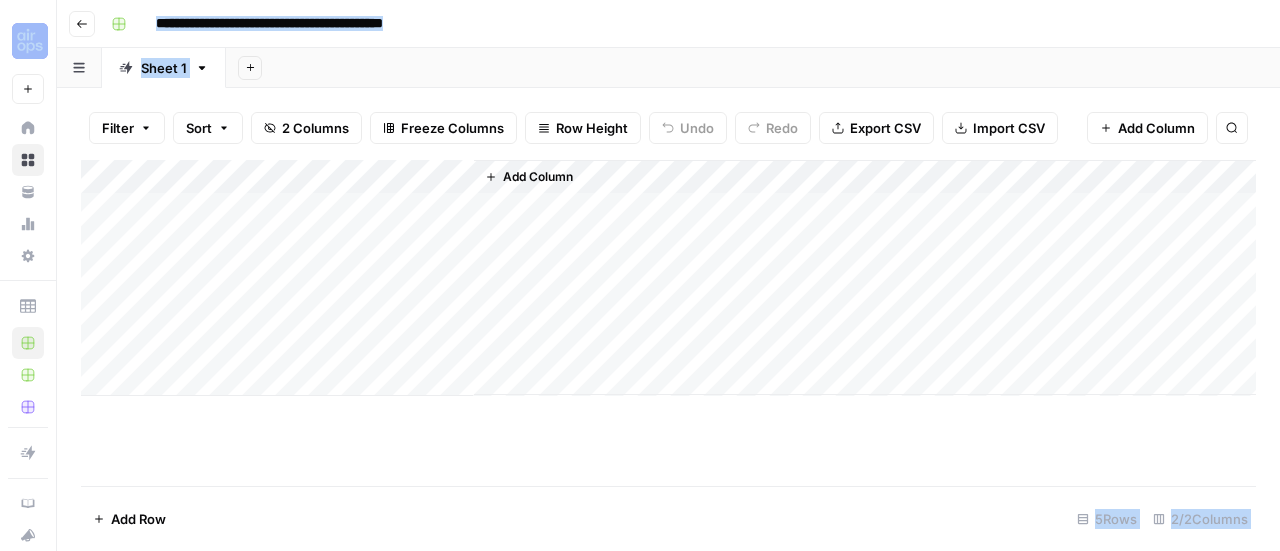 click on "Add Column" at bounding box center (668, 278) 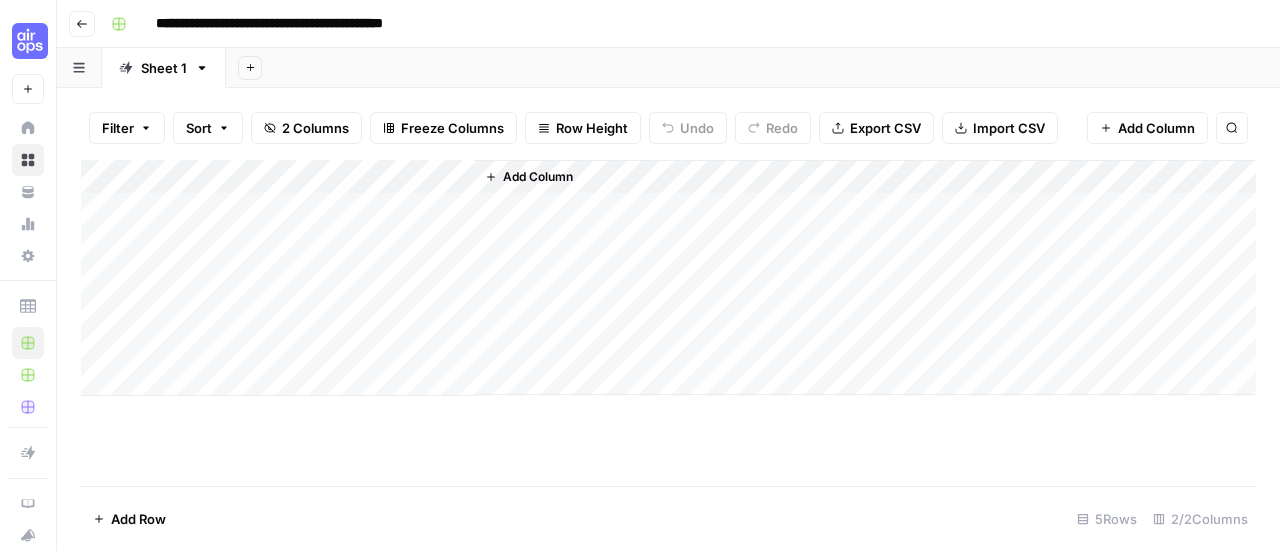 scroll, scrollTop: 0, scrollLeft: 0, axis: both 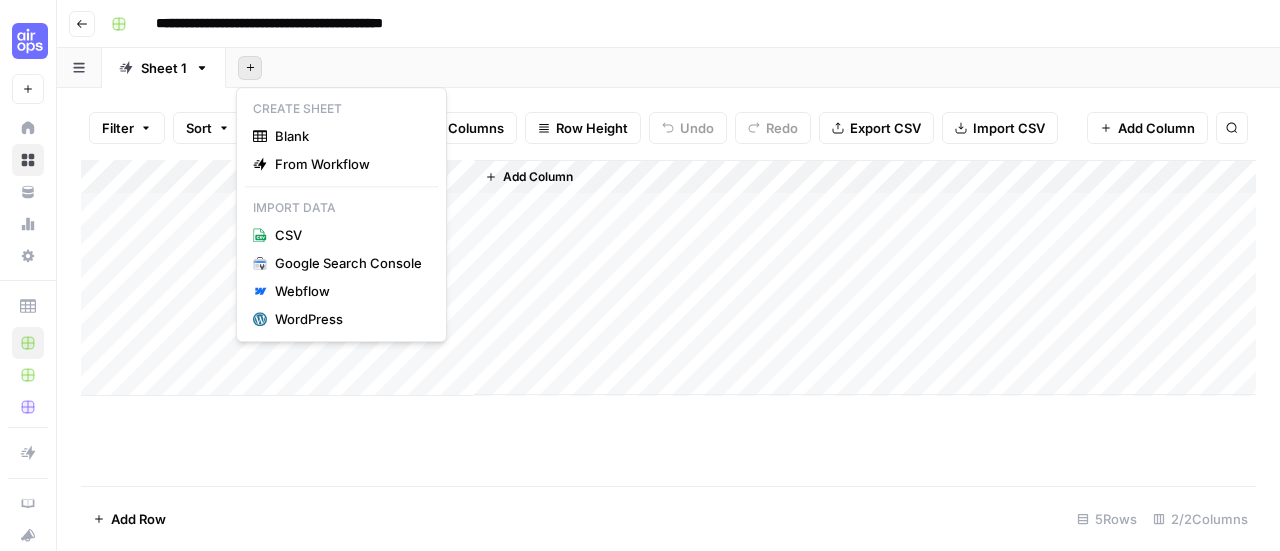 click on "Add Sheet" at bounding box center [753, 68] 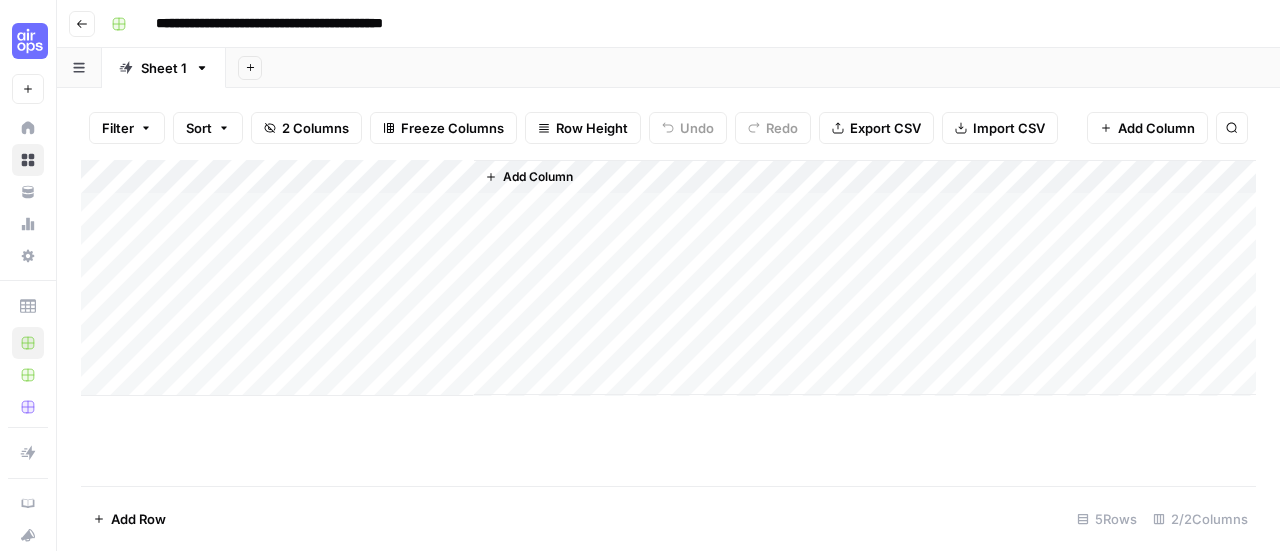 click 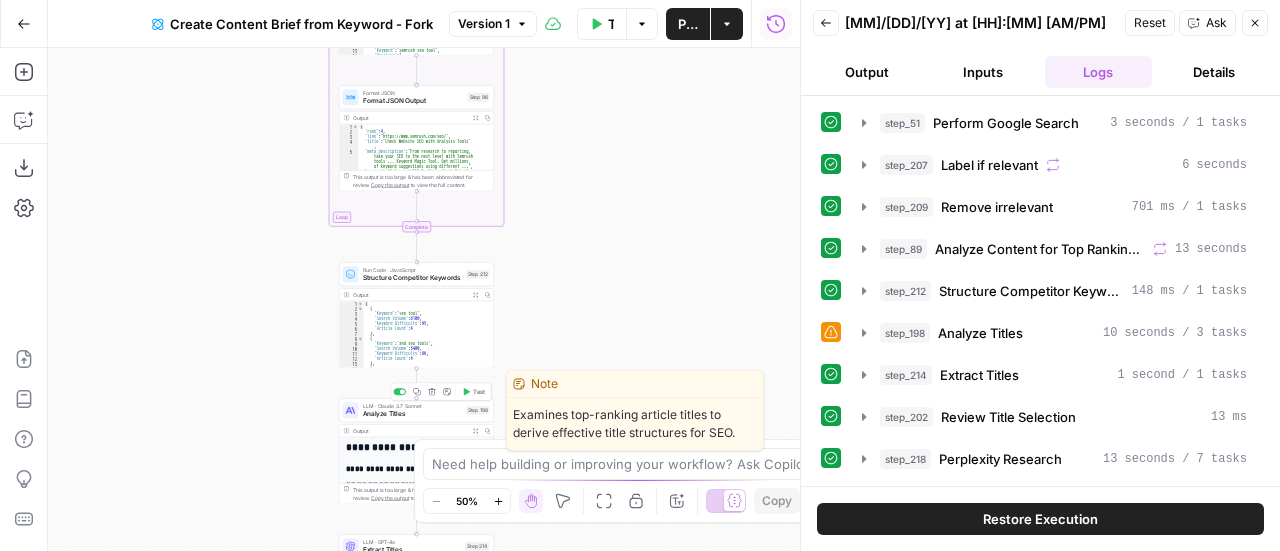 click on "Analyze Titles" at bounding box center [412, 414] 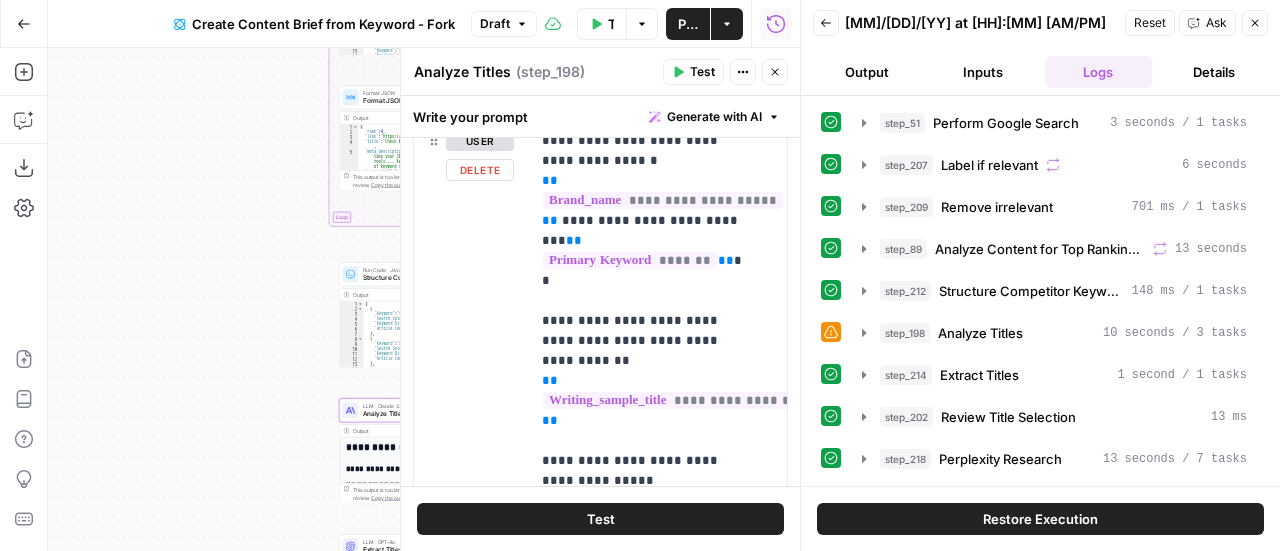 scroll, scrollTop: 0, scrollLeft: 0, axis: both 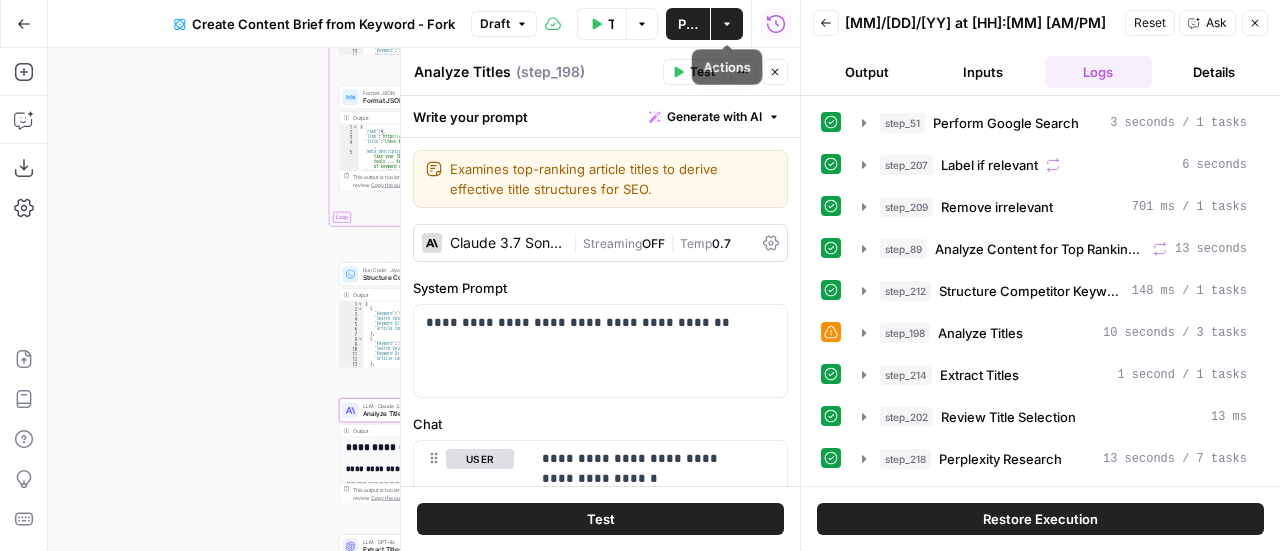 click on "Actions" at bounding box center (727, 24) 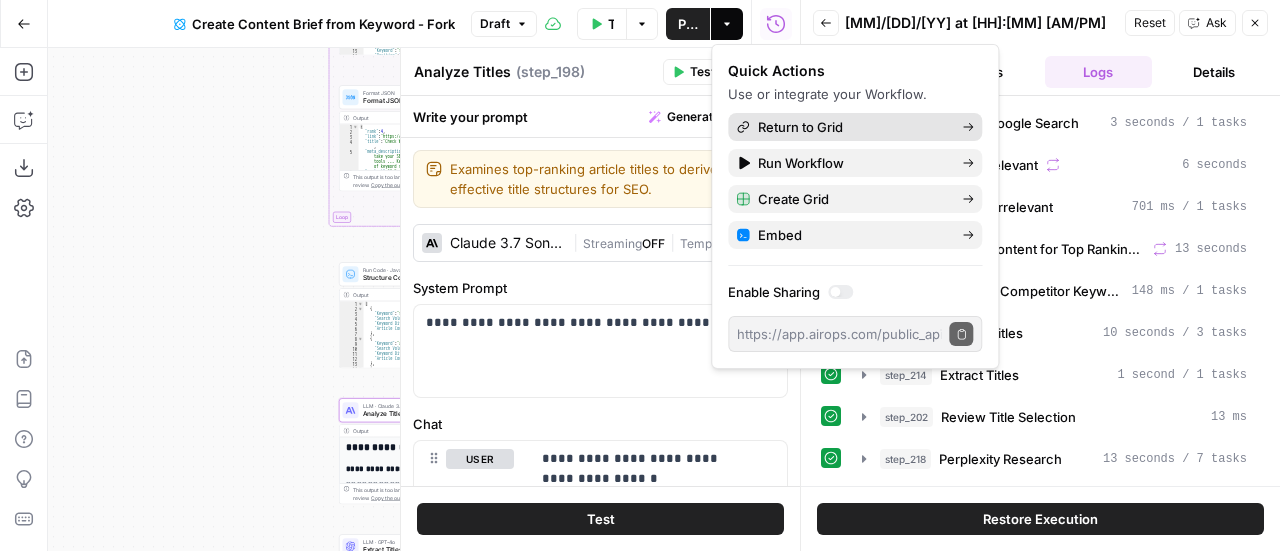 click on "Return to Grid" at bounding box center (852, 127) 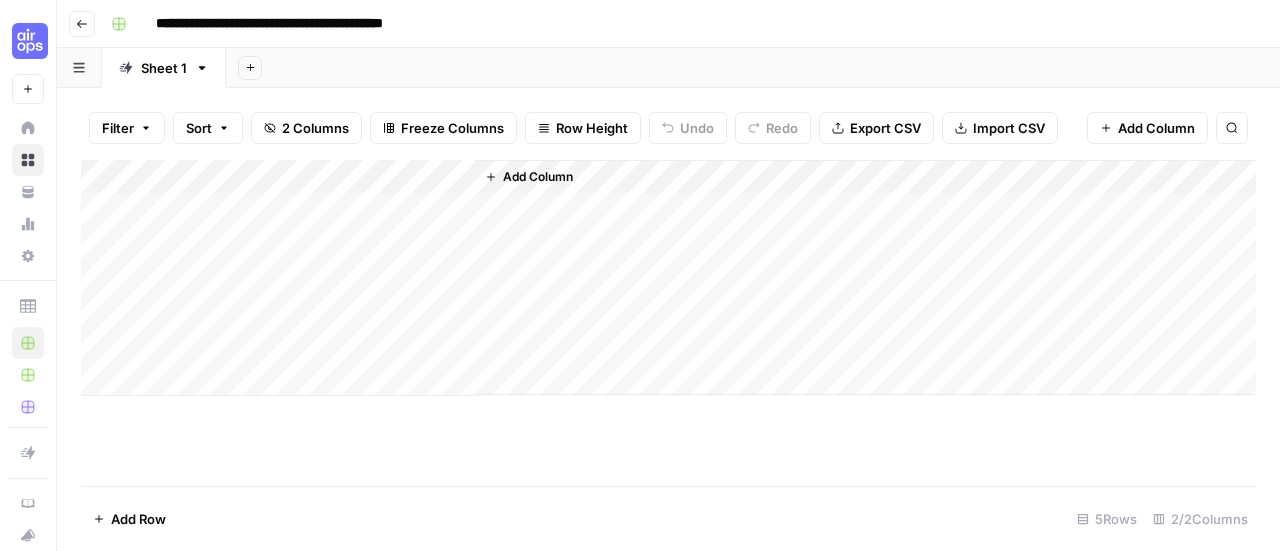 click on "Add Column" at bounding box center (668, 278) 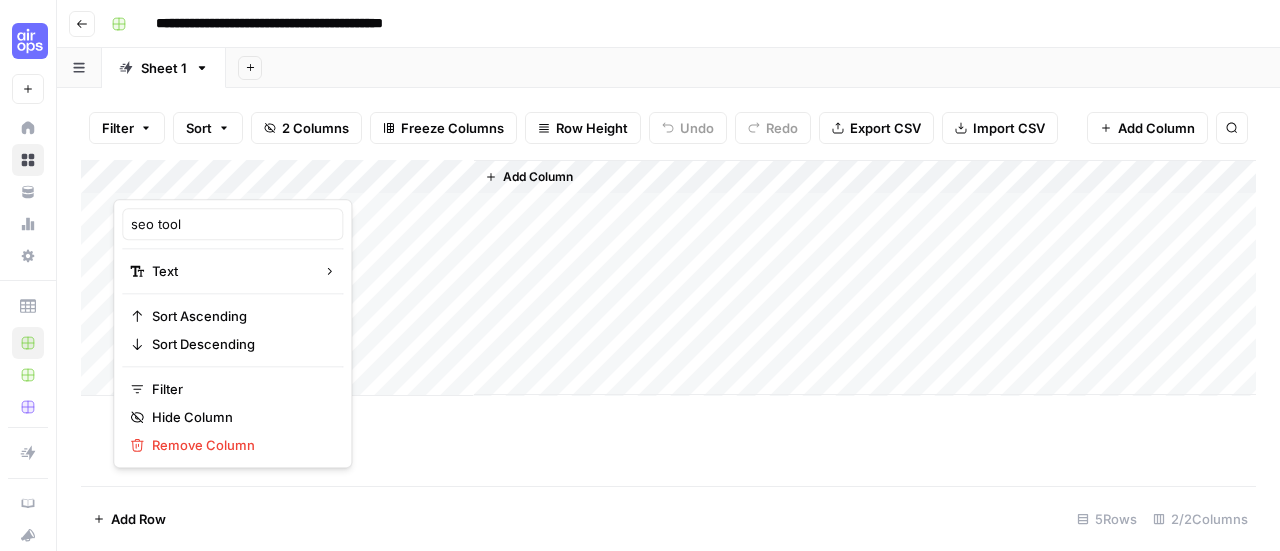 click at bounding box center (203, 179) 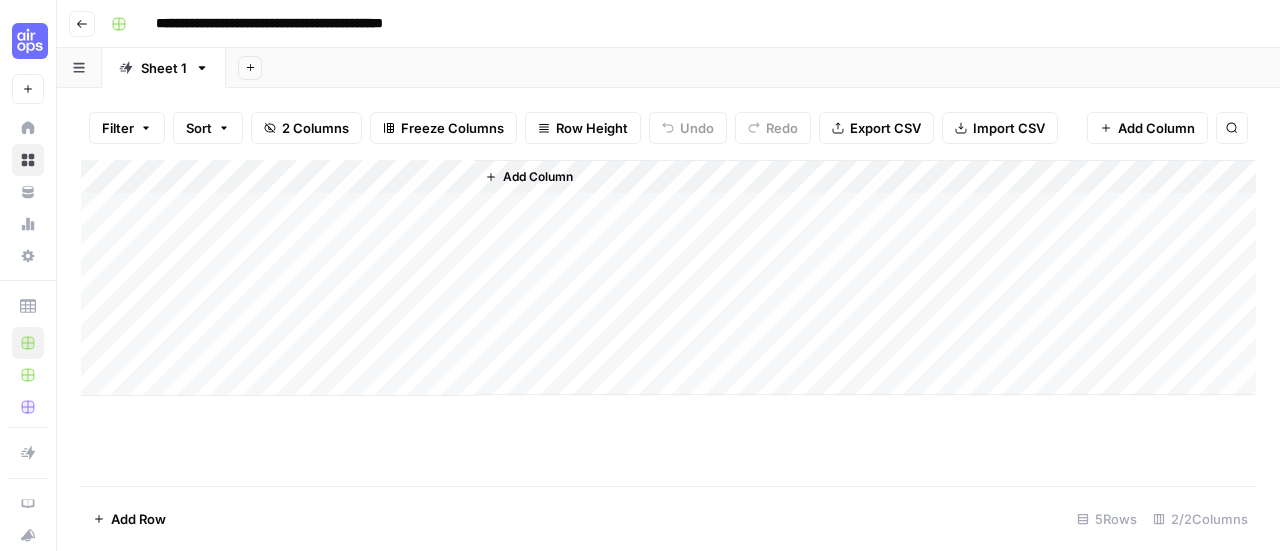 click on "Add Column" at bounding box center [668, 278] 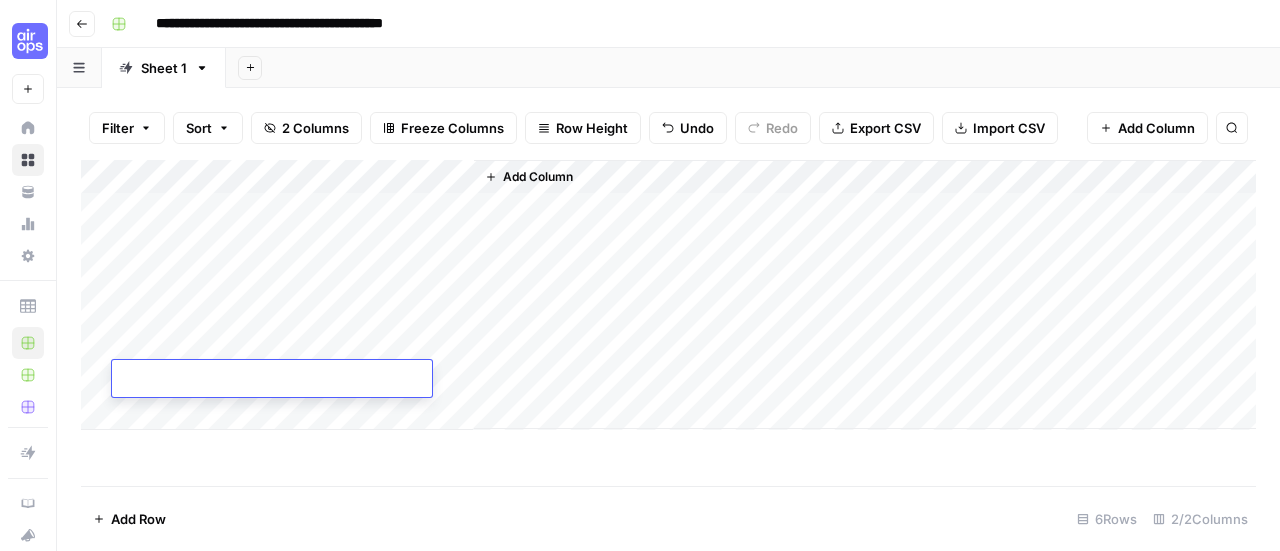 click on "Add Column" at bounding box center (668, 295) 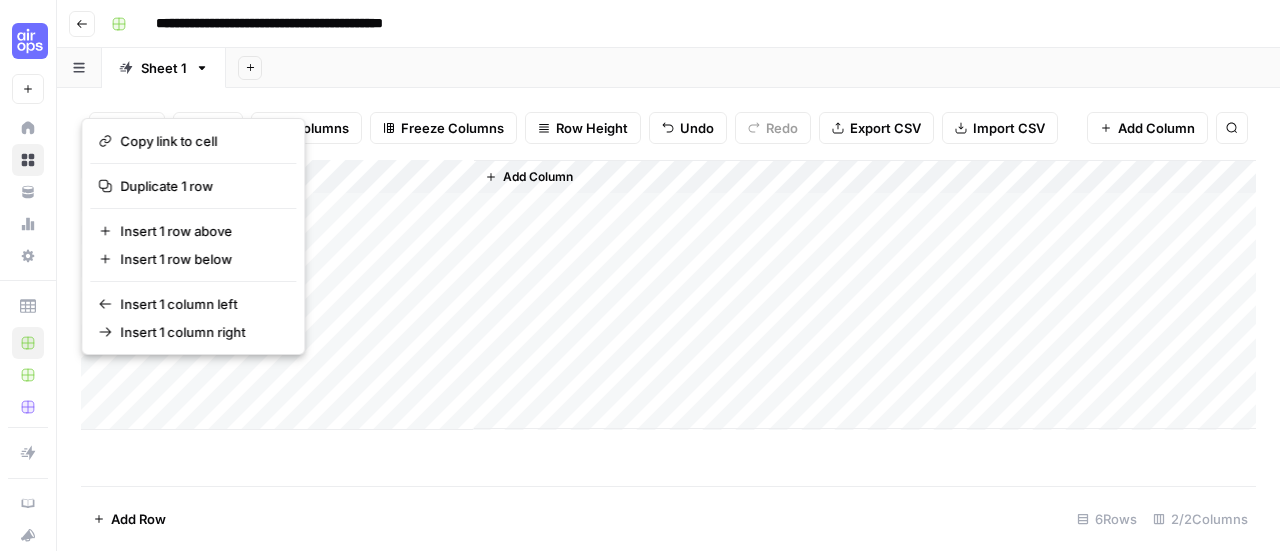 click on "Add Column" at bounding box center [865, 294] 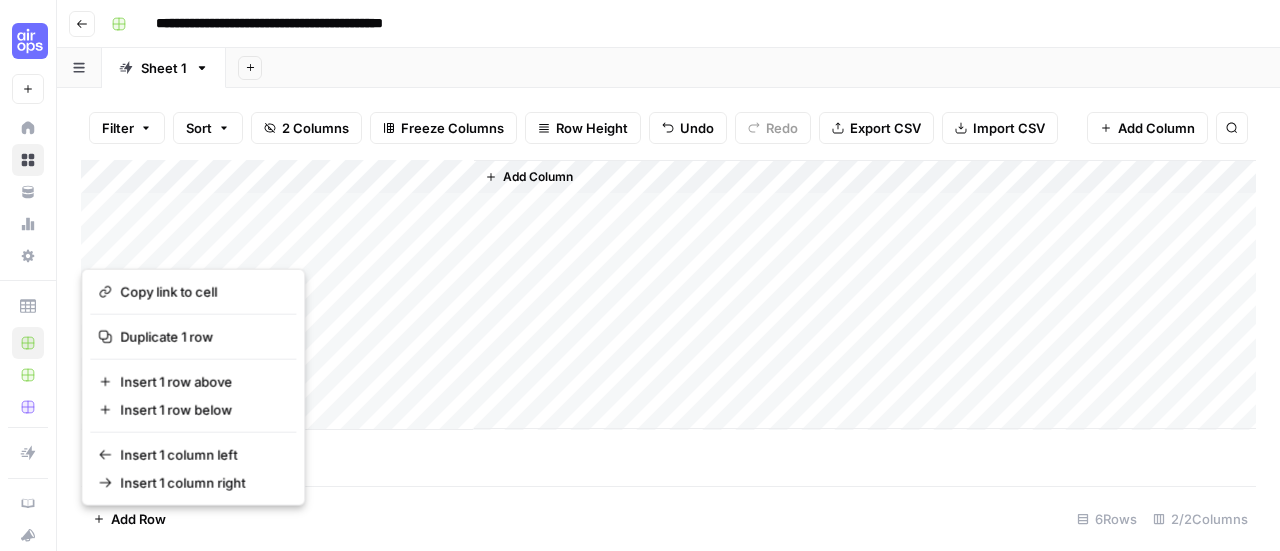 click on "Add Column" at bounding box center [865, 294] 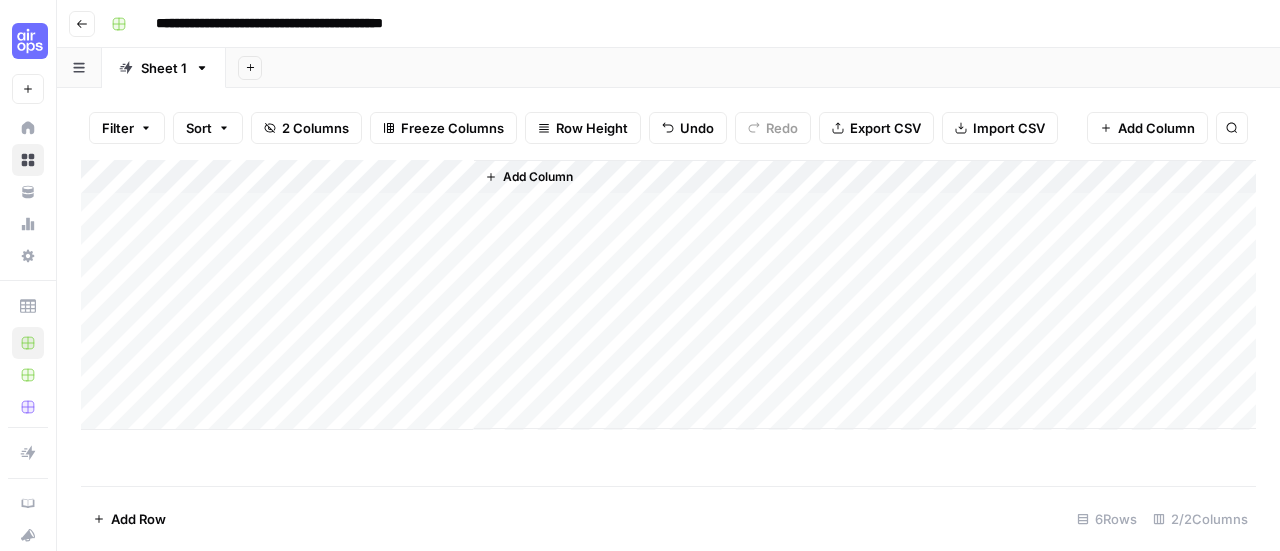 click on "Add Column" at bounding box center [668, 295] 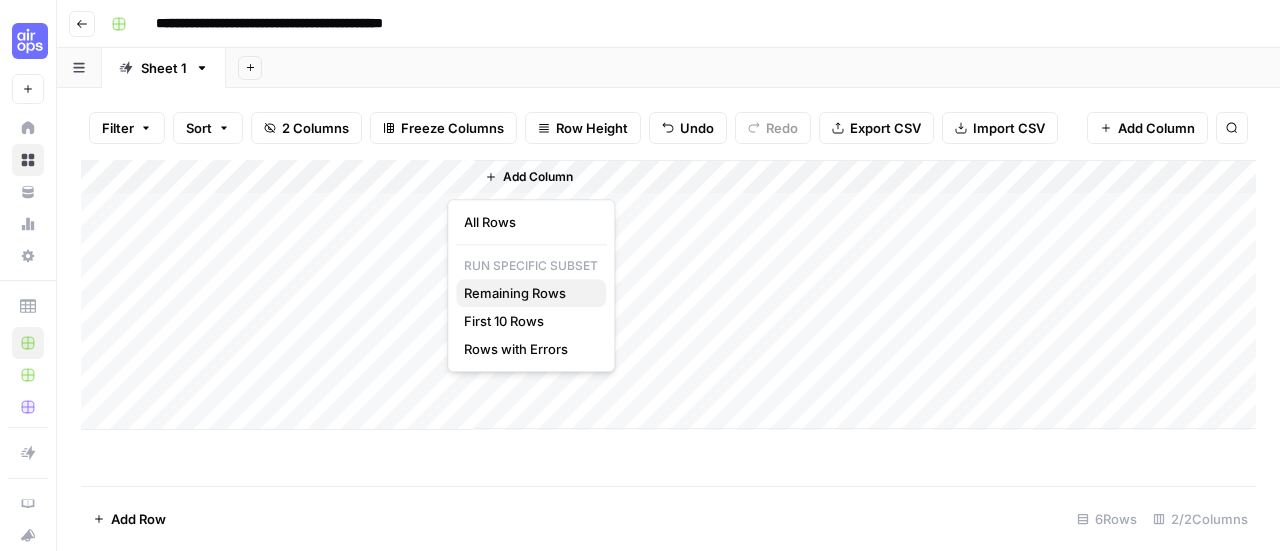 click on "Remaining Rows" at bounding box center [527, 293] 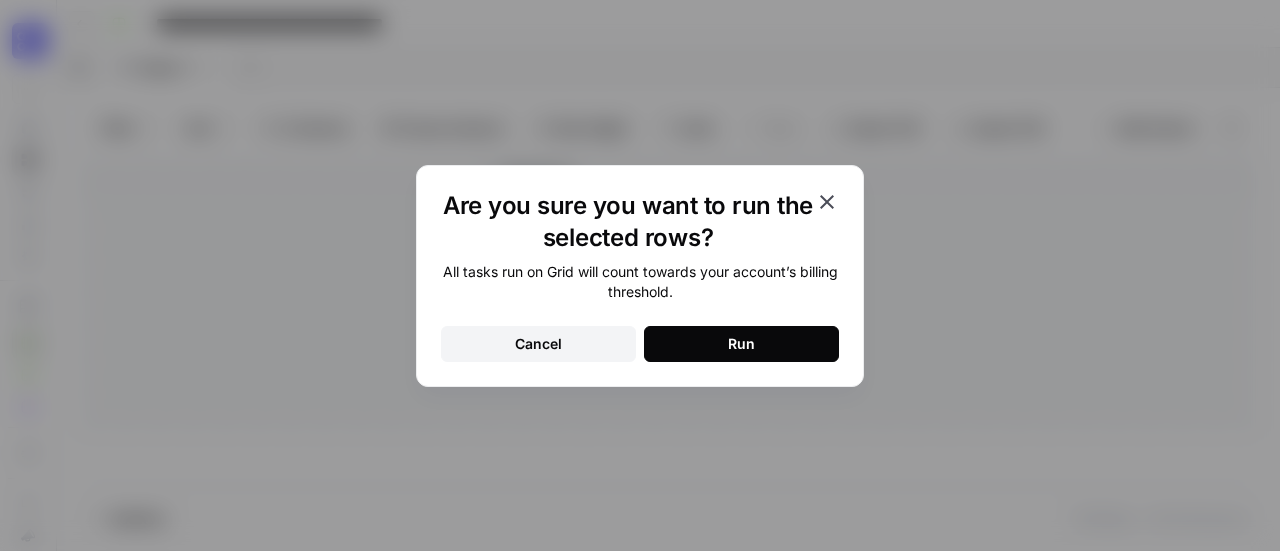 click 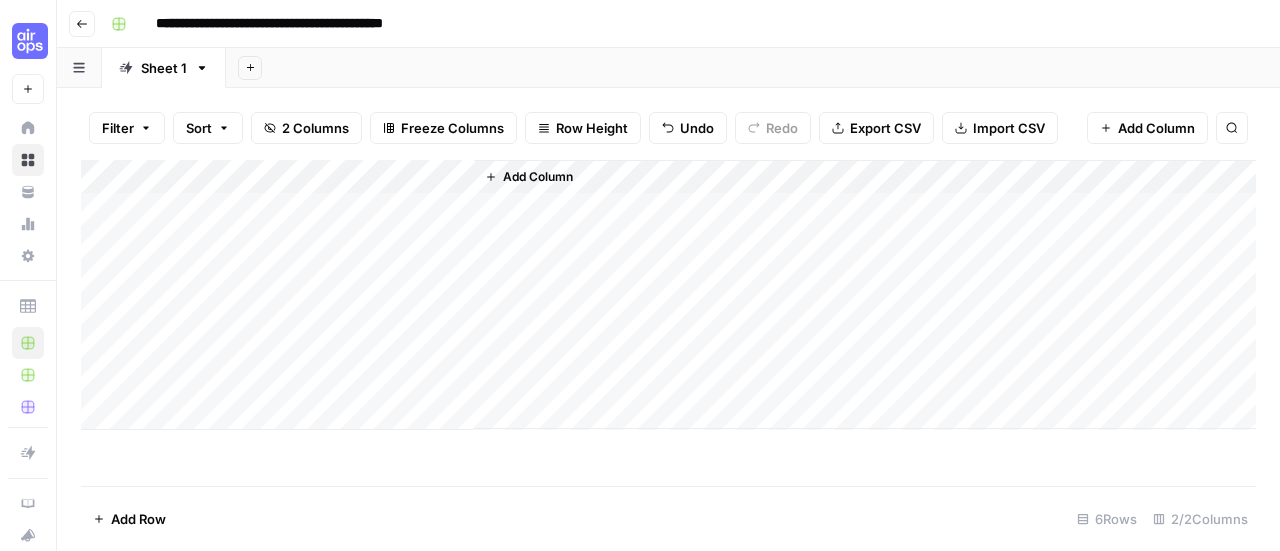 click on "Add Column" at bounding box center [668, 295] 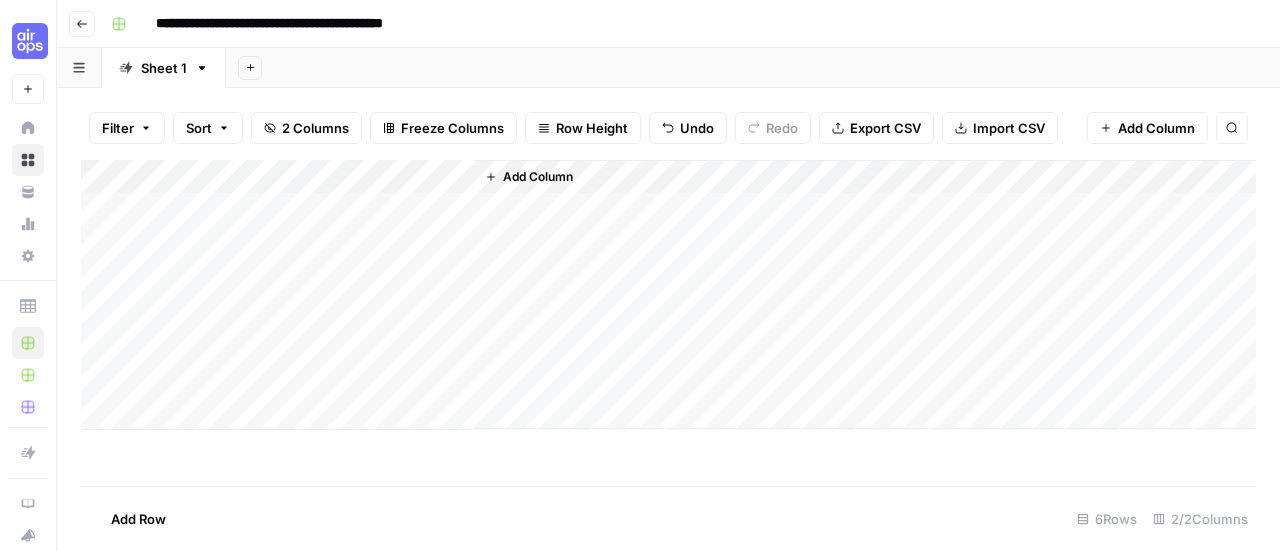 click on "Add Column" at bounding box center [668, 295] 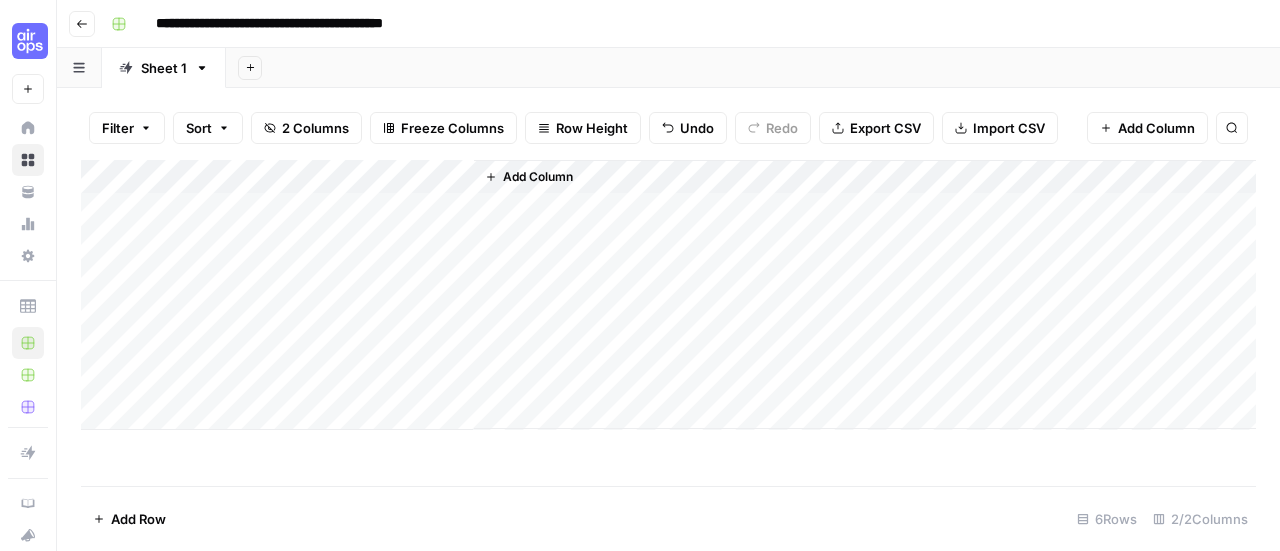 drag, startPoint x: 108, startPoint y: 174, endPoint x: 96, endPoint y: 174, distance: 12 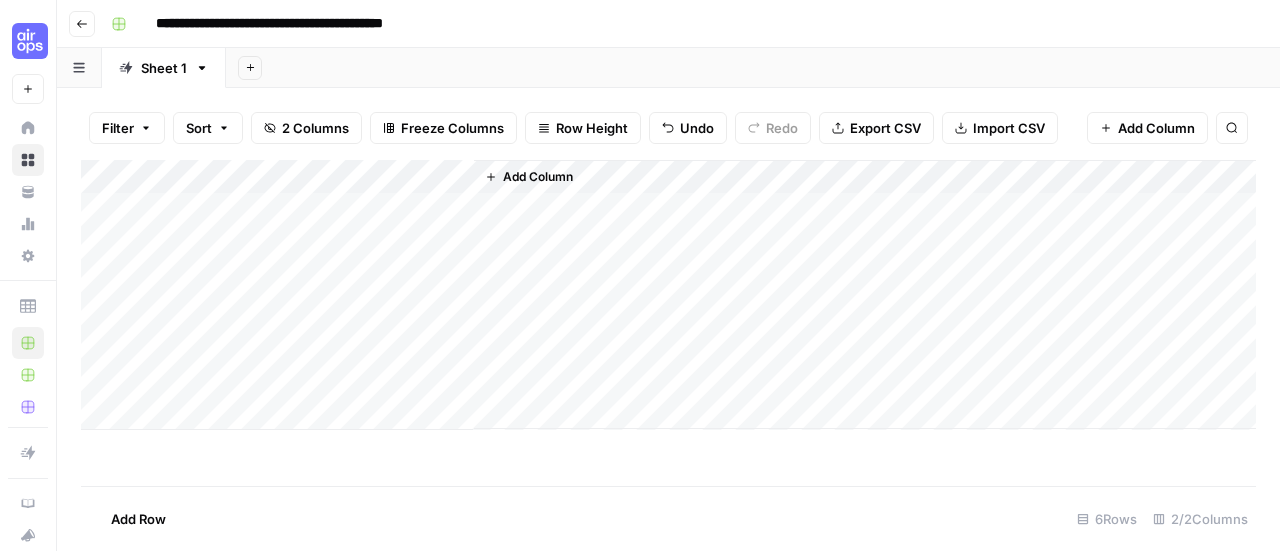 click on "Add Column" at bounding box center (668, 295) 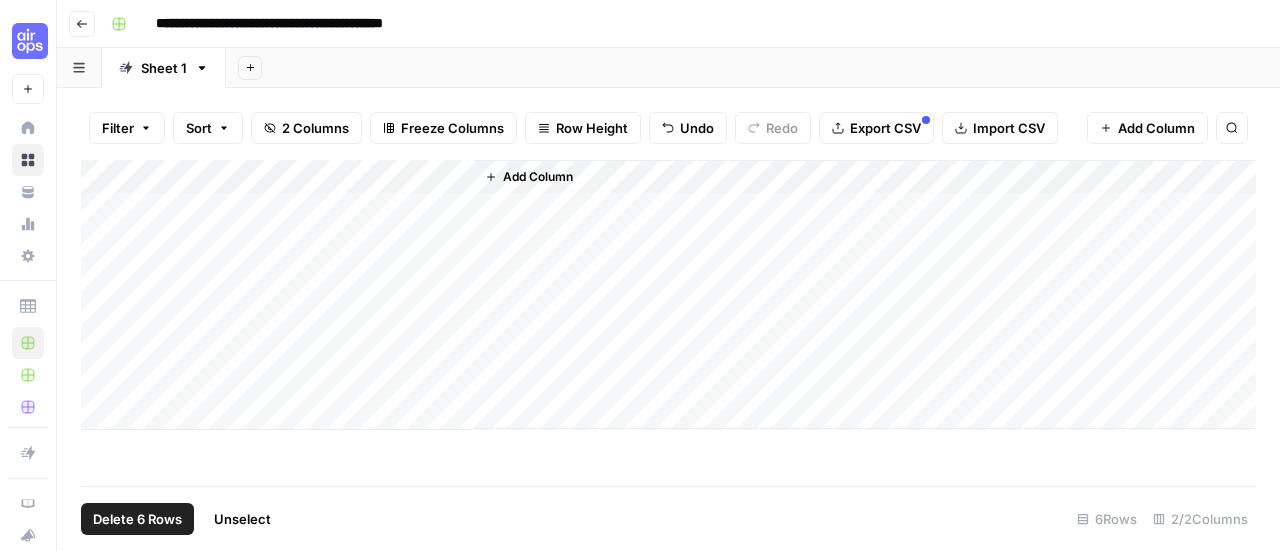 click on "Add Column" at bounding box center [668, 295] 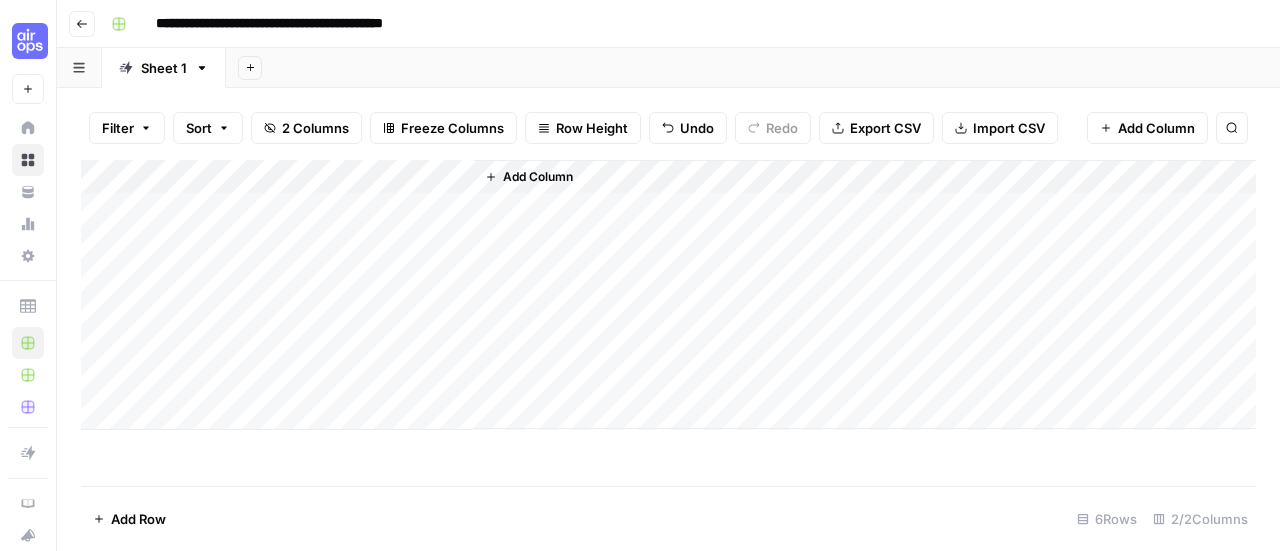 click on "Add Column" at bounding box center (668, 295) 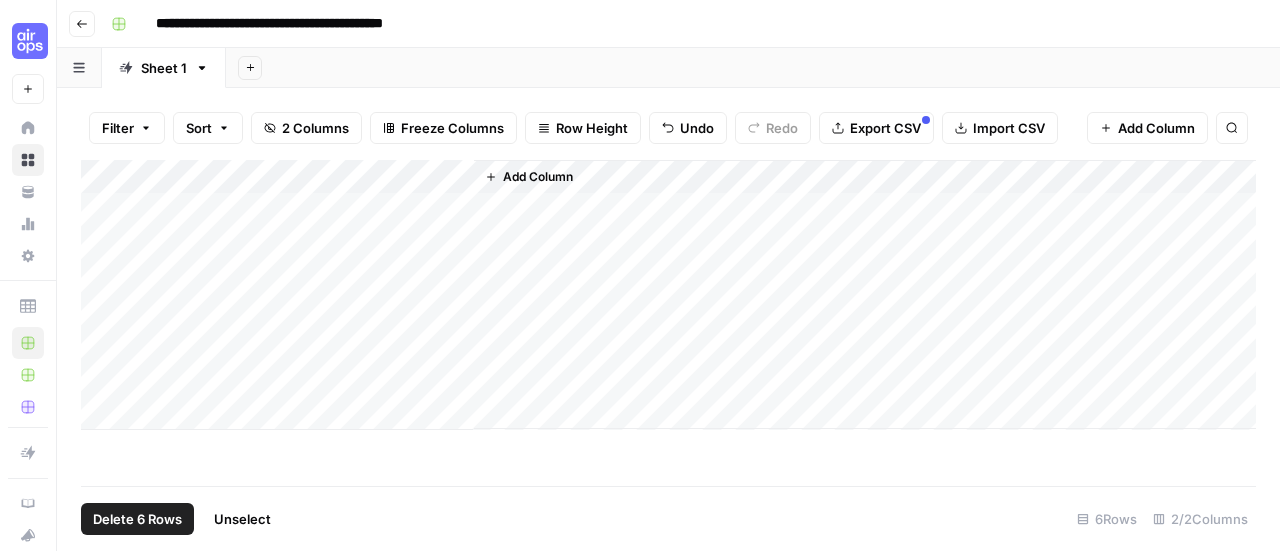 click on "Add Column" at bounding box center [668, 295] 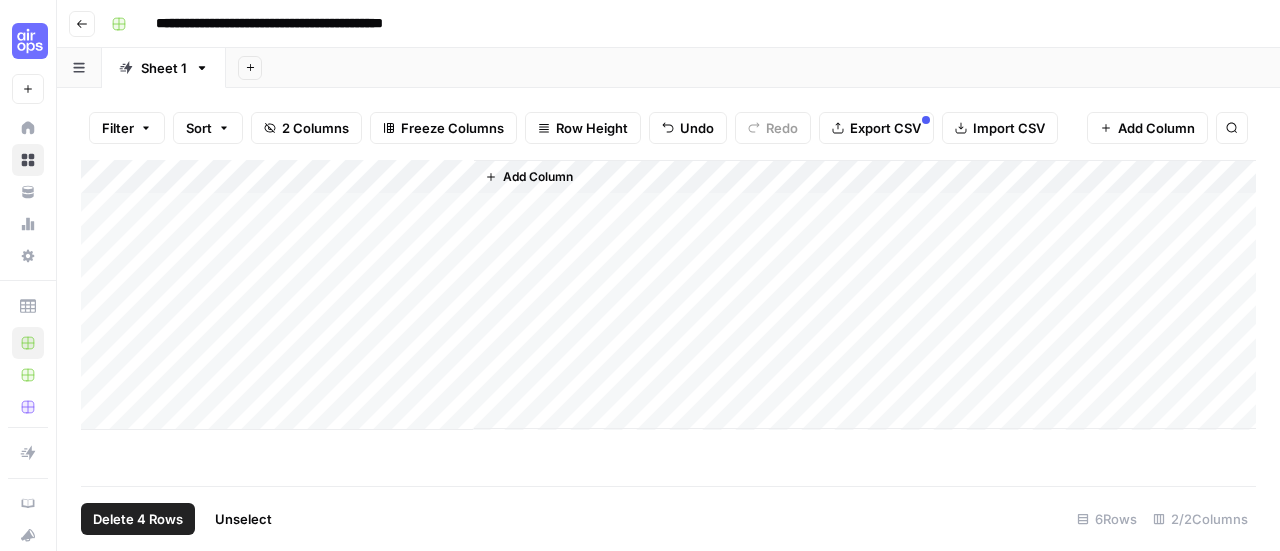 click on "Add Column" at bounding box center [668, 295] 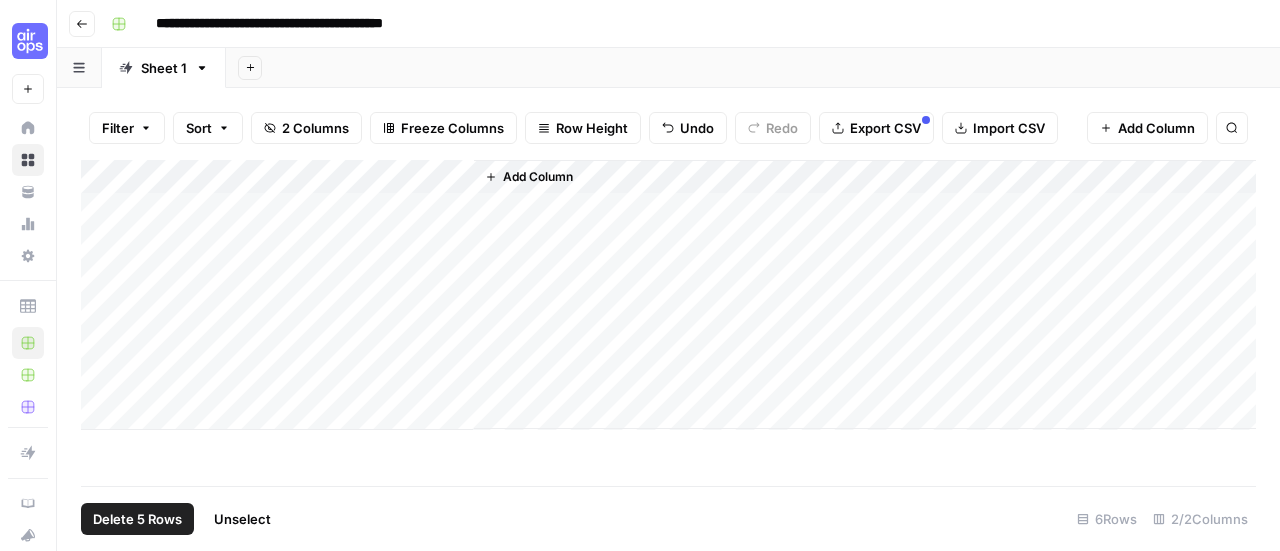 click on "Add Column" at bounding box center (668, 295) 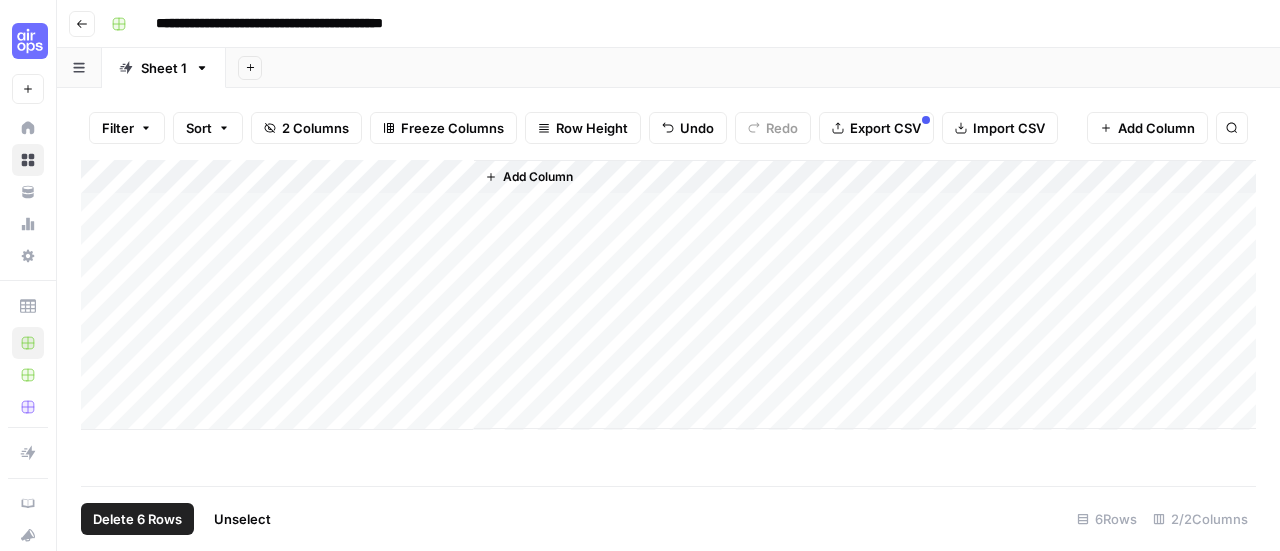 click on "Add Column" at bounding box center (668, 295) 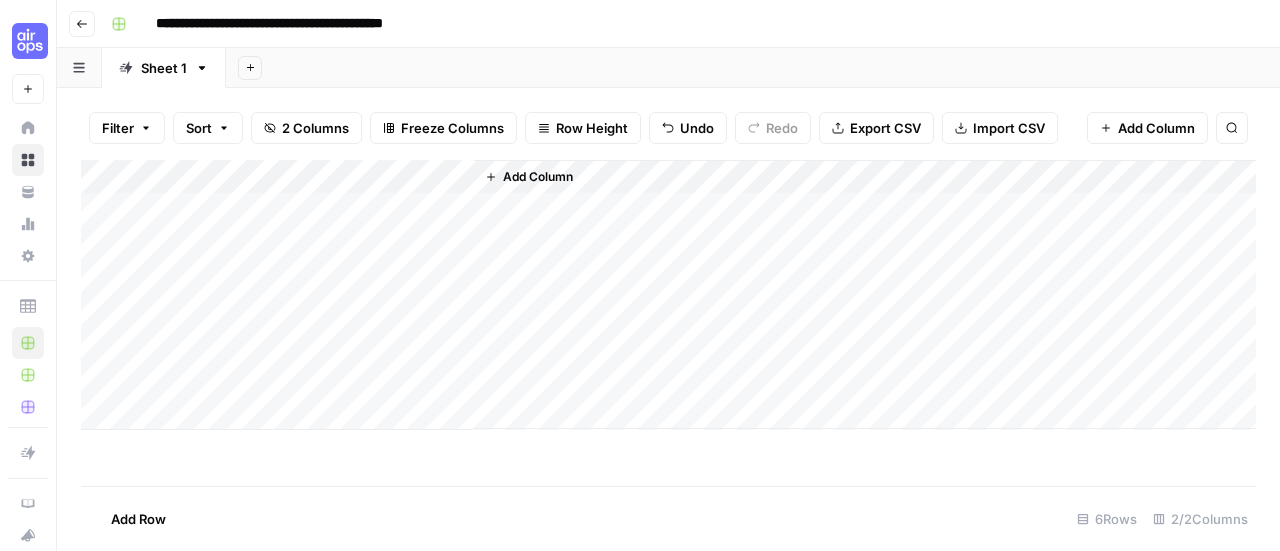 click on "Add Column" at bounding box center [668, 295] 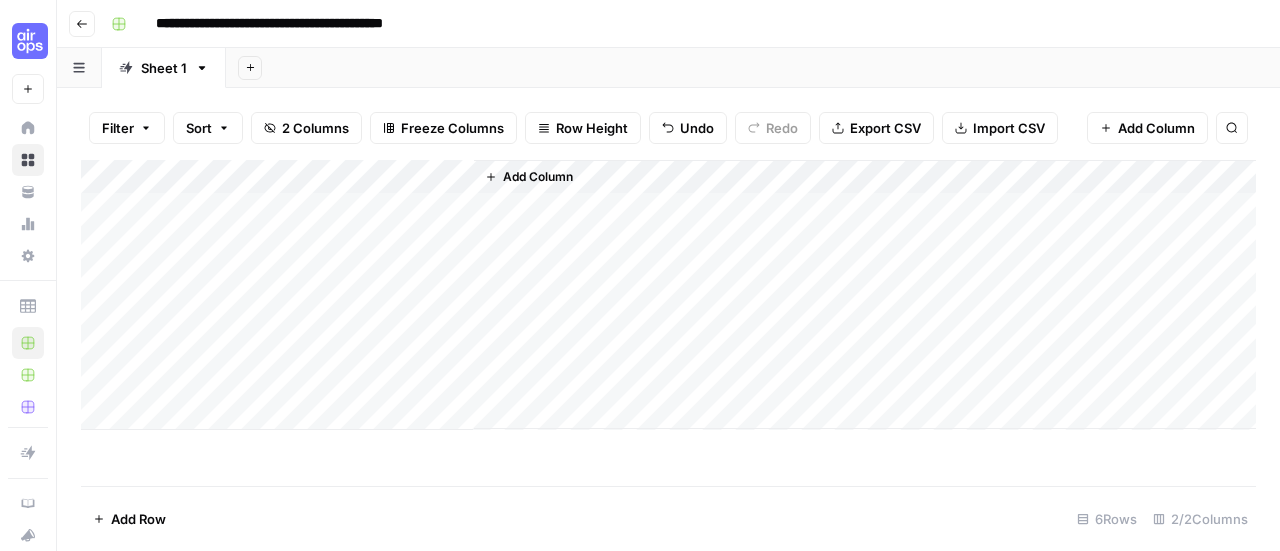 click on "Add Column" at bounding box center (668, 295) 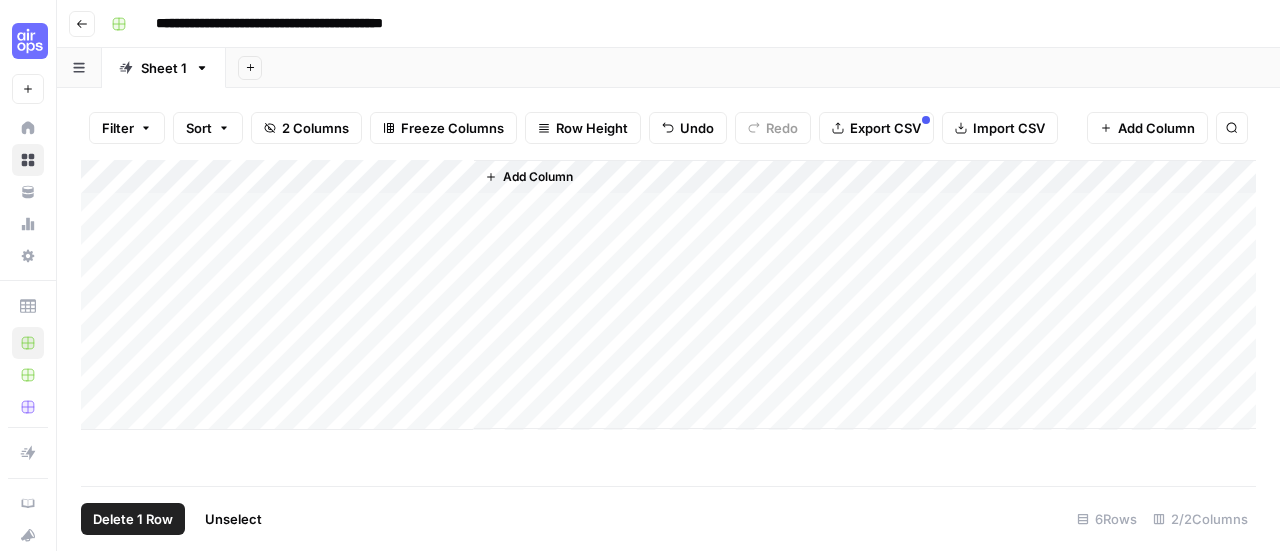 drag, startPoint x: 98, startPoint y: 235, endPoint x: 99, endPoint y: 267, distance: 32.01562 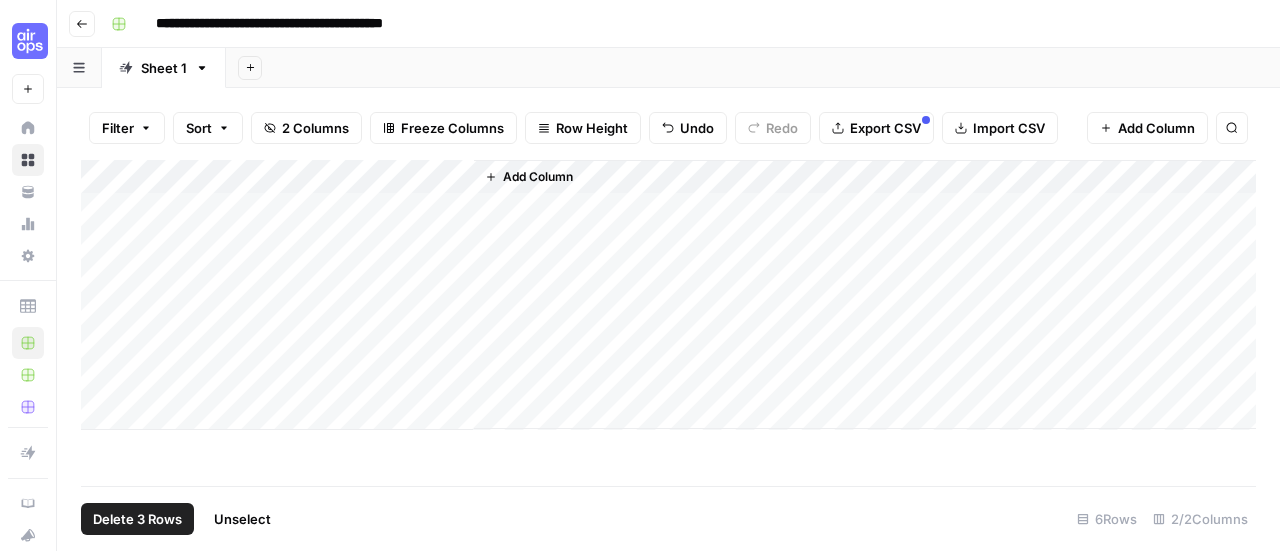 click on "Add Column" at bounding box center [668, 295] 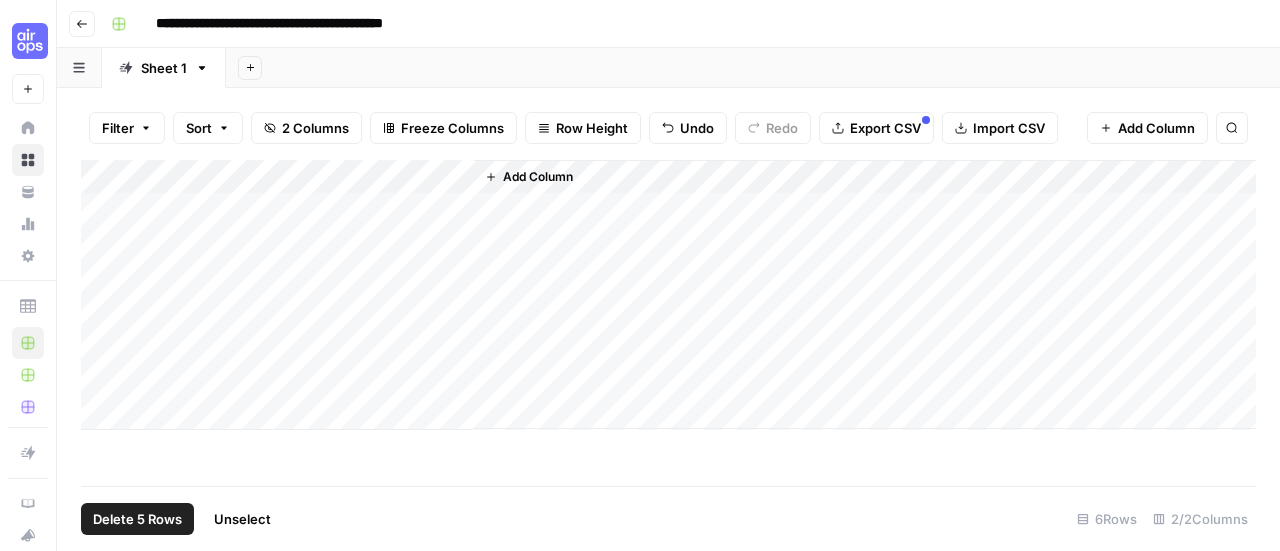 click on "Add Column" at bounding box center (668, 295) 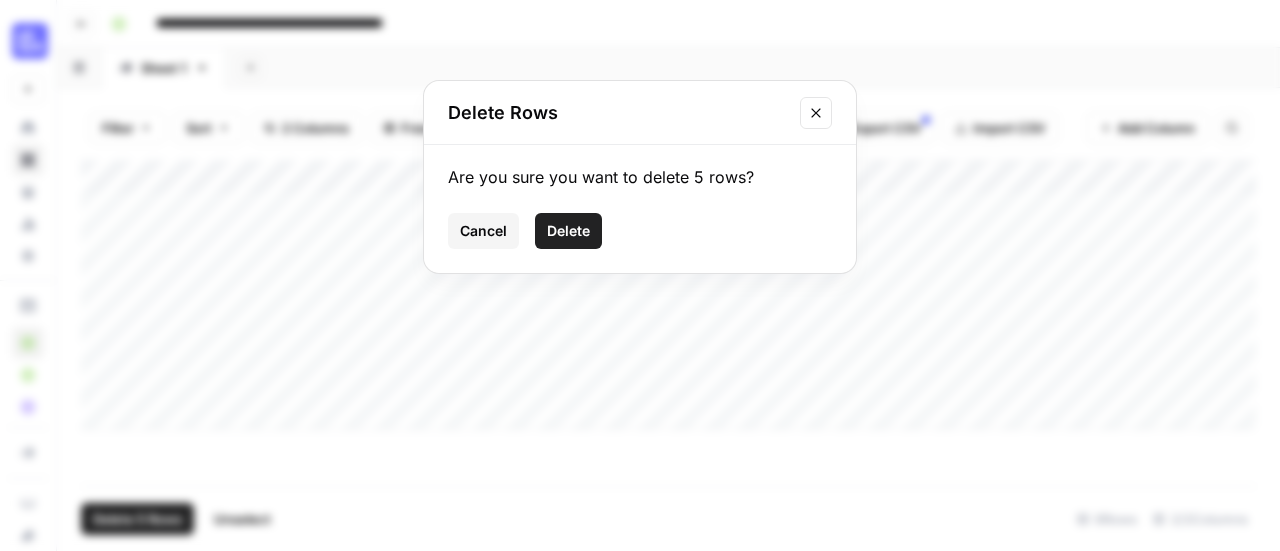 click on "Delete" at bounding box center (568, 231) 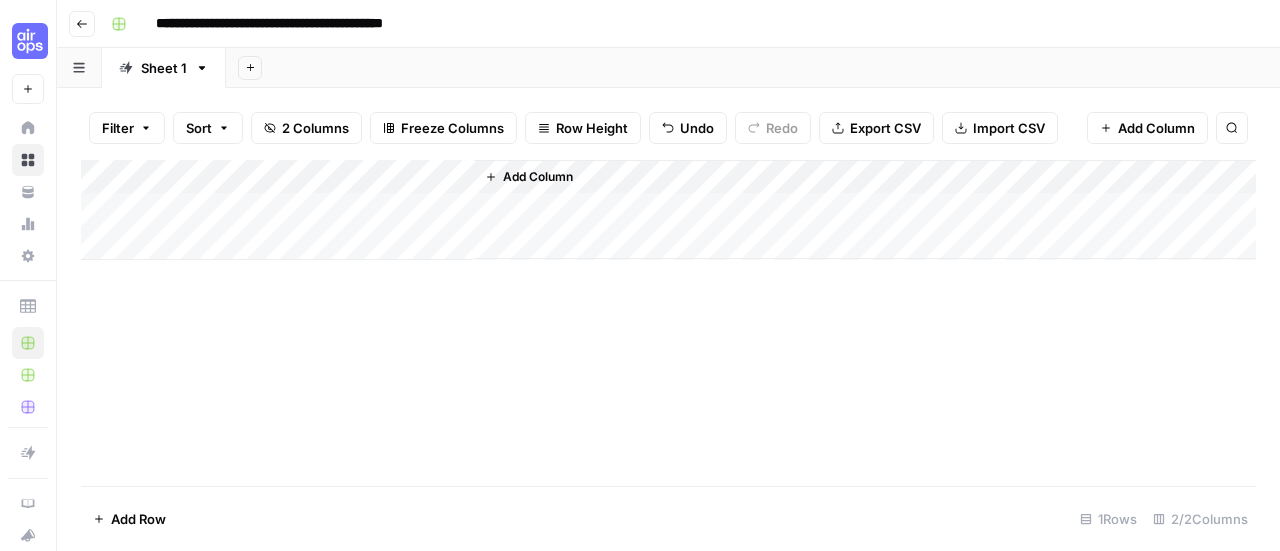 click on "Add Column" at bounding box center [668, 210] 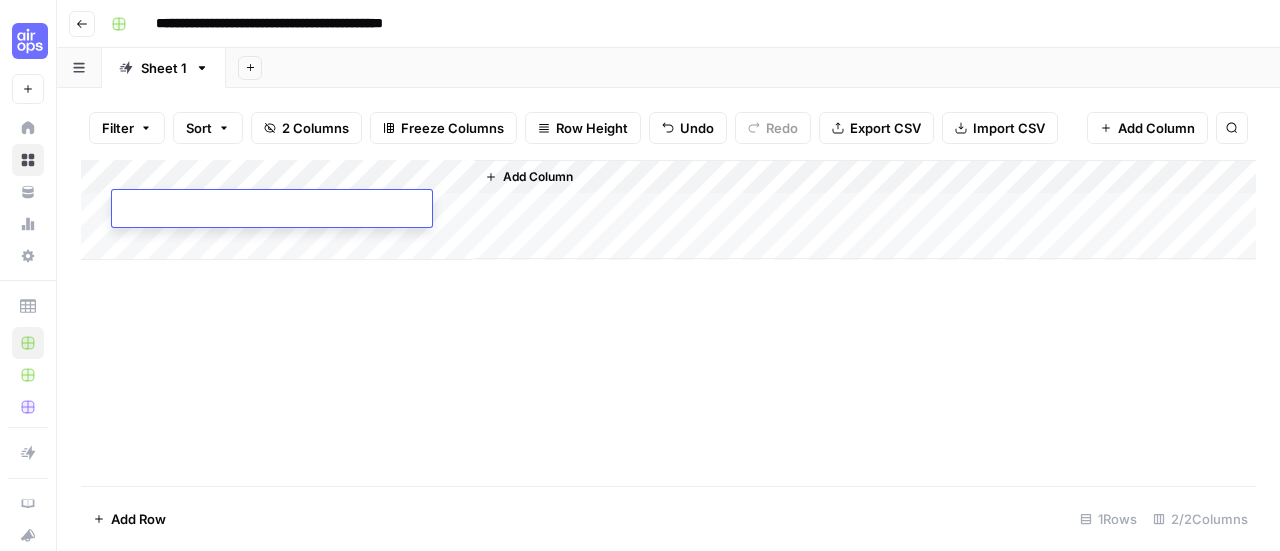 click at bounding box center (272, 210) 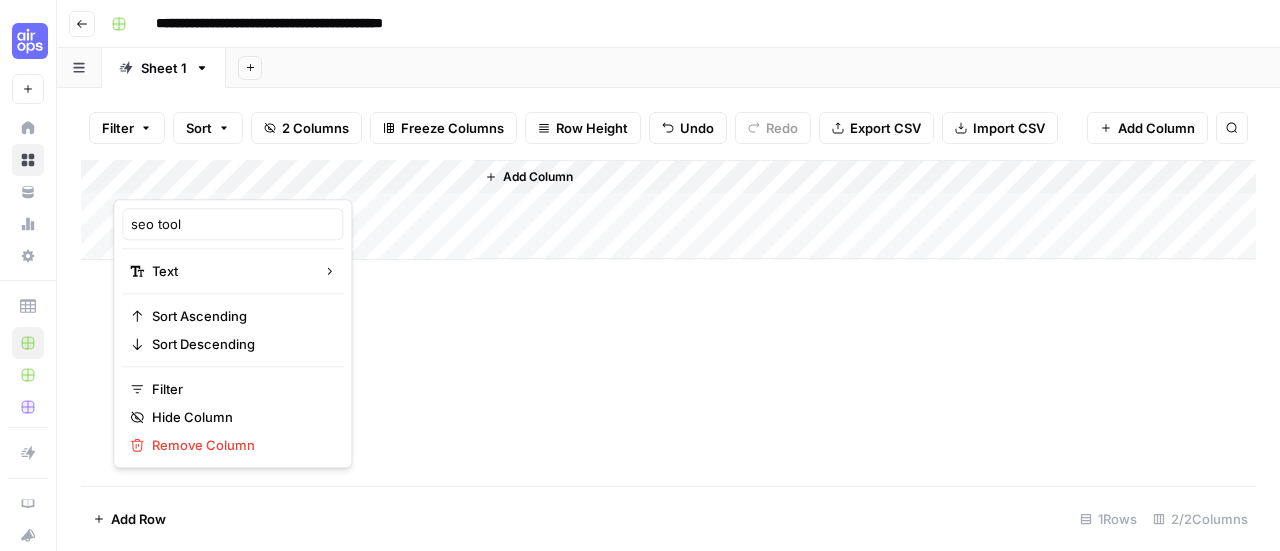 scroll, scrollTop: 0, scrollLeft: 0, axis: both 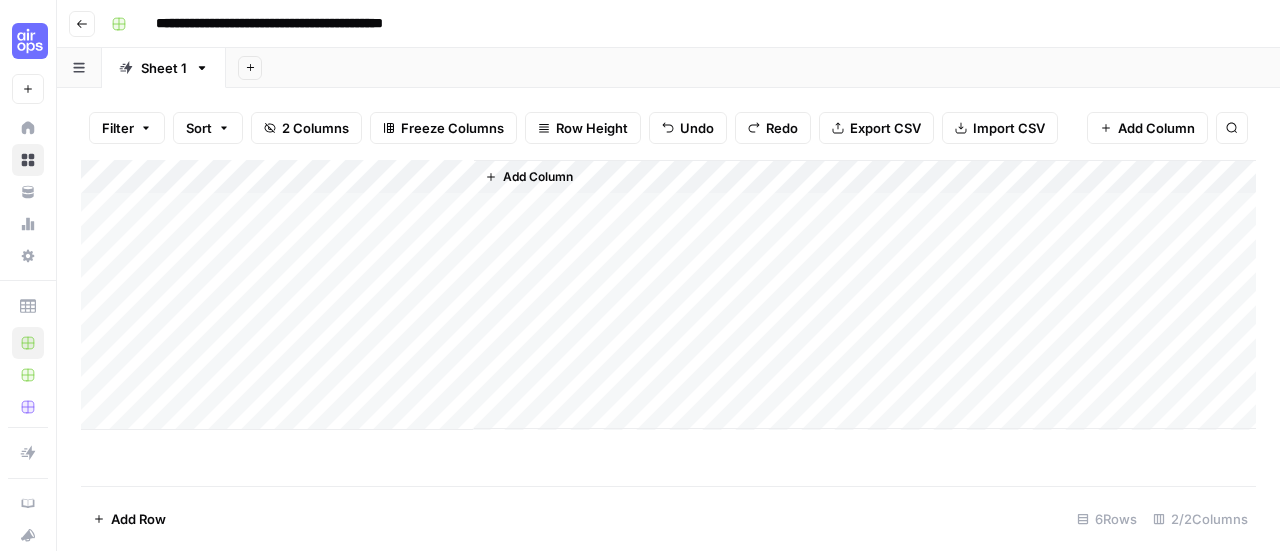 click on "Add Column" at bounding box center [668, 295] 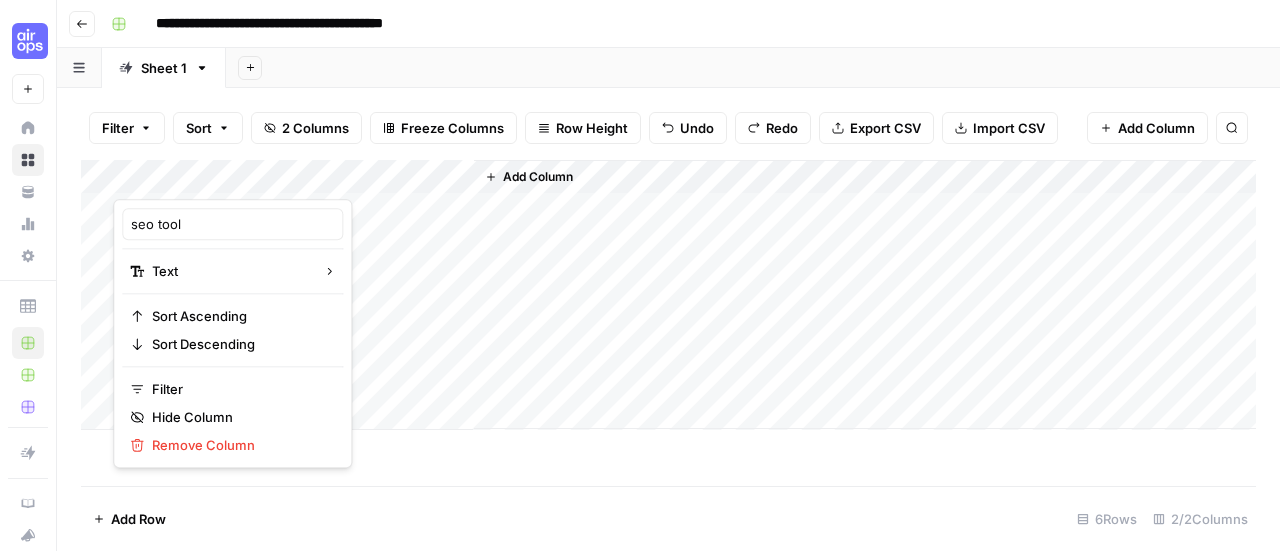 click on "Filter Sort 2 Columns Freeze Columns Row Height Undo Redo Export CSV Import CSV Add Column Search" at bounding box center (668, 128) 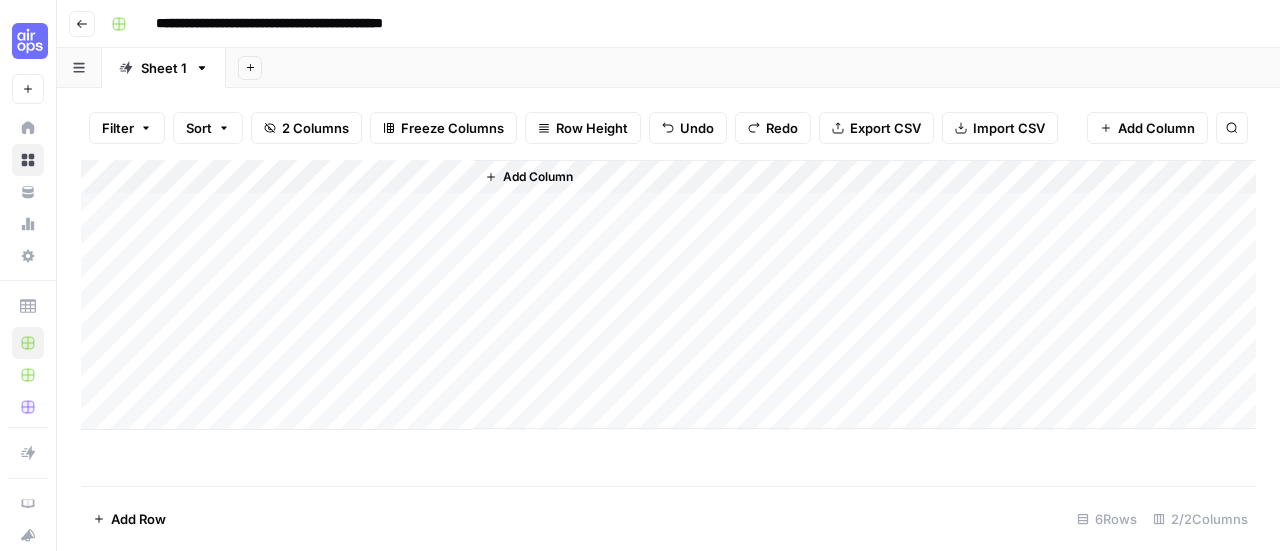 click on "Add Column" at bounding box center (668, 295) 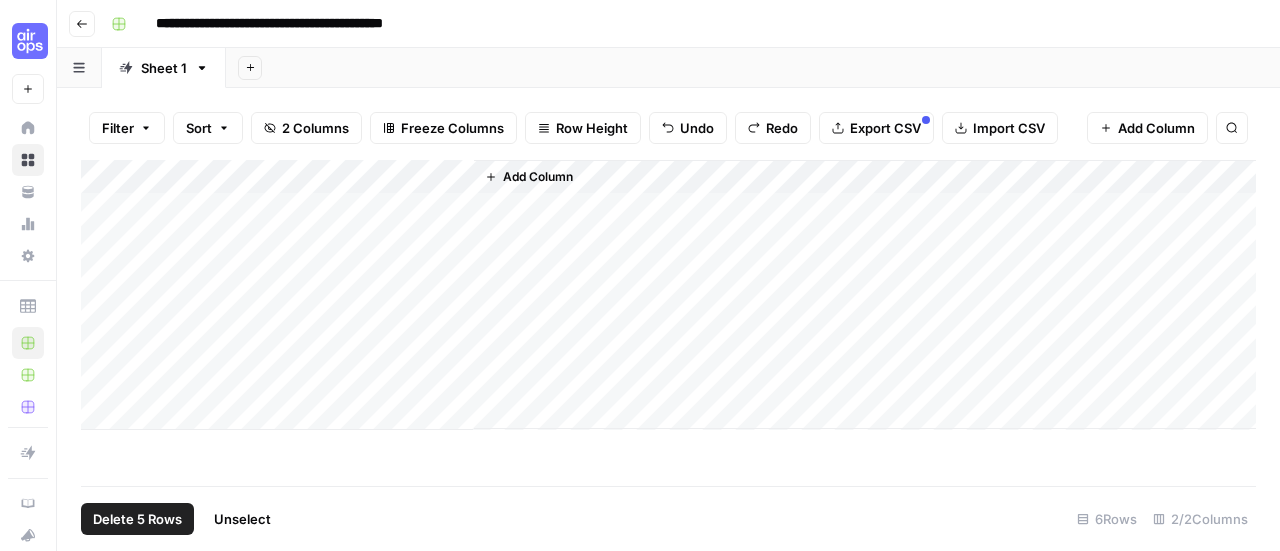 click on "Add Column" at bounding box center (668, 295) 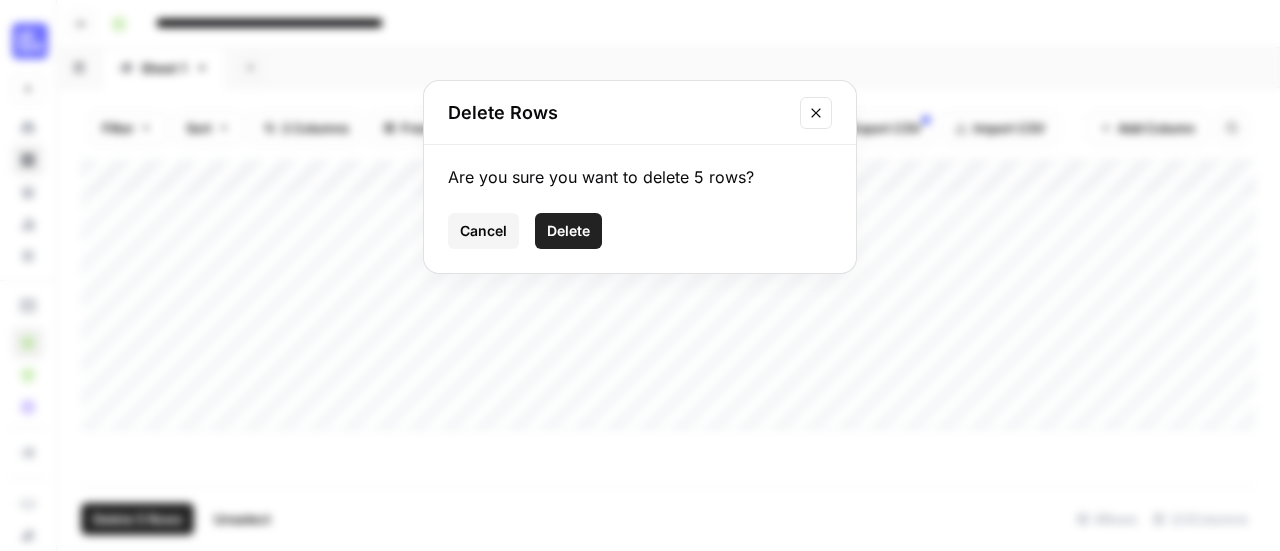 click on "Delete" at bounding box center [568, 231] 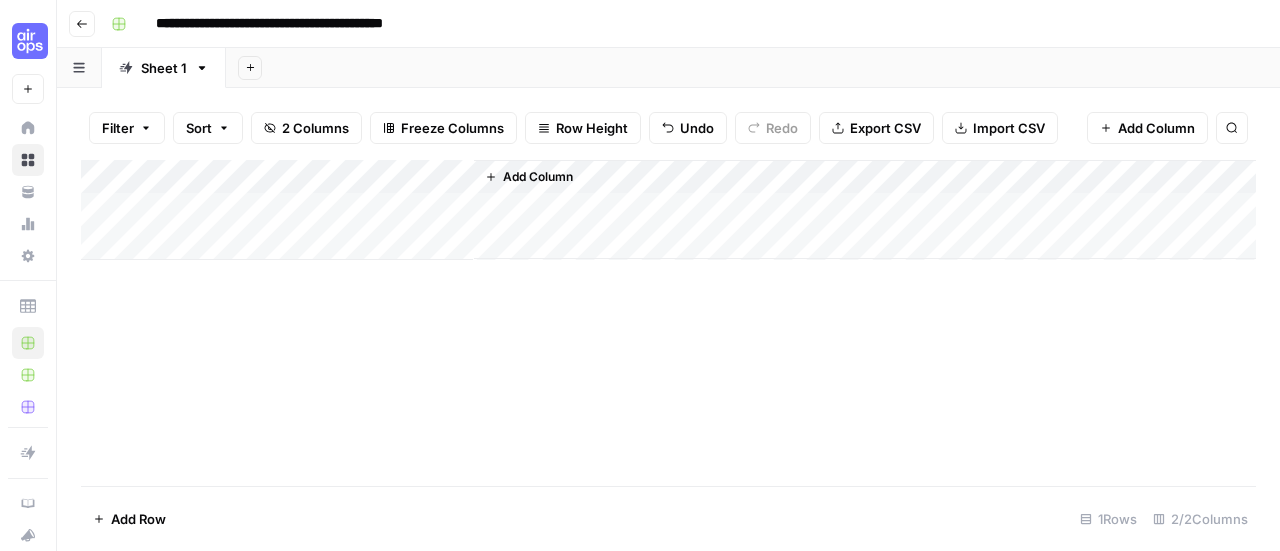 click on "Add Column" at bounding box center (668, 210) 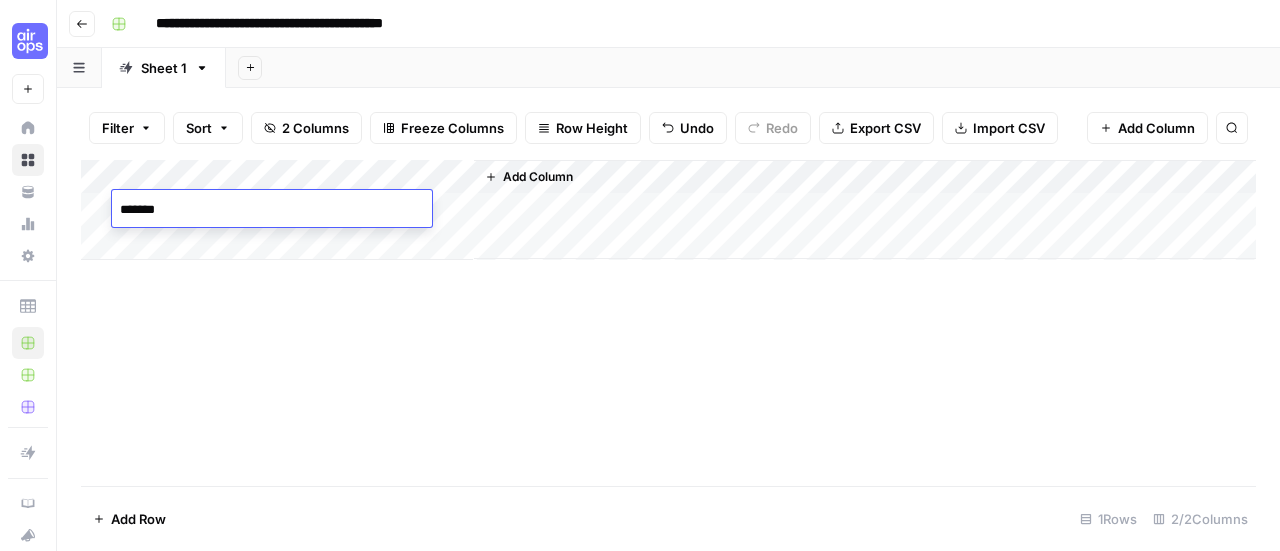 type on "********" 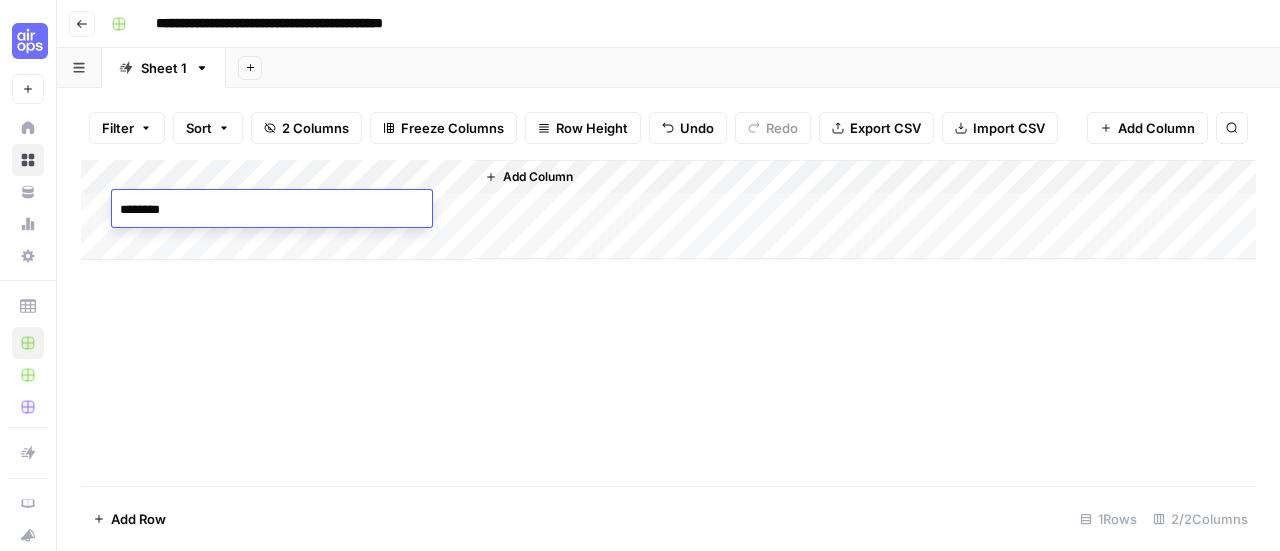 click on "Add Column" at bounding box center [668, 210] 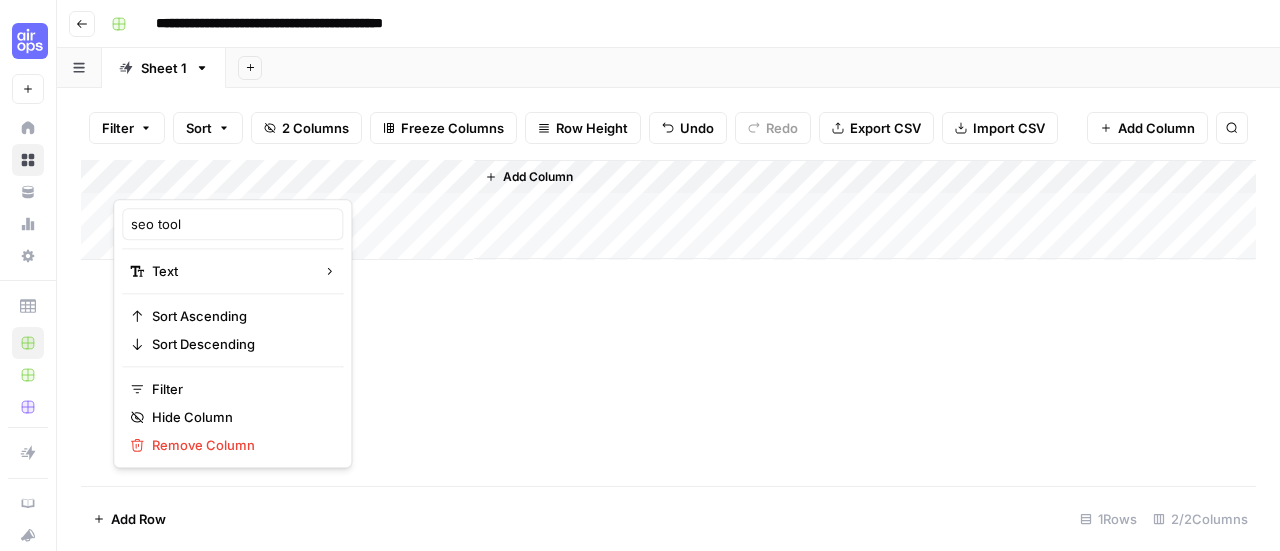 click at bounding box center (203, 179) 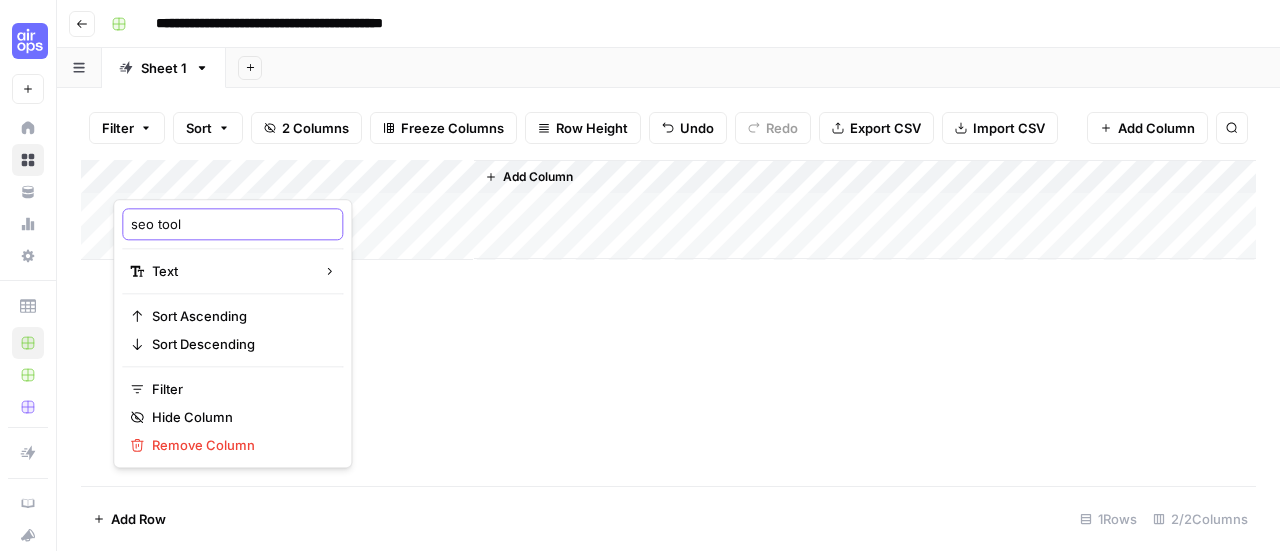 click on "seo tool" at bounding box center (232, 224) 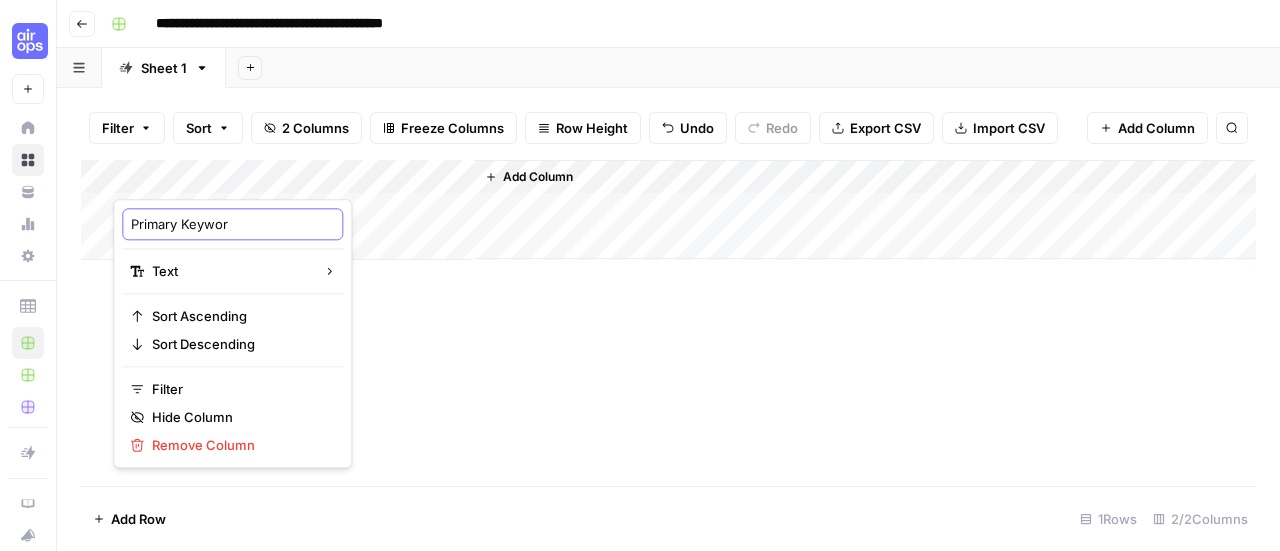 type on "Primary Keyword" 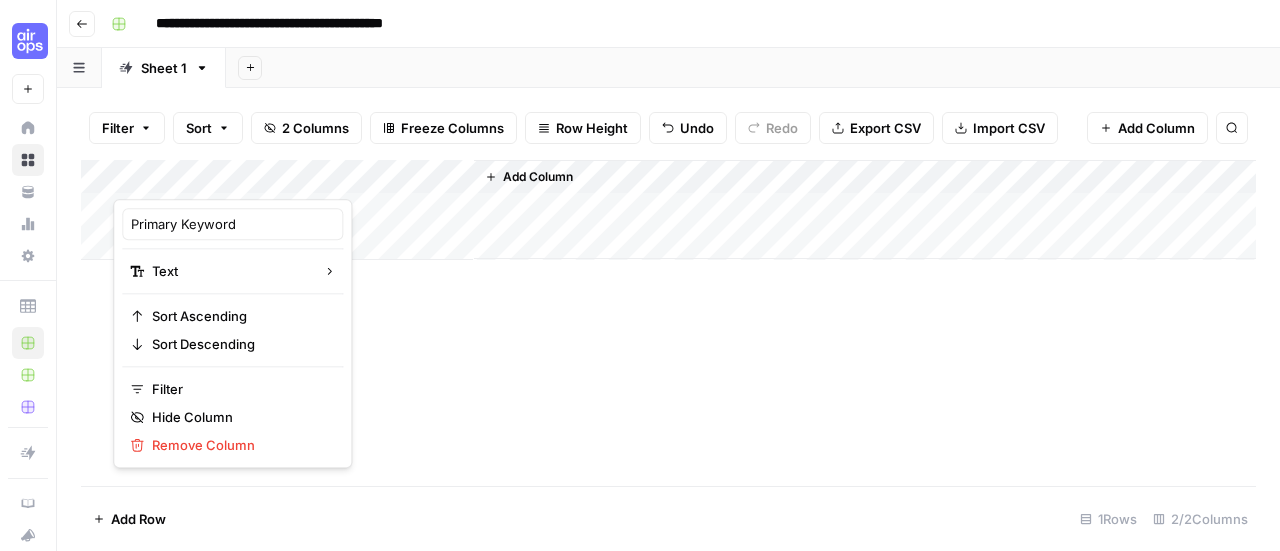 click on "Add Column" at bounding box center (668, 323) 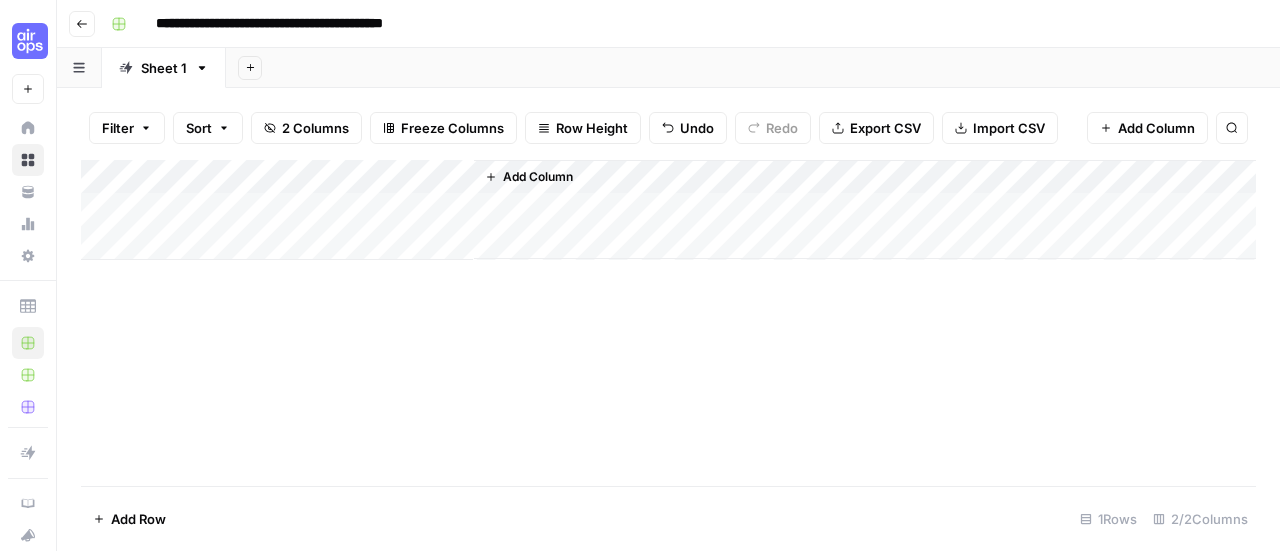 click on "Add Column" at bounding box center (668, 210) 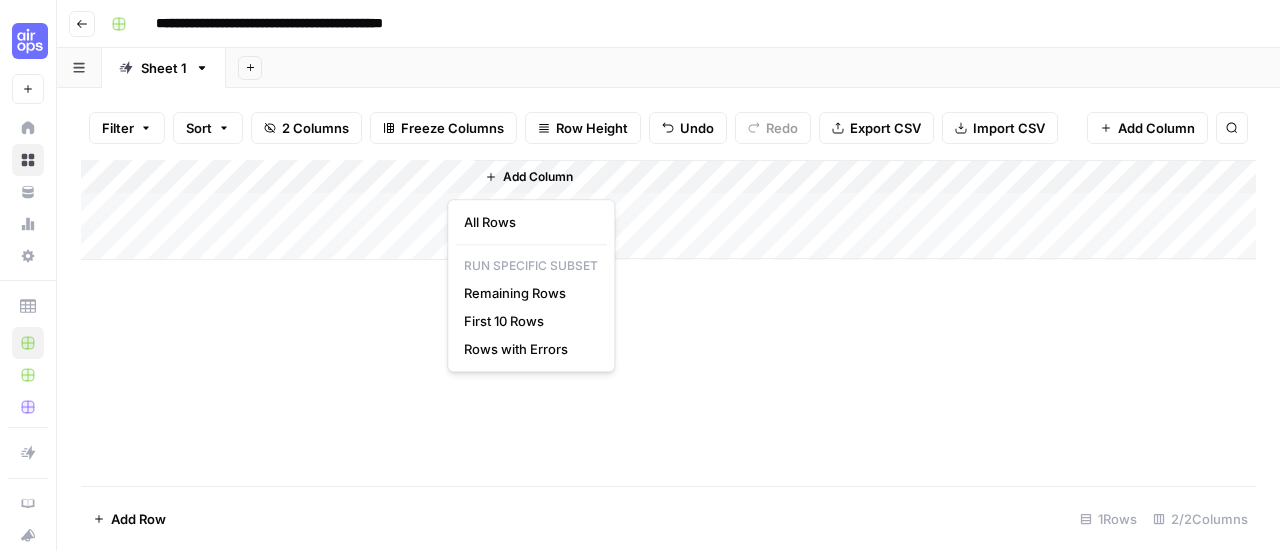 drag, startPoint x: 480, startPoint y: 215, endPoint x: 545, endPoint y: 367, distance: 165.31485 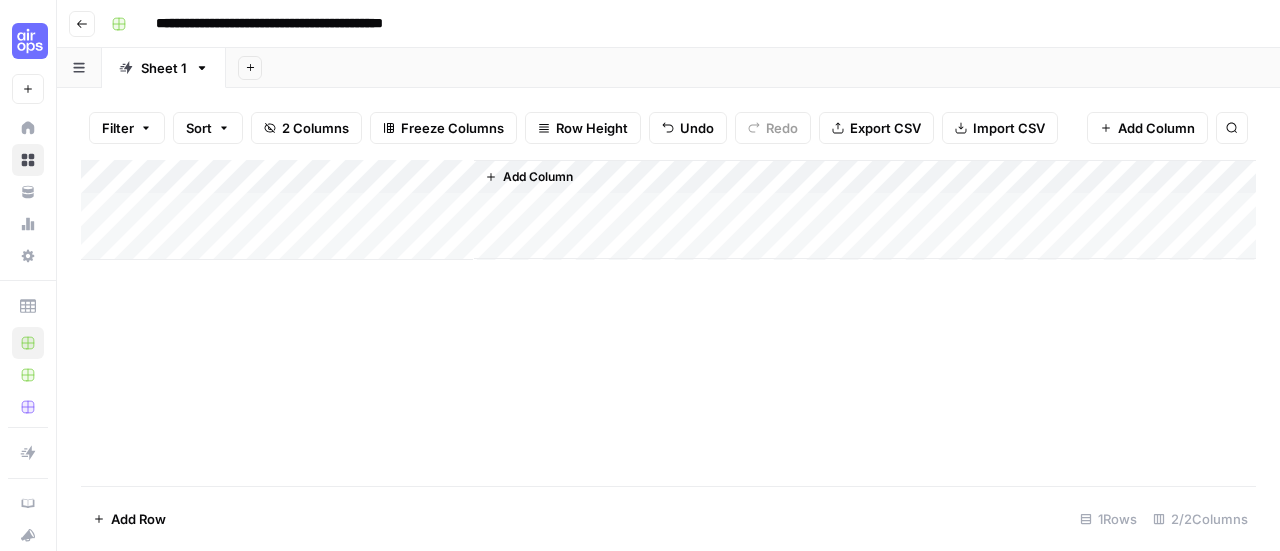 click on "Add Column" at bounding box center [668, 210] 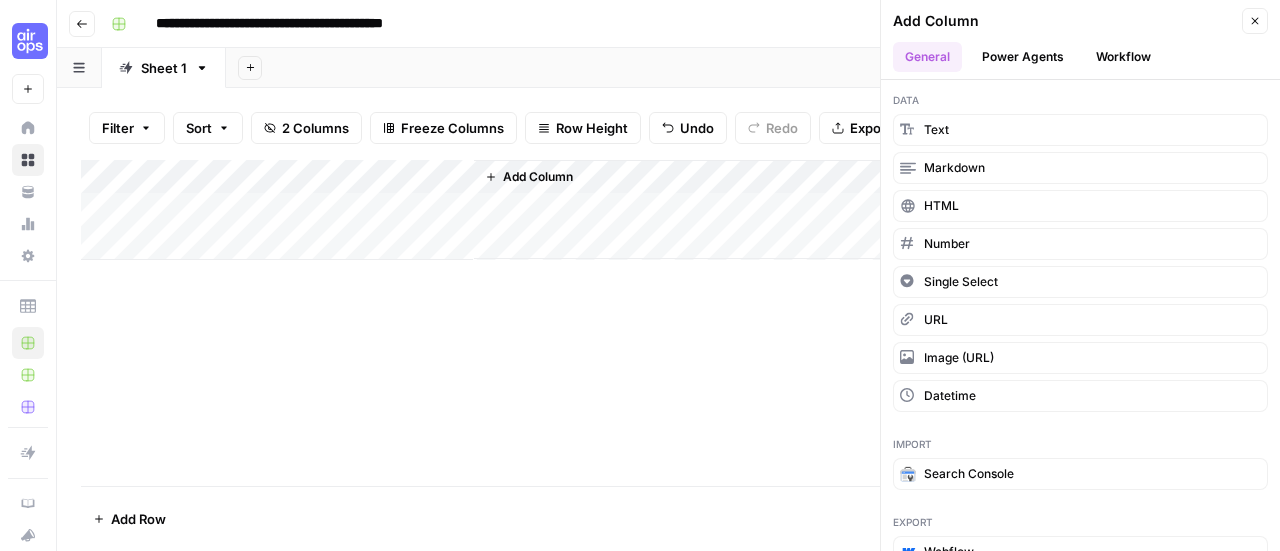 click on "Power Agents" at bounding box center [1023, 57] 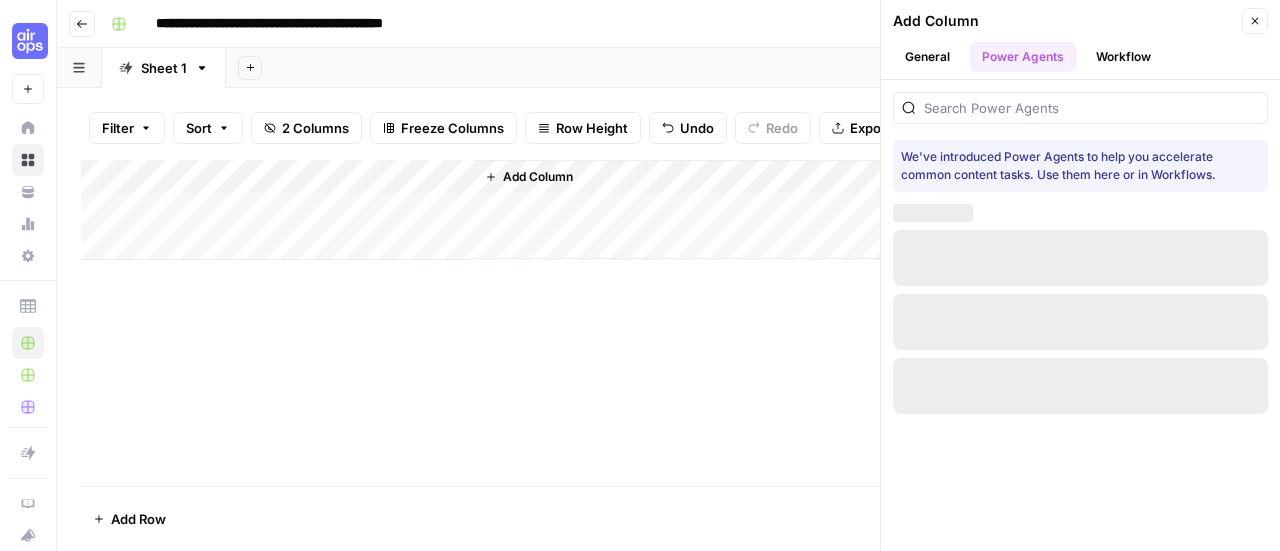 click on "General" at bounding box center [927, 57] 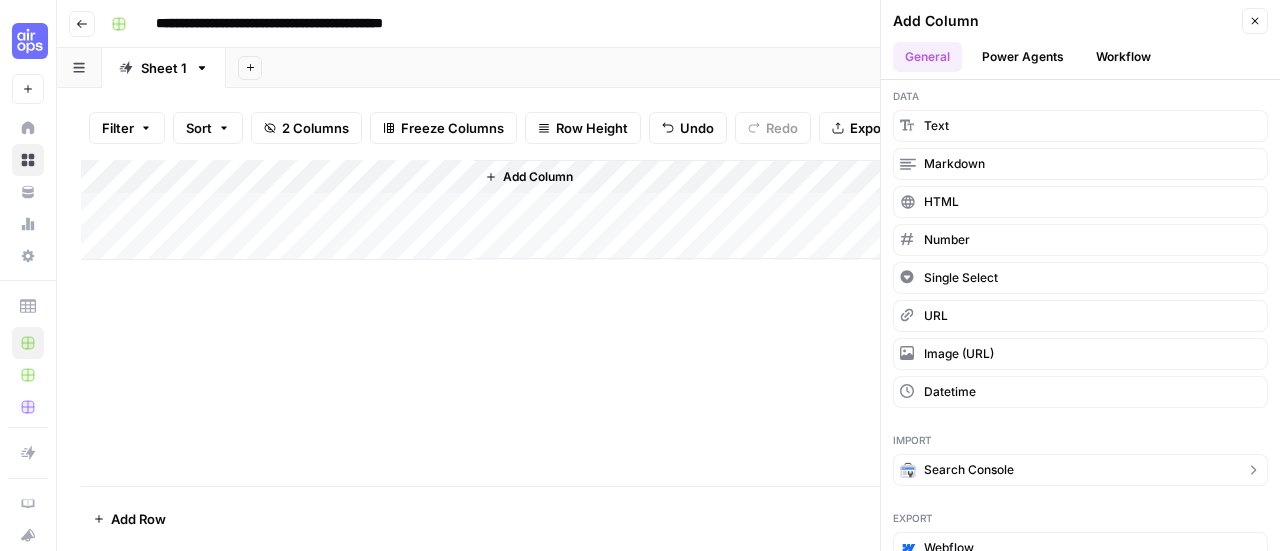 scroll, scrollTop: 0, scrollLeft: 0, axis: both 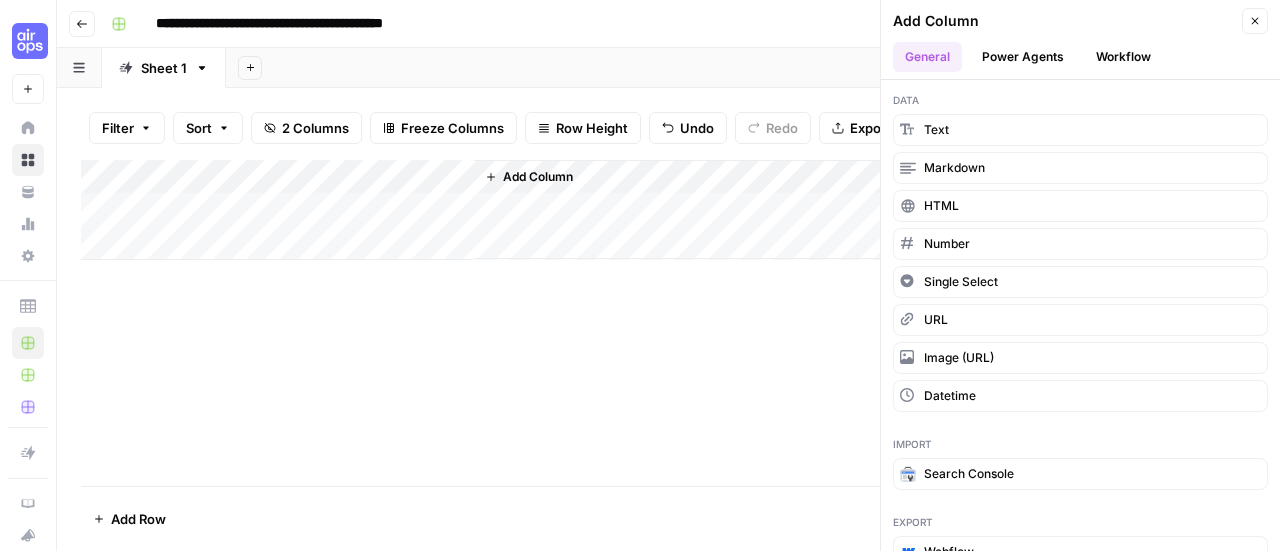 click on "Workflow" at bounding box center (1123, 57) 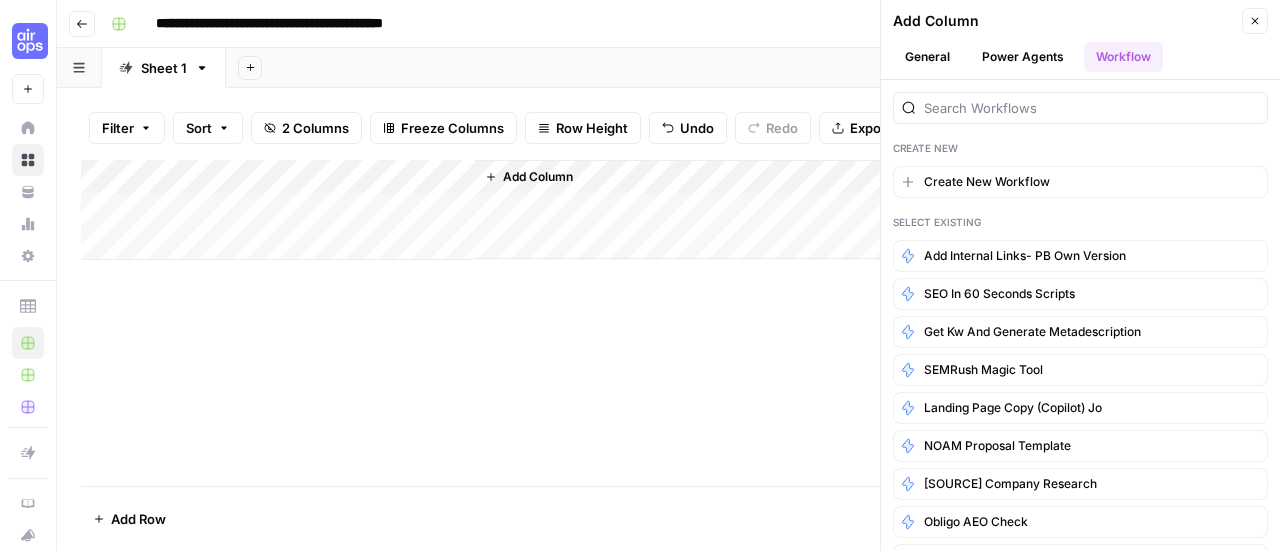 click on "General" at bounding box center (927, 57) 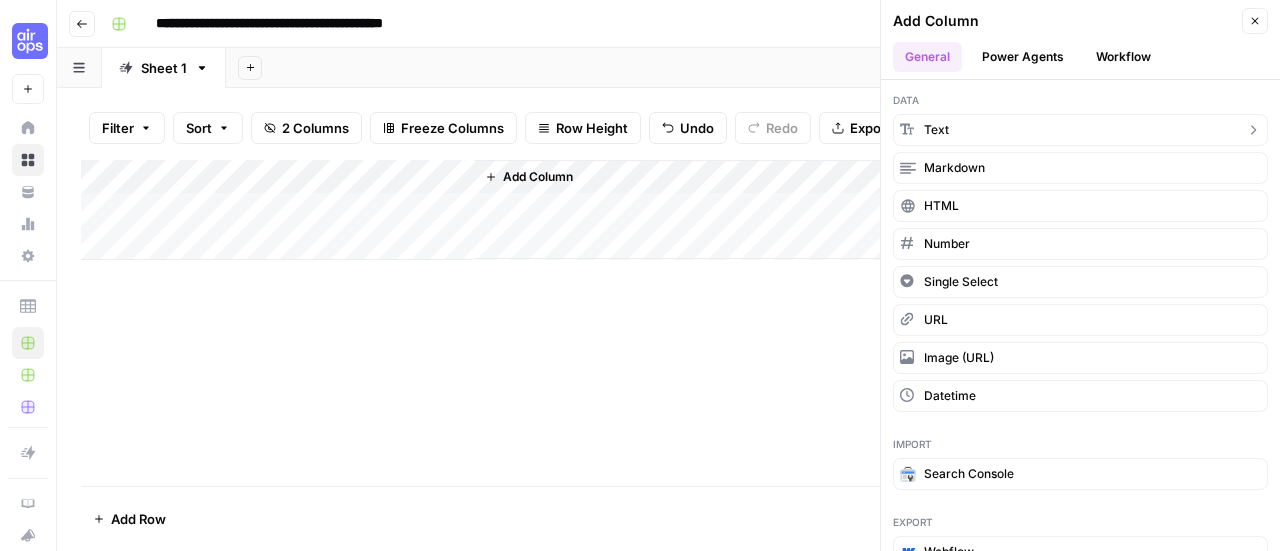 click on "text" at bounding box center [1080, 130] 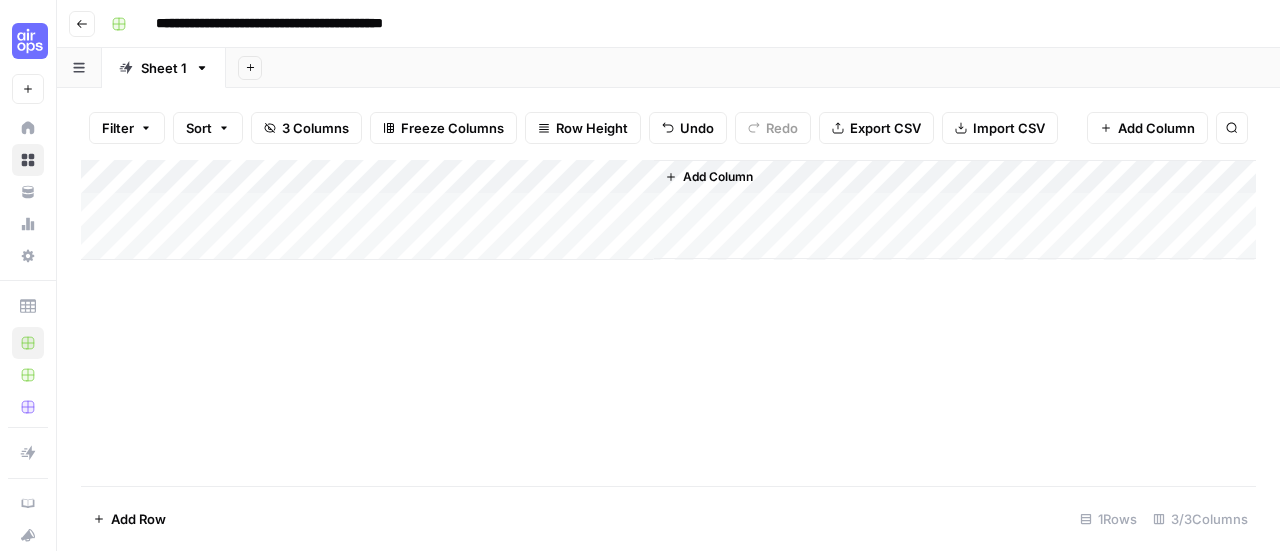 click on "Add Column" at bounding box center [668, 210] 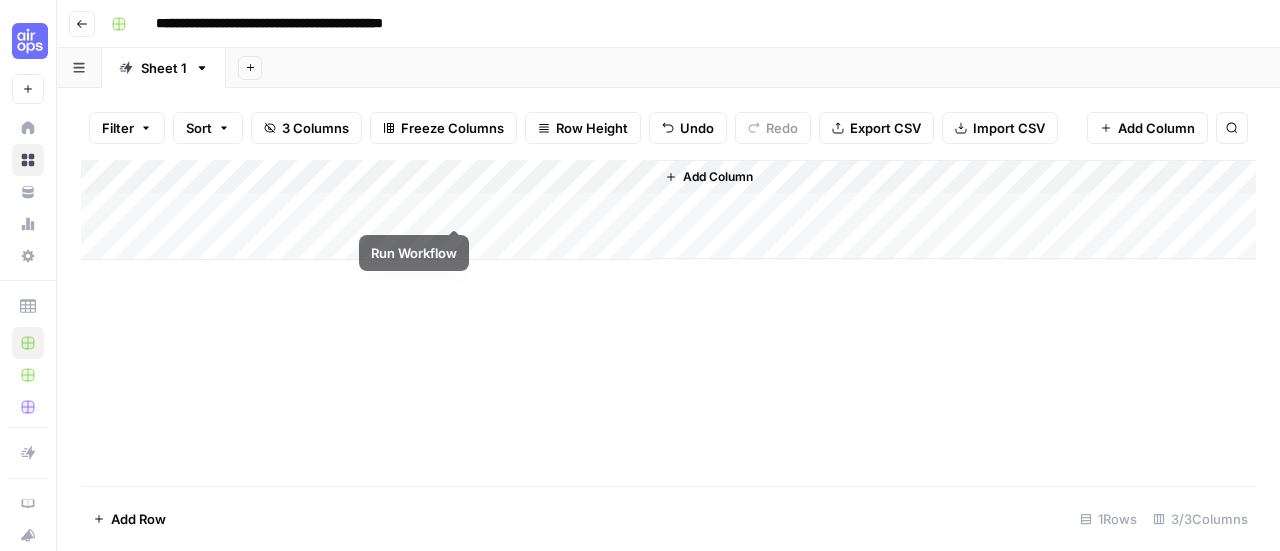 click on "Add Column" at bounding box center [668, 210] 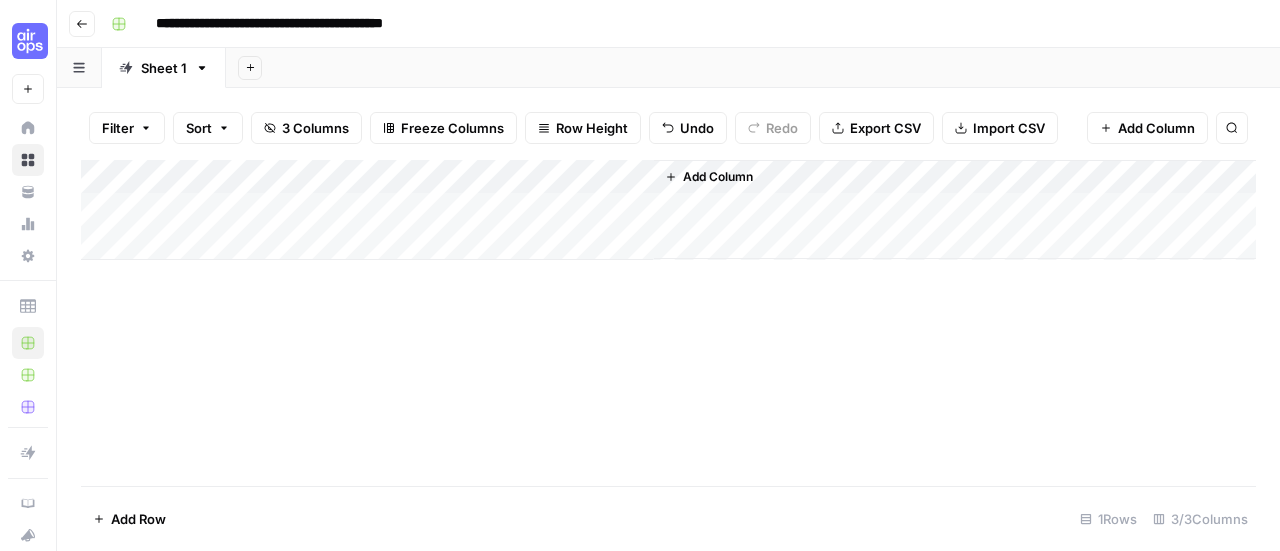 click on "Add Column" at bounding box center (668, 210) 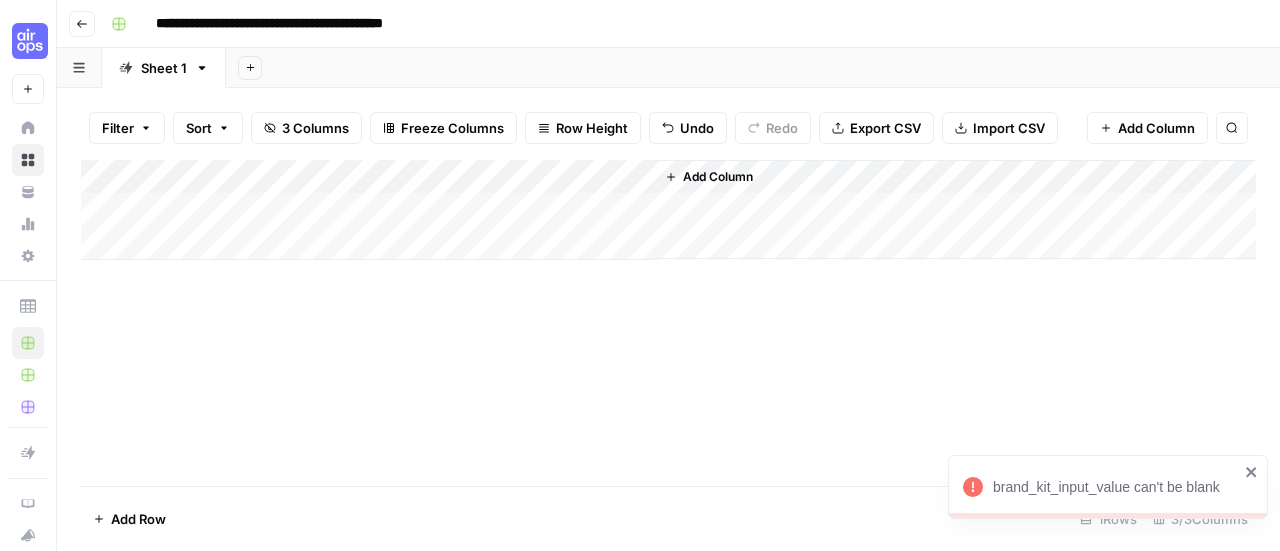 click on "Add Column" at bounding box center (668, 210) 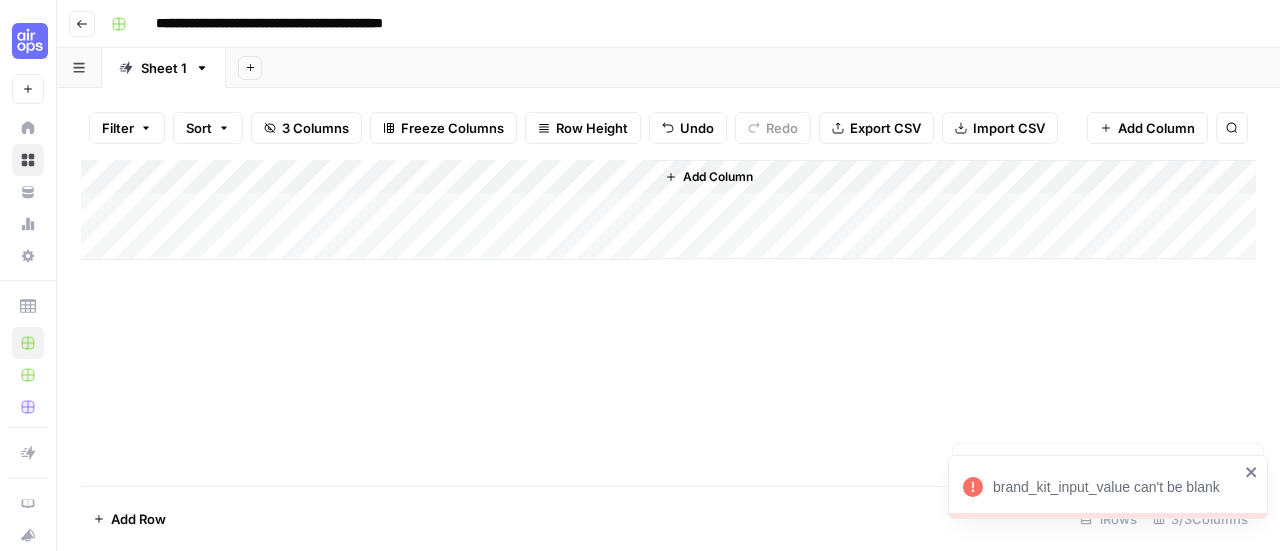 click on "Add Column" at bounding box center [668, 210] 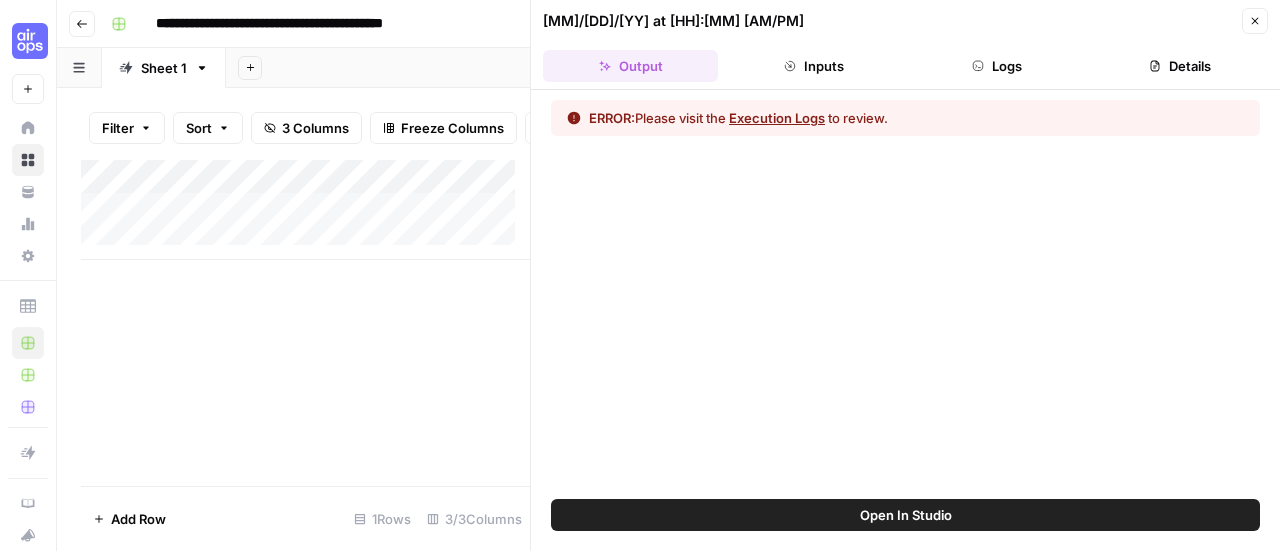 click on "Execution Logs" at bounding box center [777, 118] 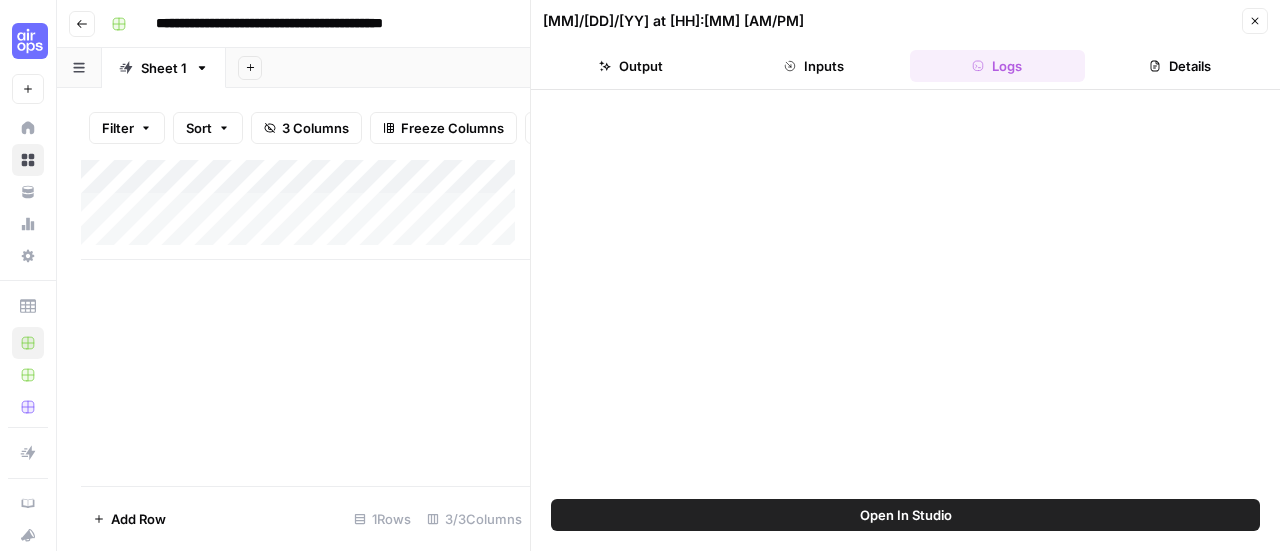 click on "Open In Studio" at bounding box center [906, 515] 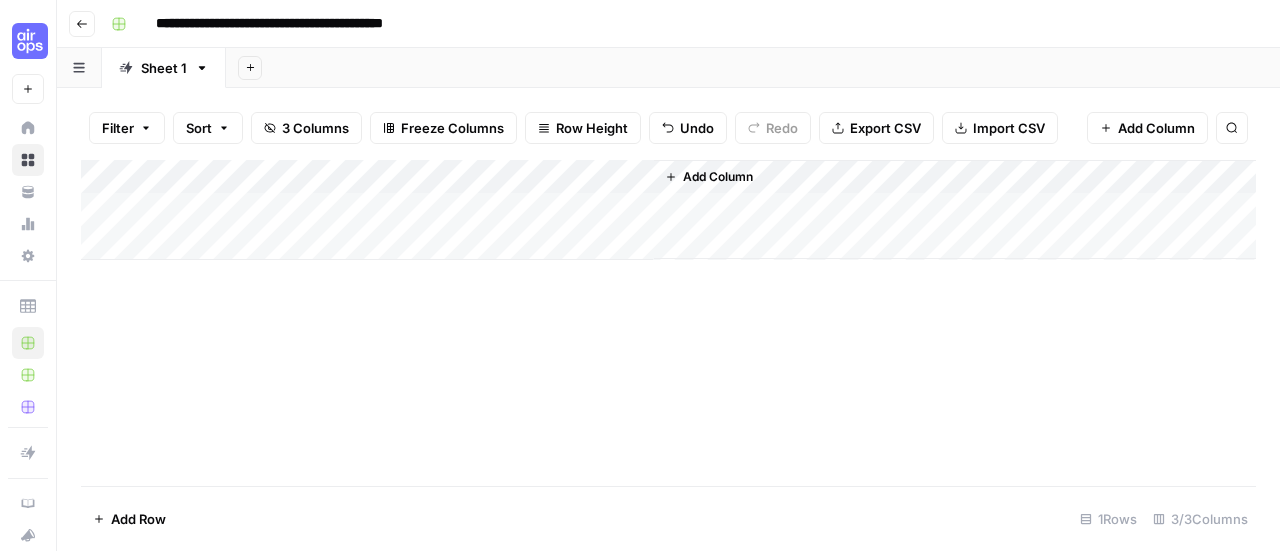 click on "Add Column" at bounding box center (668, 210) 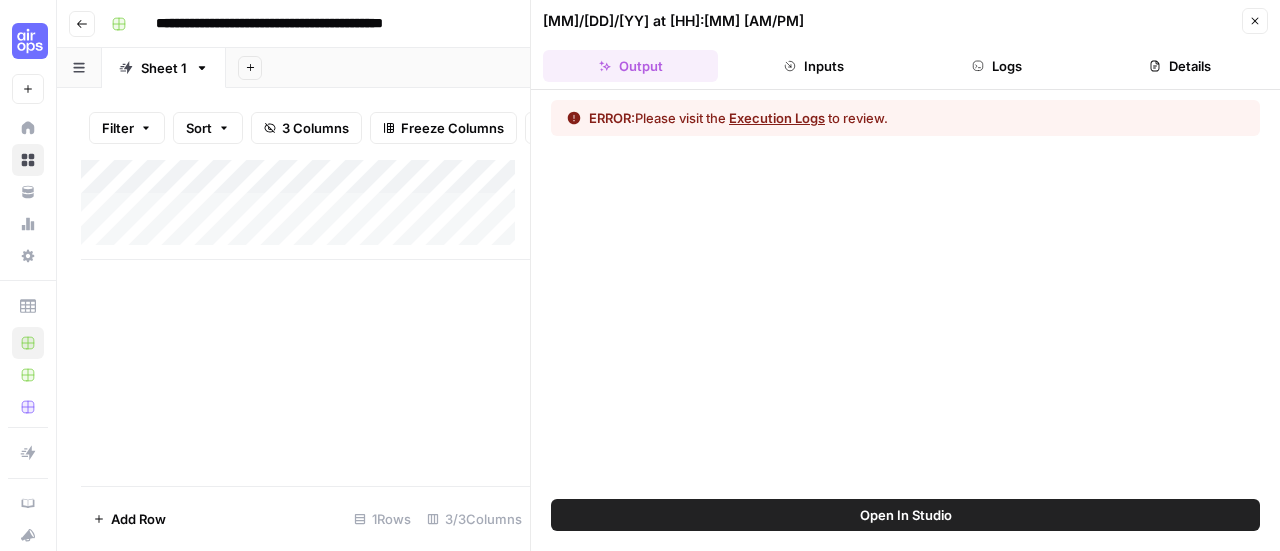 click at bounding box center [383, 208] 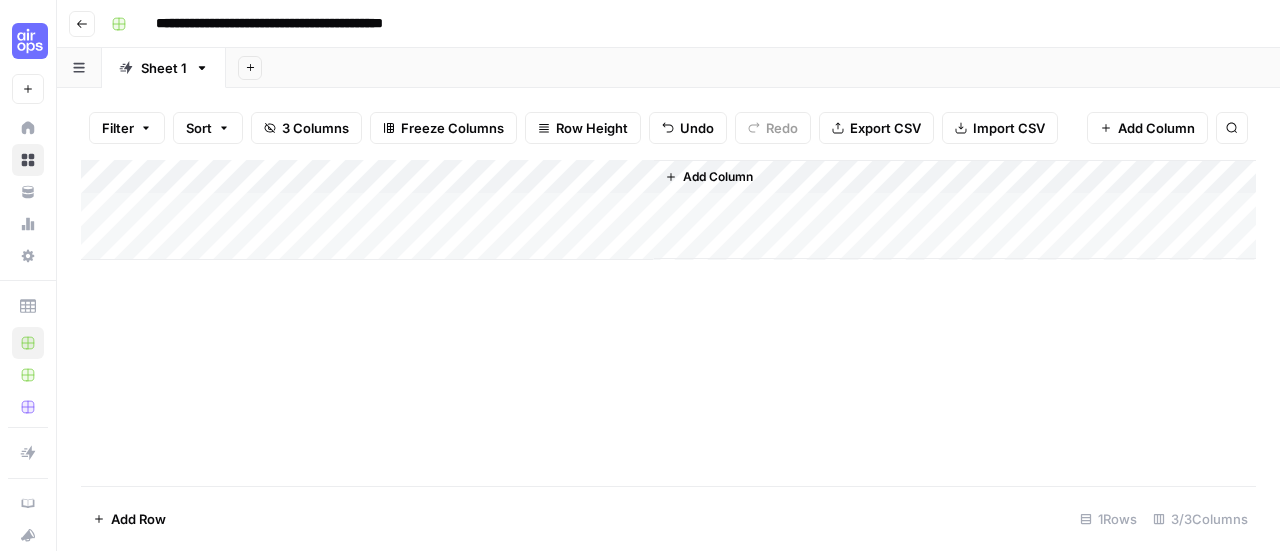 drag, startPoint x: 453, startPoint y: 209, endPoint x: 454, endPoint y: 248, distance: 39.012817 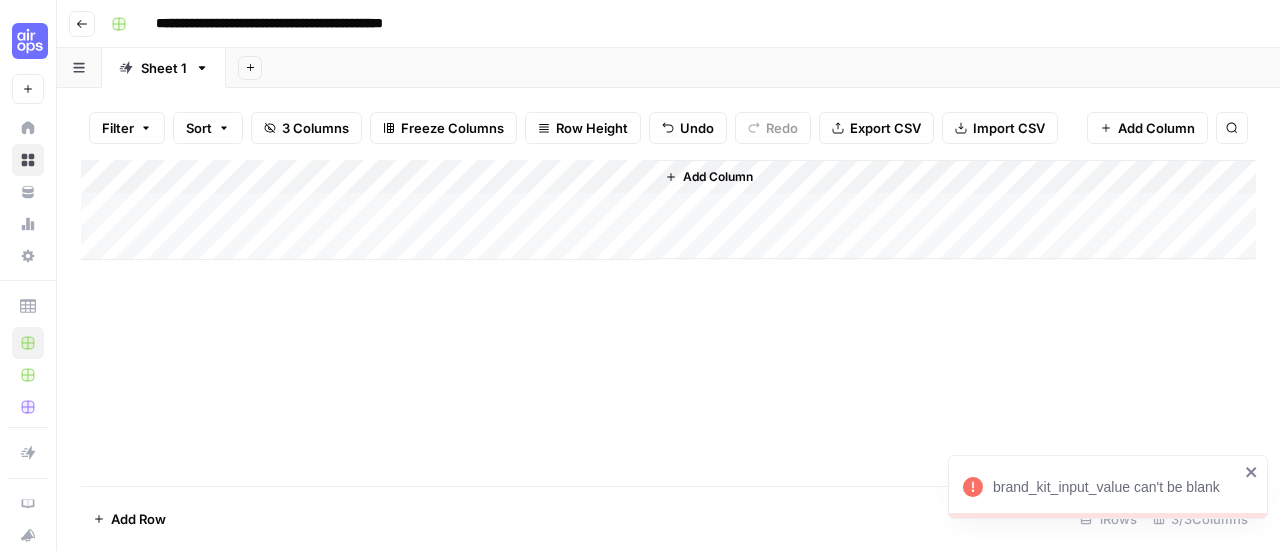 click on "brand_kit_input_value can't be blank" at bounding box center [1101, 487] 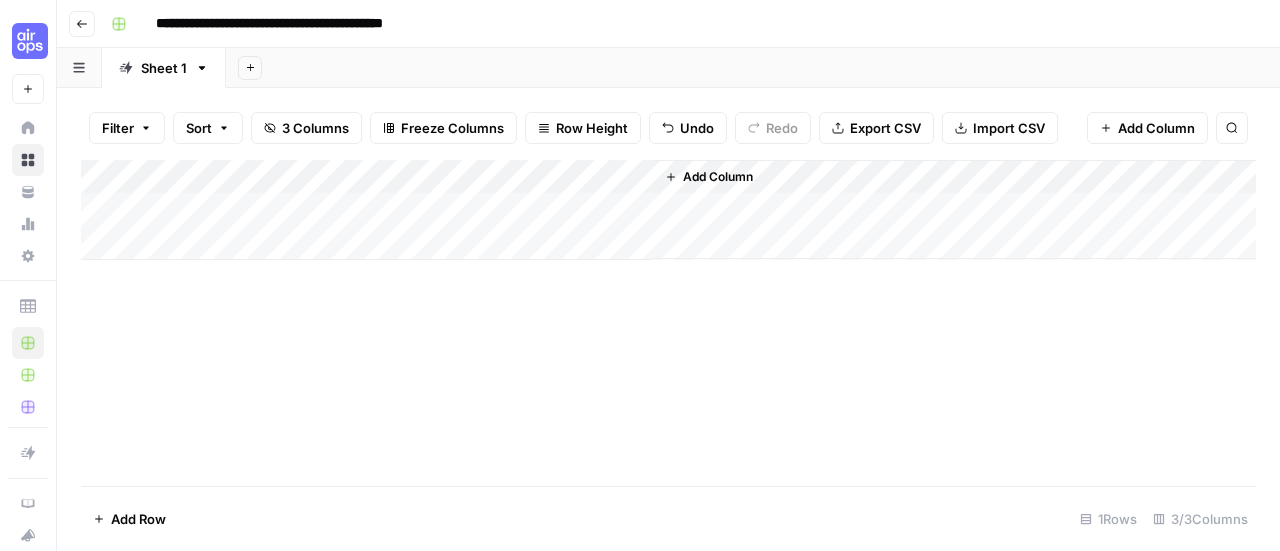 drag, startPoint x: 359, startPoint y: 371, endPoint x: 711, endPoint y: 483, distance: 369.38867 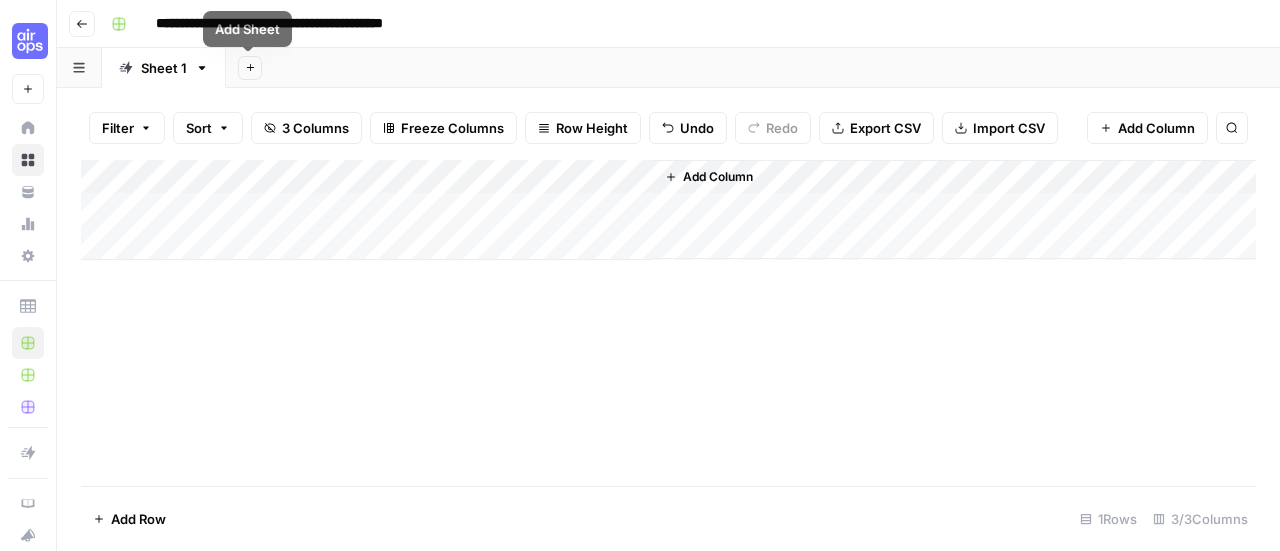 click at bounding box center (79, 67) 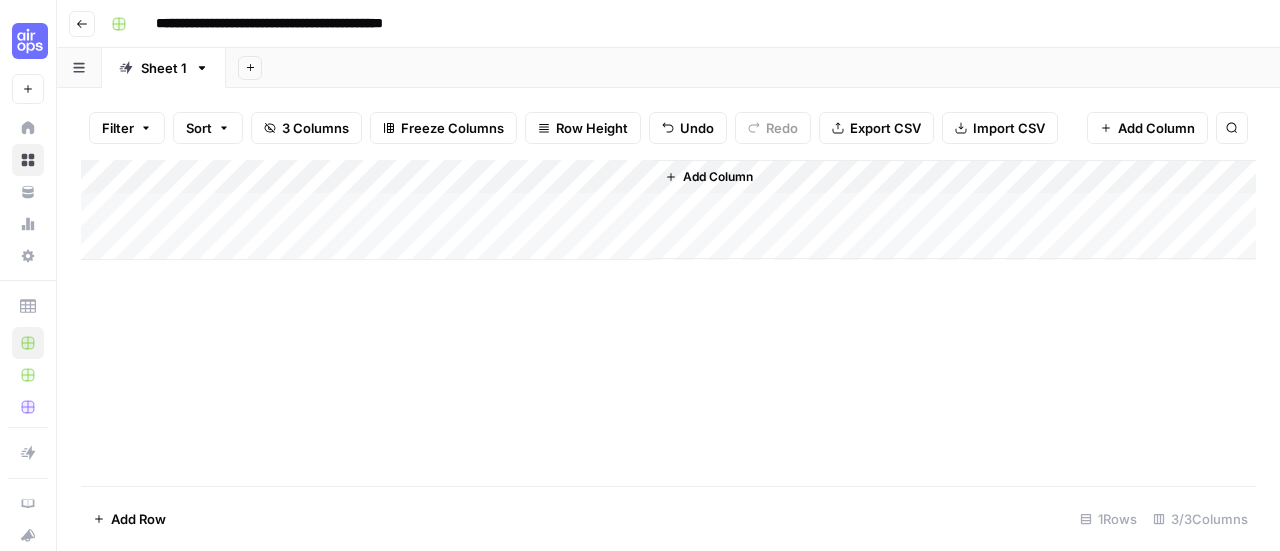 click on "Add Sheet" at bounding box center (753, 68) 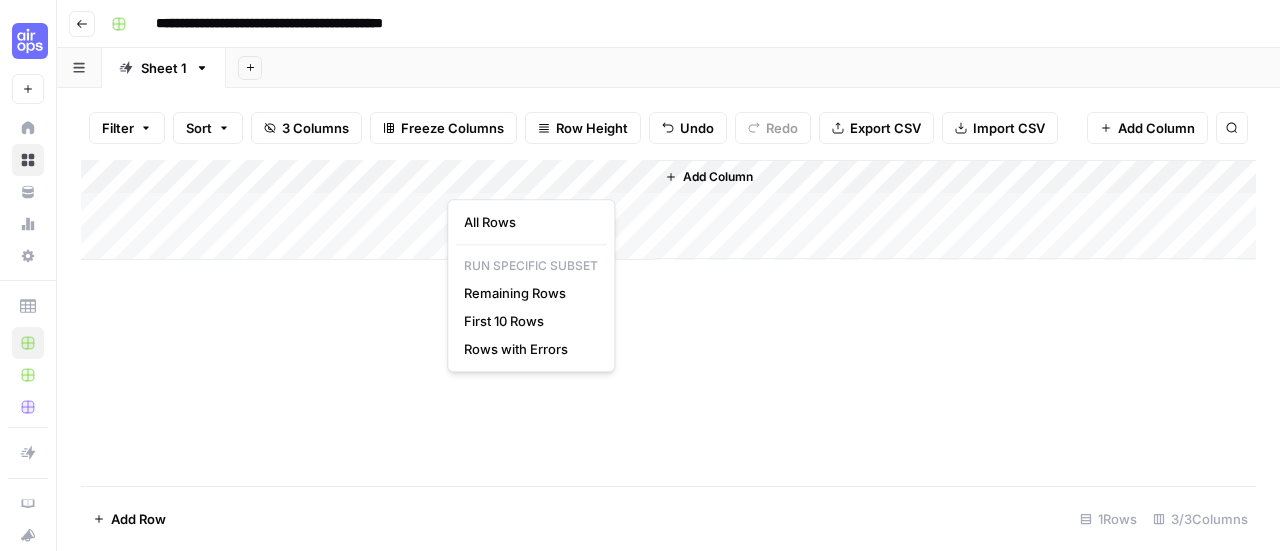 click on "Add Column" at bounding box center (668, 210) 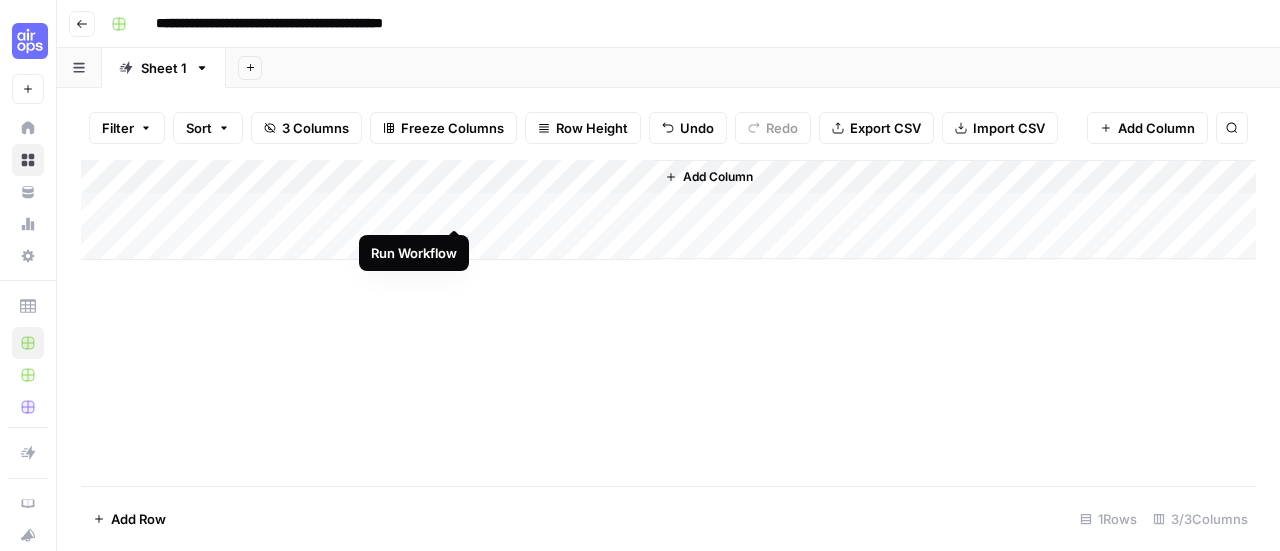 click on "Add Column" at bounding box center (668, 210) 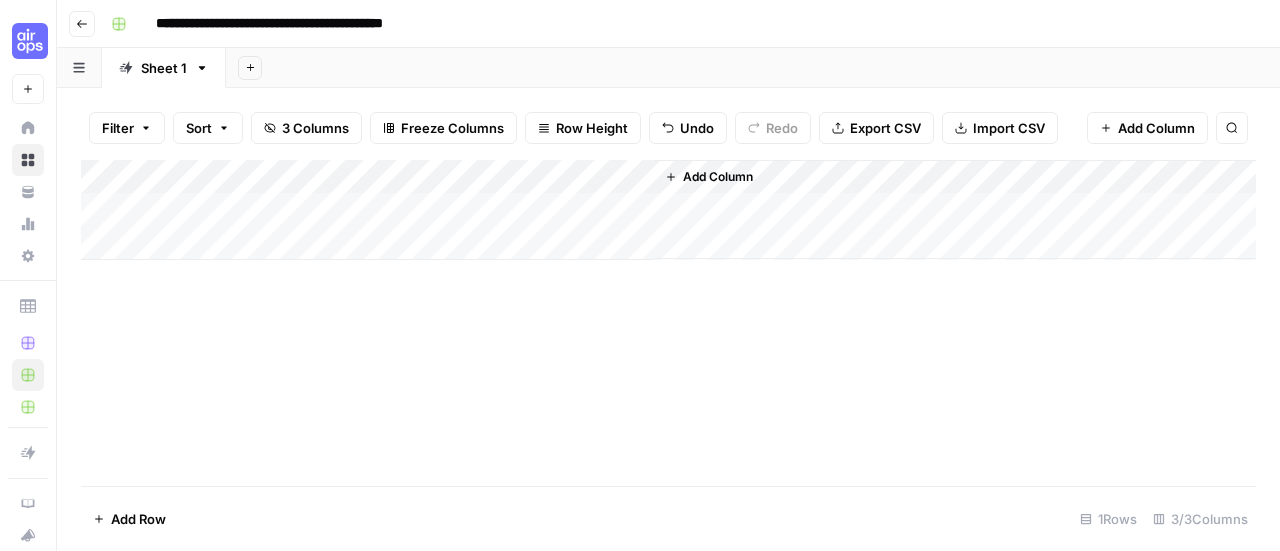 click on "Add Column" at bounding box center [668, 210] 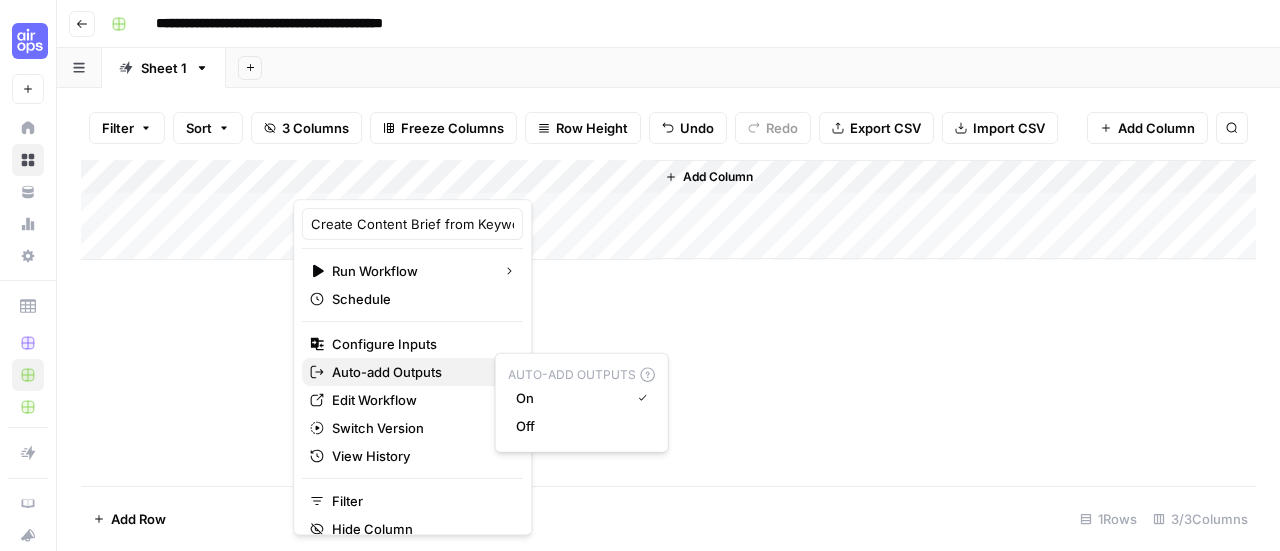 click on "Auto-add Outputs" at bounding box center [409, 372] 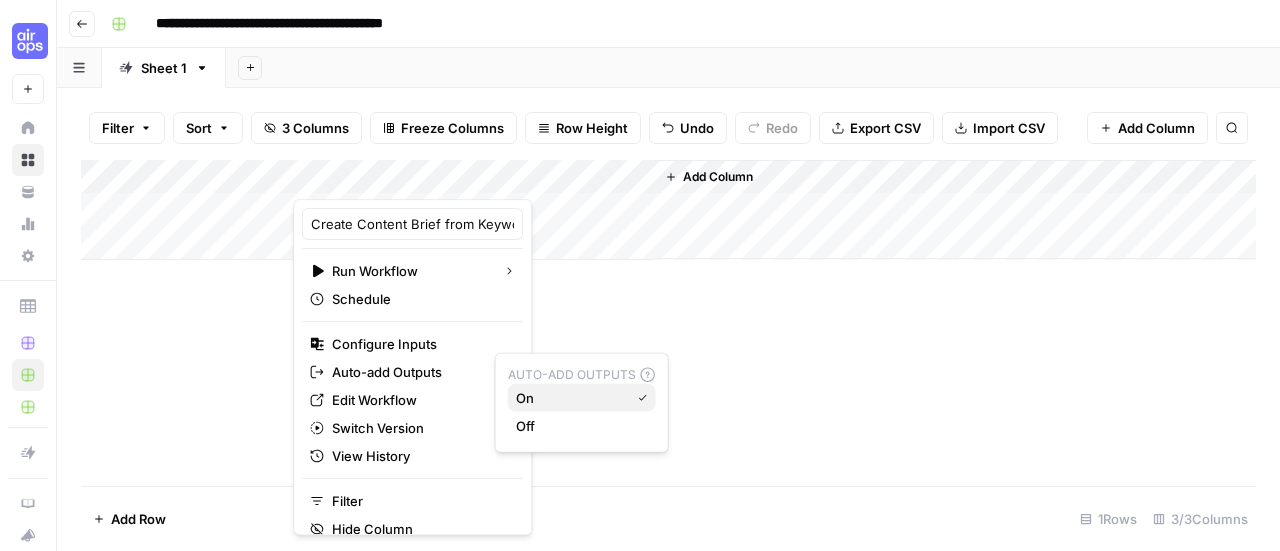 click on "On" at bounding box center [569, 398] 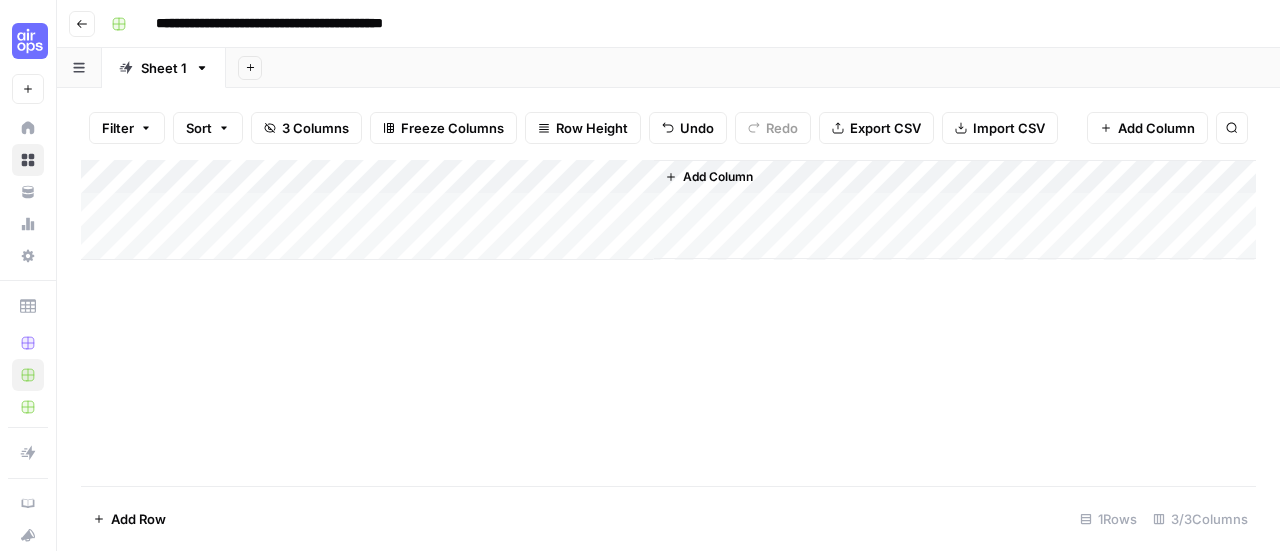 click on "Add Column" at bounding box center [668, 210] 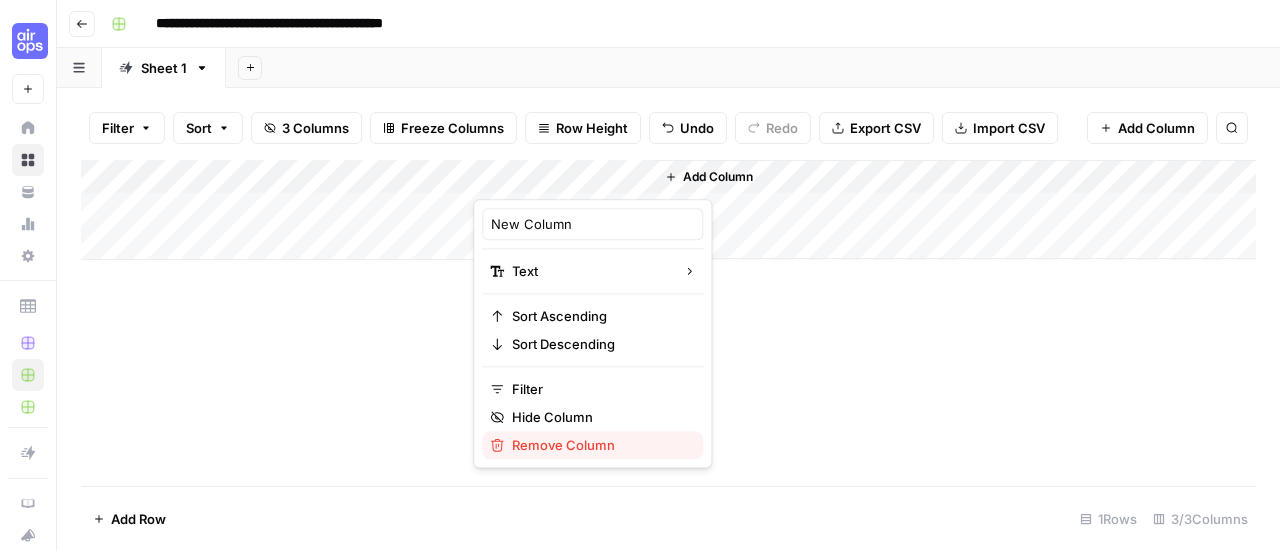 click on "Remove Column" at bounding box center (599, 445) 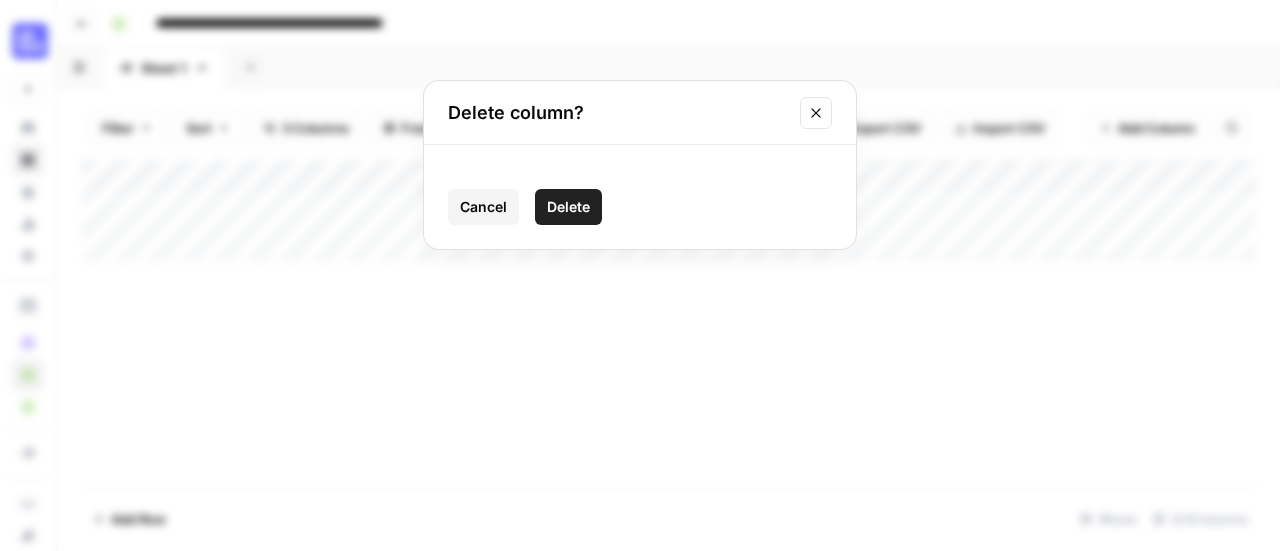 click on "Delete" at bounding box center [568, 207] 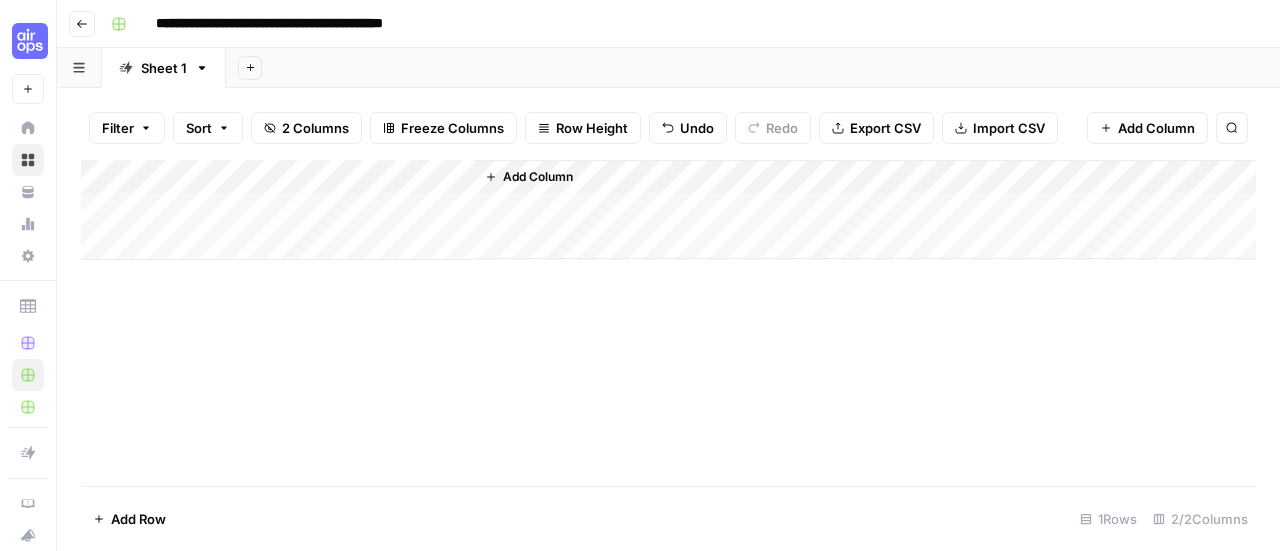 click on "Add Column" at bounding box center (668, 210) 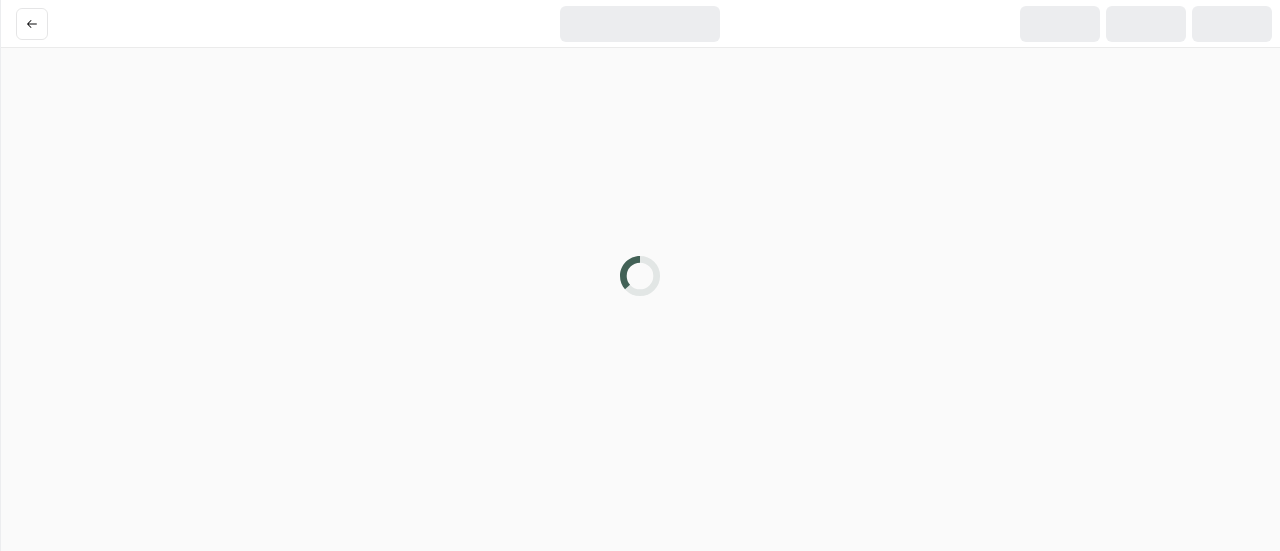 scroll, scrollTop: 0, scrollLeft: 0, axis: both 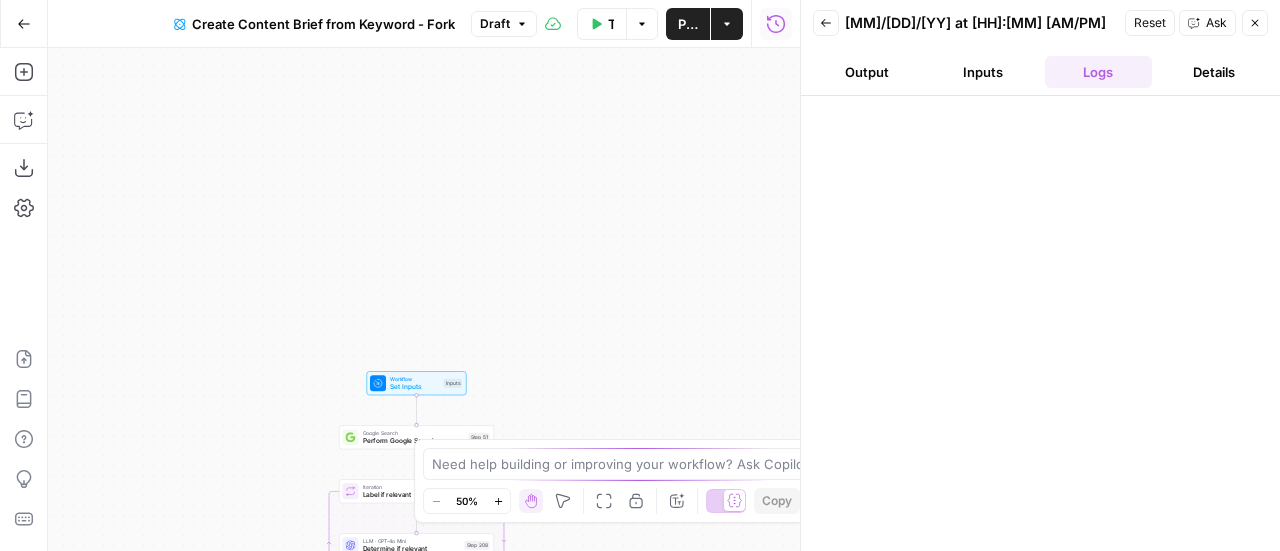 drag, startPoint x: 560, startPoint y: 160, endPoint x: 572, endPoint y: 129, distance: 33.24154 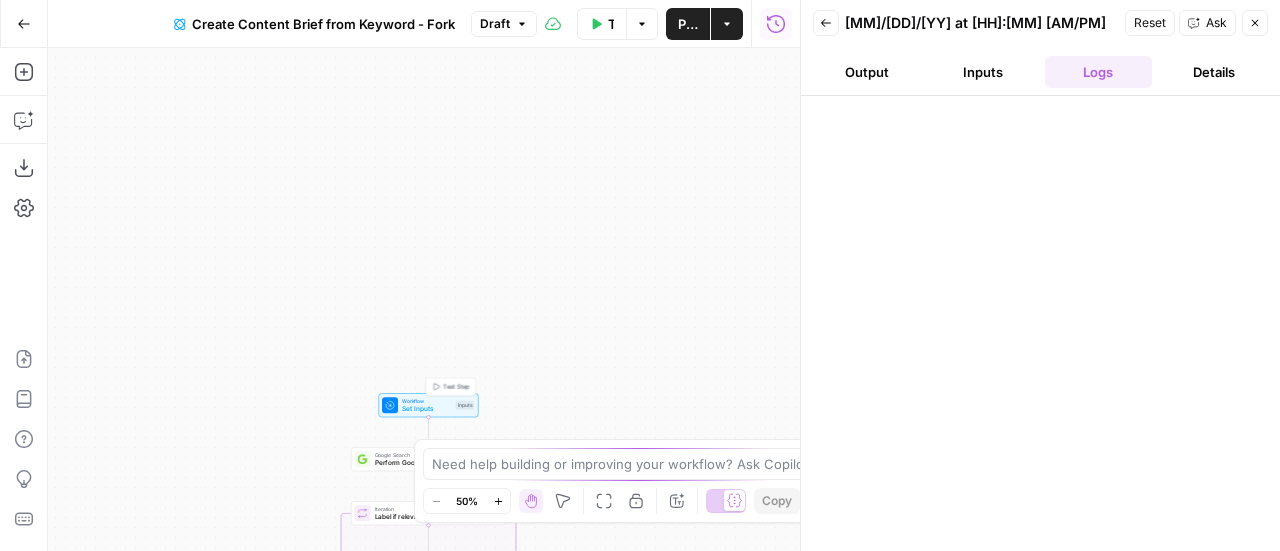 click on "Set Inputs" at bounding box center (427, 409) 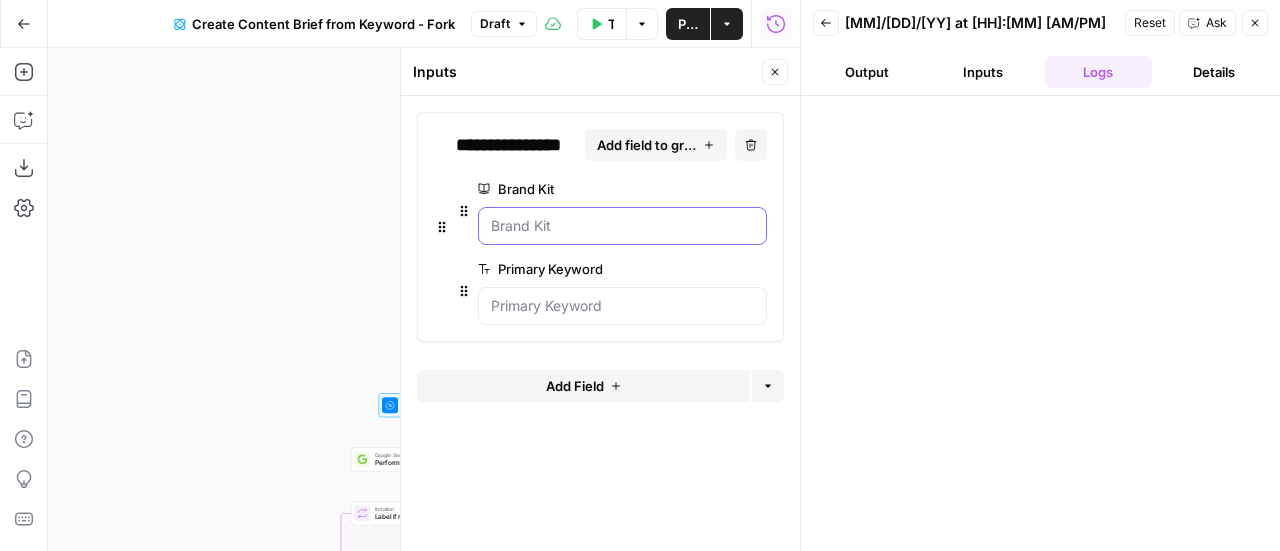click on "Brand Kit" at bounding box center (622, 226) 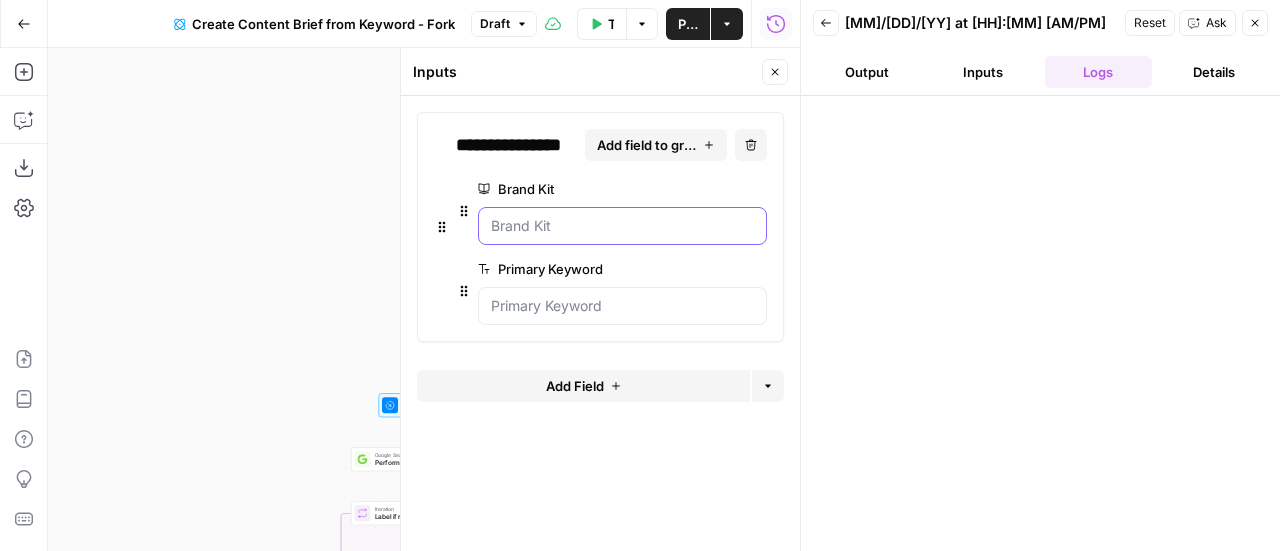 click on "Brand Kit" at bounding box center [622, 226] 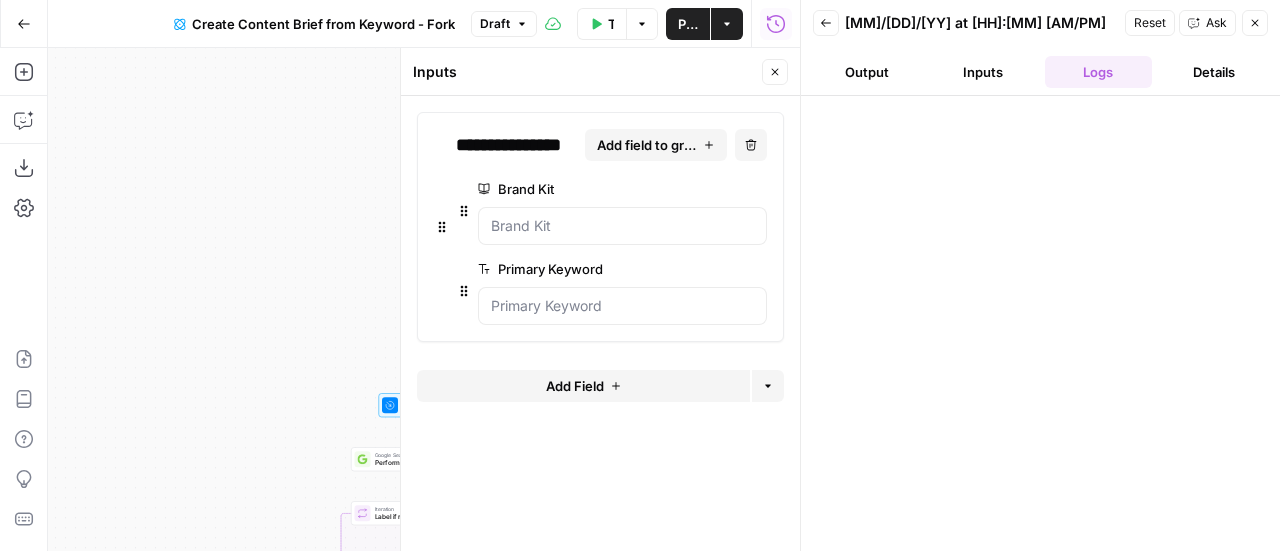 click on "Add Field" at bounding box center (575, 386) 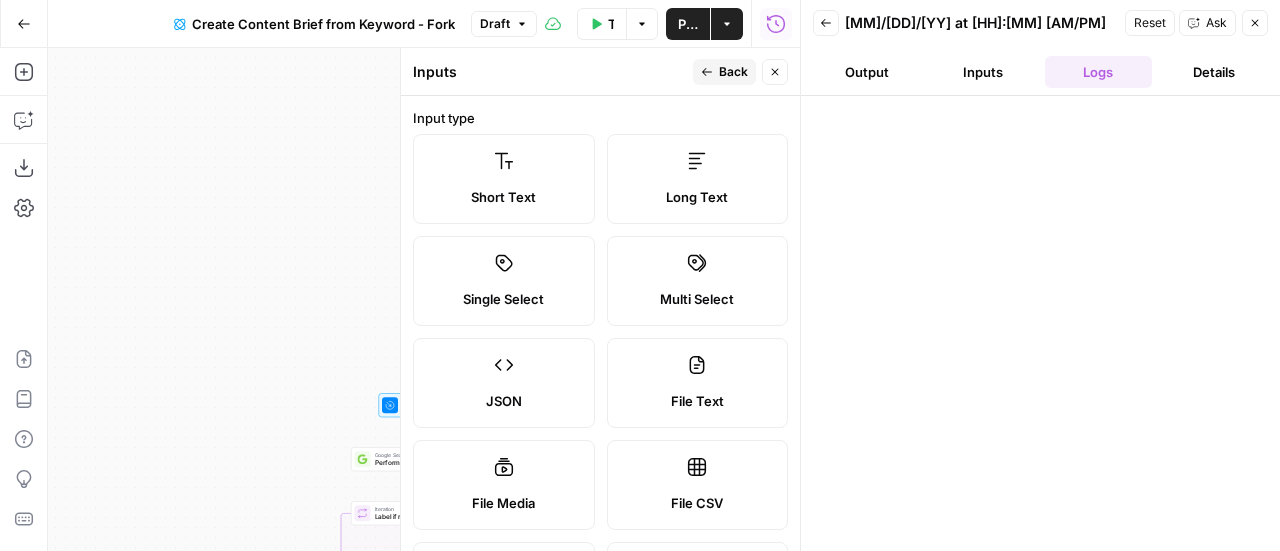 click on "Inputs" at bounding box center (550, 72) 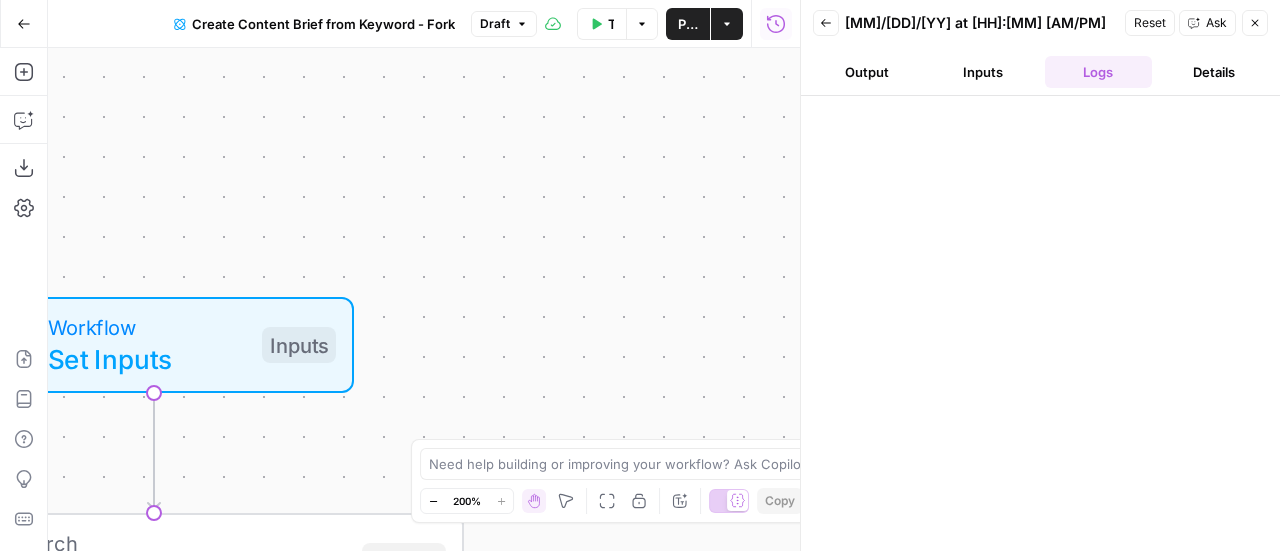 drag, startPoint x: 640, startPoint y: 330, endPoint x: 764, endPoint y: 253, distance: 145.96233 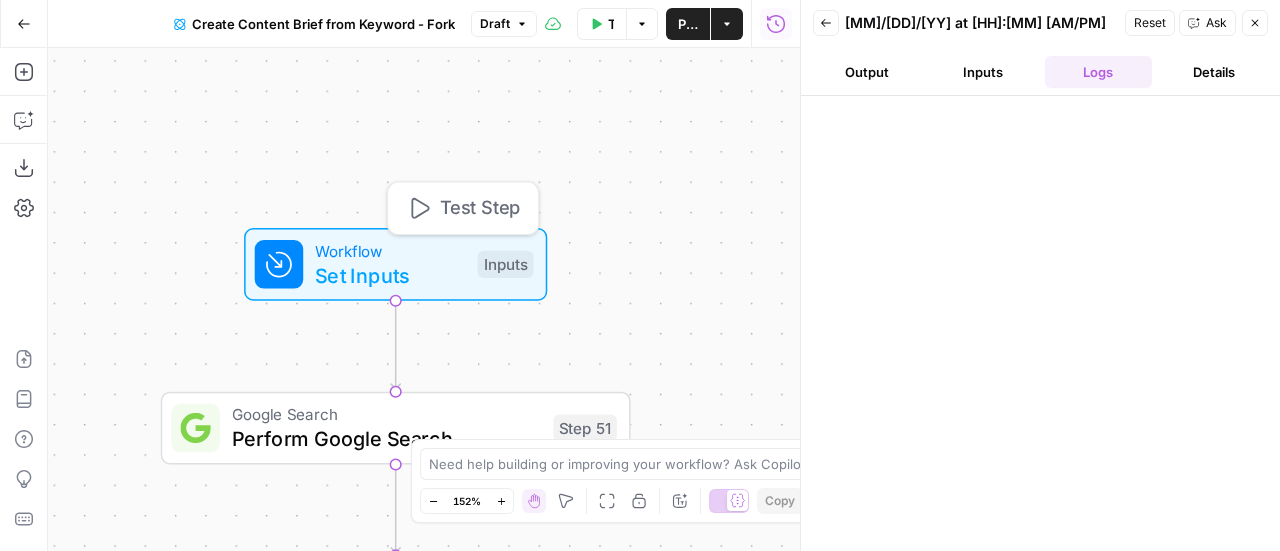 click on "Set Inputs" at bounding box center [390, 275] 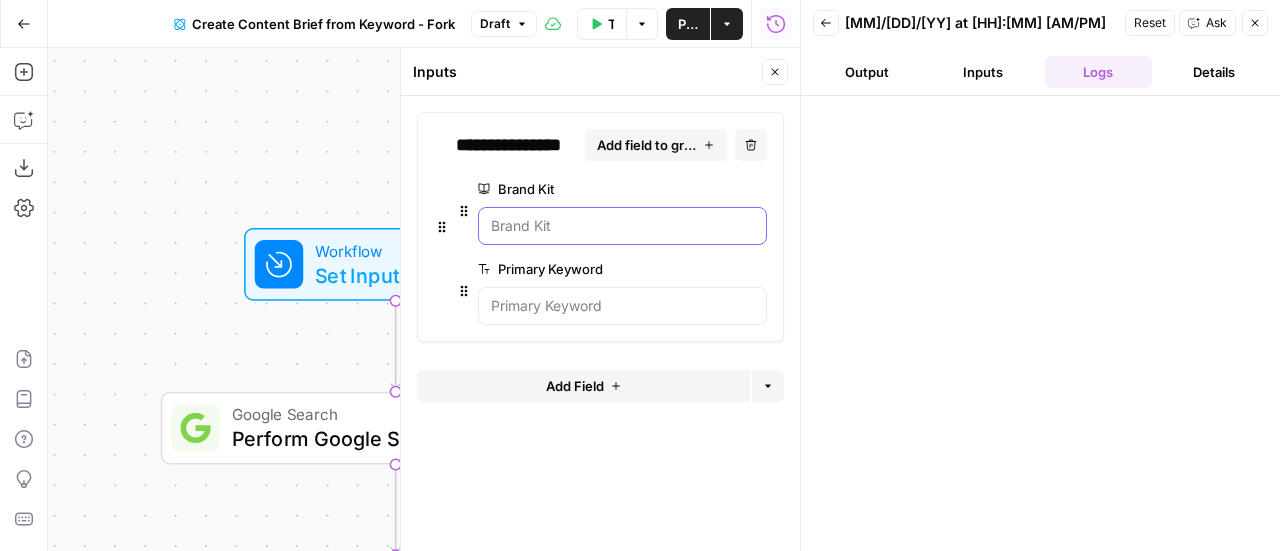 click on "Brand Kit" at bounding box center (622, 226) 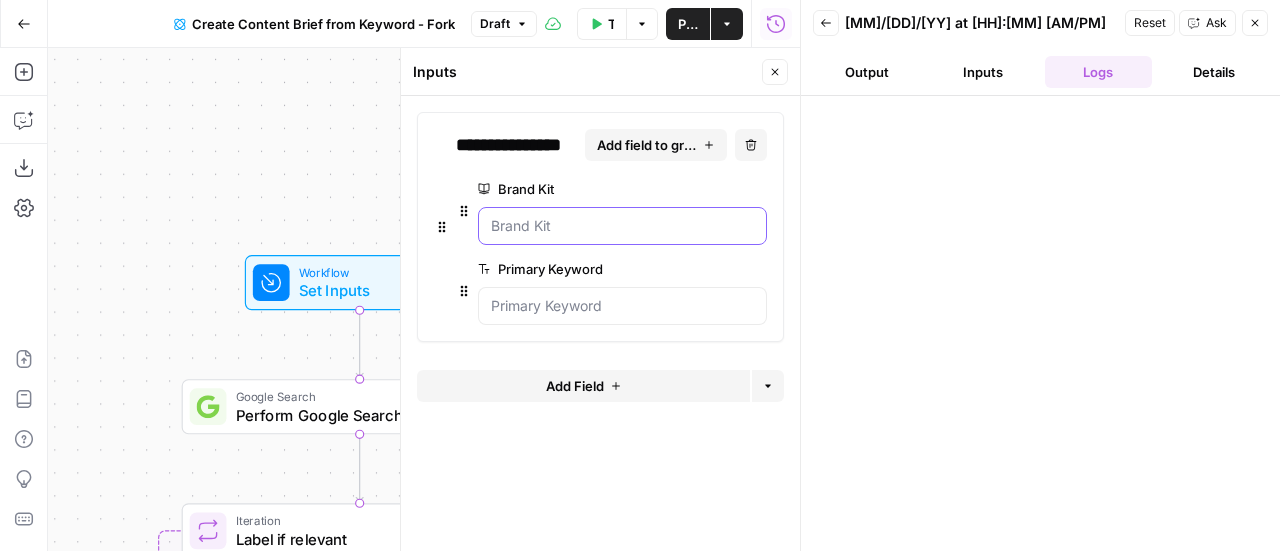 click on "Brand Kit" at bounding box center [622, 226] 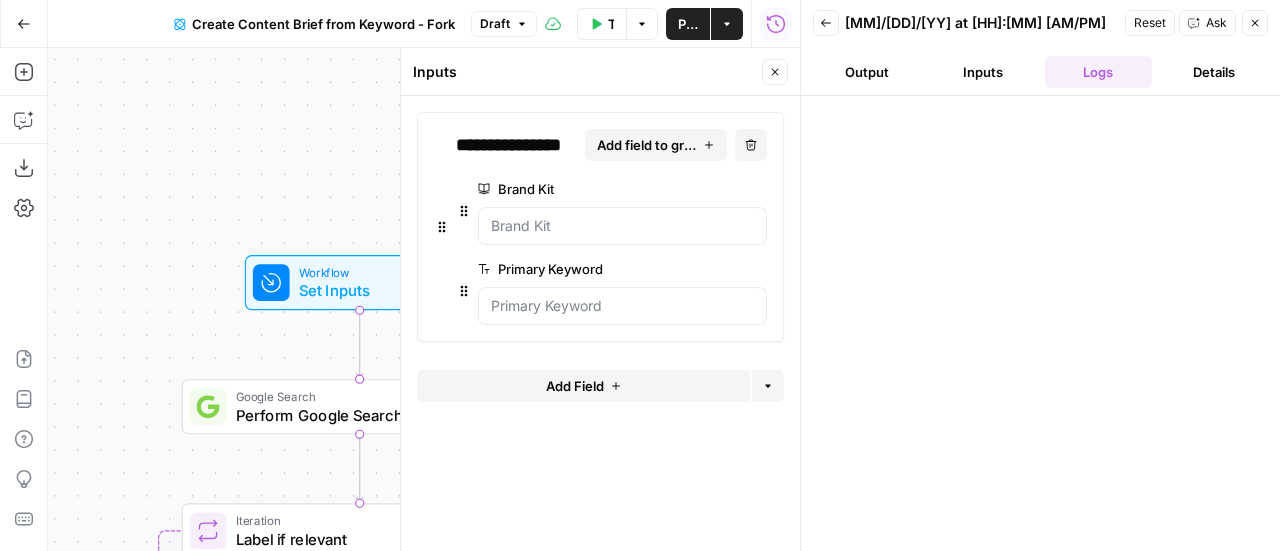 drag, startPoint x: 1262, startPoint y: 18, endPoint x: 1173, endPoint y: 237, distance: 236.39374 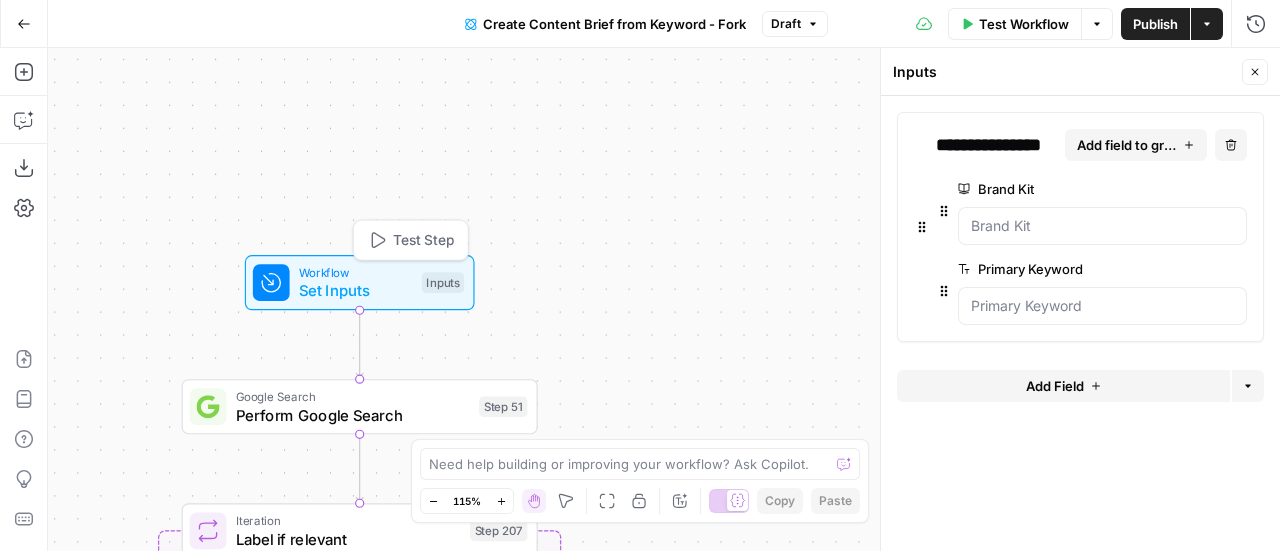 click on "Set Inputs" at bounding box center [356, 290] 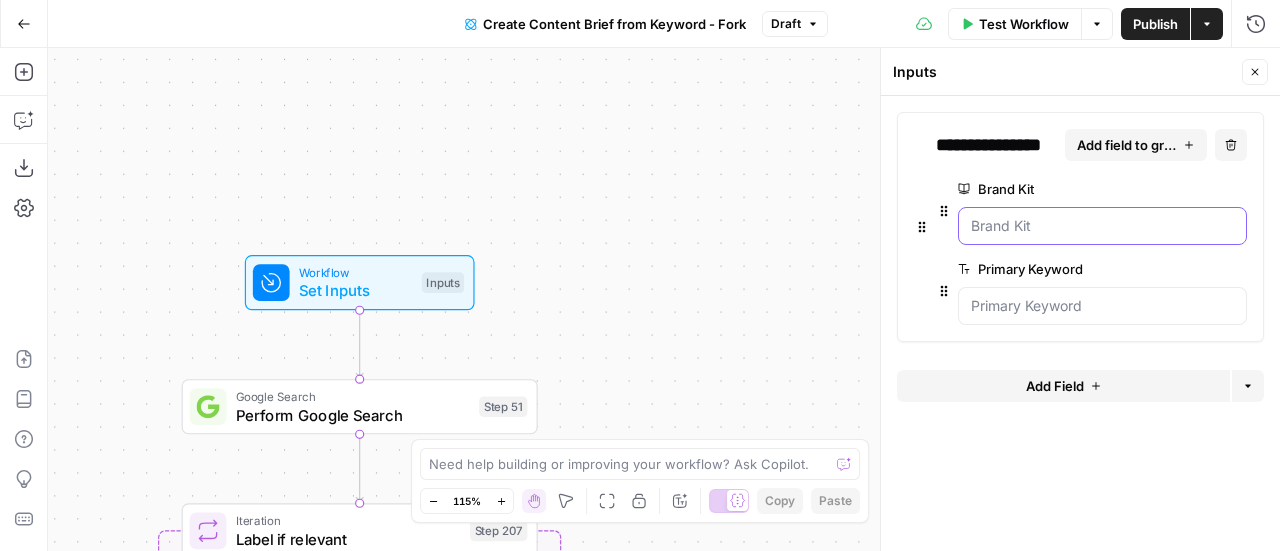 click on "Brand Kit" at bounding box center (1102, 226) 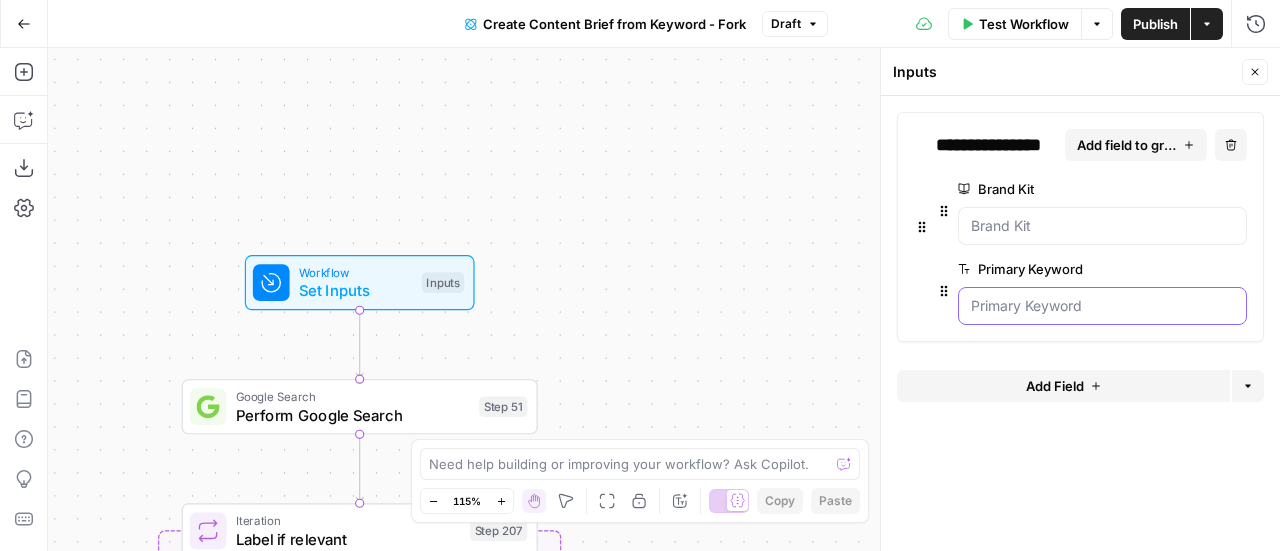 click on "Primary Keyword" at bounding box center (1102, 306) 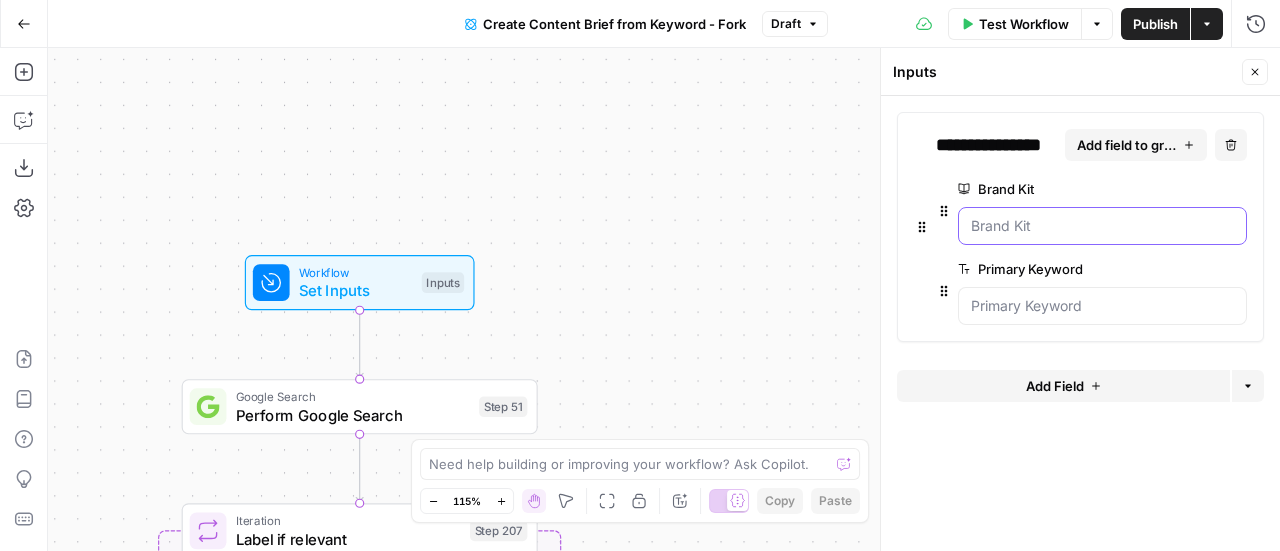 click on "Brand Kit" at bounding box center [1102, 226] 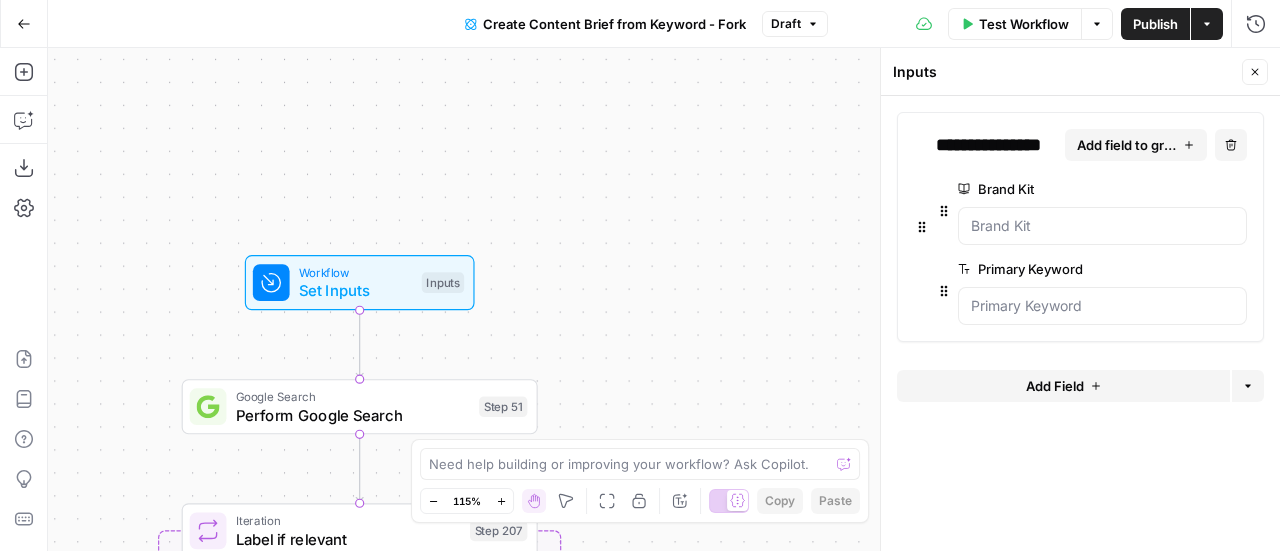 click on "edit field" at bounding box center [1172, 189] 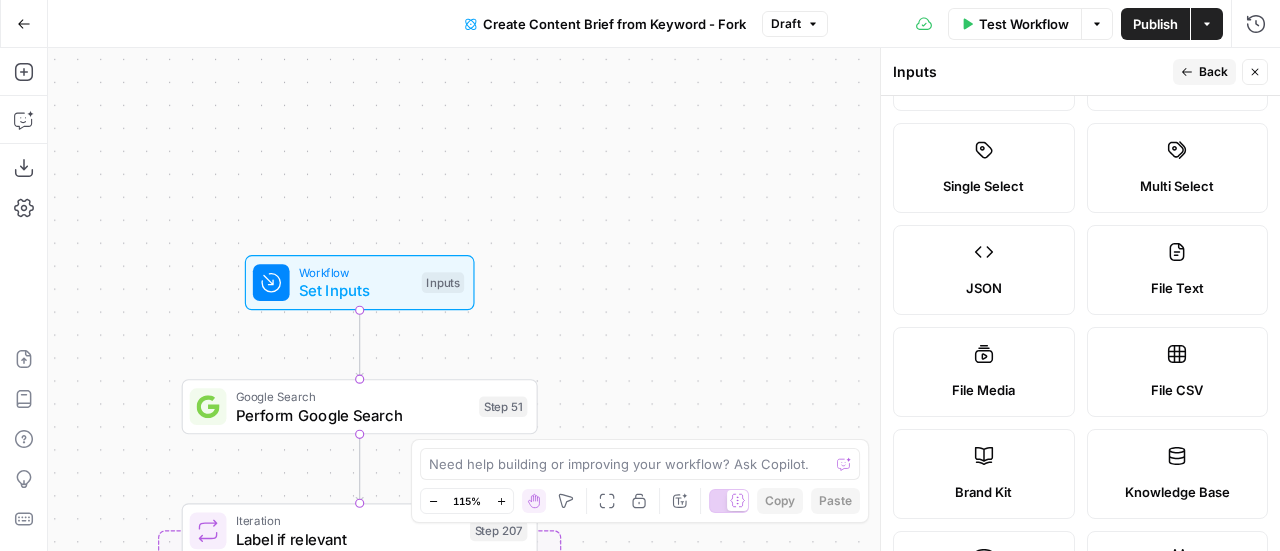 scroll, scrollTop: 200, scrollLeft: 0, axis: vertical 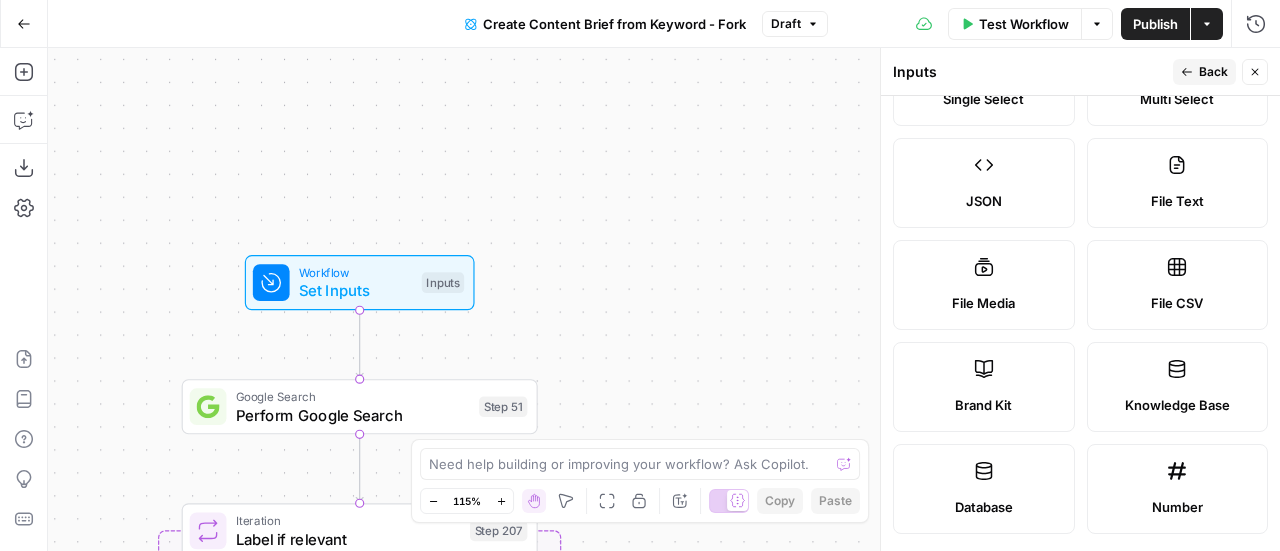 click on "Back" at bounding box center [1204, 72] 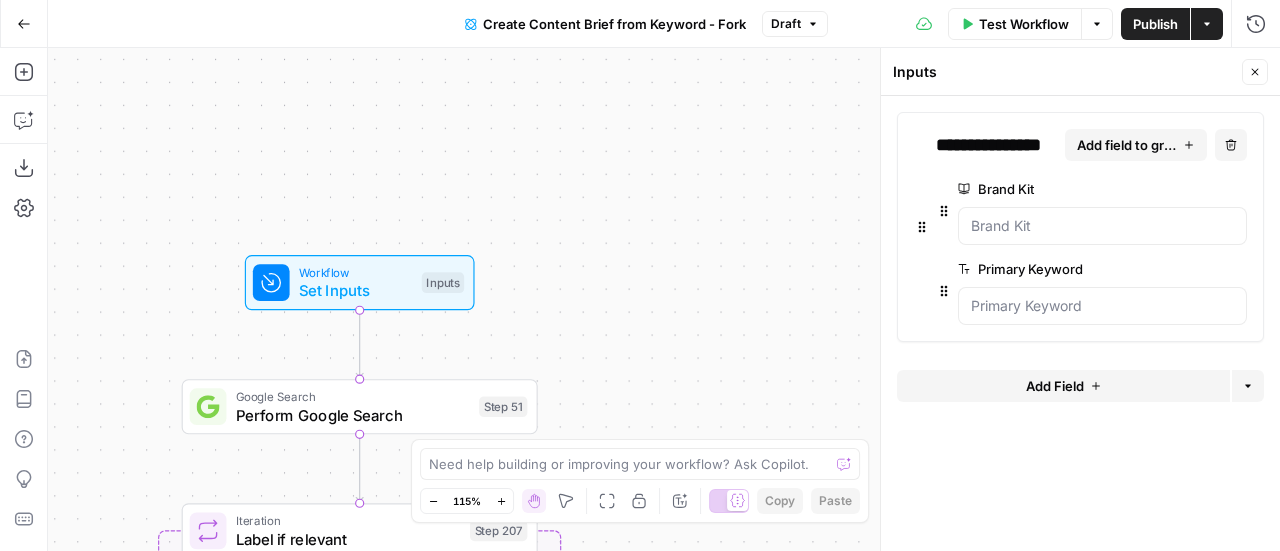 click on "Test Workflow" at bounding box center (1015, 24) 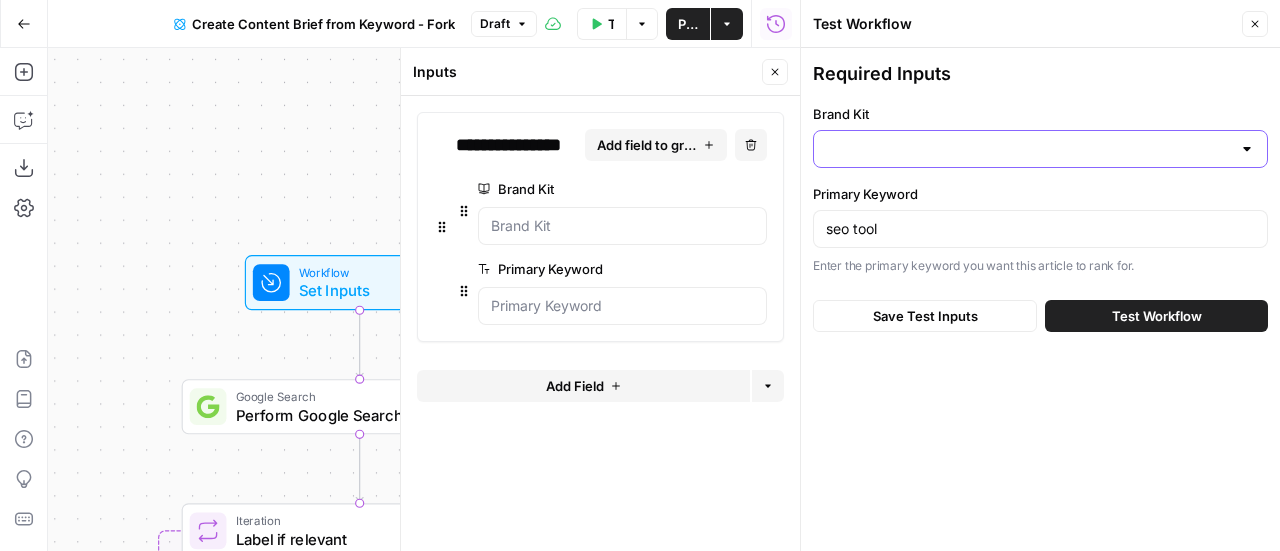 click on "Brand Kit" at bounding box center (1028, 149) 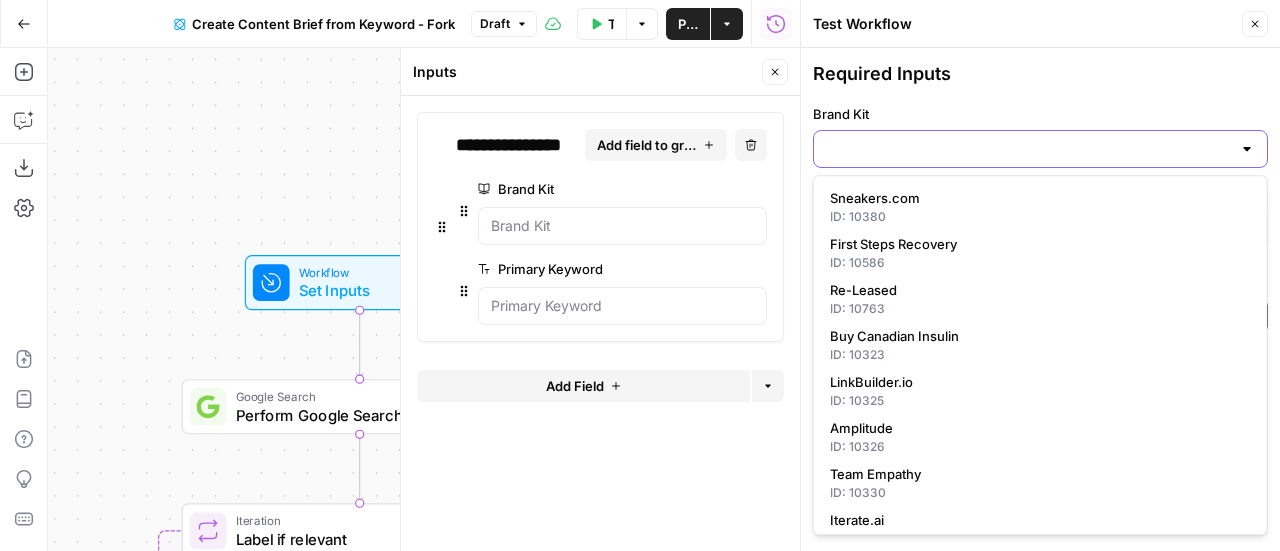 type on "m" 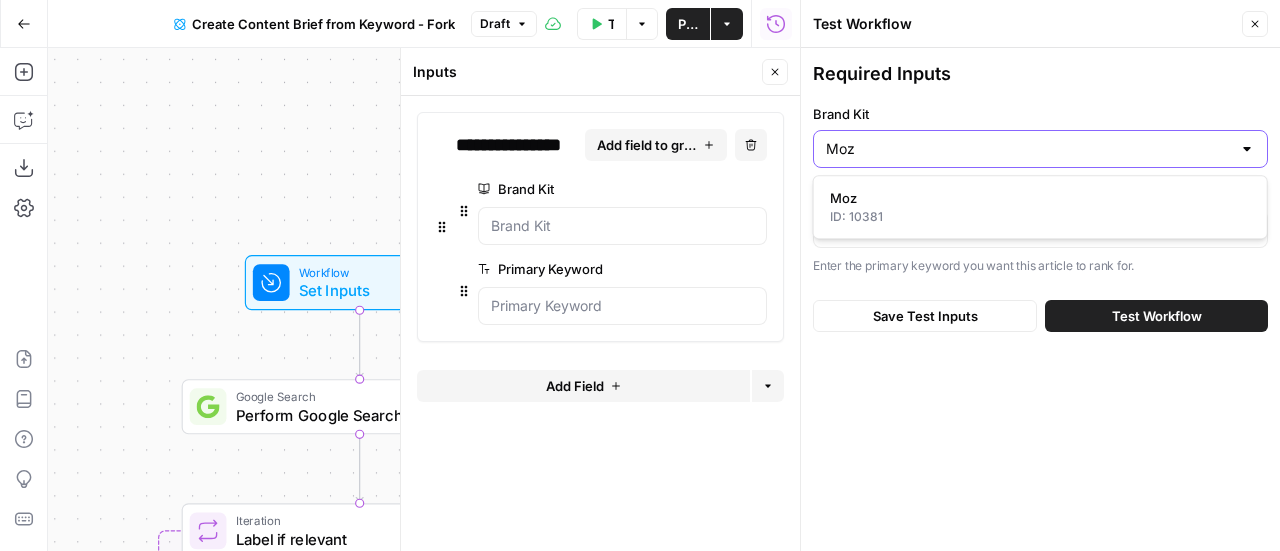 type on "Moz" 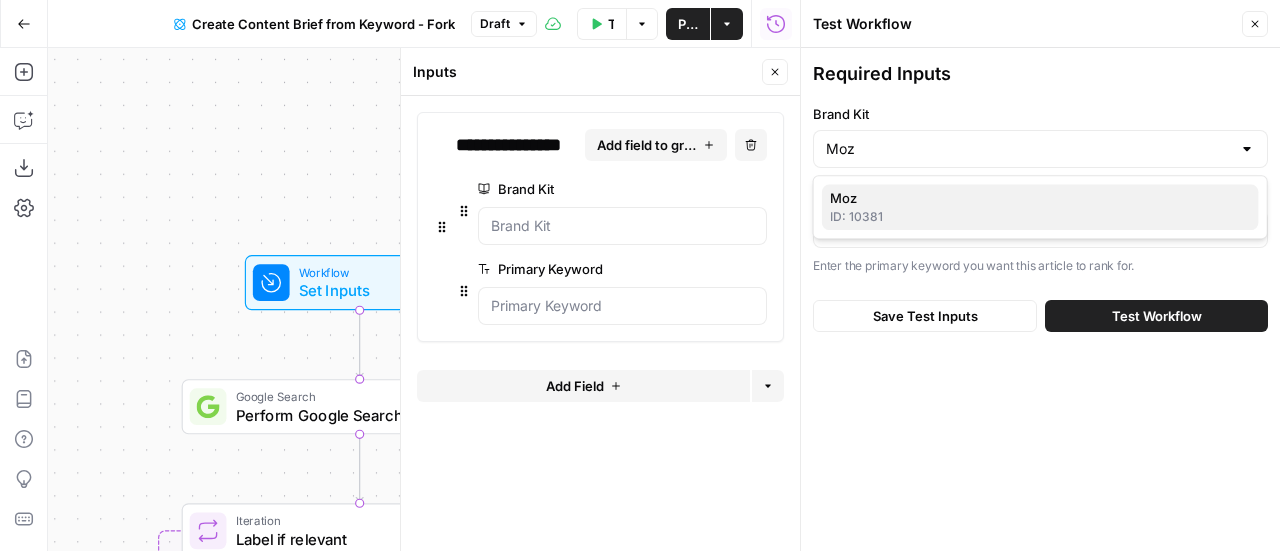 click on "Moz" at bounding box center (1036, 198) 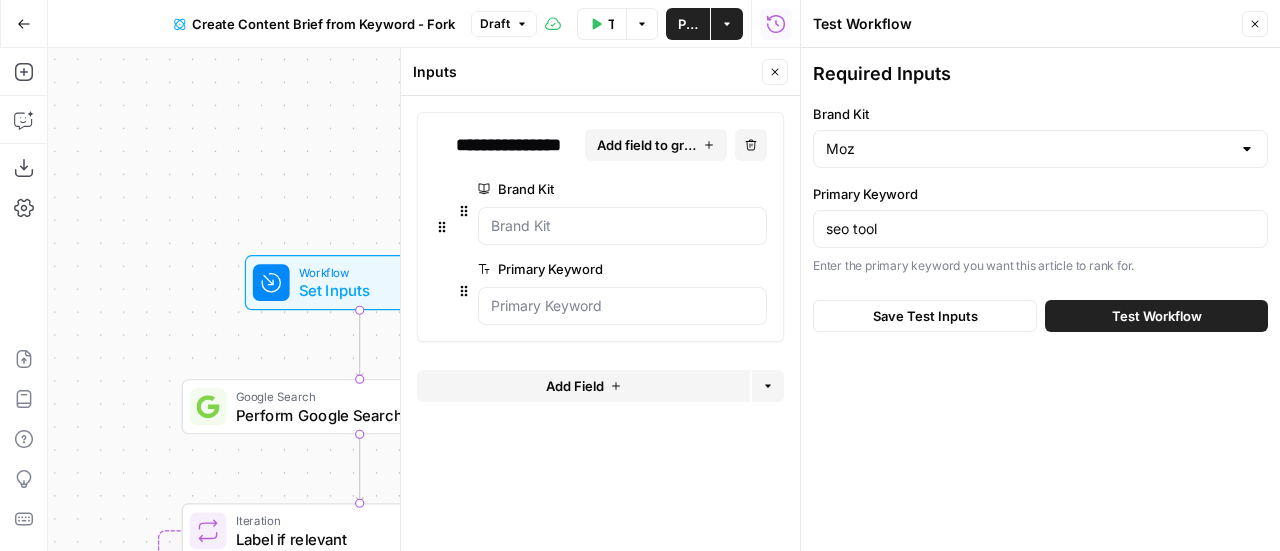 click on "Test Workflow" at bounding box center (1157, 316) 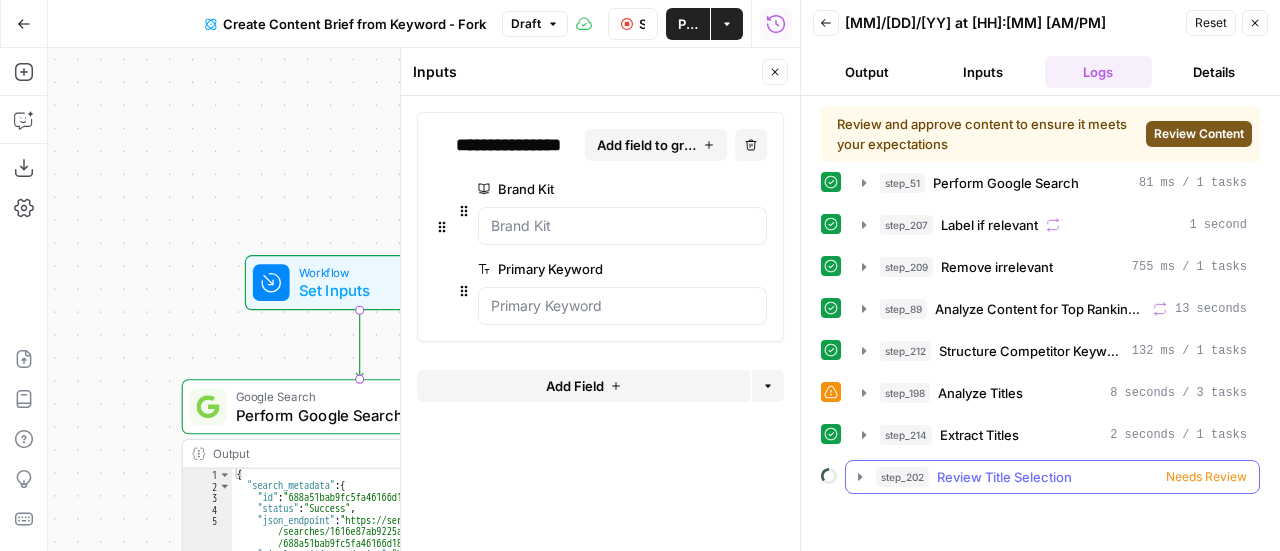 click on "step_202 Review Title Selection Needs Review" at bounding box center (1061, 477) 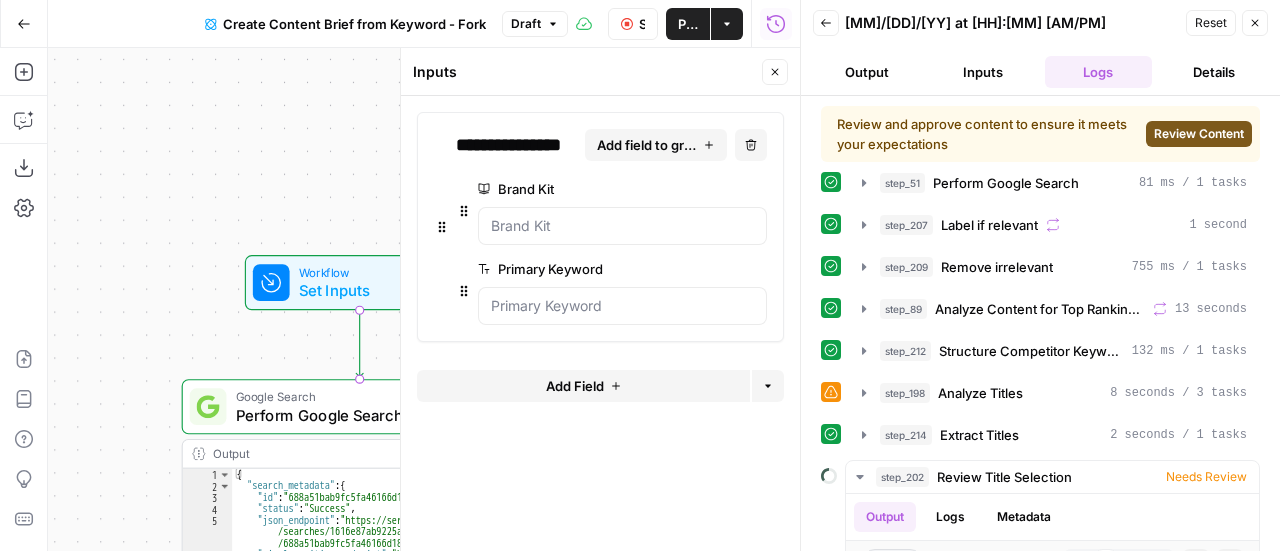 click on "Review Content" at bounding box center (1199, 134) 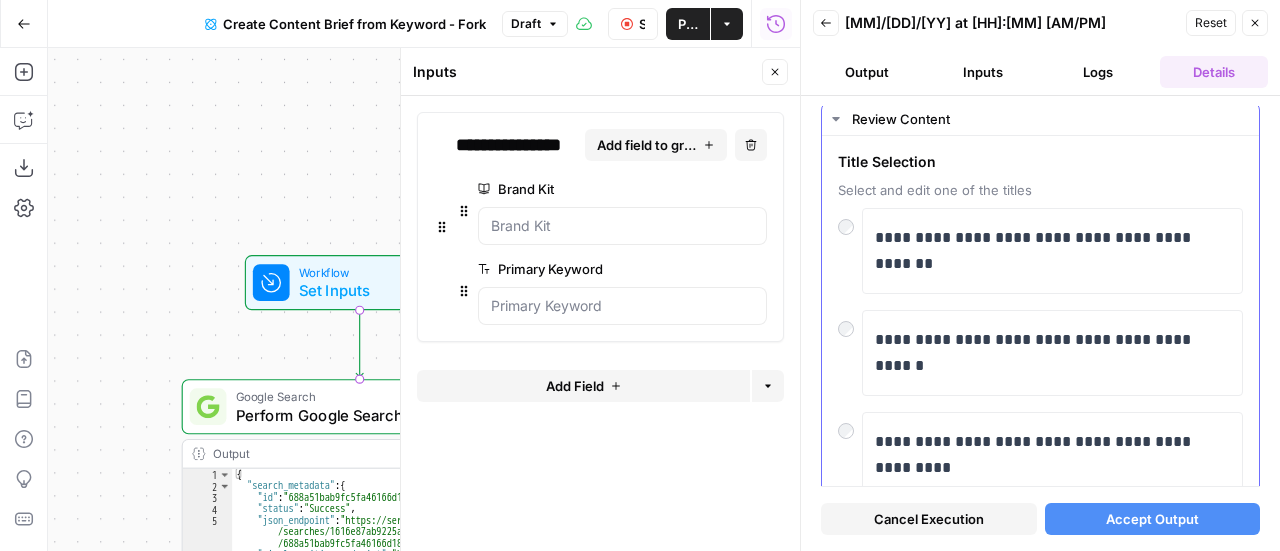 scroll, scrollTop: 100, scrollLeft: 0, axis: vertical 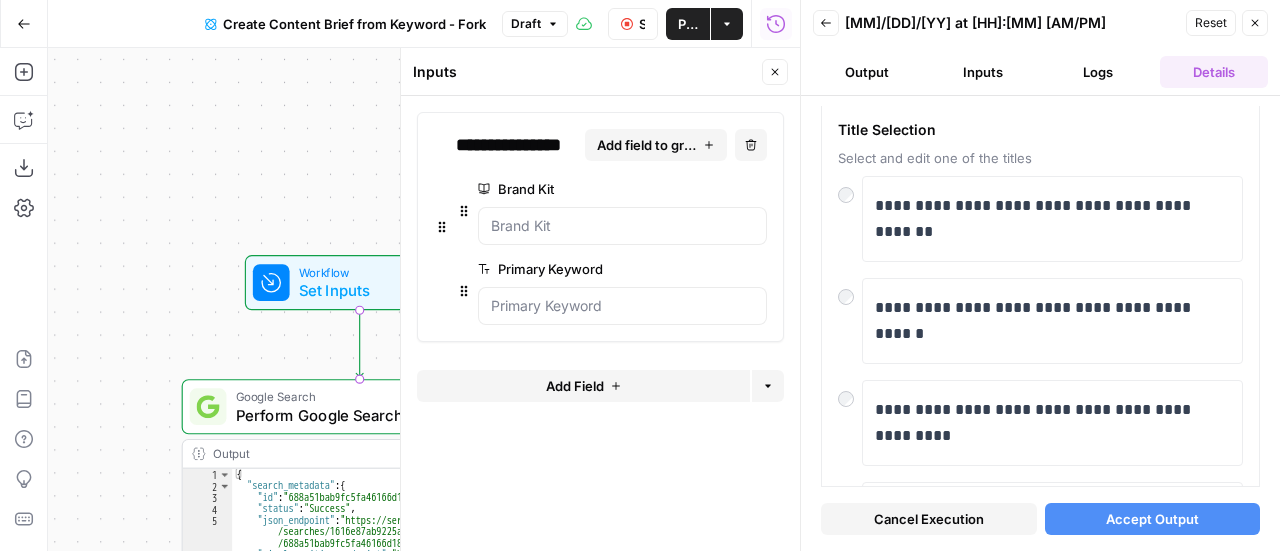 click on "Accept Output" at bounding box center (1152, 519) 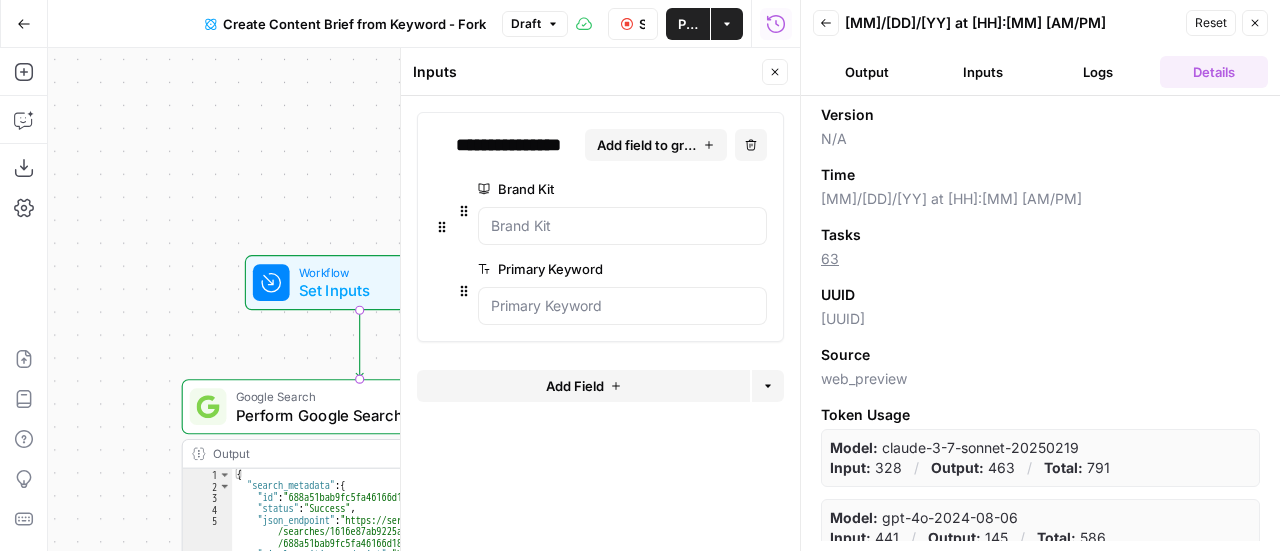 scroll, scrollTop: 0, scrollLeft: 0, axis: both 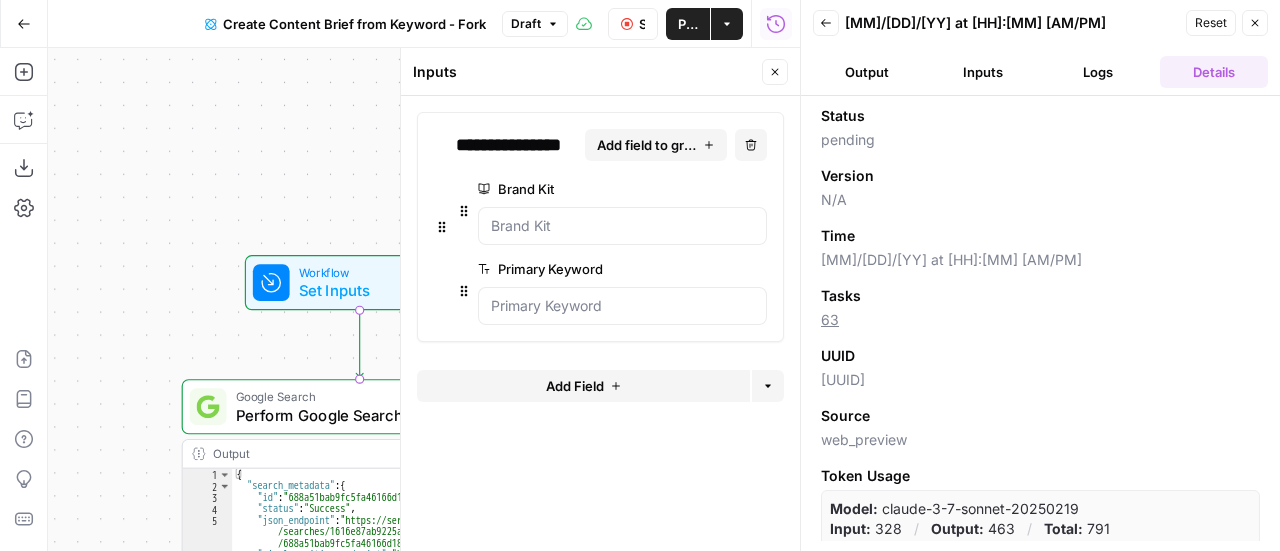 click on "Logs" at bounding box center (1099, 72) 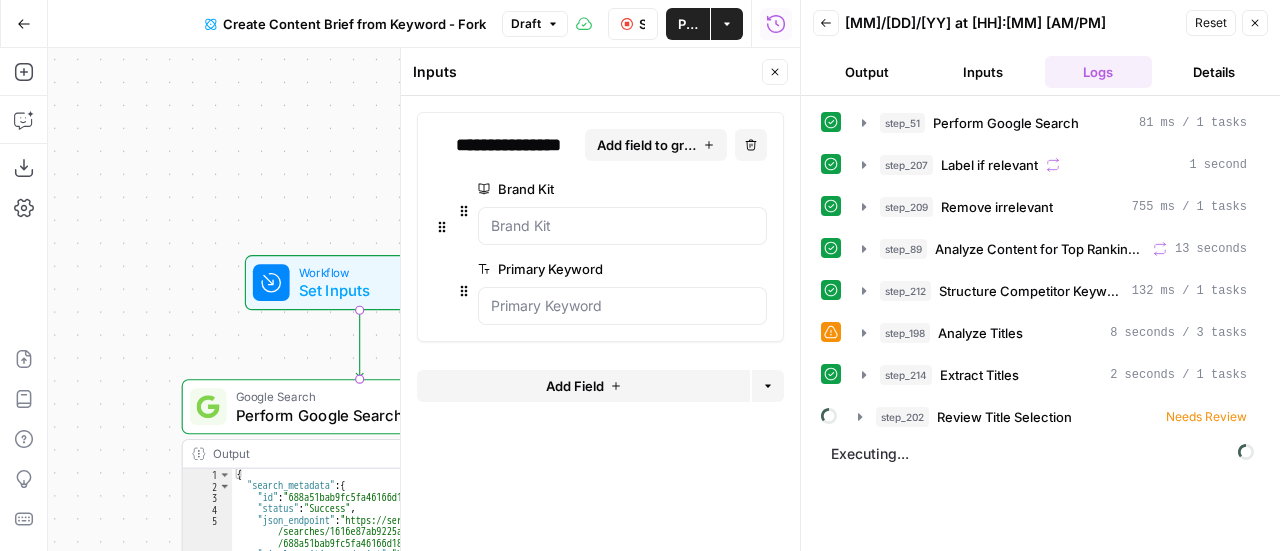 type 